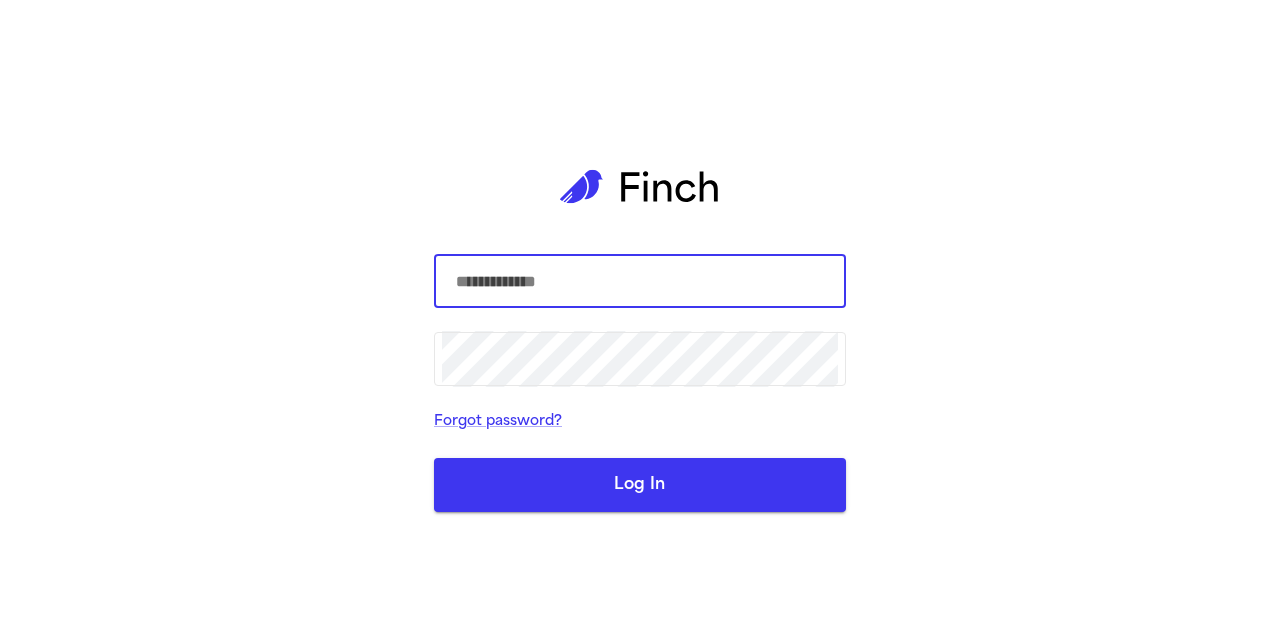 scroll, scrollTop: 0, scrollLeft: 0, axis: both 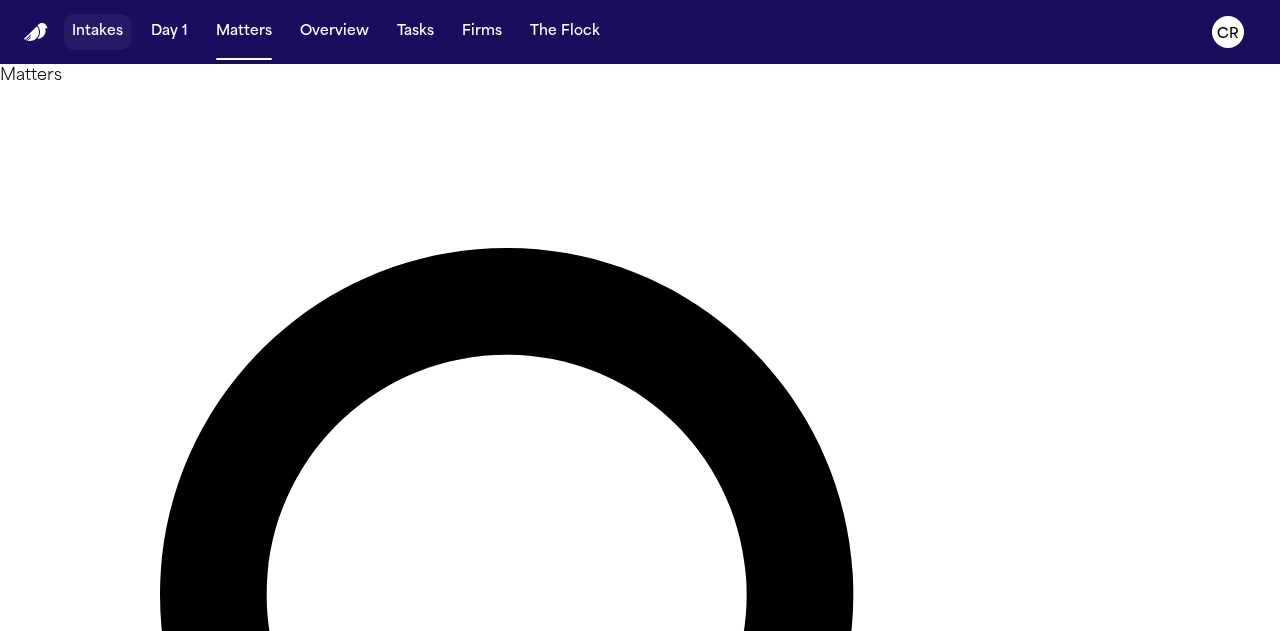 click on "Intakes" at bounding box center (97, 32) 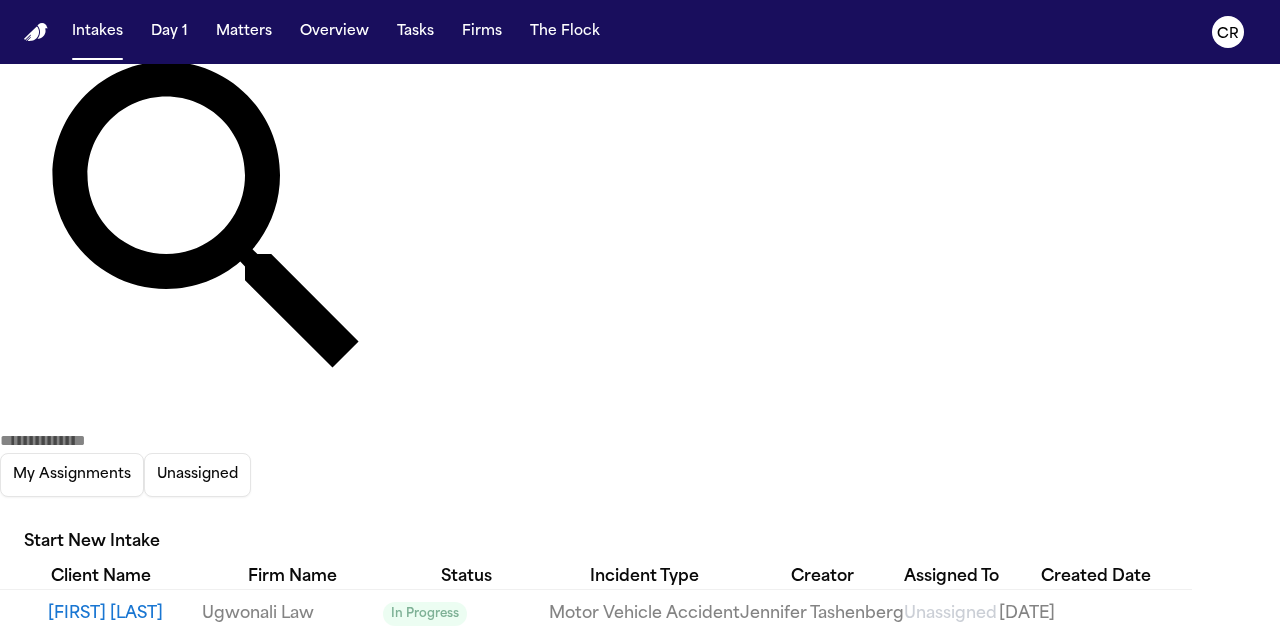 scroll, scrollTop: 0, scrollLeft: 0, axis: both 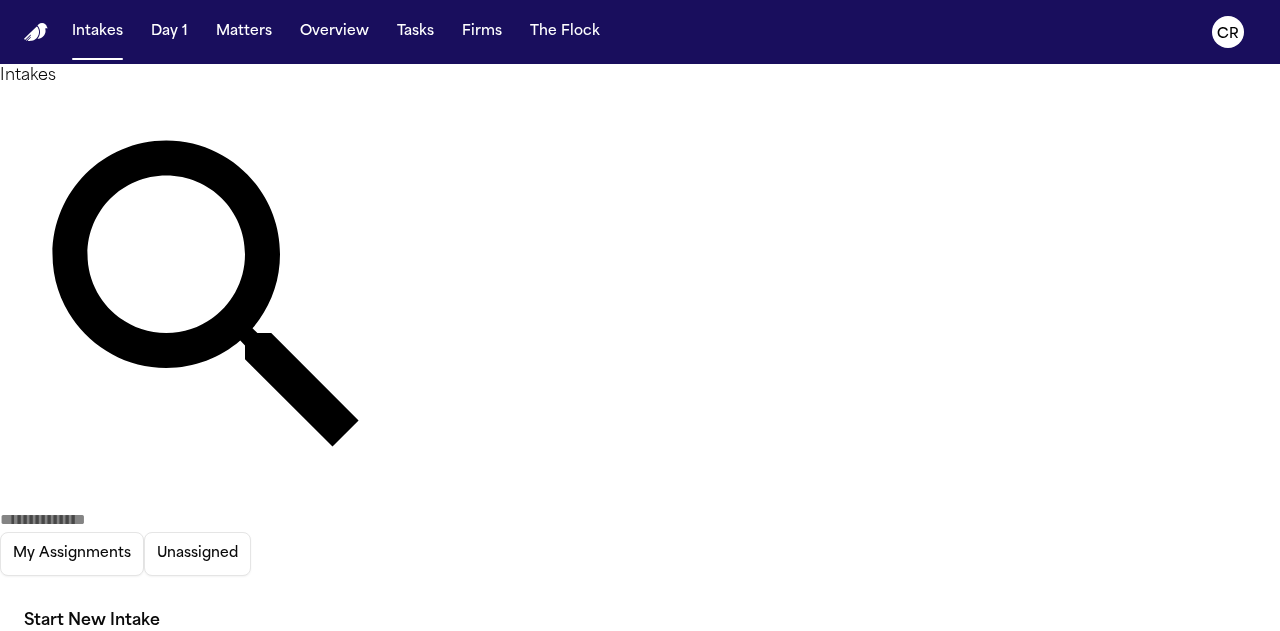 click on "Start New Intake" at bounding box center [92, 622] 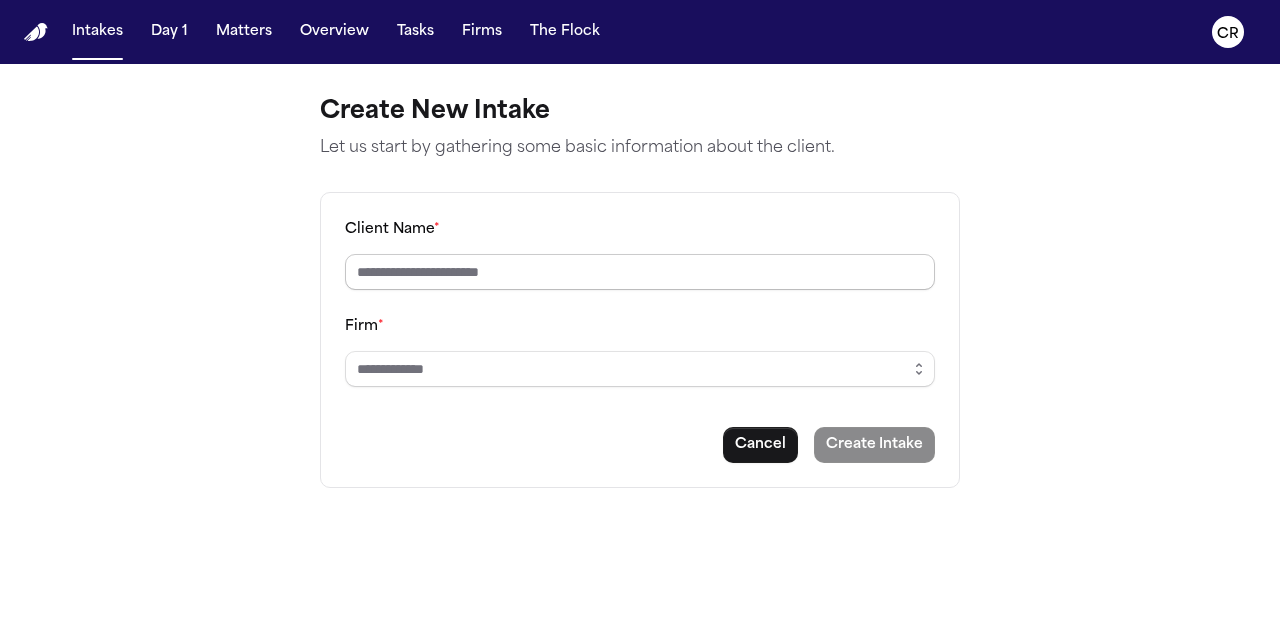 click on "Client Name  *" at bounding box center [640, 272] 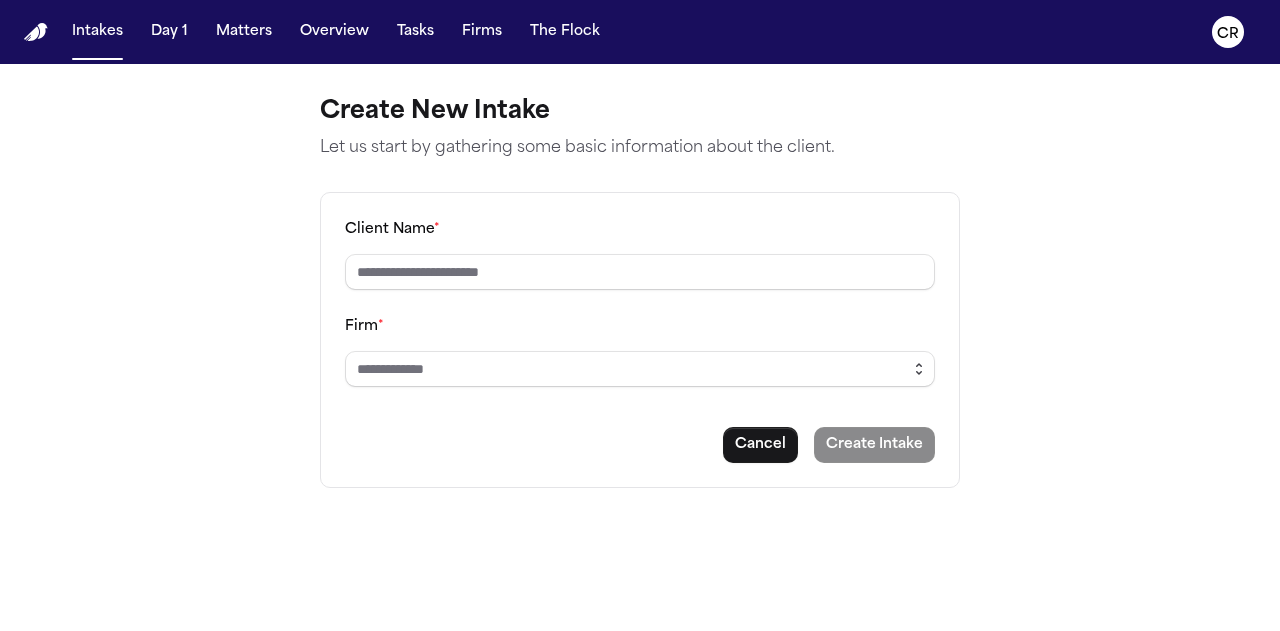 click 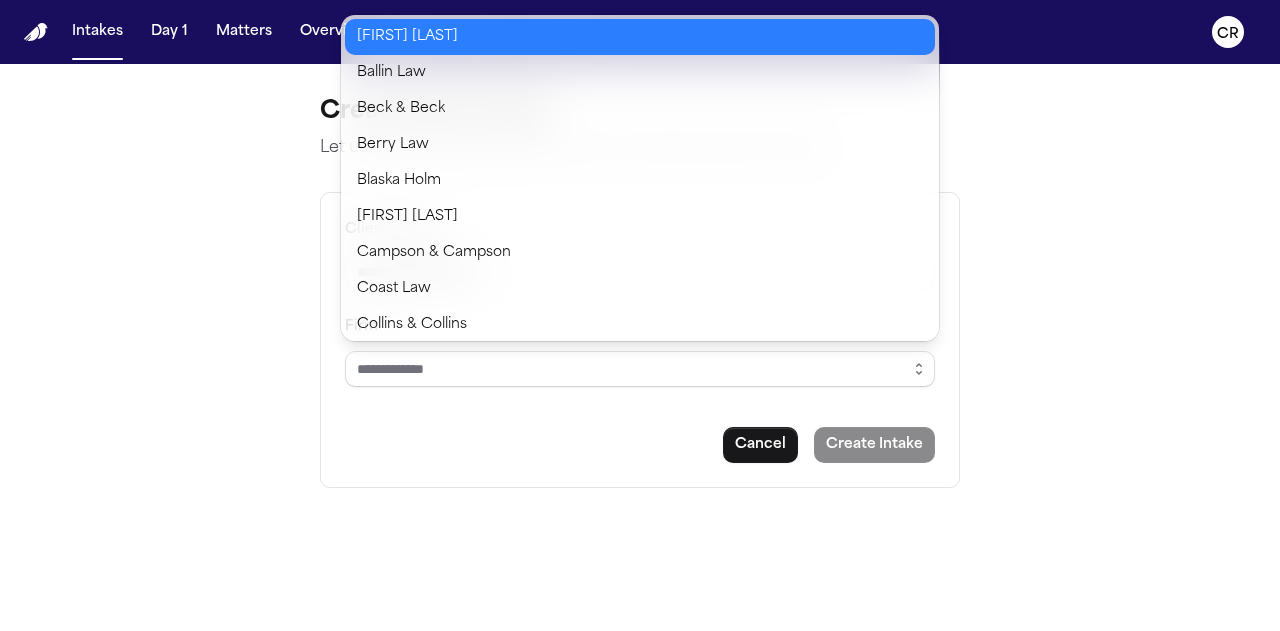 click on "Create New Intake Let us start by gathering some basic information about the client. Client Name  * Firm  * Cancel Create Intake" at bounding box center (640, 347) 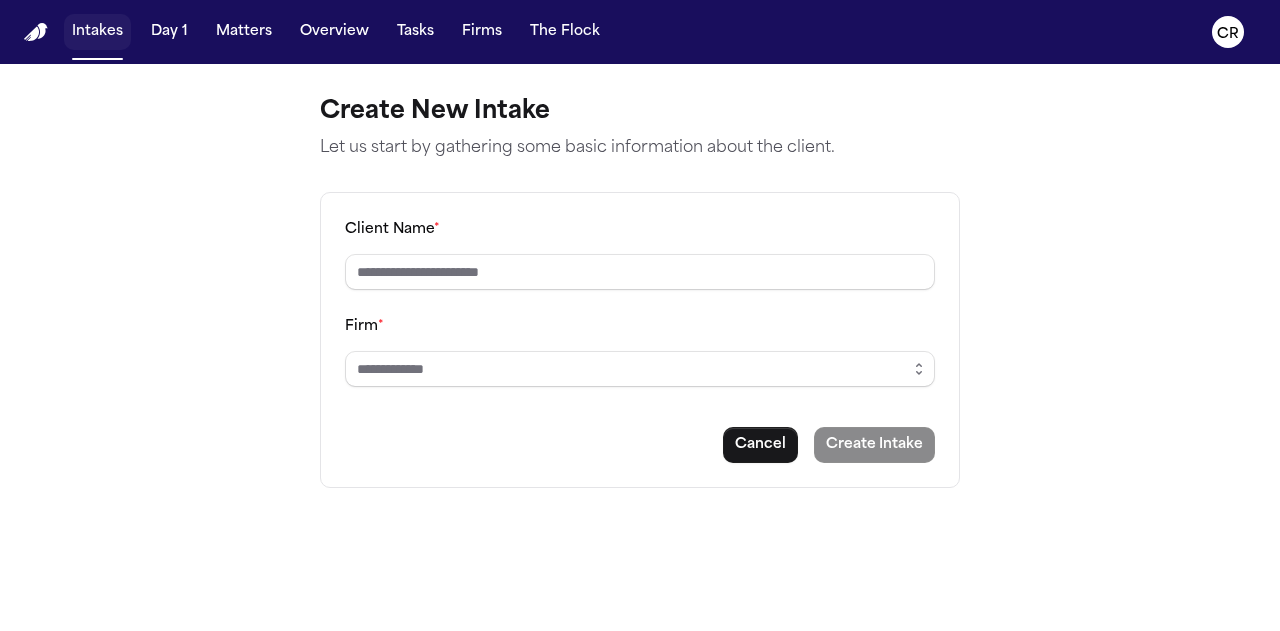 click on "Intakes" at bounding box center (97, 32) 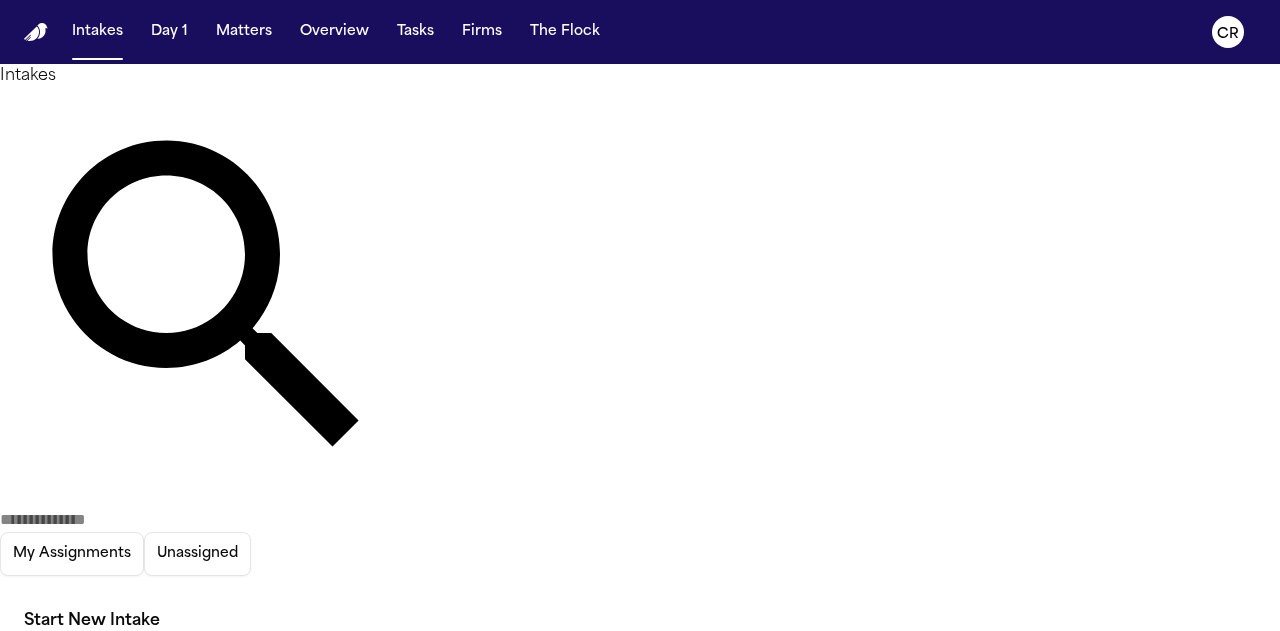 click on "Ugwonali Law" at bounding box center [292, 693] 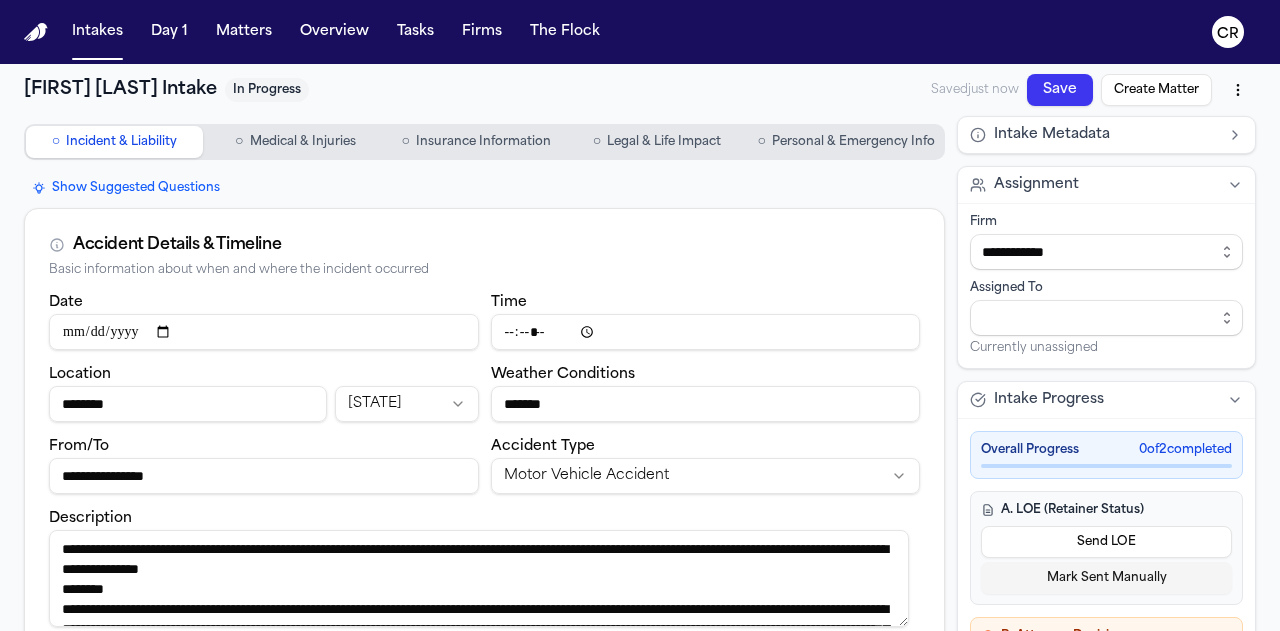 scroll, scrollTop: 100, scrollLeft: 0, axis: vertical 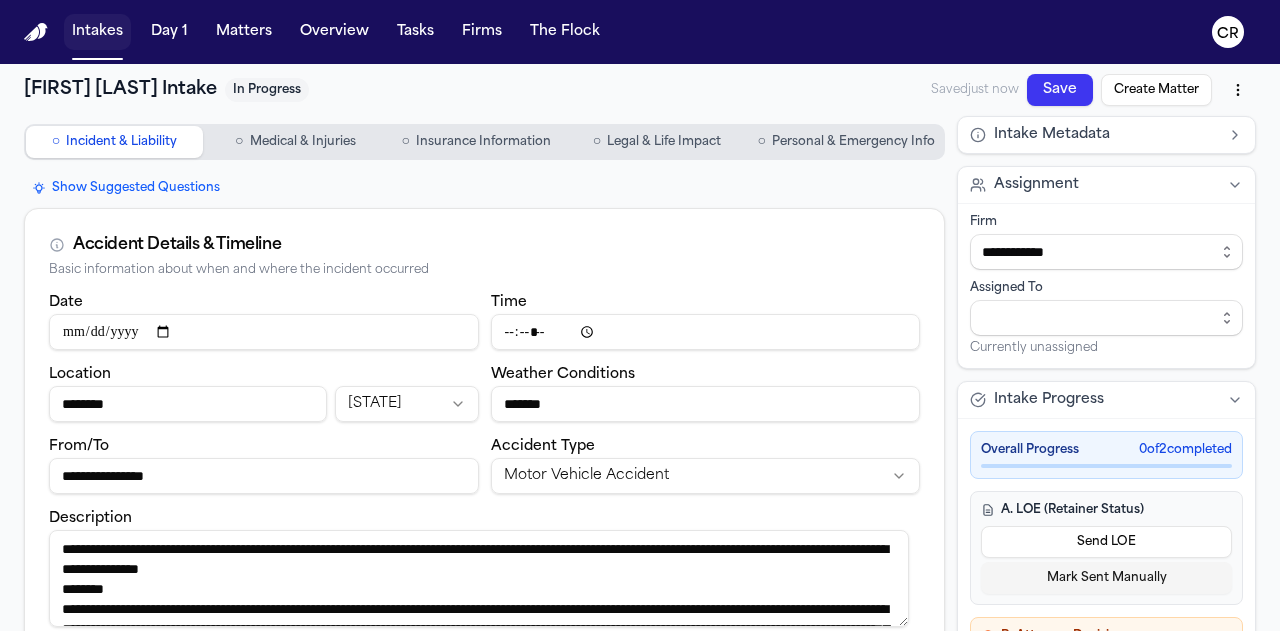 click on "Intakes" at bounding box center [97, 32] 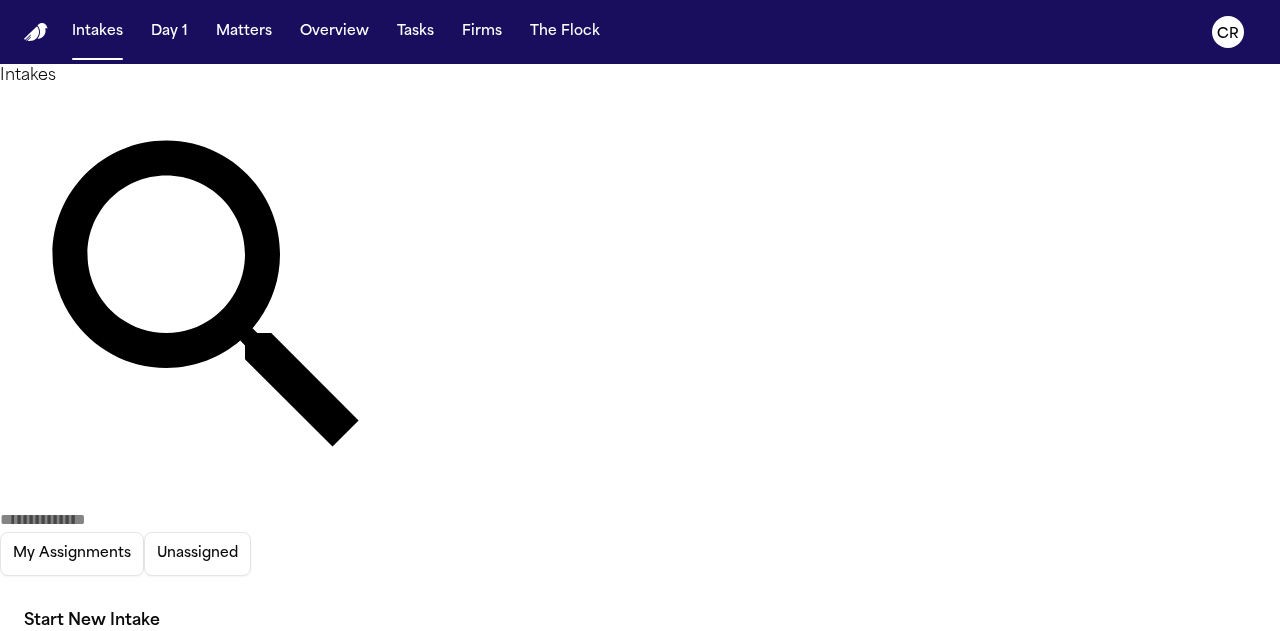click on "Start New Intake" at bounding box center [92, 622] 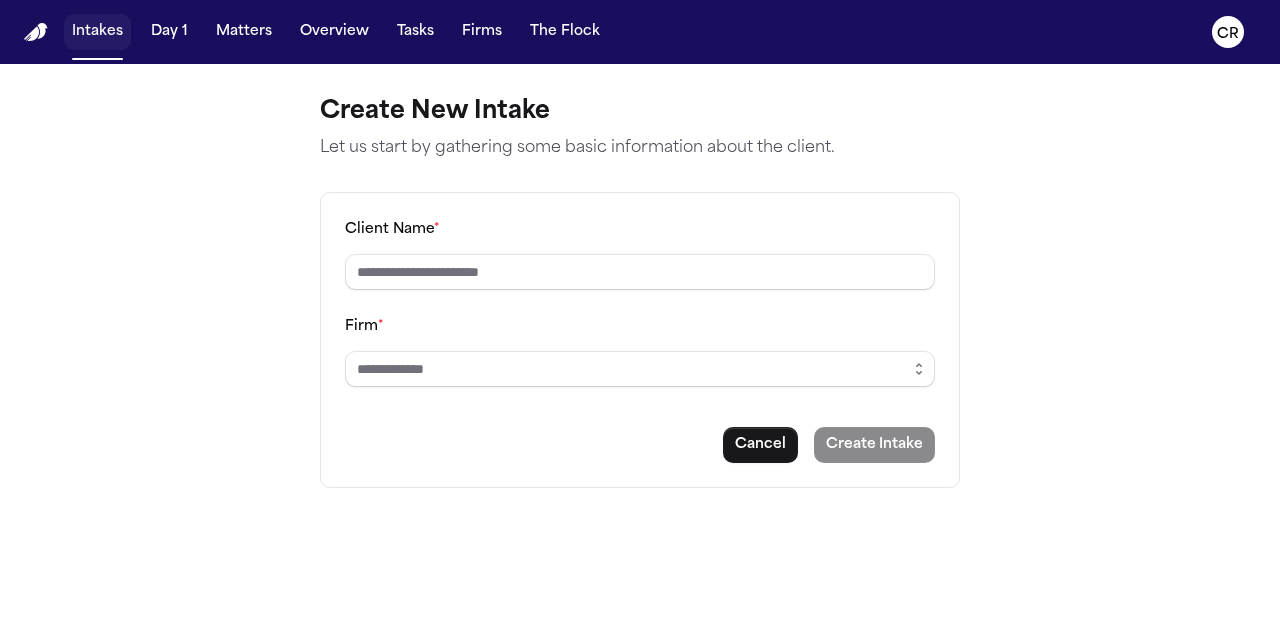 click on "Intakes" at bounding box center [97, 32] 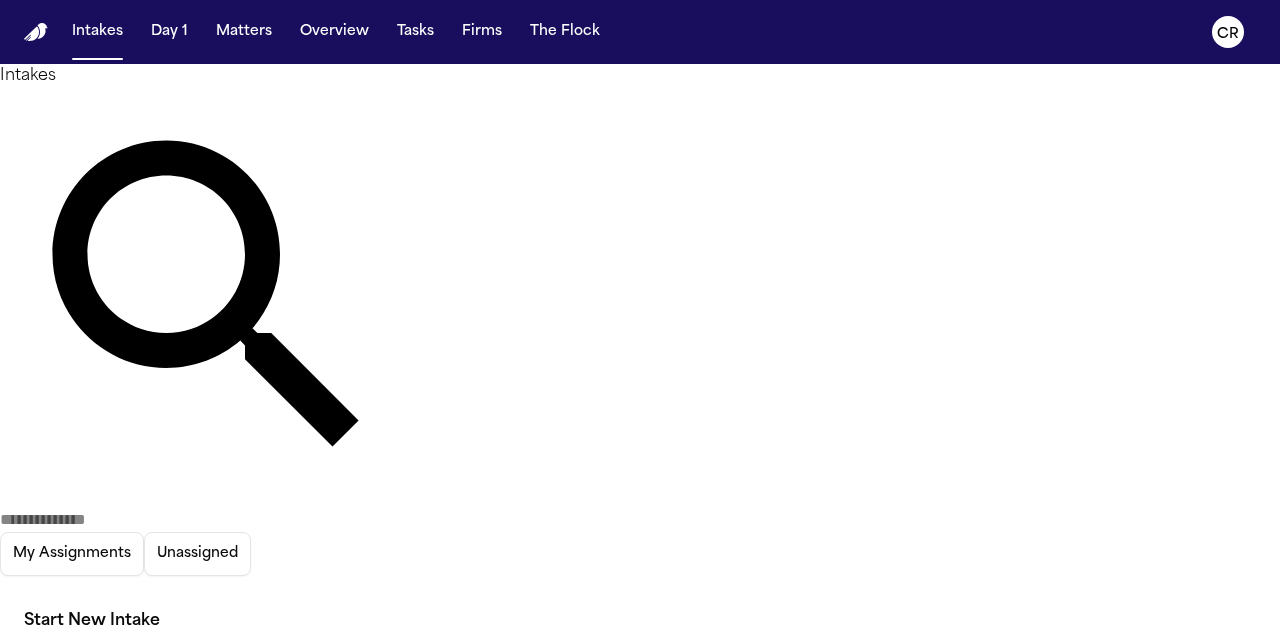 click on "[FIRST] [LAST]" at bounding box center [125, 693] 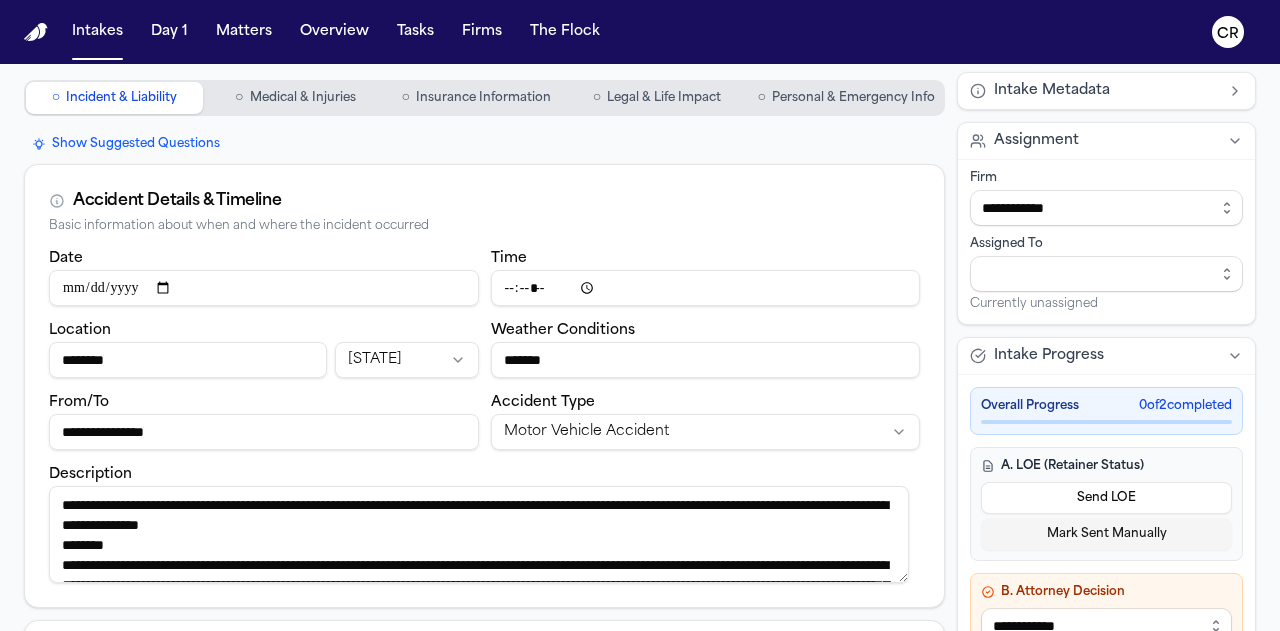 scroll, scrollTop: 0, scrollLeft: 0, axis: both 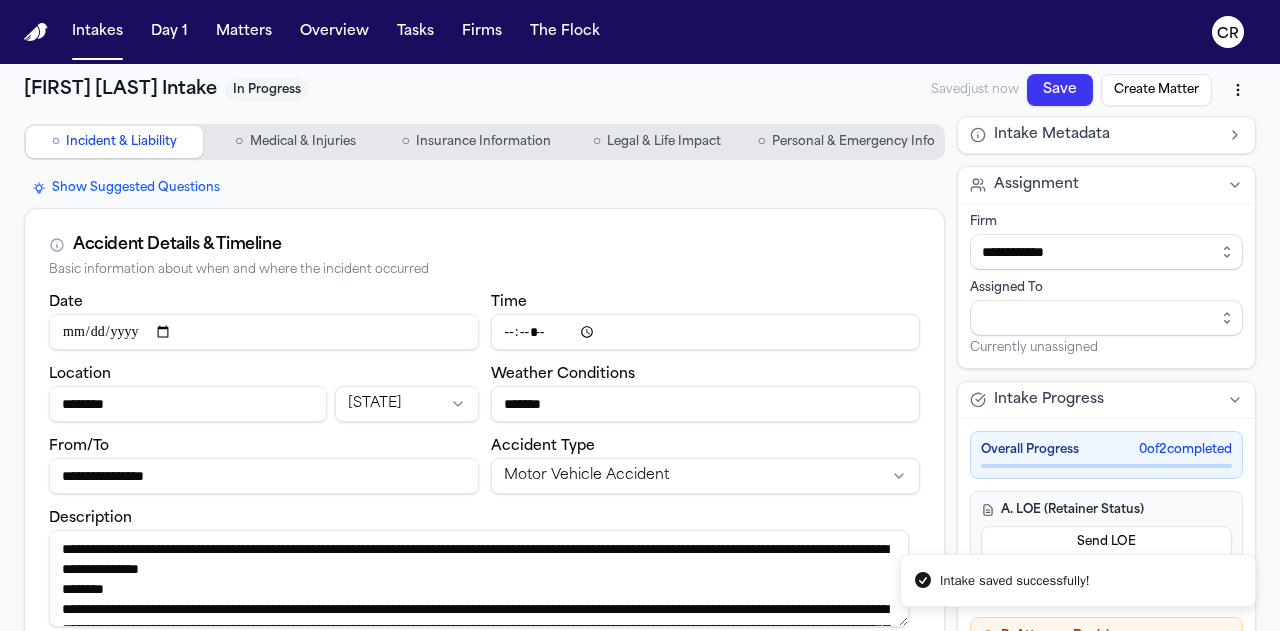 drag, startPoint x: 506, startPoint y: 308, endPoint x: 554, endPoint y: 397, distance: 101.118744 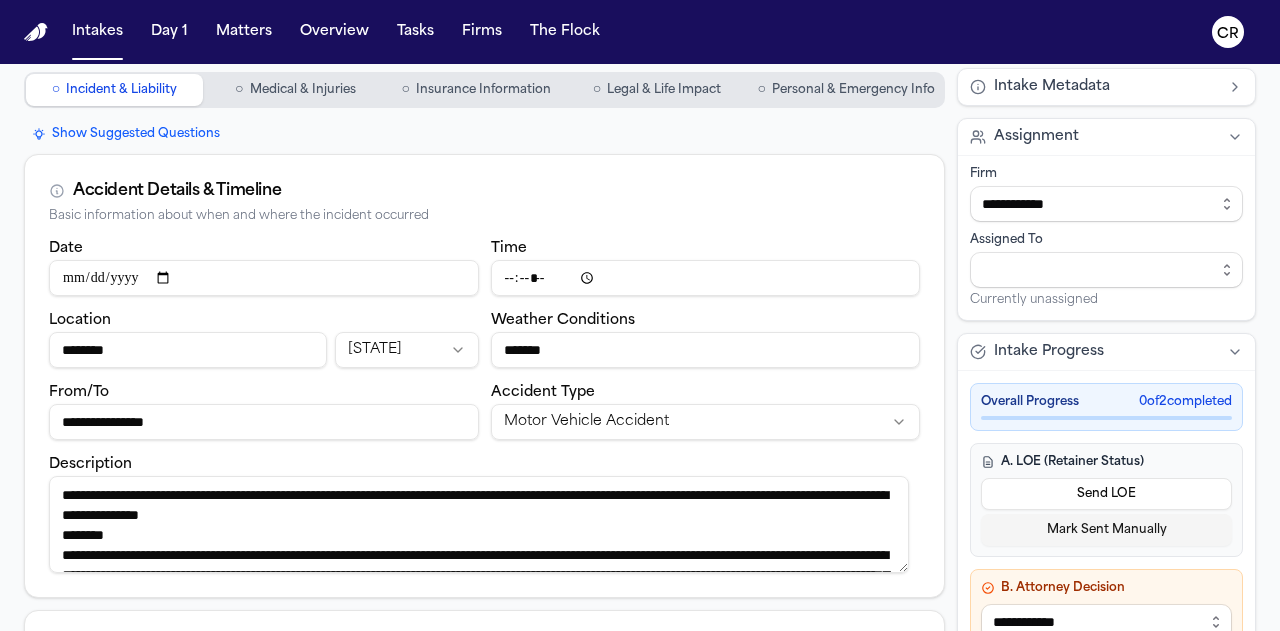 scroll, scrollTop: 100, scrollLeft: 0, axis: vertical 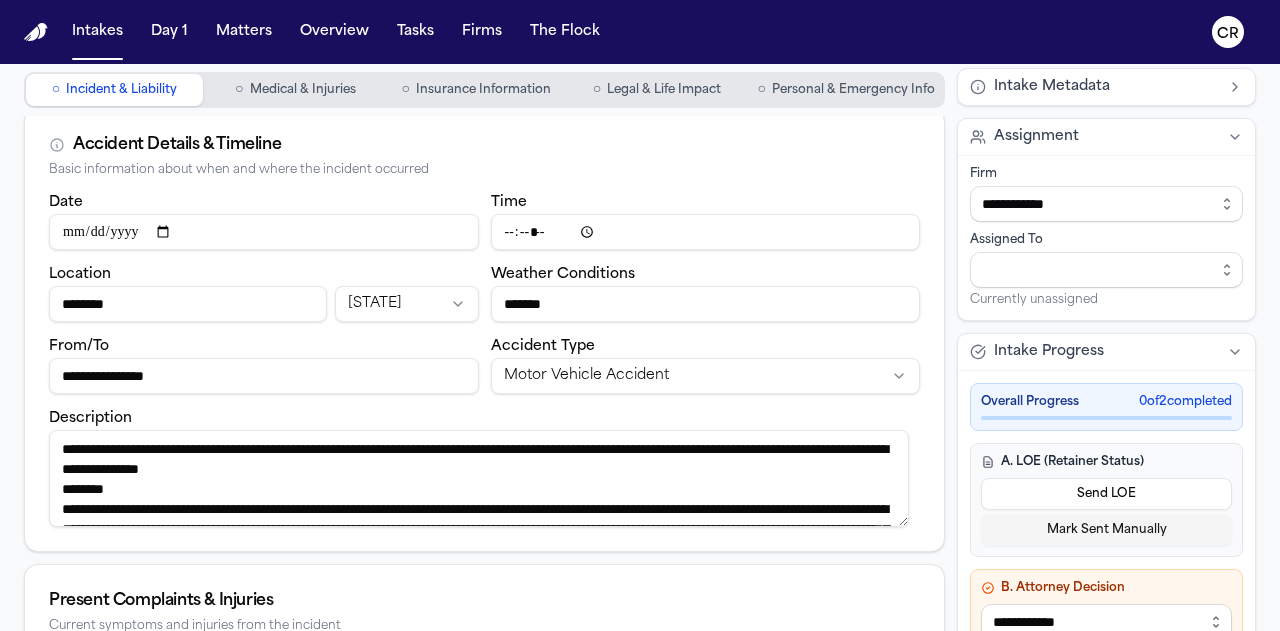 click on "********" at bounding box center (188, 304) 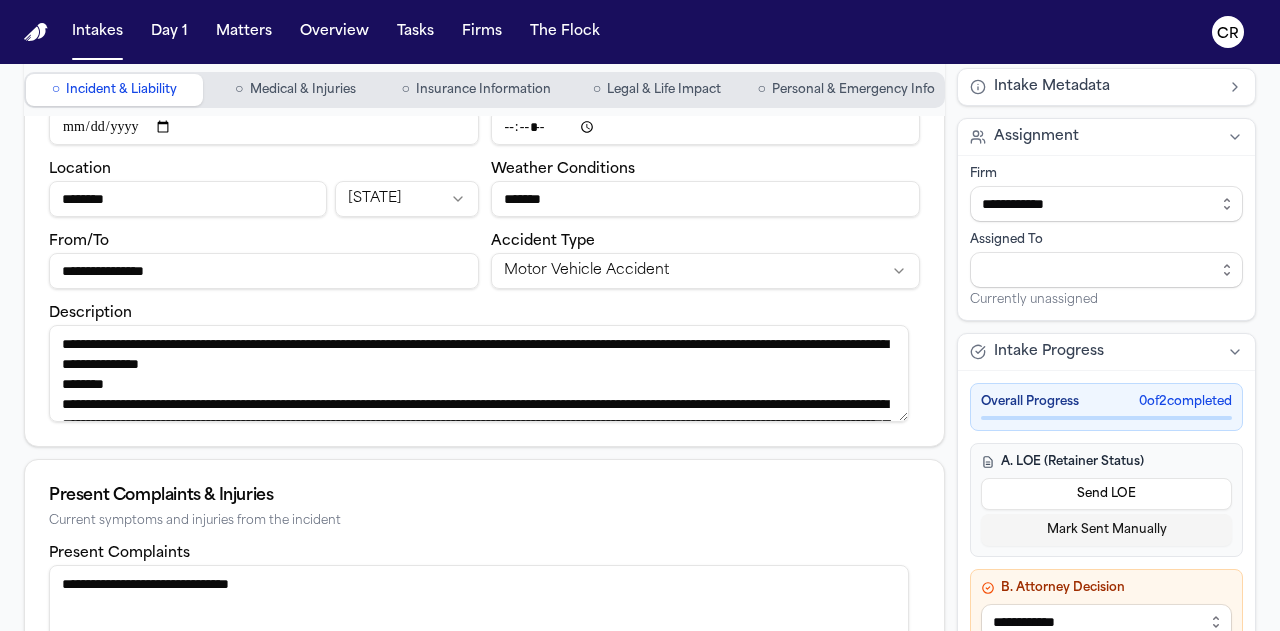 scroll, scrollTop: 300, scrollLeft: 0, axis: vertical 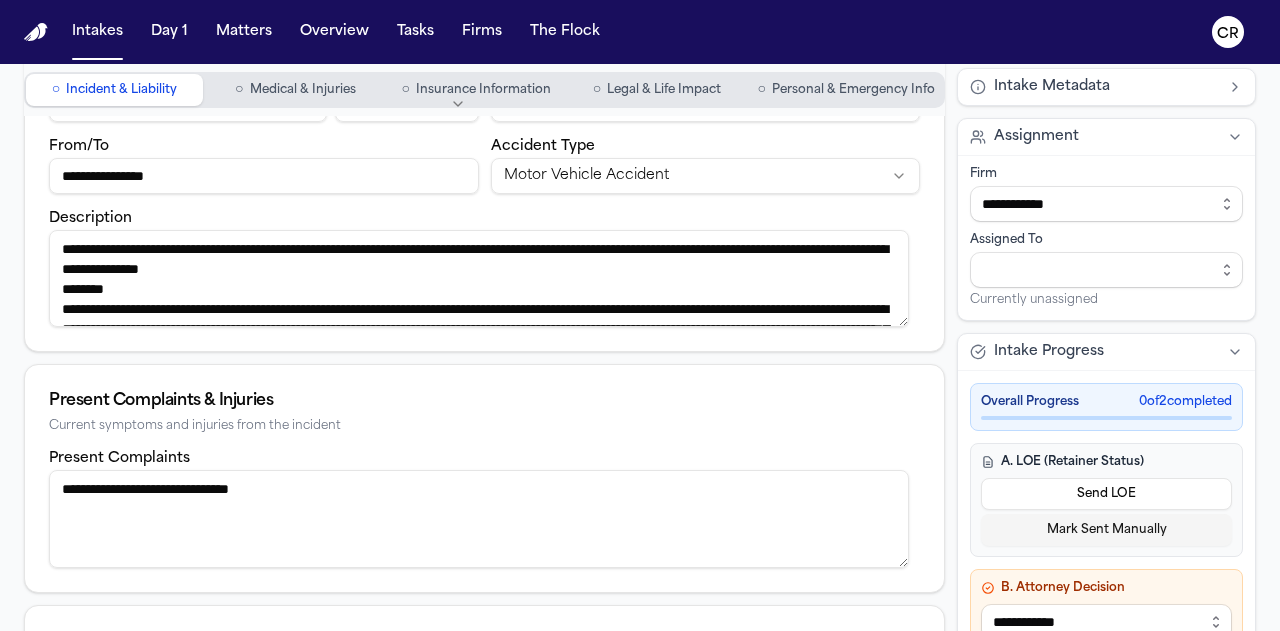 click on "Description" at bounding box center (479, 278) 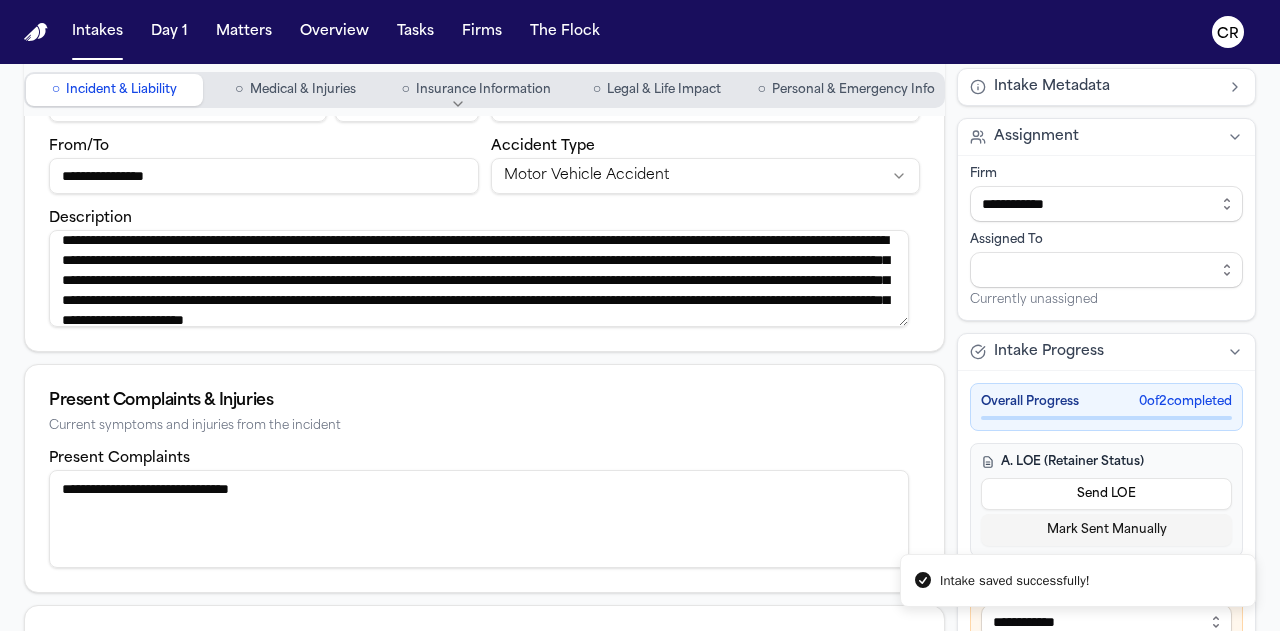 scroll, scrollTop: 100, scrollLeft: 0, axis: vertical 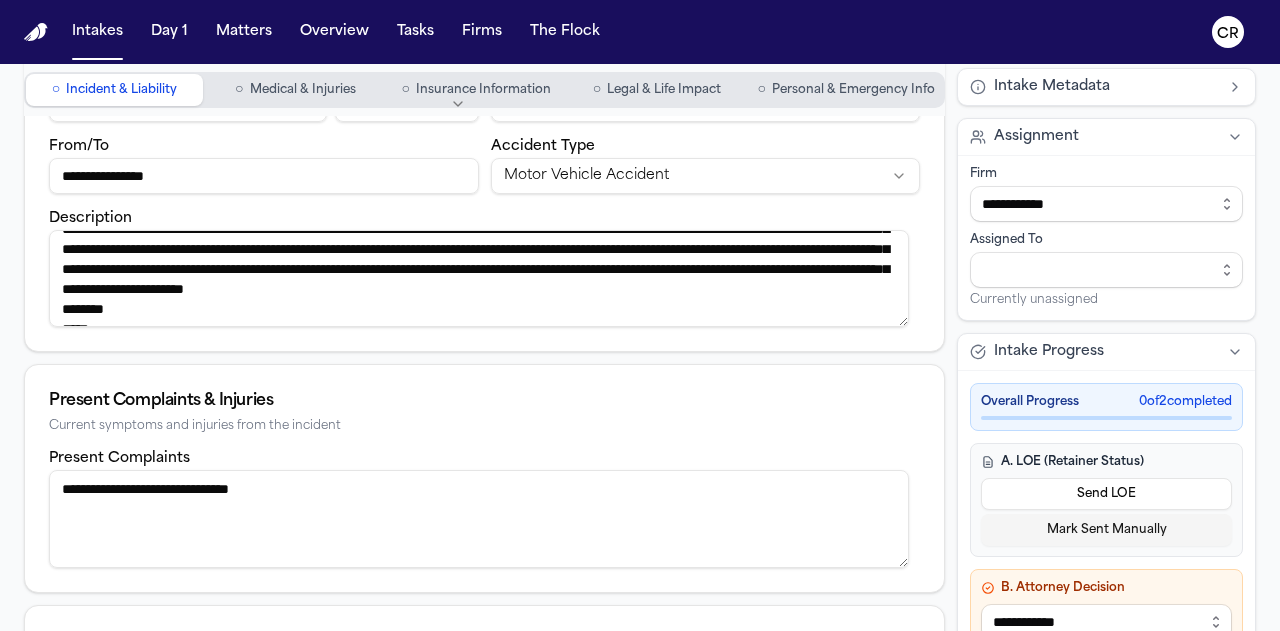 drag, startPoint x: 200, startPoint y: 409, endPoint x: 716, endPoint y: 443, distance: 517.11896 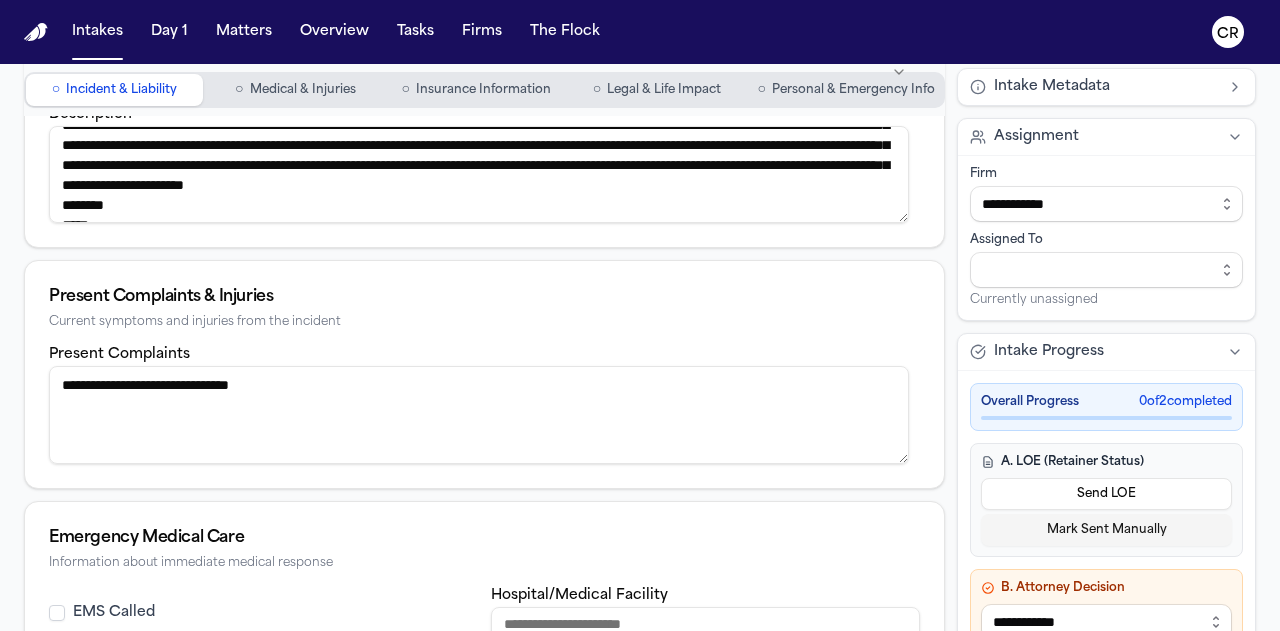 scroll, scrollTop: 104, scrollLeft: 0, axis: vertical 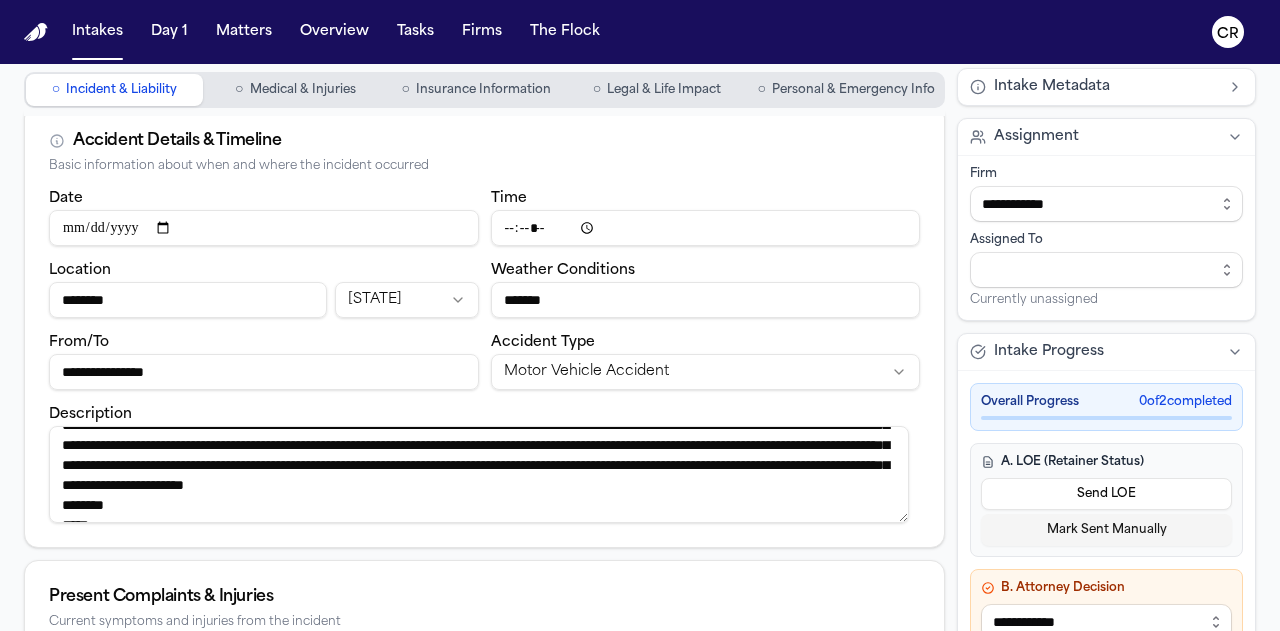 click on "Medical & Injuries" at bounding box center [303, 90] 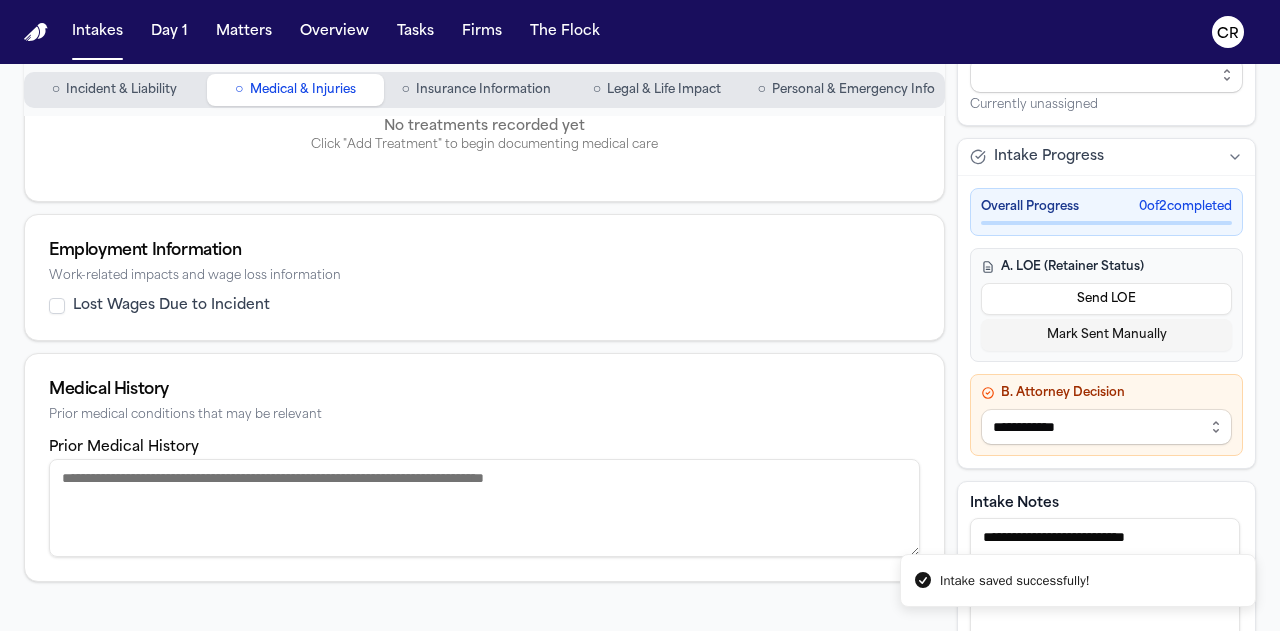 scroll, scrollTop: 216, scrollLeft: 0, axis: vertical 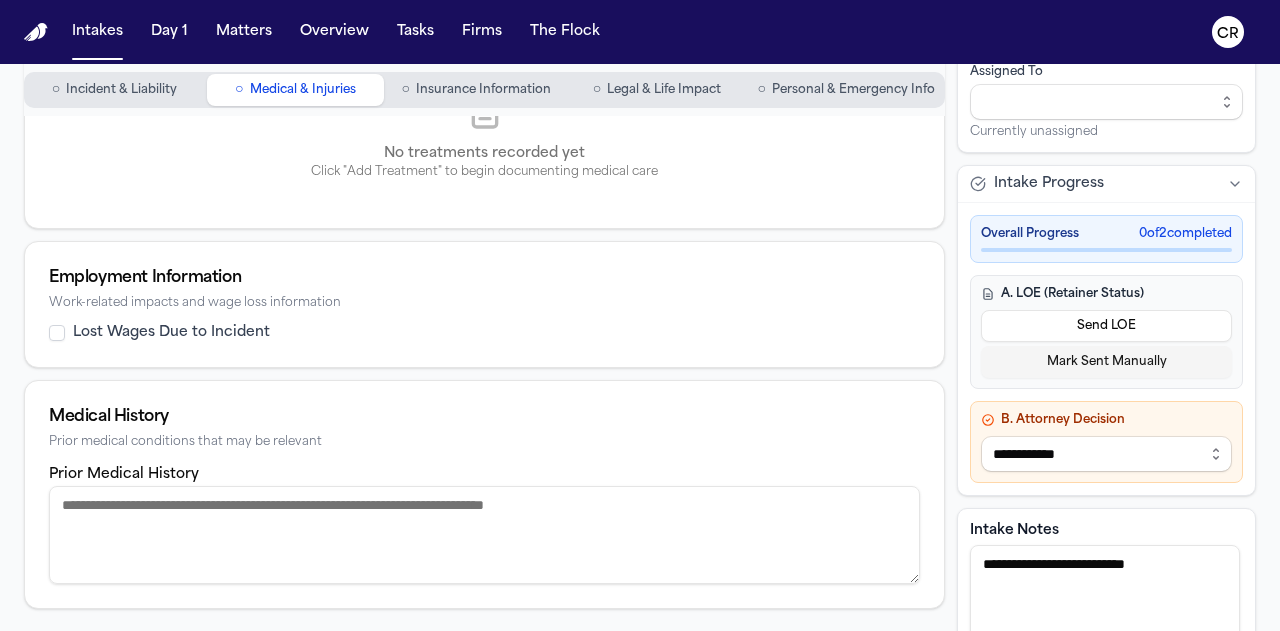 click on "Insurance Information" at bounding box center (483, 90) 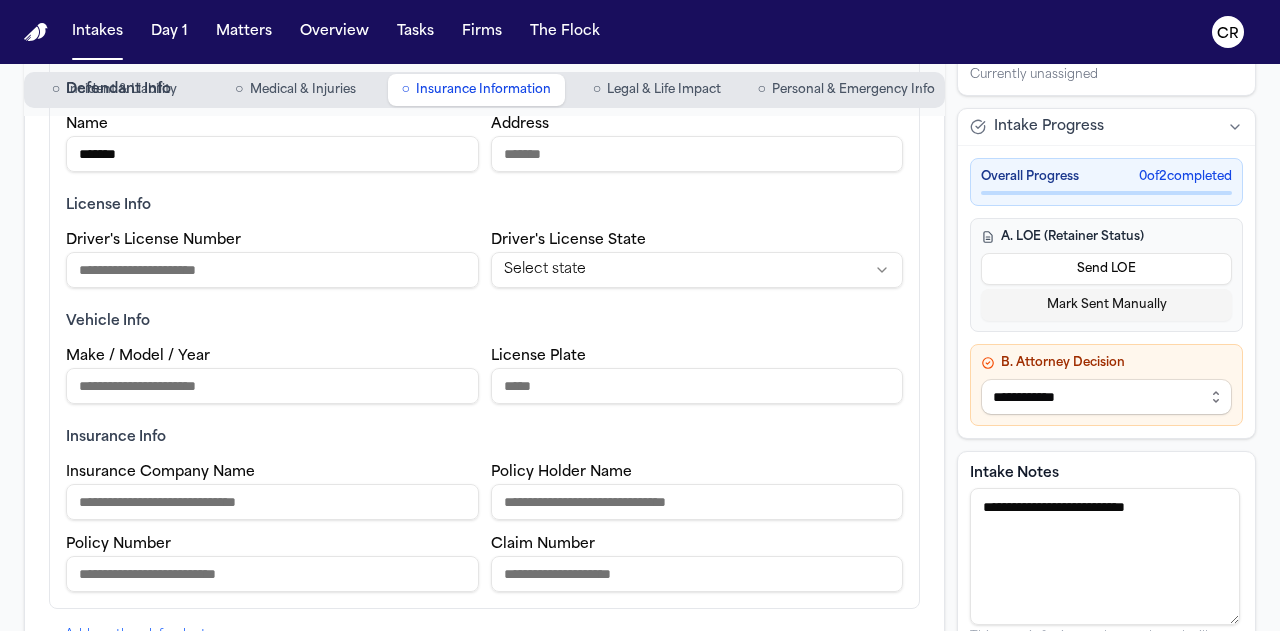 scroll, scrollTop: 1146, scrollLeft: 0, axis: vertical 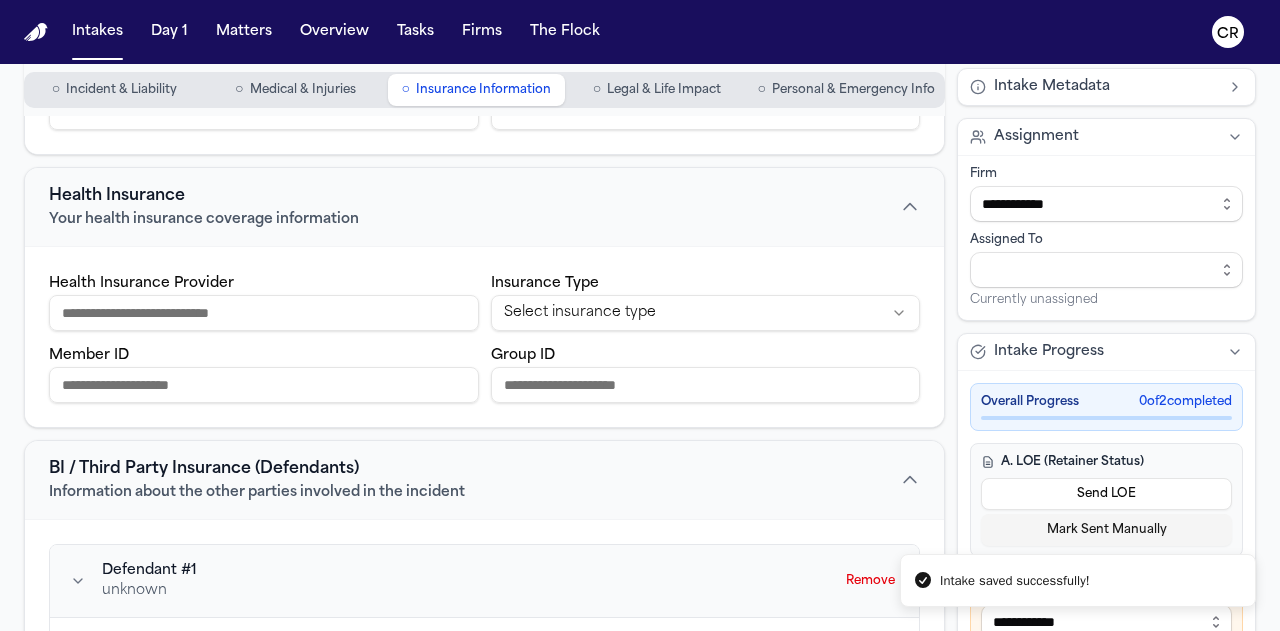 click on "○ Legal & Life Impact" at bounding box center (657, 90) 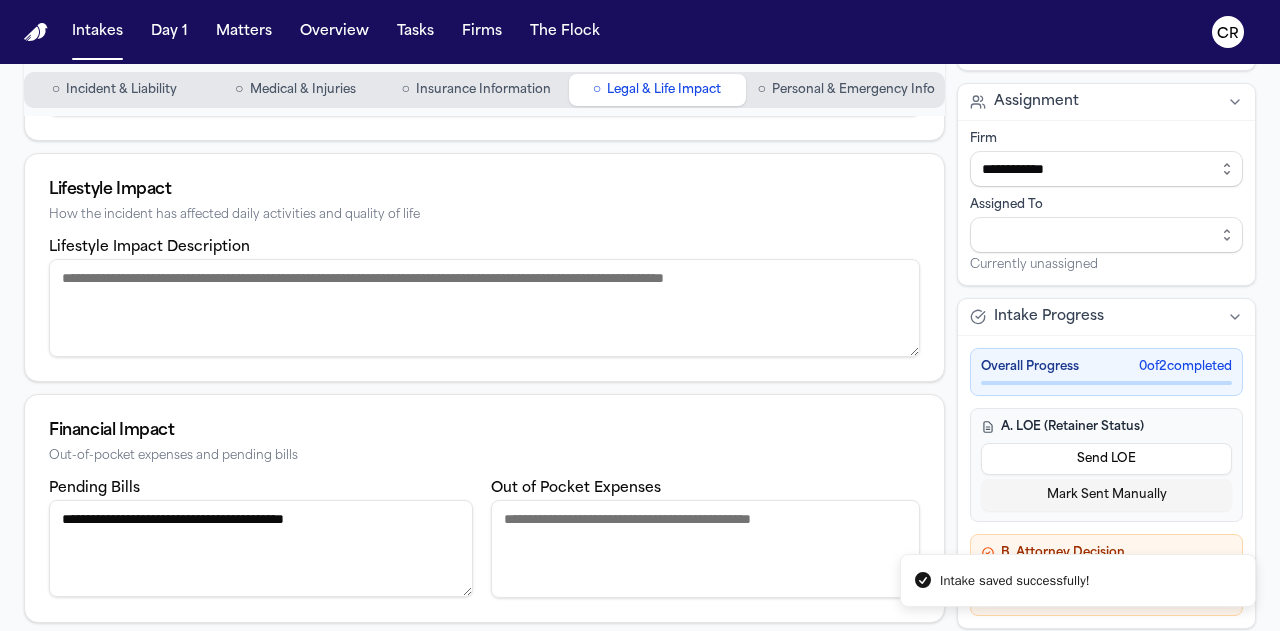 scroll, scrollTop: 400, scrollLeft: 0, axis: vertical 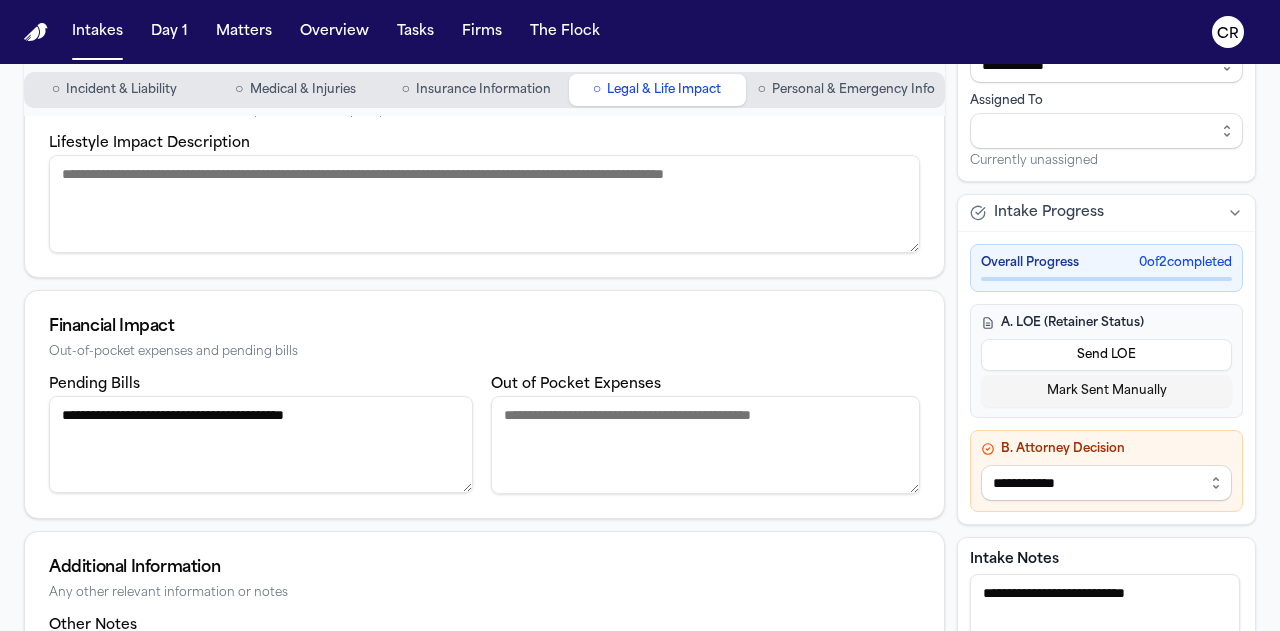 click on "Personal & Emergency Info" at bounding box center (853, 90) 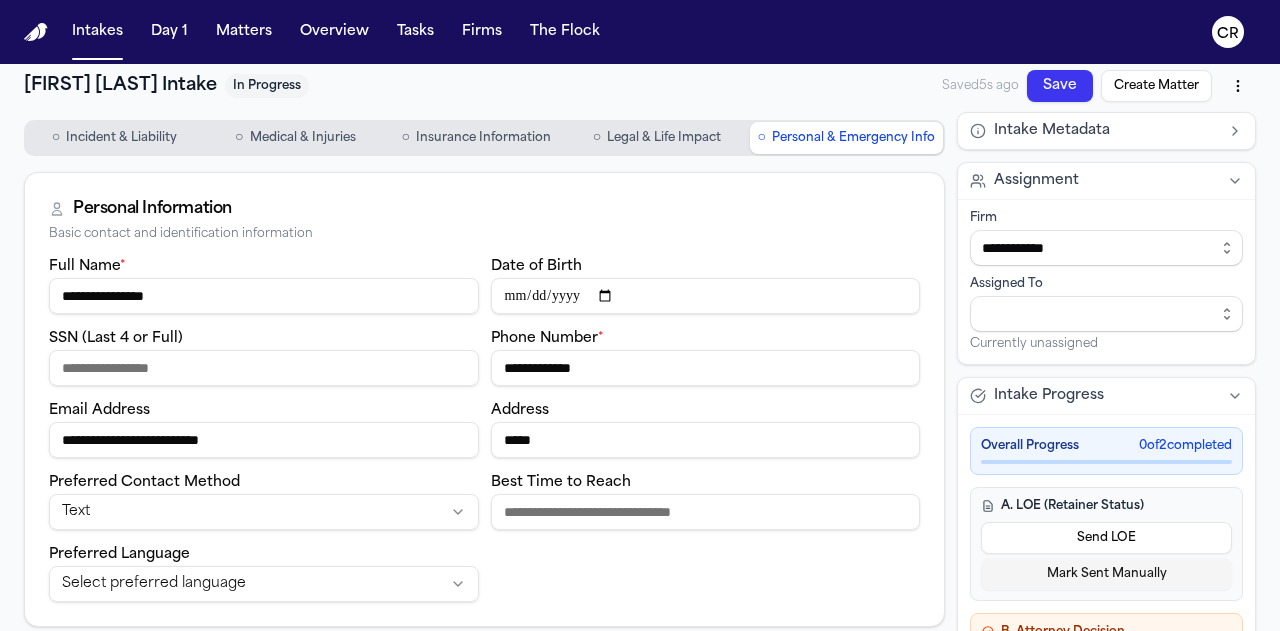 scroll, scrollTop: 0, scrollLeft: 0, axis: both 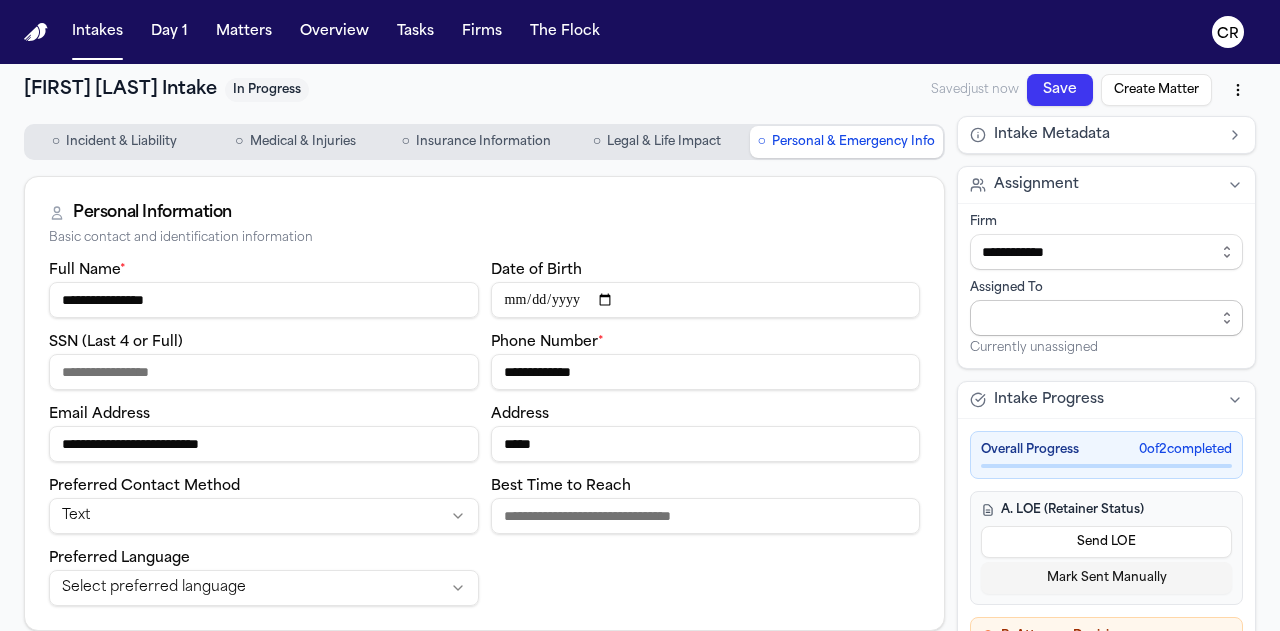 click at bounding box center [1106, 318] 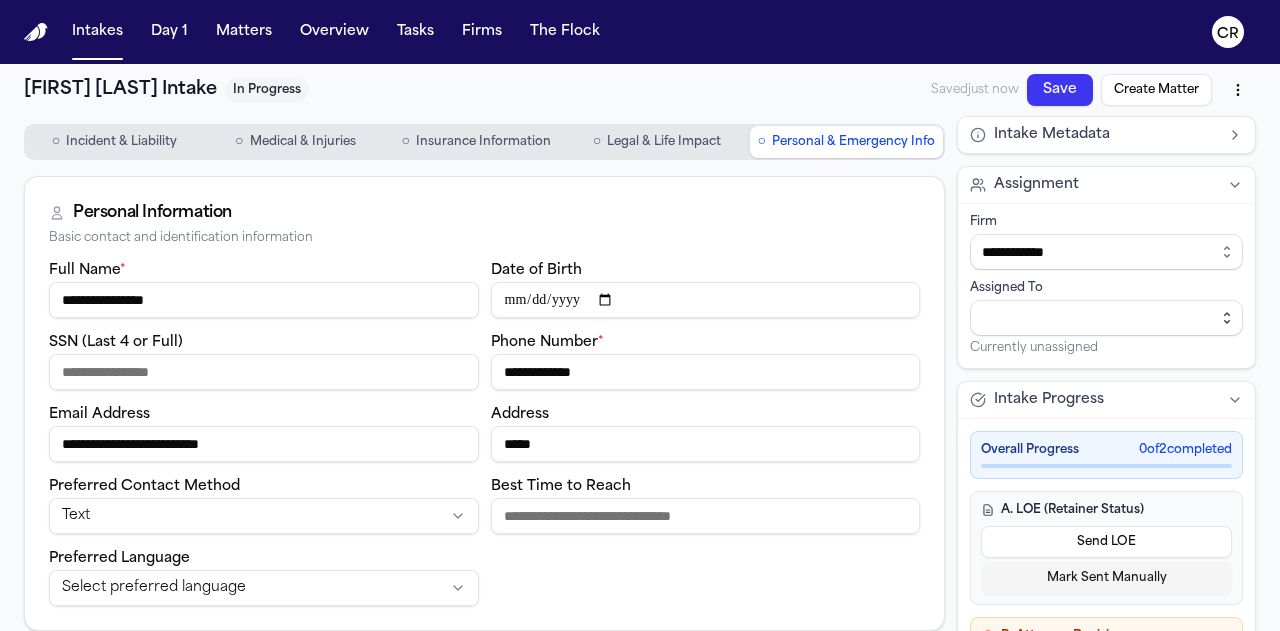 click 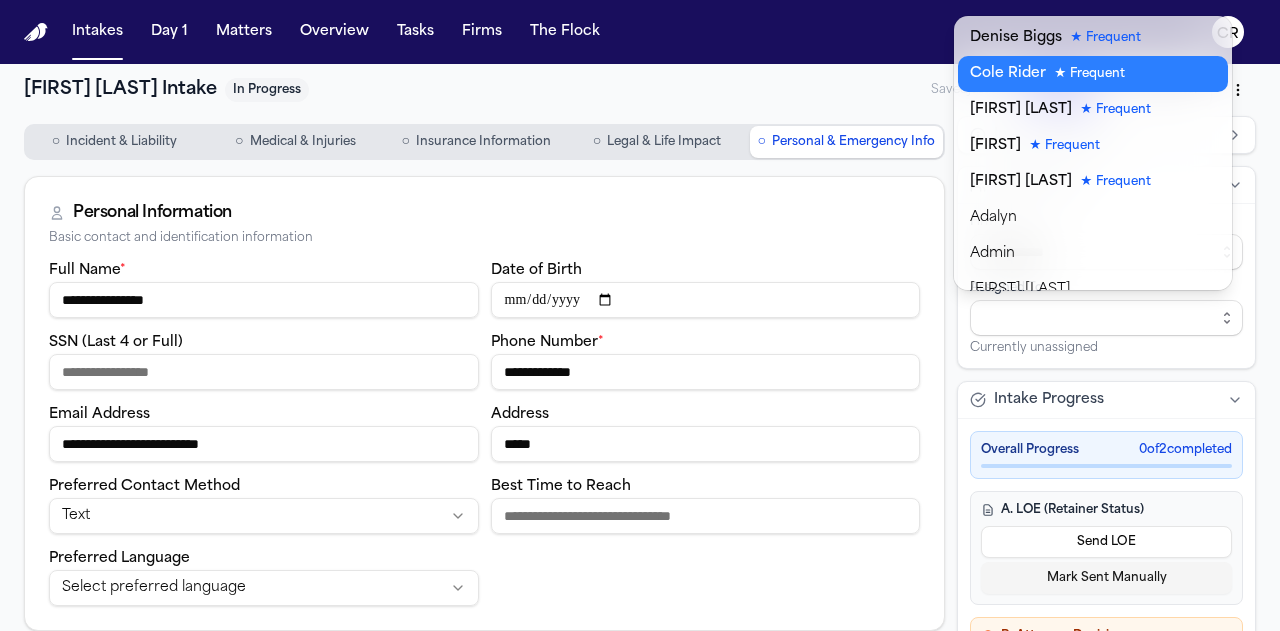 type on "**********" 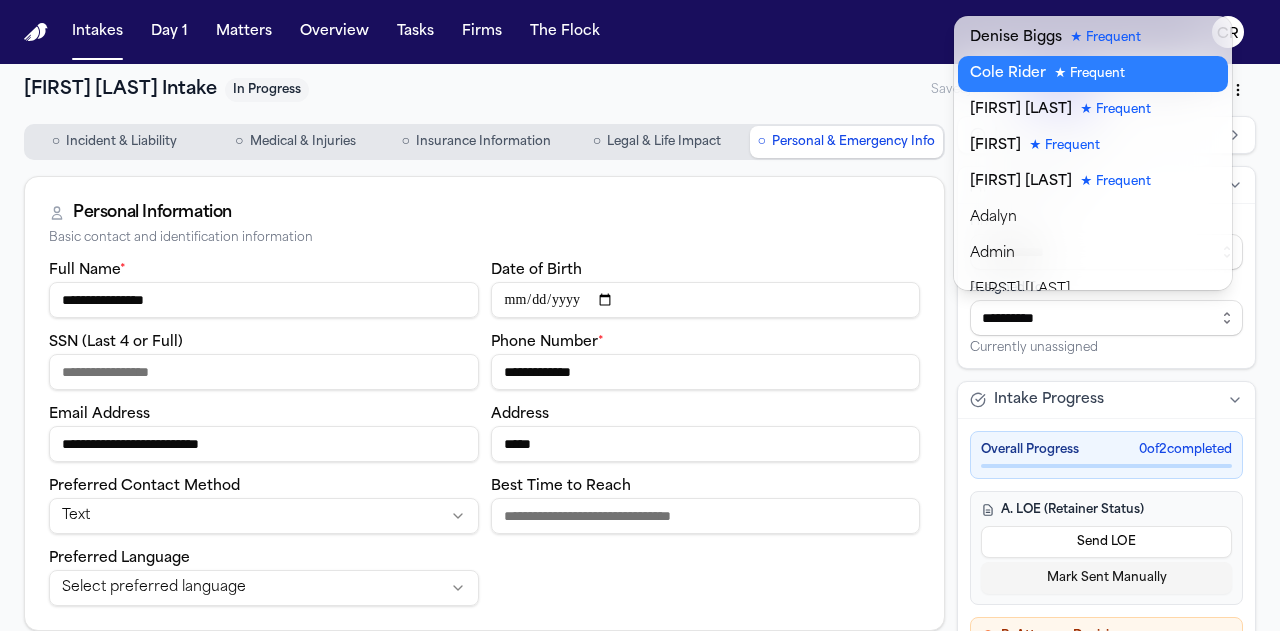 click on "**********" at bounding box center (640, 315) 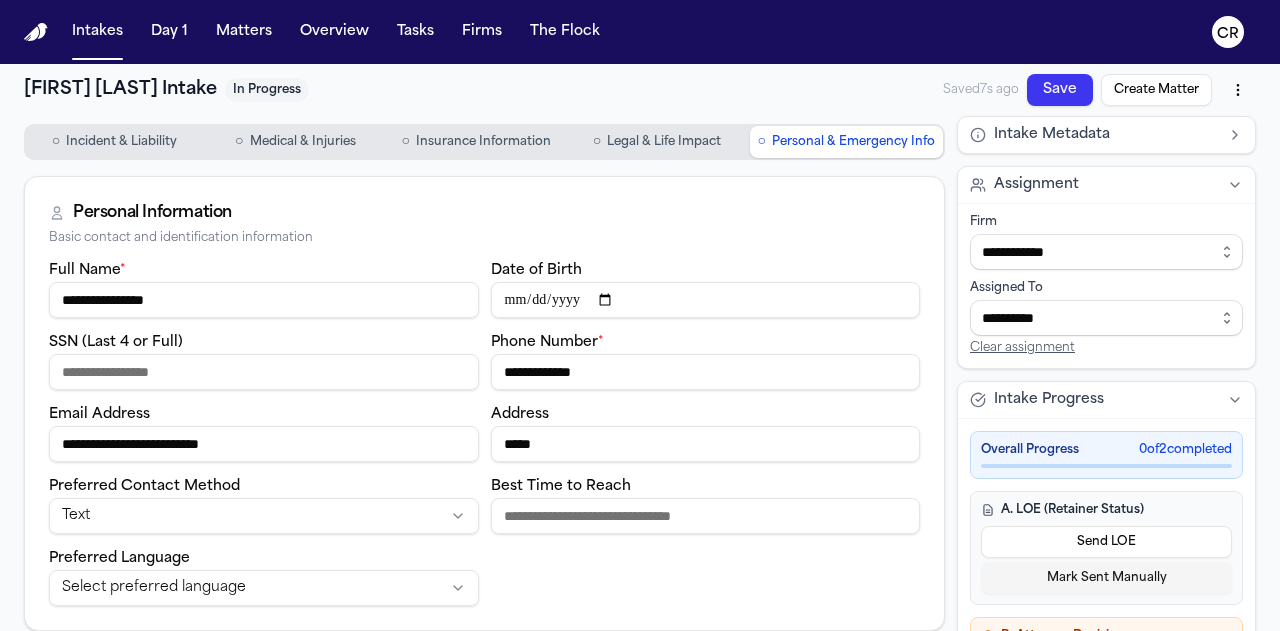 click on "**********" at bounding box center [640, 531] 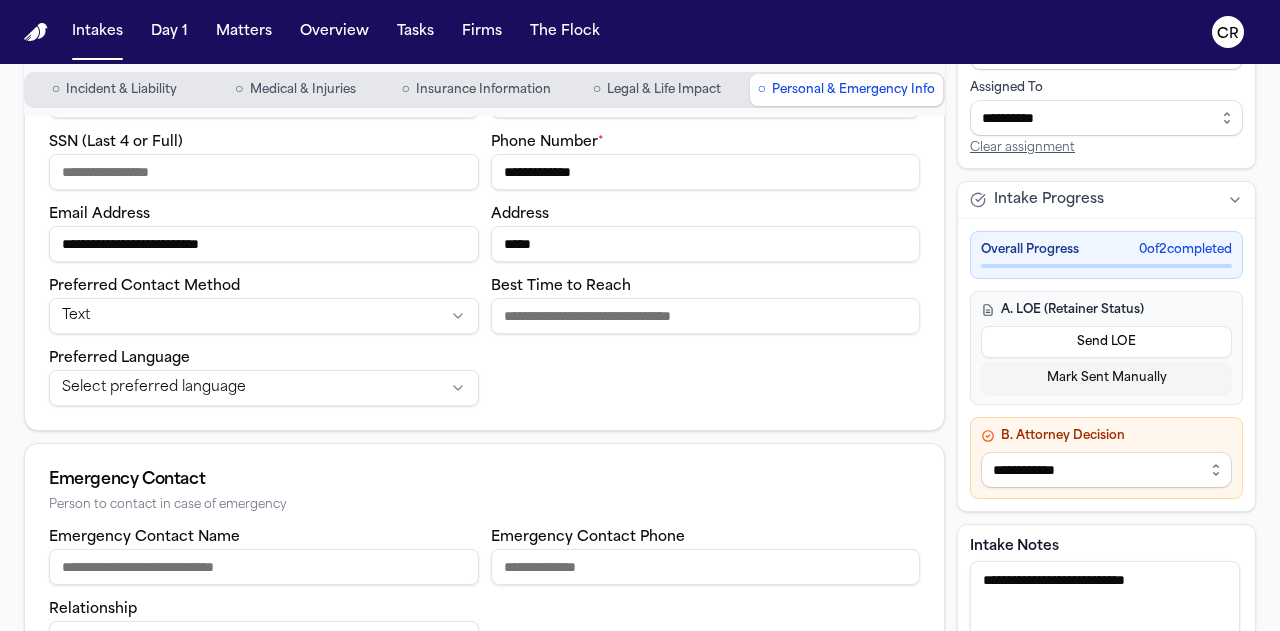 scroll, scrollTop: 100, scrollLeft: 0, axis: vertical 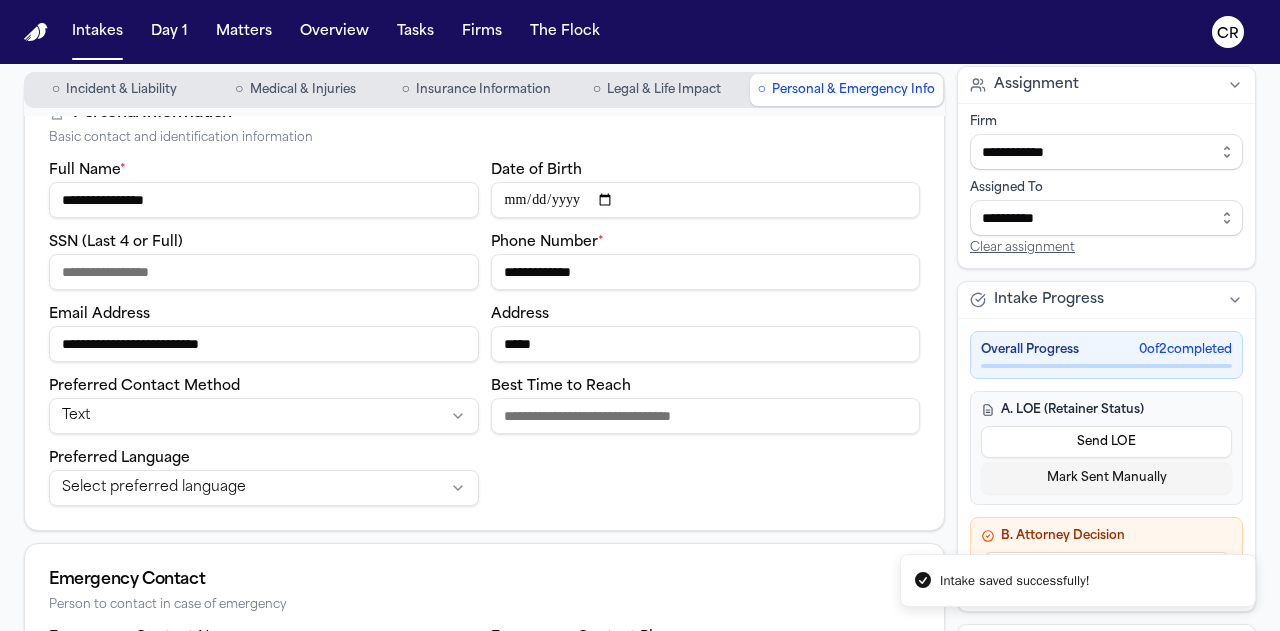 click on "Send LOE" at bounding box center (1106, 442) 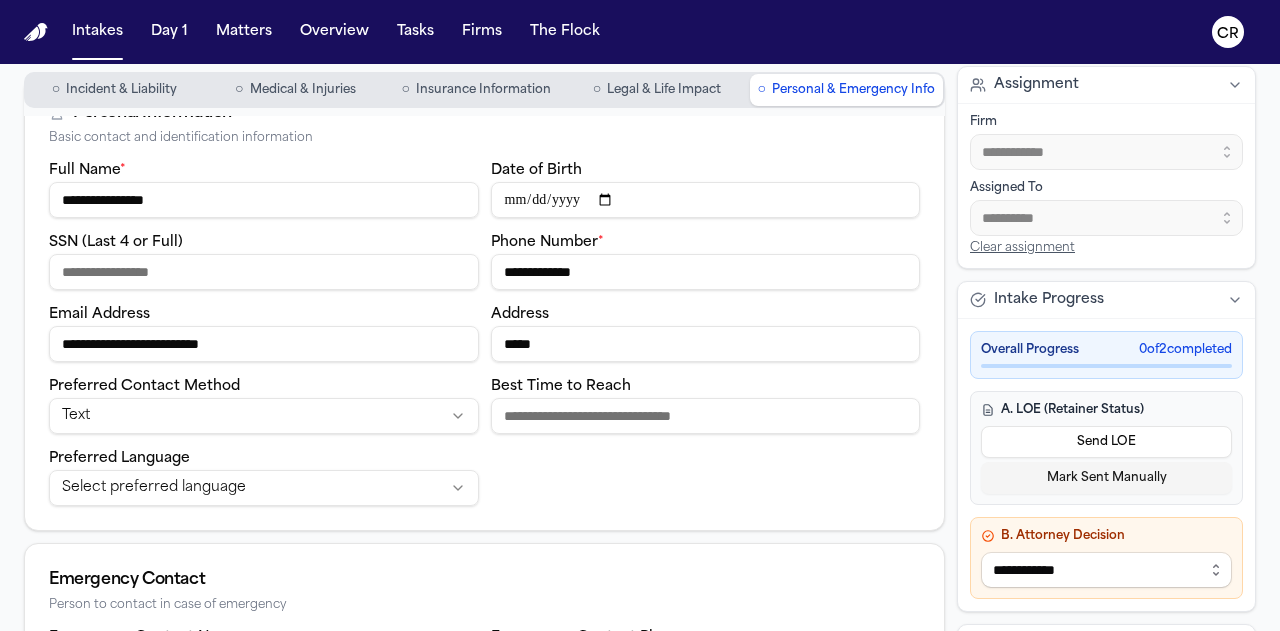 click on "Cancel" at bounding box center [28, 1971] 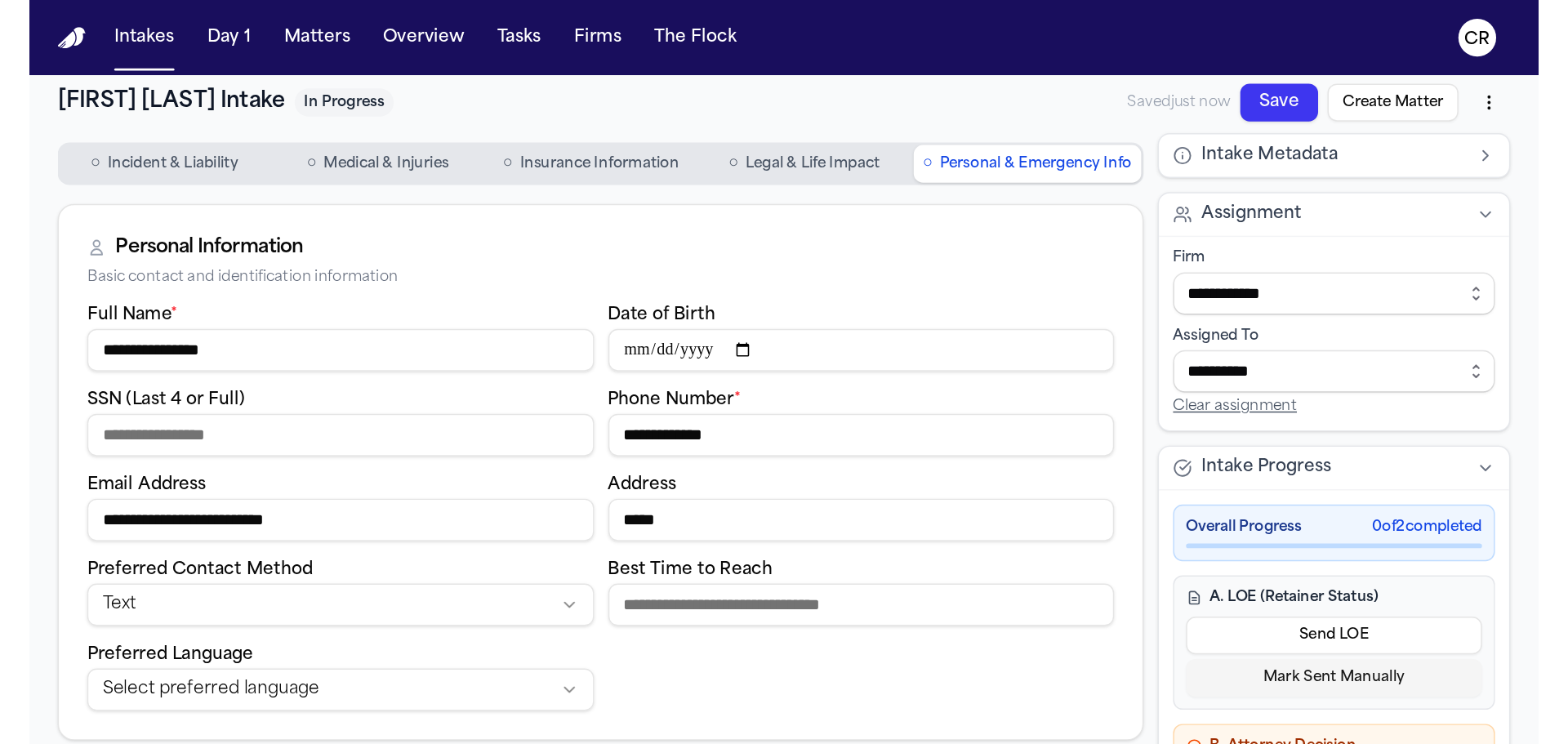 scroll, scrollTop: 0, scrollLeft: 0, axis: both 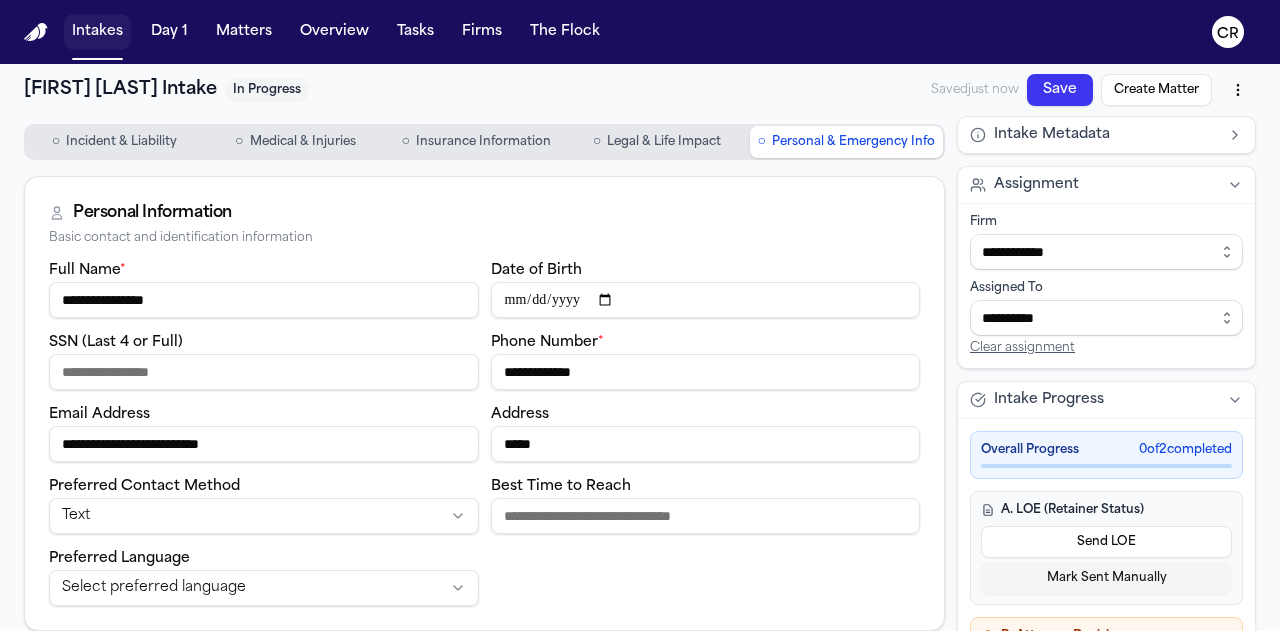 click on "Intakes" at bounding box center [97, 32] 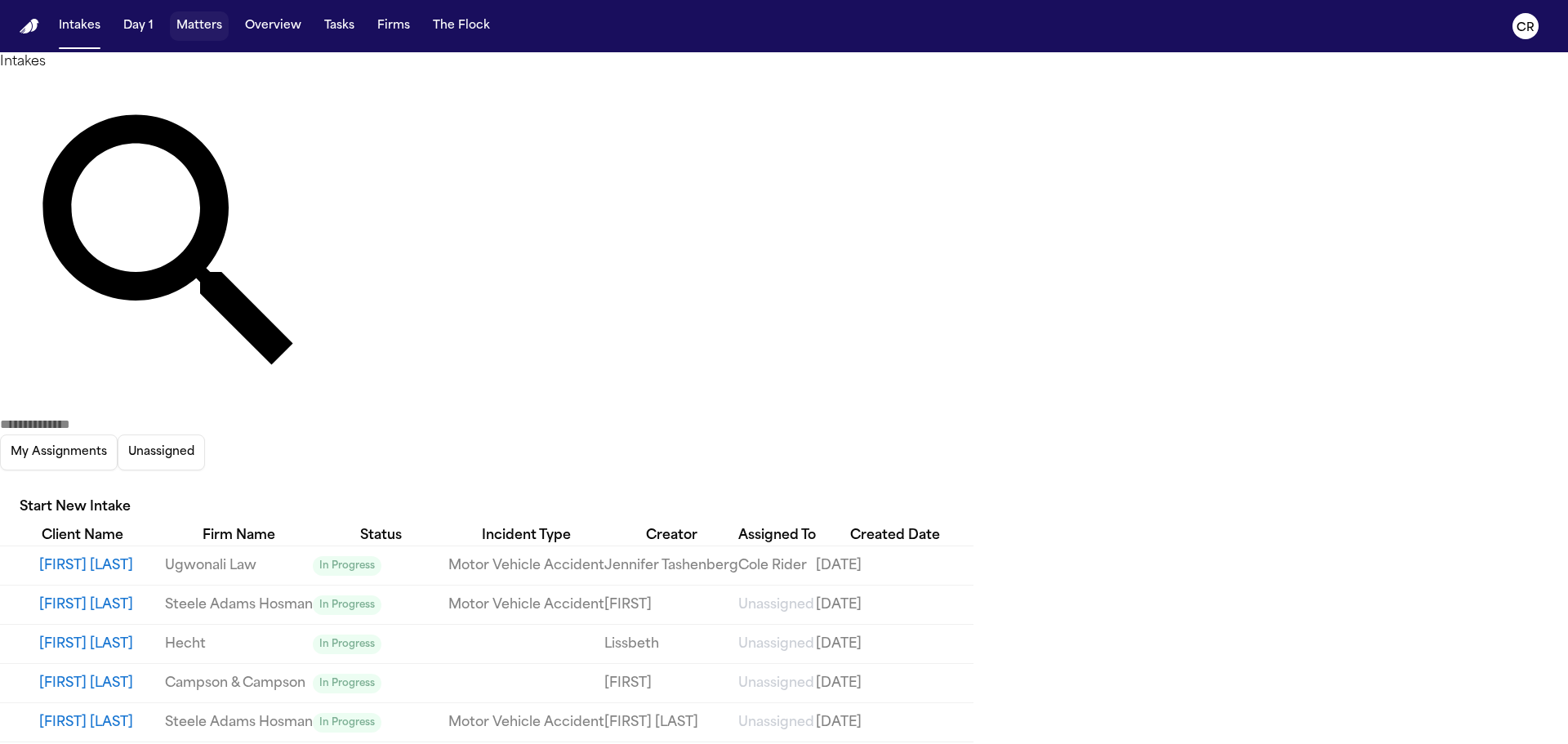 click on "Matters" at bounding box center (199, 26) 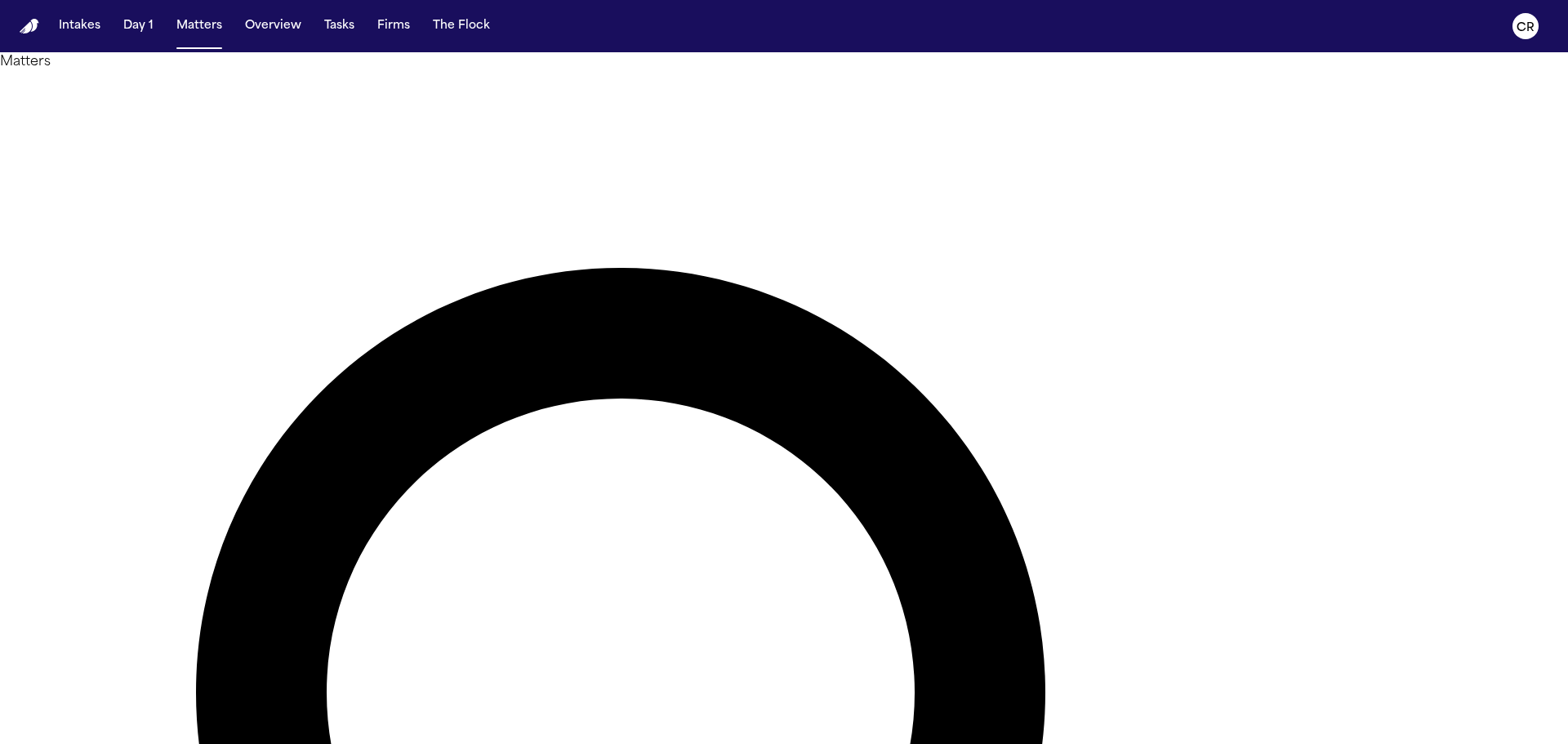 click at bounding box center [65, 1650] 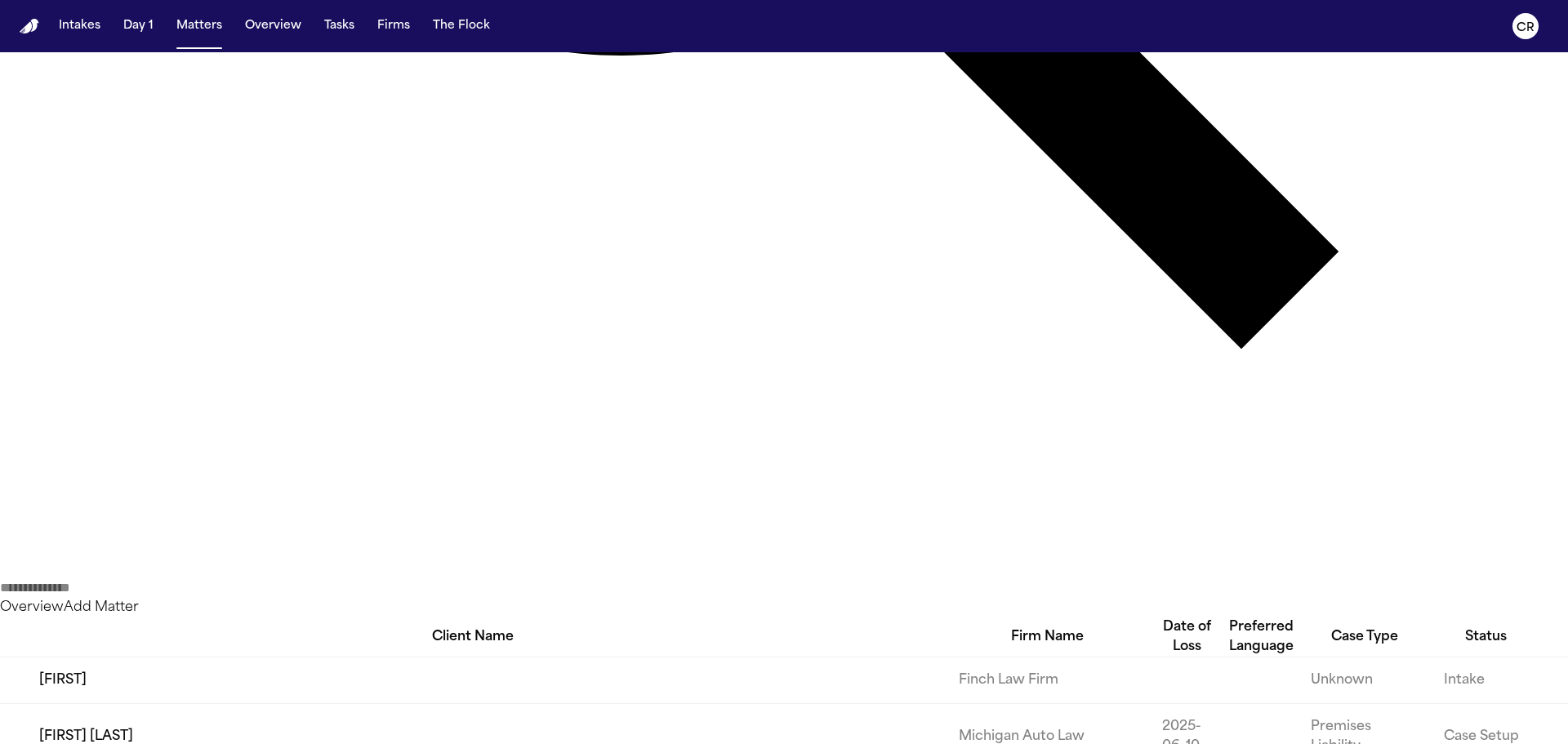 scroll, scrollTop: 898, scrollLeft: 0, axis: vertical 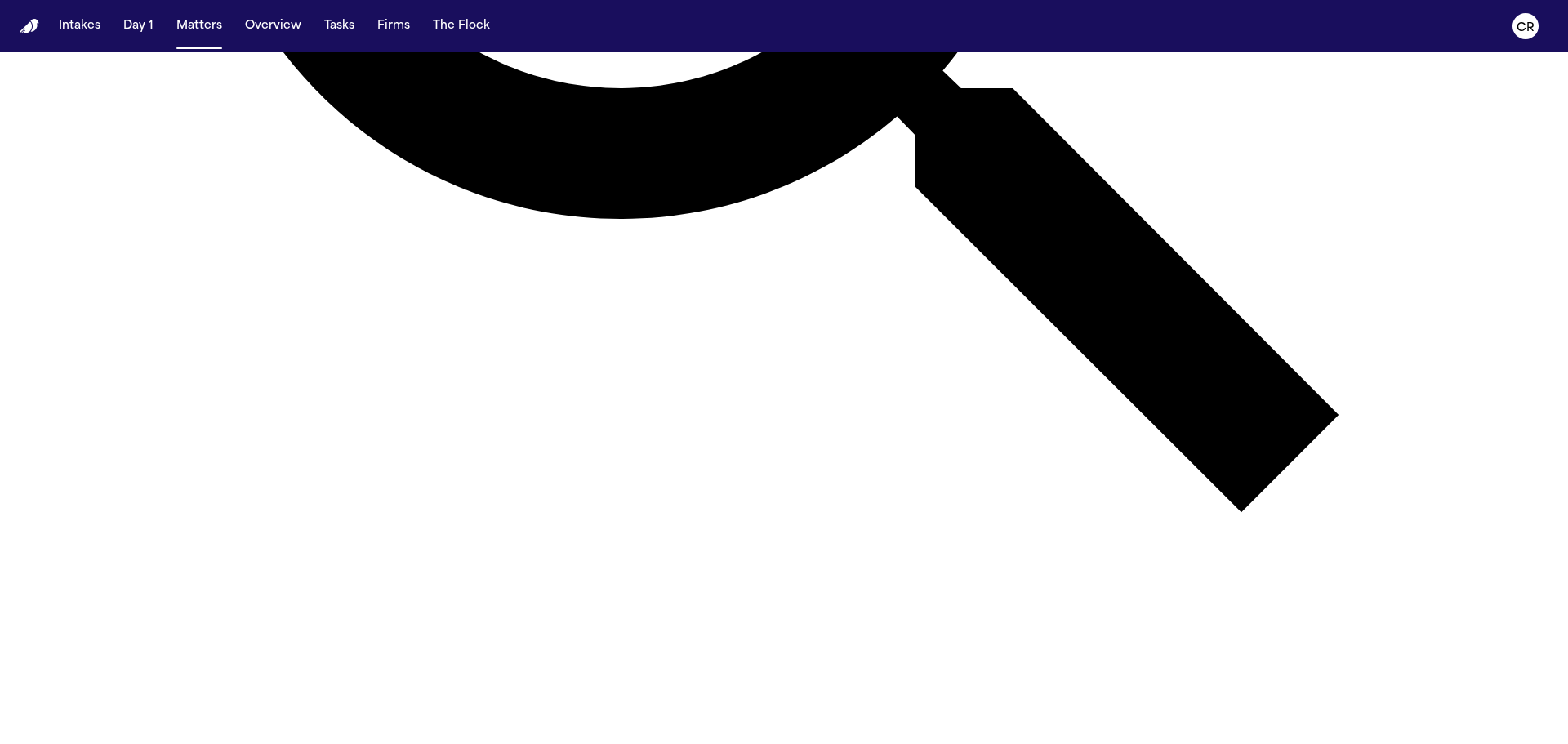 click on "[FIRST] [LAST]" at bounding box center (473, 2118) 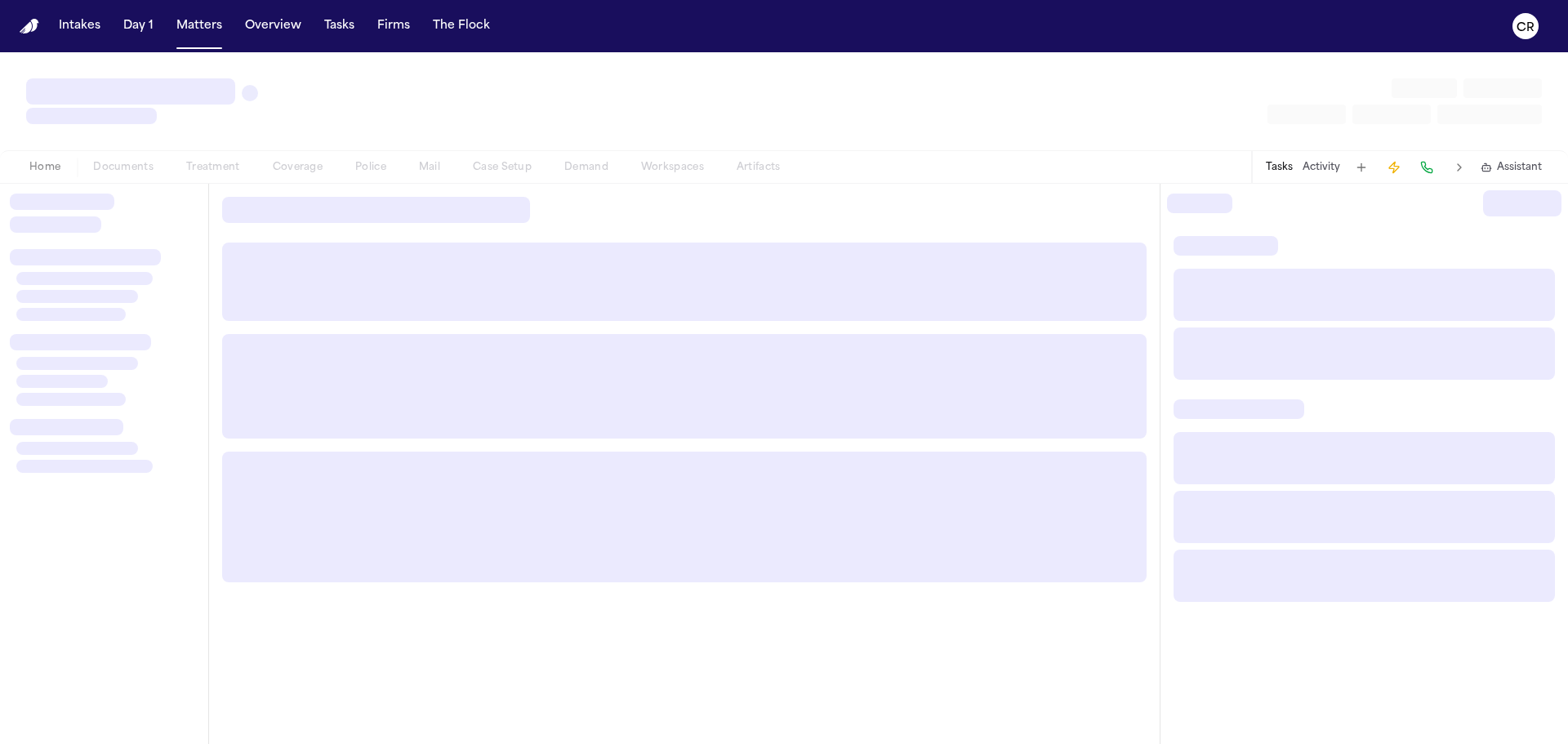 scroll, scrollTop: 0, scrollLeft: 0, axis: both 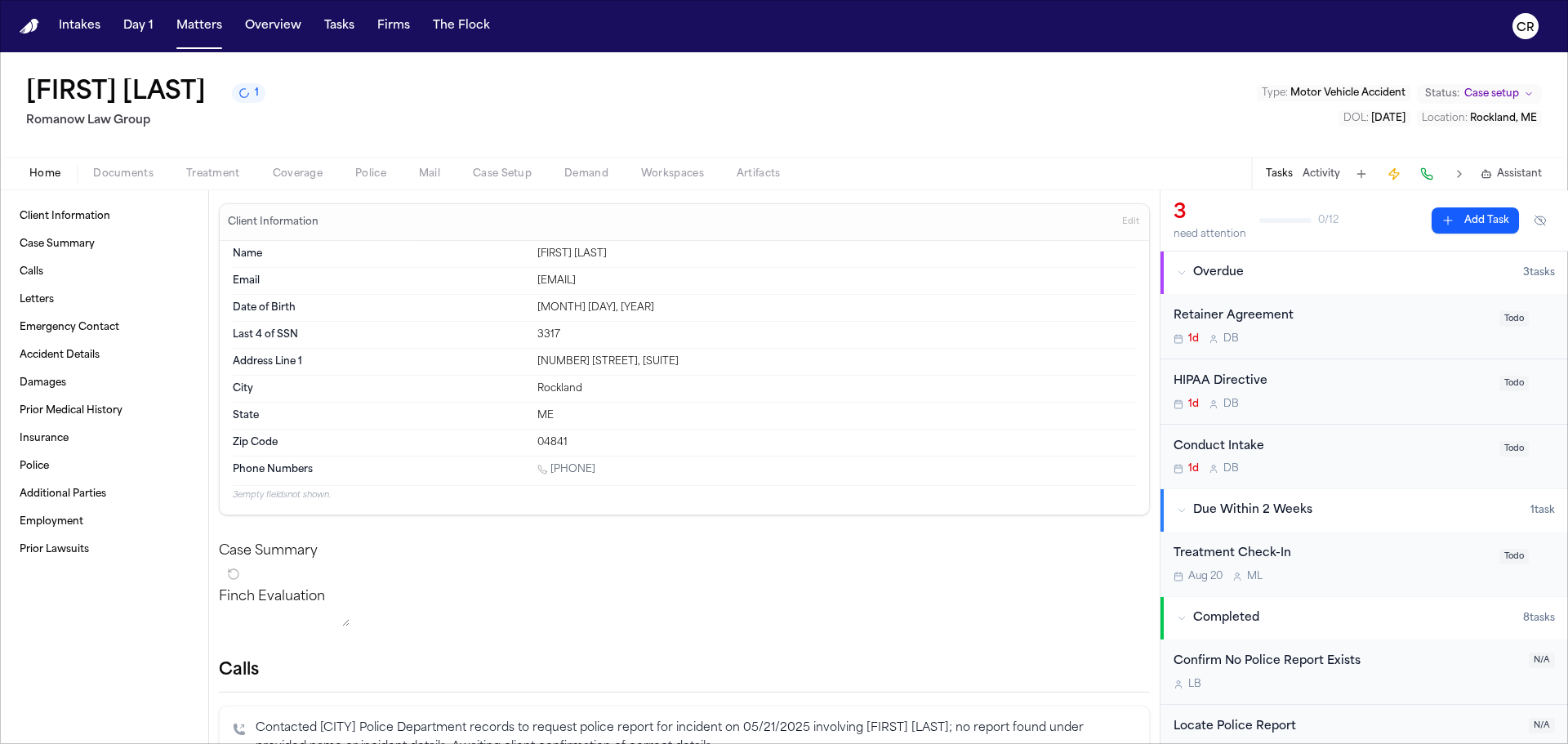 click on "Todo" at bounding box center [1514, 319] 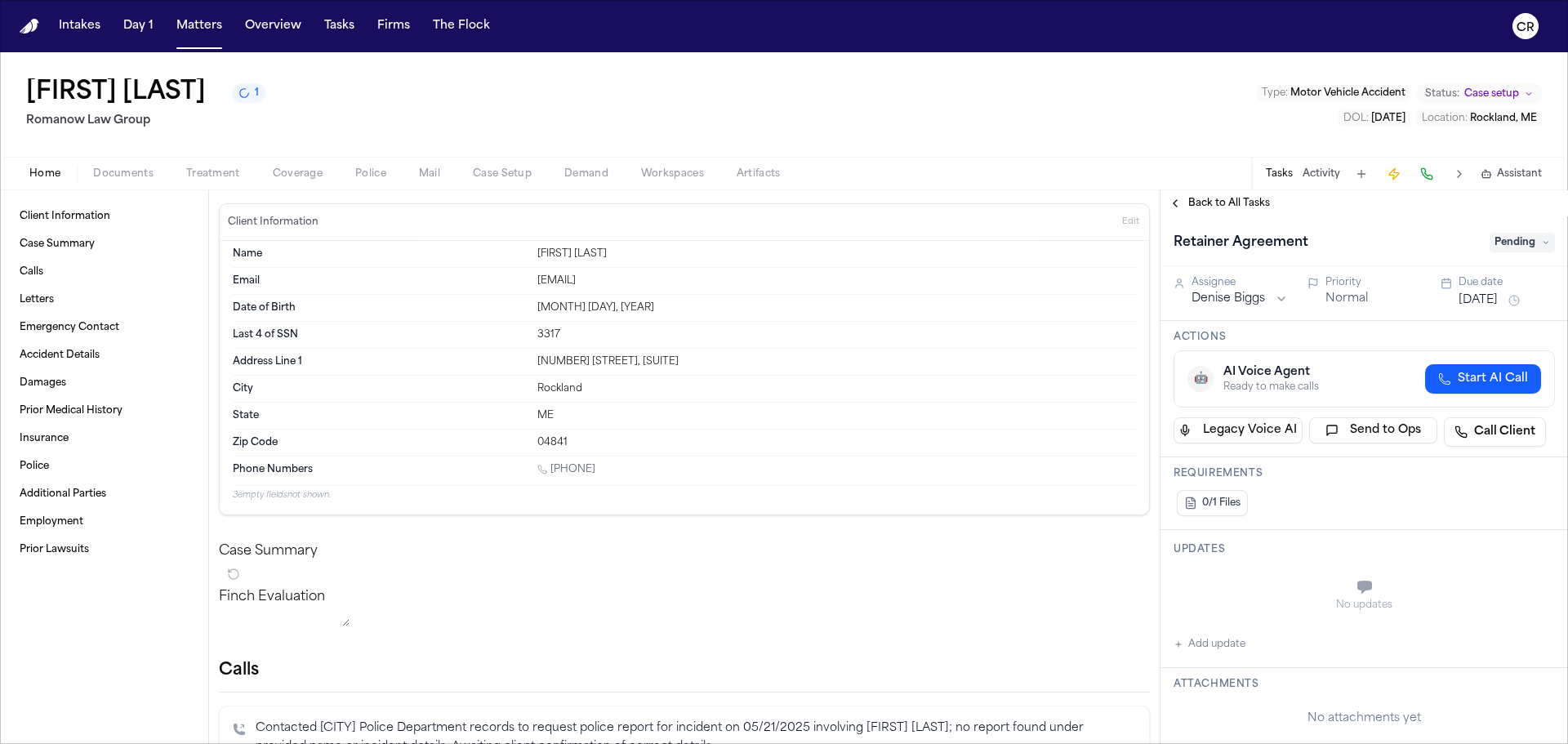click on "Pending" at bounding box center [1522, 243] 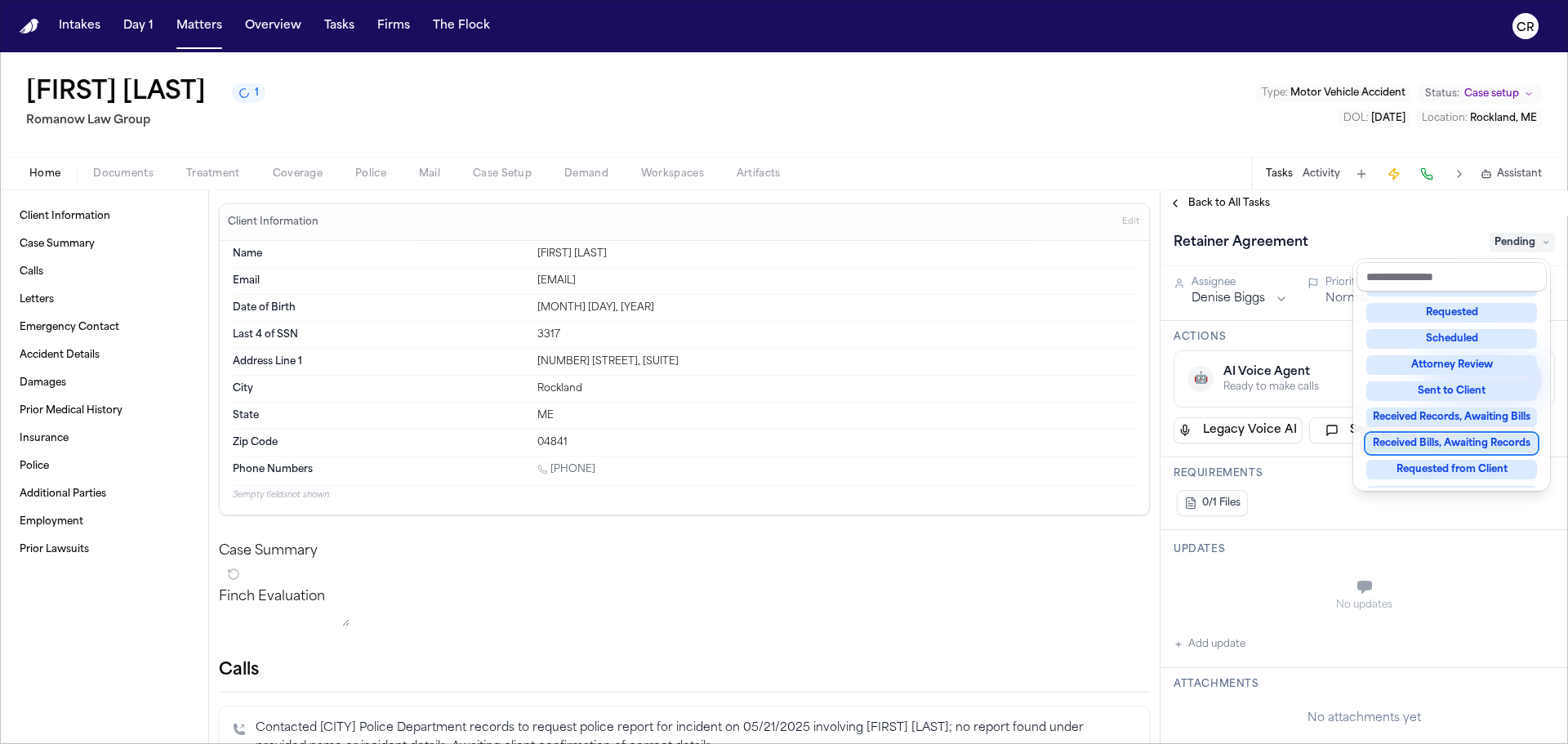 scroll, scrollTop: 255, scrollLeft: 0, axis: vertical 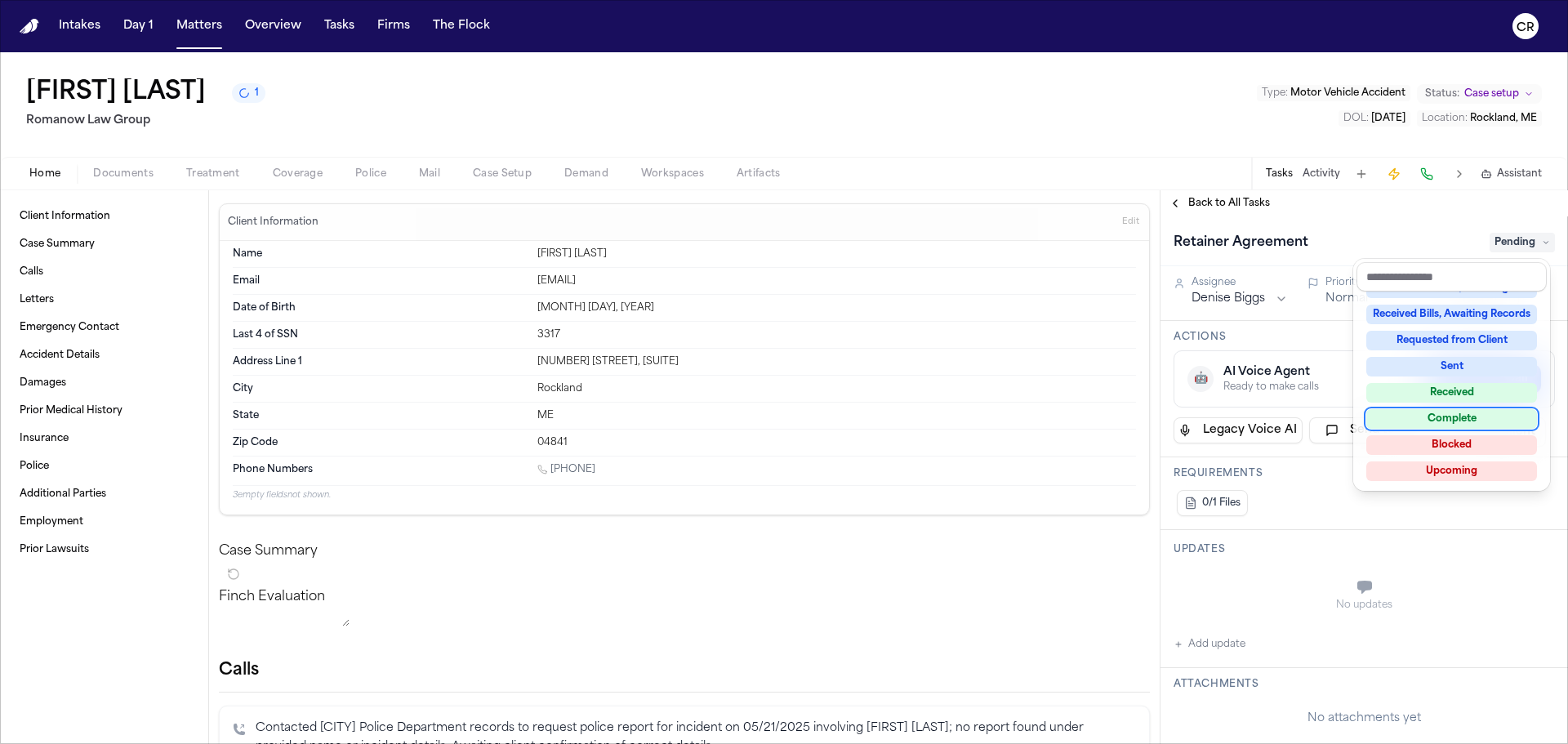click on "Complete" at bounding box center [1451, 419] 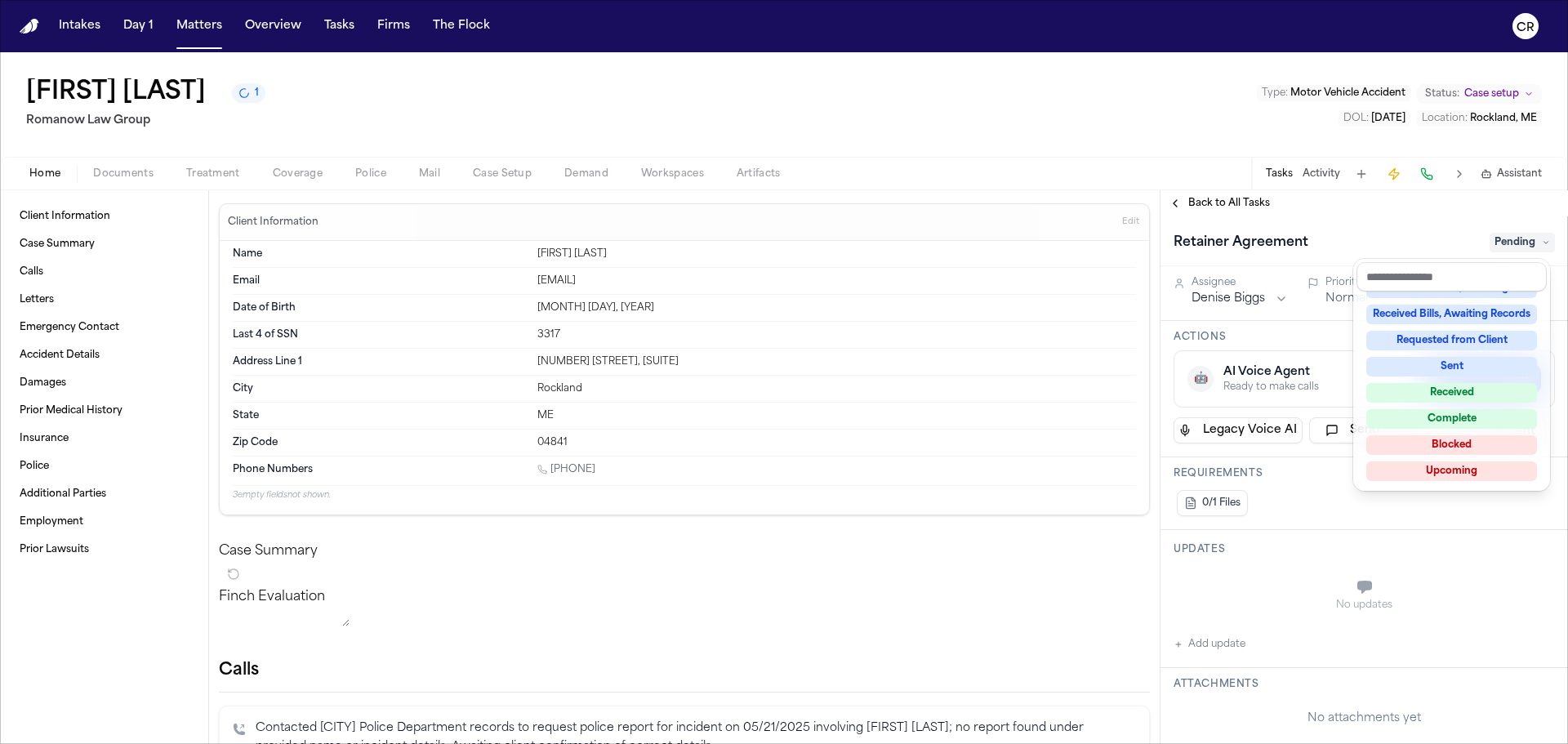 scroll, scrollTop: 149, scrollLeft: 0, axis: vertical 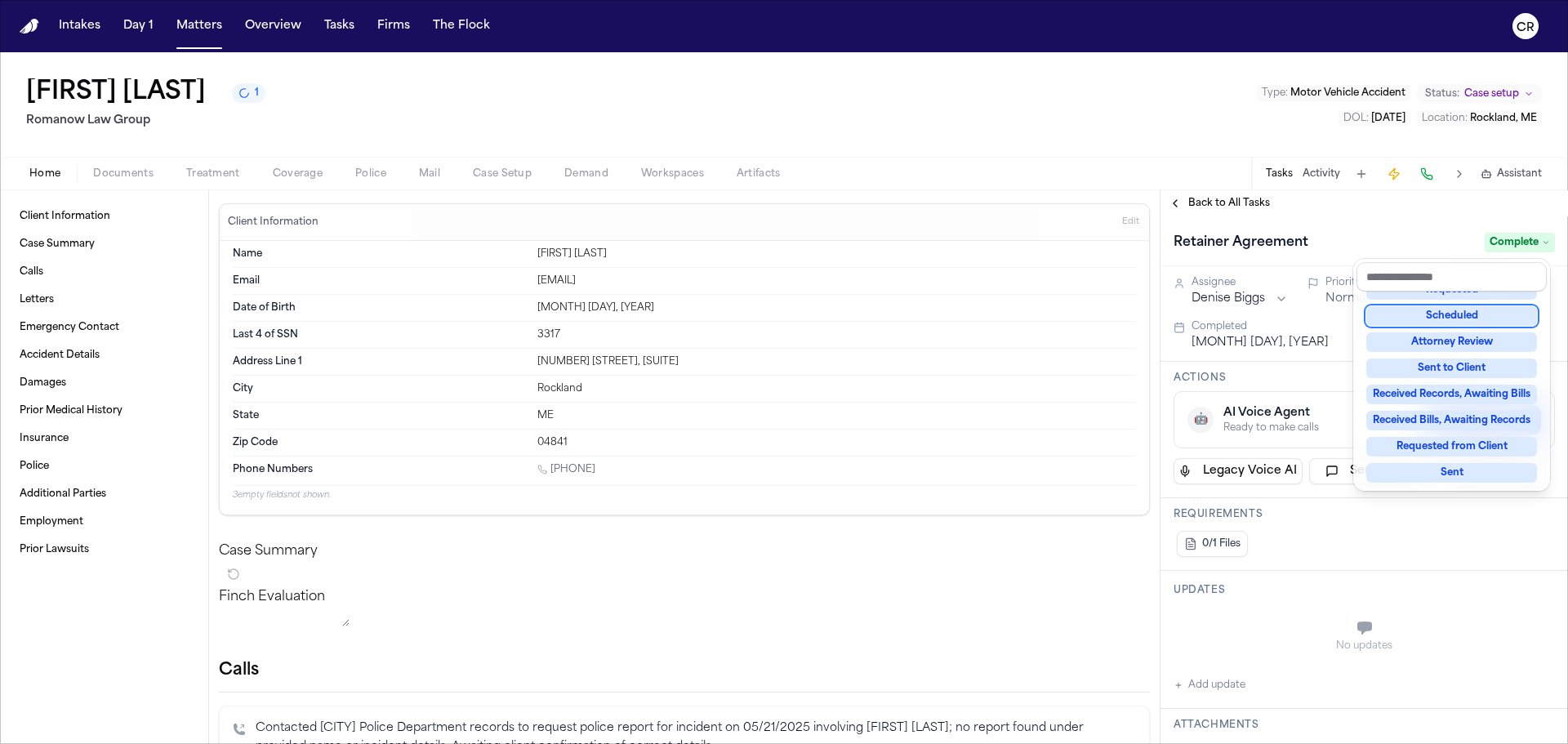 drag, startPoint x: 1016, startPoint y: 94, endPoint x: 1080, endPoint y: 118, distance: 68.35203 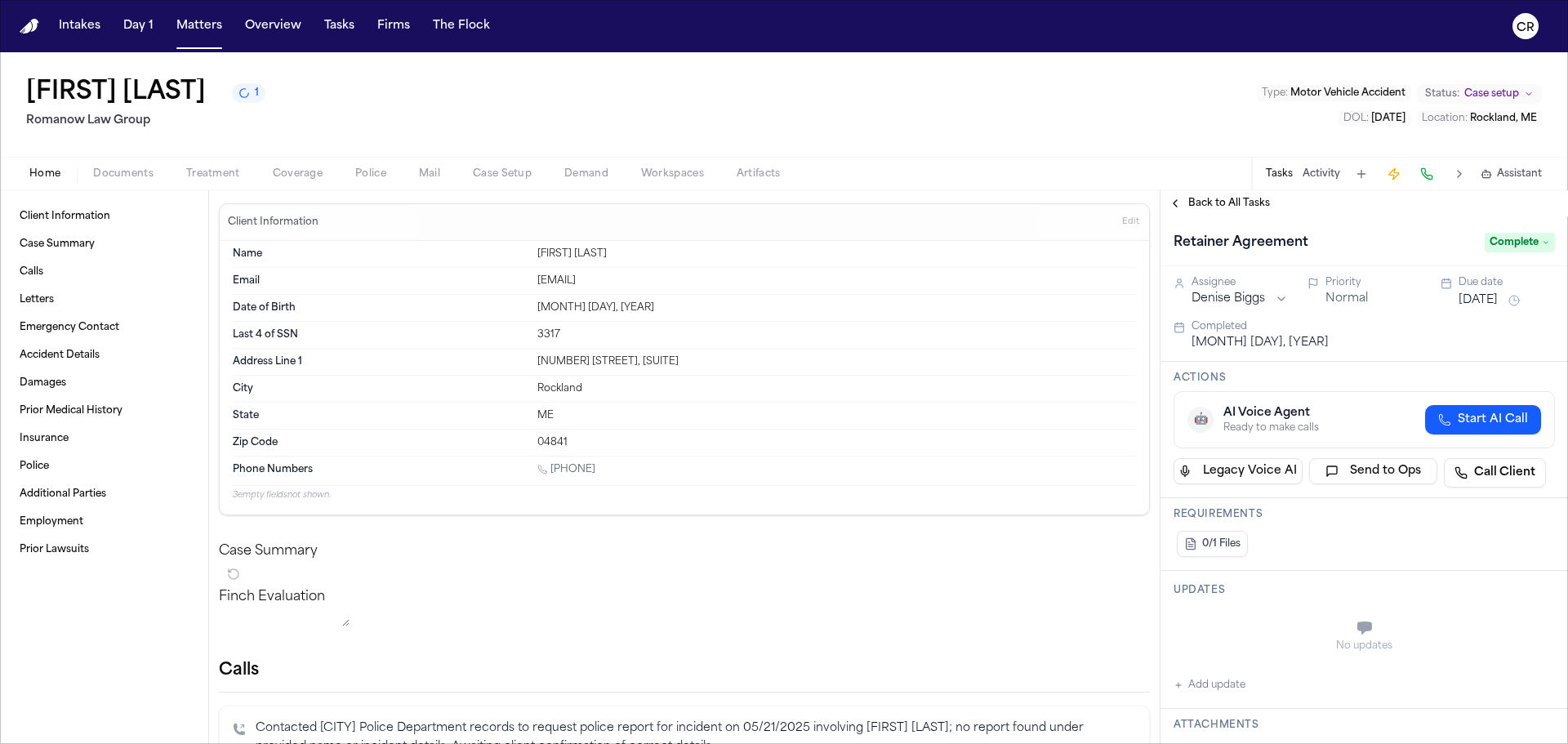 click on "Back to All Tasks" at bounding box center [1229, 203] 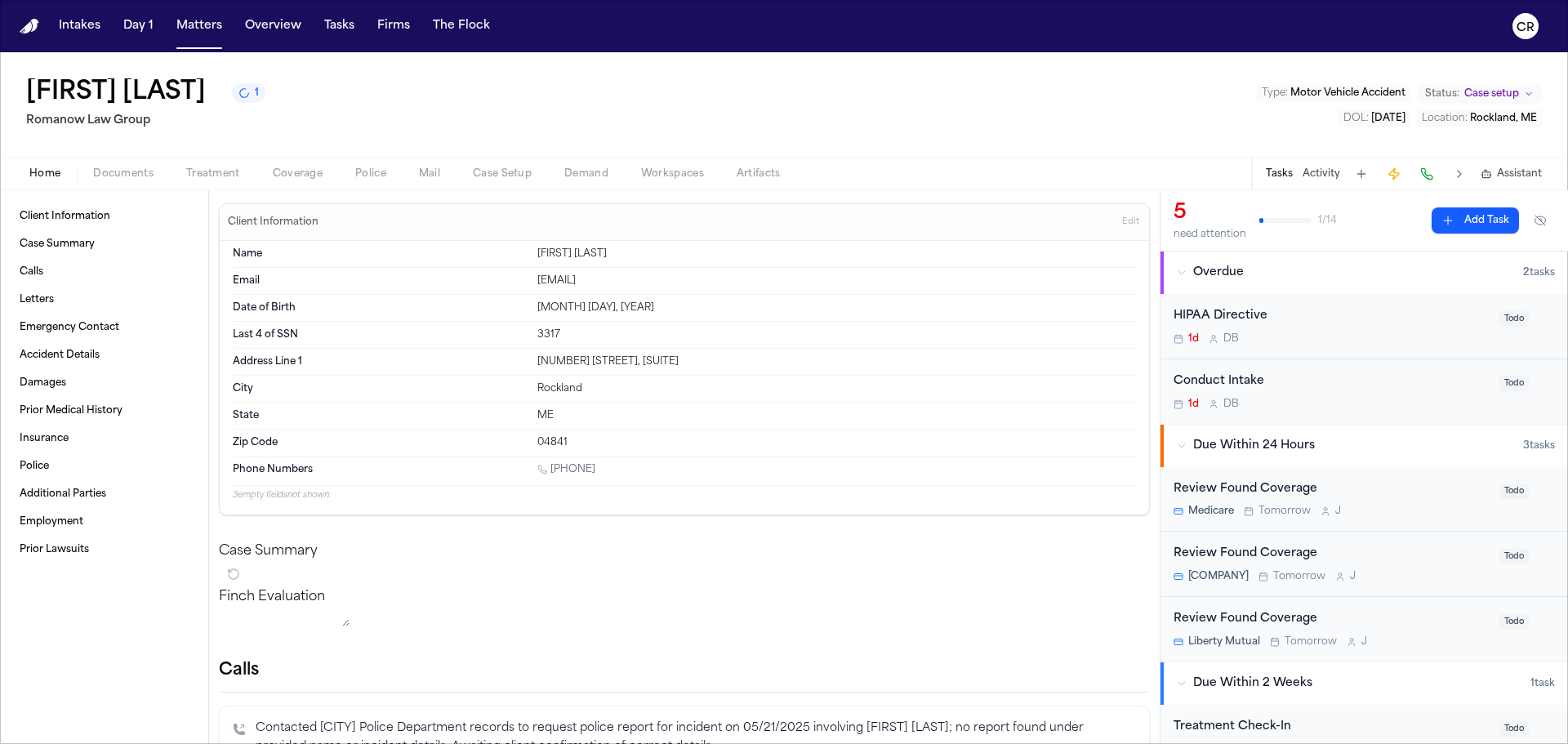 click on "Todo" at bounding box center [1514, 383] 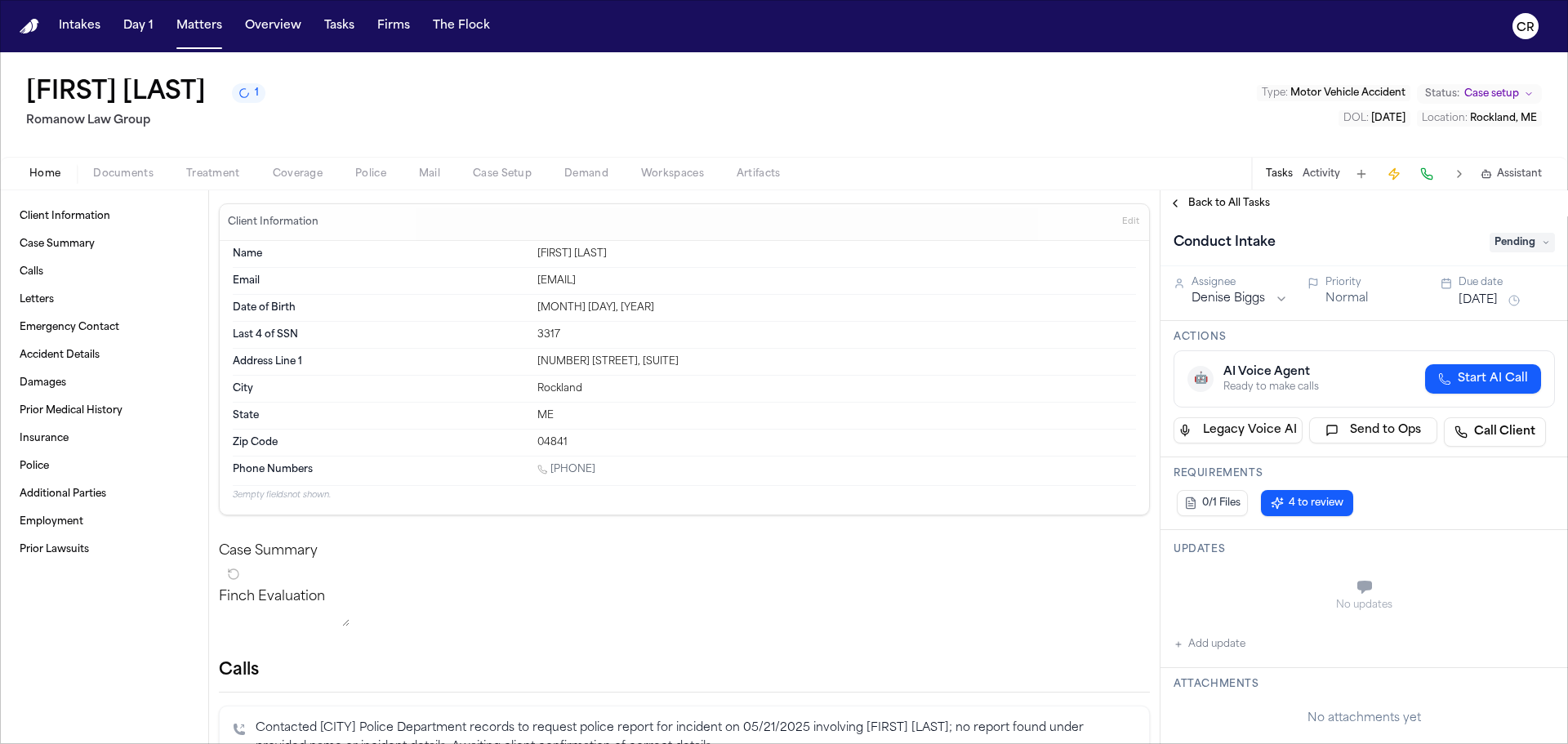 click on "Pending" at bounding box center [1522, 243] 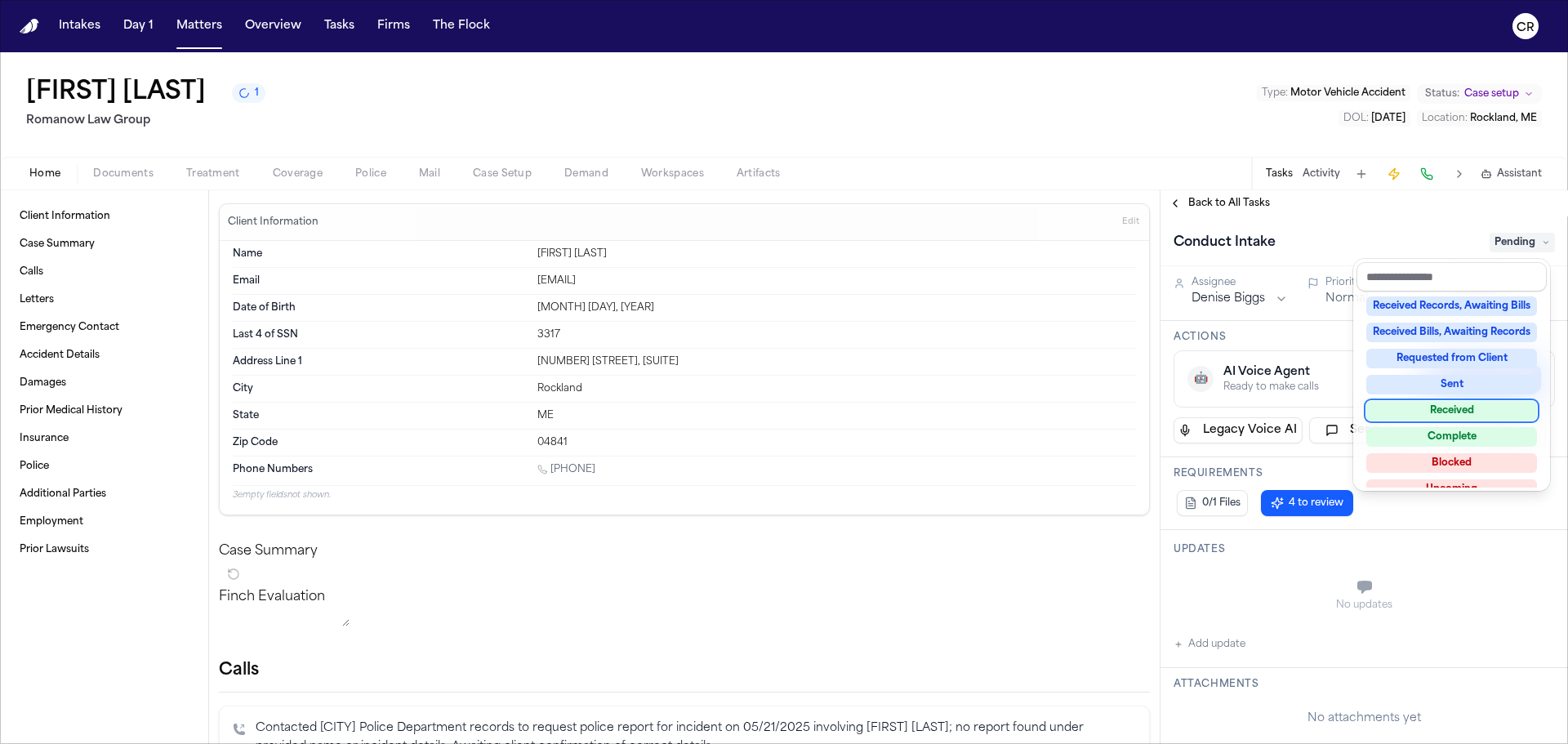 scroll, scrollTop: 255, scrollLeft: 0, axis: vertical 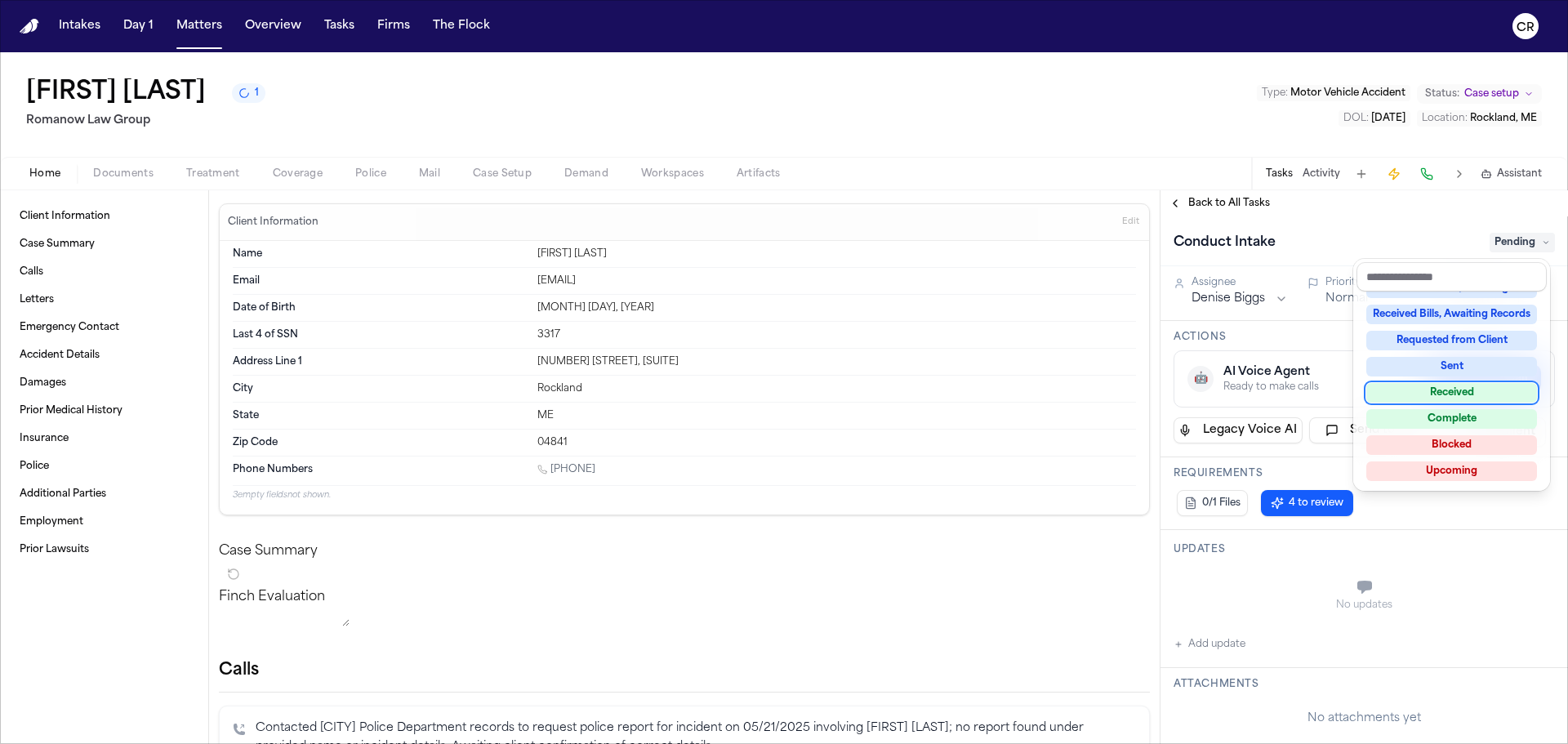 click on "Ily Shofestall 1 Romanow Law Group Type :   Motor Vehicle Accident Status: Case setup DOL :   2025-05-21 Location :   Rockland, ME Home Documents Treatment Coverage Police Mail Case Setup Demand Workspaces Artifacts Tasks Activity Assistant Client Information Case Summary Calls Letters Emergency Contact Accident Details Damages Prior Medical History Insurance Police Additional Parties Employment Prior Lawsuits Client Information Edit Name Ily Shofestall Email ily.shofestall@gmail.com Date of Birth Feb 4, 1949 Last 4 of SSN 3317 Address Line 1 385 Main Street, Suite 3 City Rockland State ME Zip Code 04841 Phone Numbers 1 (207) 319-6449 3  empty   fields  not shown. Case Summary Finch Evaluation * ​ Calls Contacted Rockland Police Department records to request police report for incident on 05/21/2025 involving Eileen Shofistall; no report found under provided name or incident details. Awaiting client confirmation of correct details. Aug 6  at  3:16 PM •  4m 33s AI Letters No letters created yet Clear Add 4" at bounding box center [784, 398] 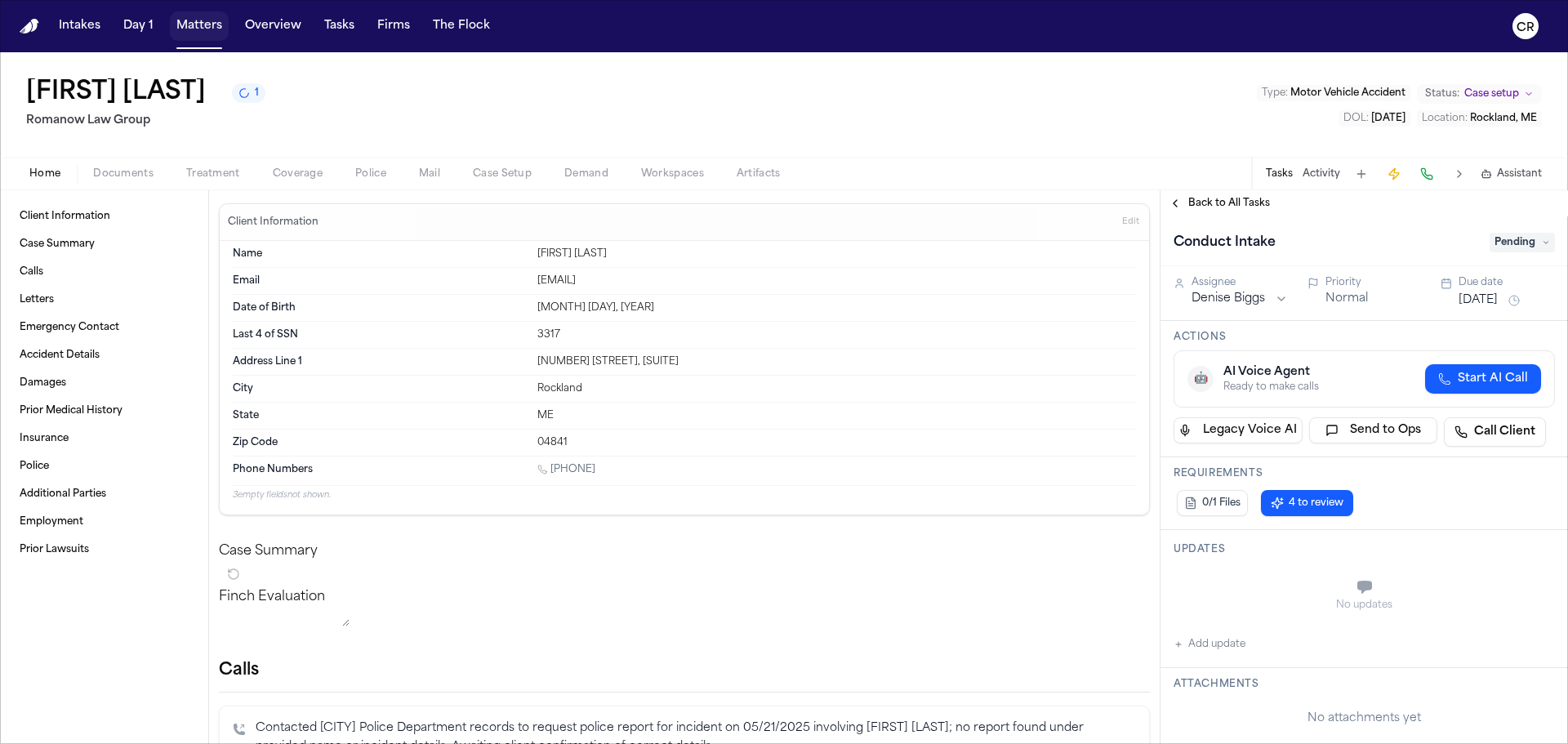 click on "Matters" at bounding box center (199, 26) 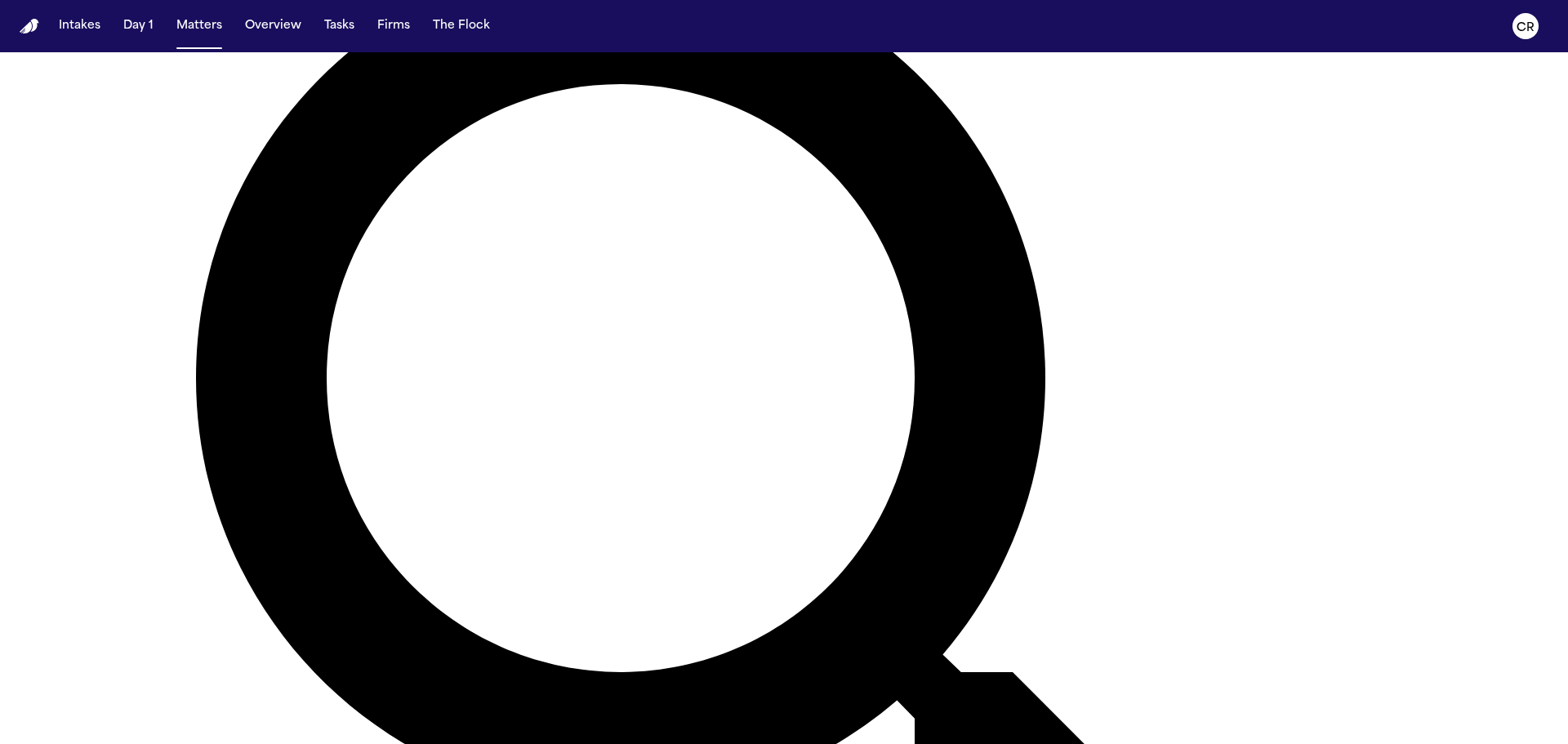 scroll, scrollTop: 653, scrollLeft: 0, axis: vertical 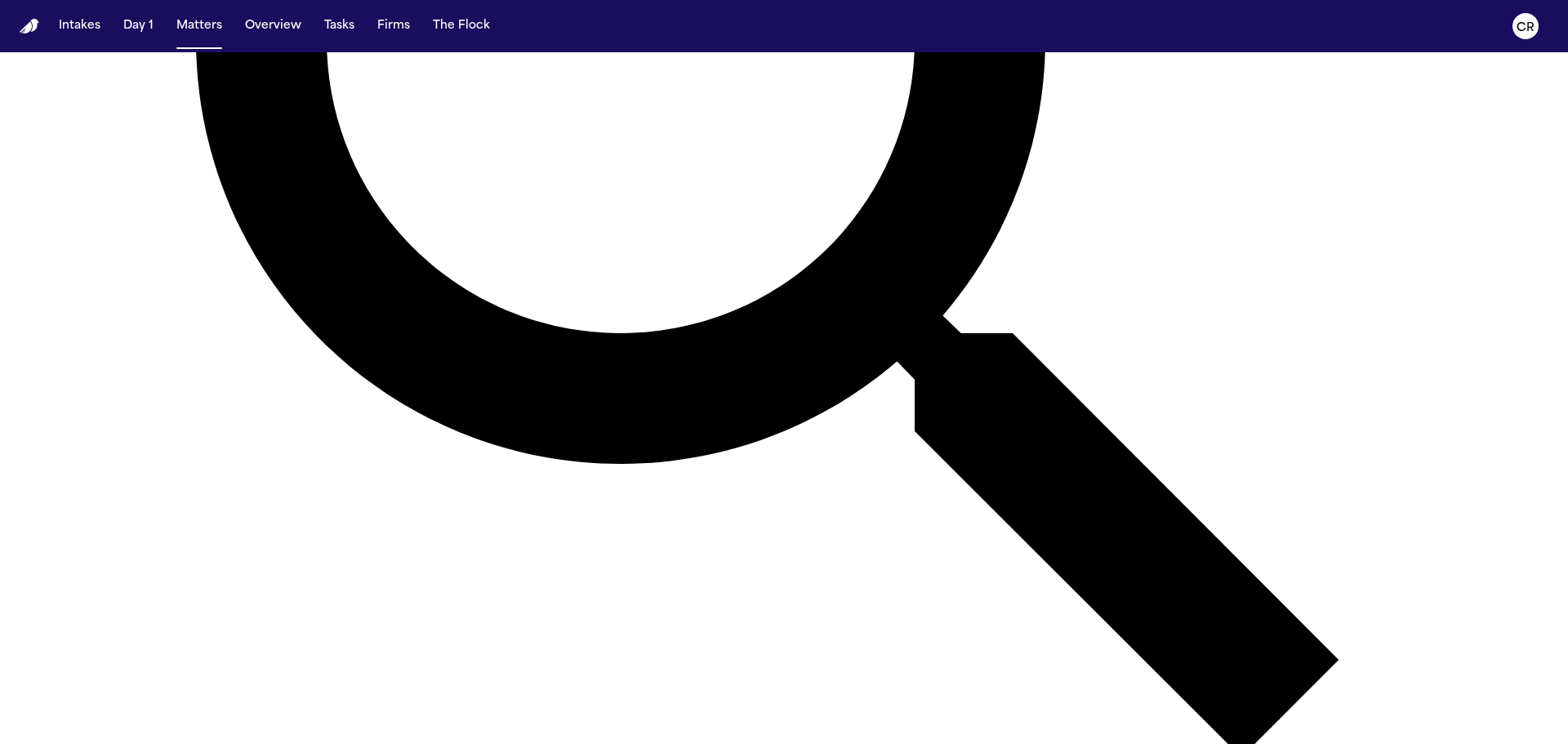 click on "[FIRST] [LAST]" at bounding box center [473, 2429] 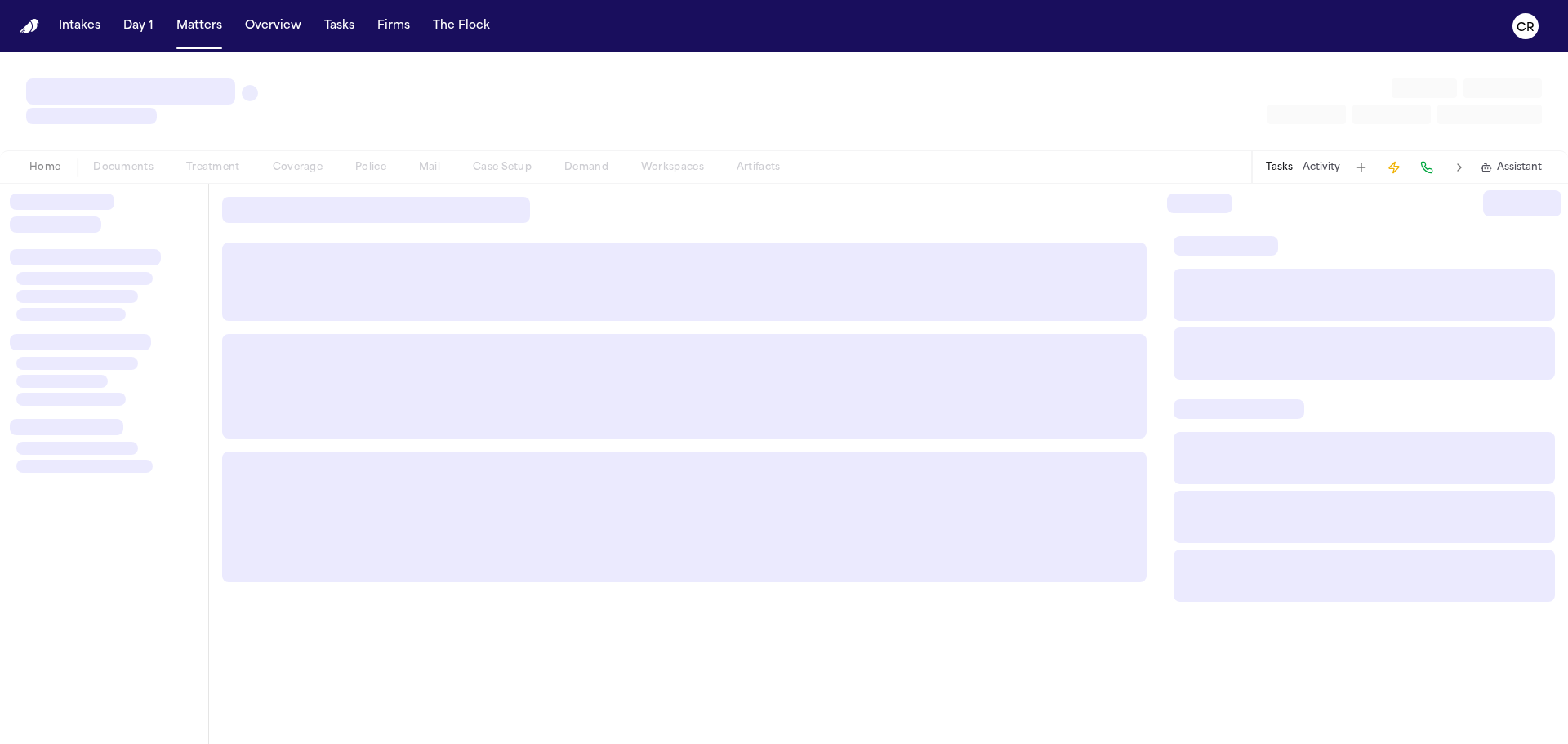 scroll, scrollTop: 0, scrollLeft: 0, axis: both 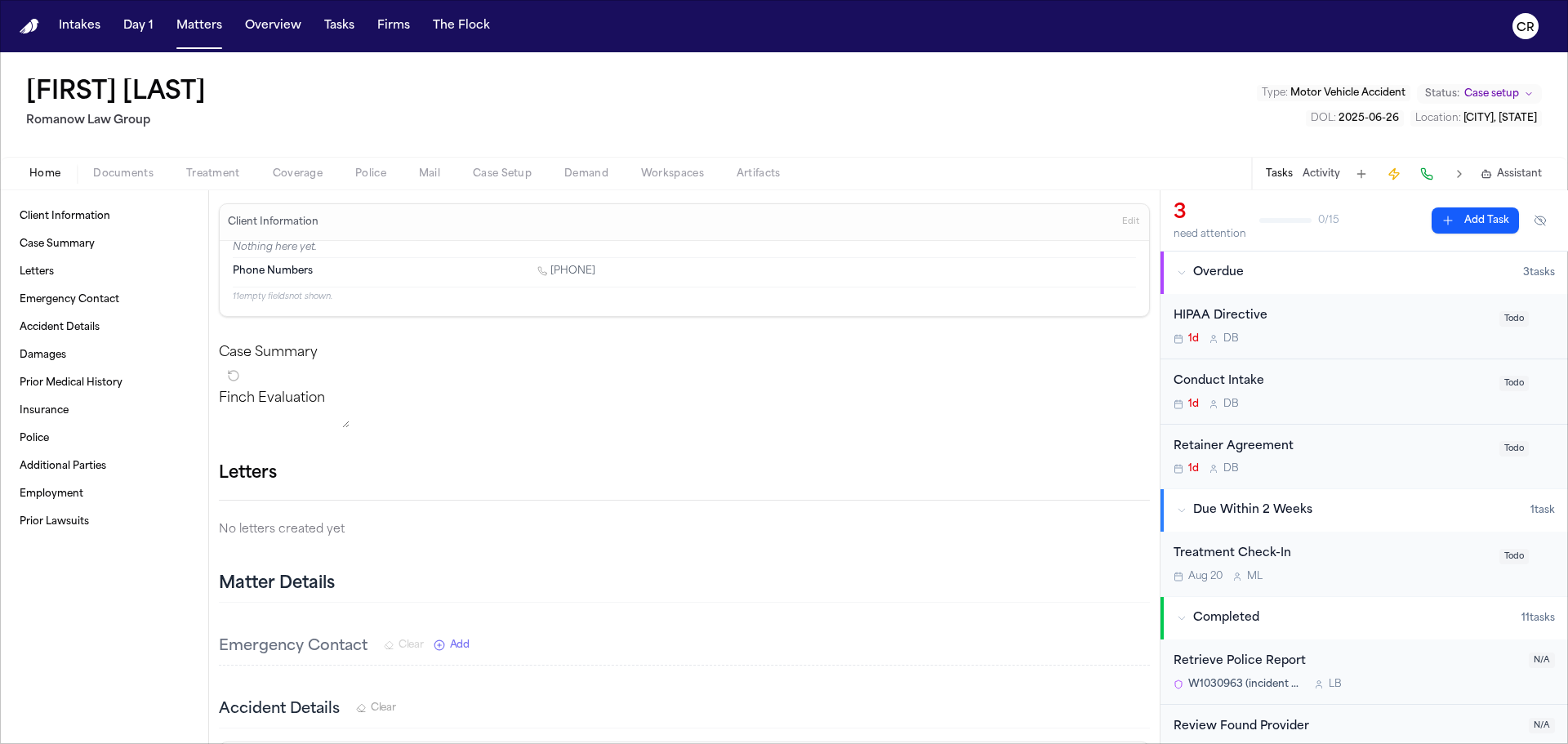 click on "Todo" at bounding box center (1514, 448) 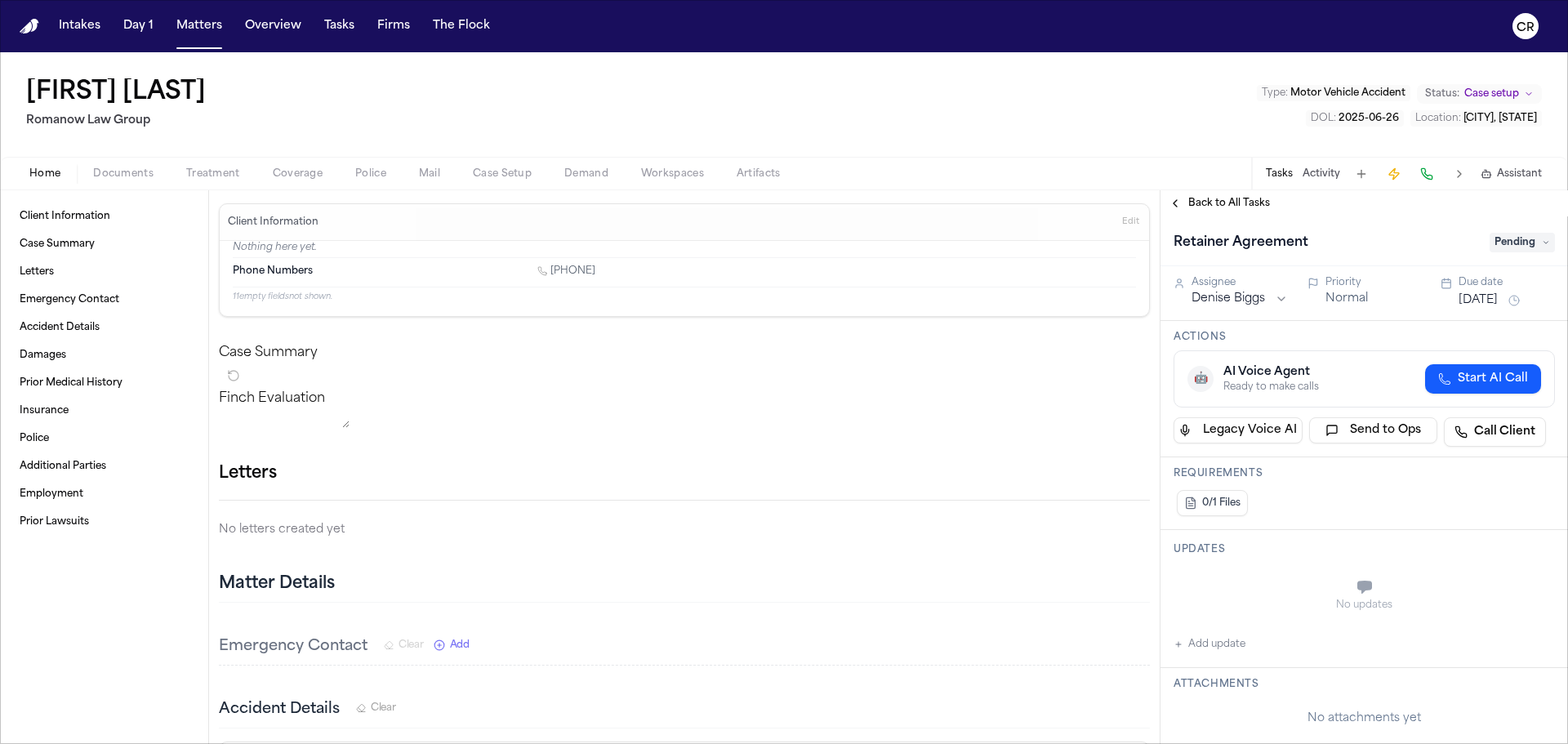 click on "Pending" at bounding box center (1522, 243) 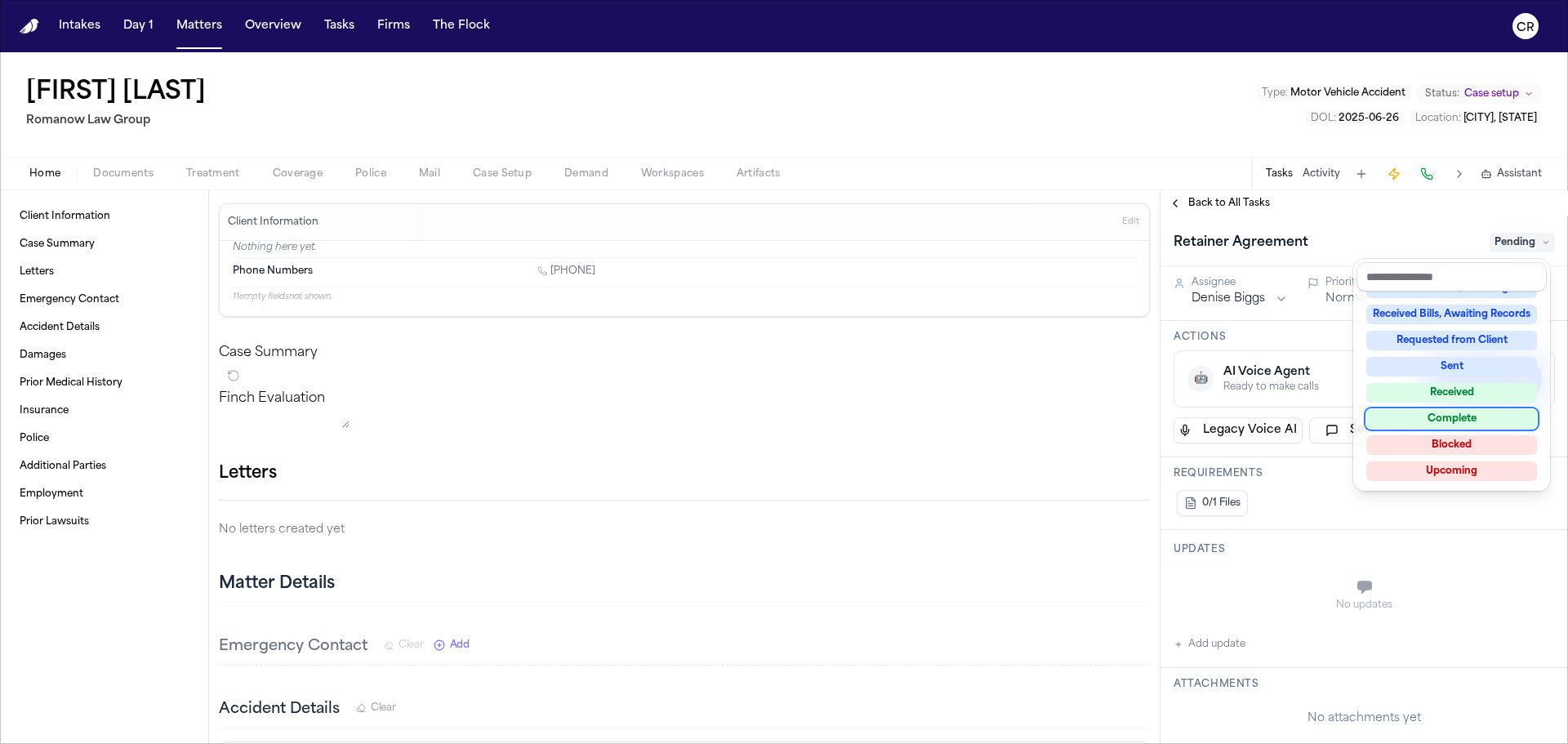 click on "Complete" at bounding box center [1451, 419] 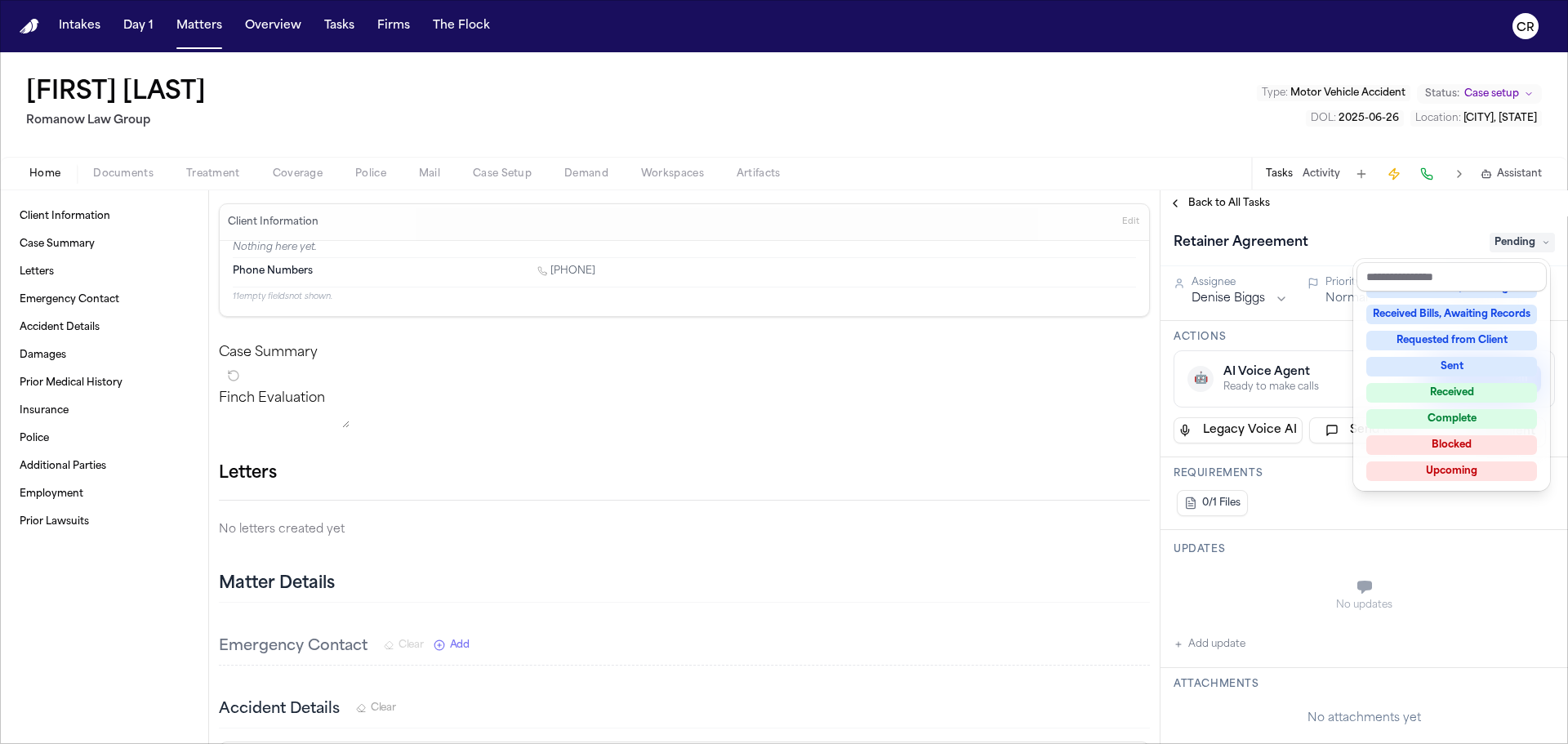 scroll, scrollTop: 124, scrollLeft: 0, axis: vertical 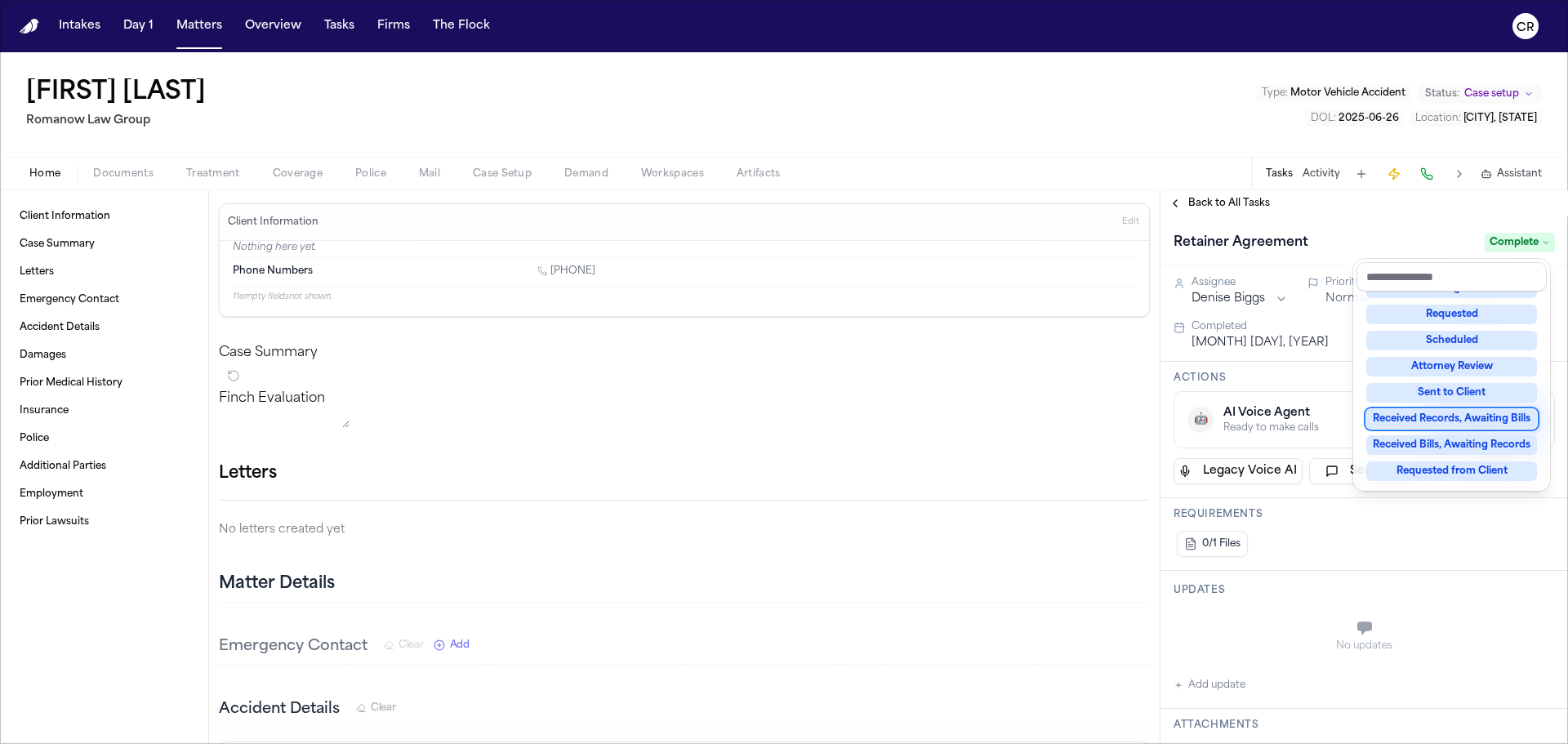 click on "Shawn Yang Romanow Law Group Type :   Motor Vehicle Accident Status: Case setup DOL :   2025-06-26 Location :   Pittsburgh, PA Home Documents Treatment Coverage Police Mail Case Setup Demand Workspaces Artifacts Tasks Activity Assistant Client Information Case Summary Letters Emergency Contact Accident Details Damages Prior Medical History Insurance Police Additional Parties Employment Prior Lawsuits Client Information Edit Nothing here yet. Phone Numbers 1 (316) 519-7249 11  empty   fields  not shown. Case Summary Finch Evaluation * ​ Letters No letters created yet Matter Details Emergency Contact Clear Add Accident Details Clear Edit View Sources (4) Description Date of Loss Jun 26, 2025 Time of Loss 08:11 Incident Type Multi-vehicle rear-end collision (motor vehicle accident) Location Route 28 Northbound by the 31st Street Bridge, Pittsburgh, Allegheny County, Pennsylvania Weather Conditions Clear, dry, daylight Police Report # Yes; Pittsburgh City Police, Report Nos. W1030963 and 25-094567 Witnesses Add" at bounding box center (784, 398) 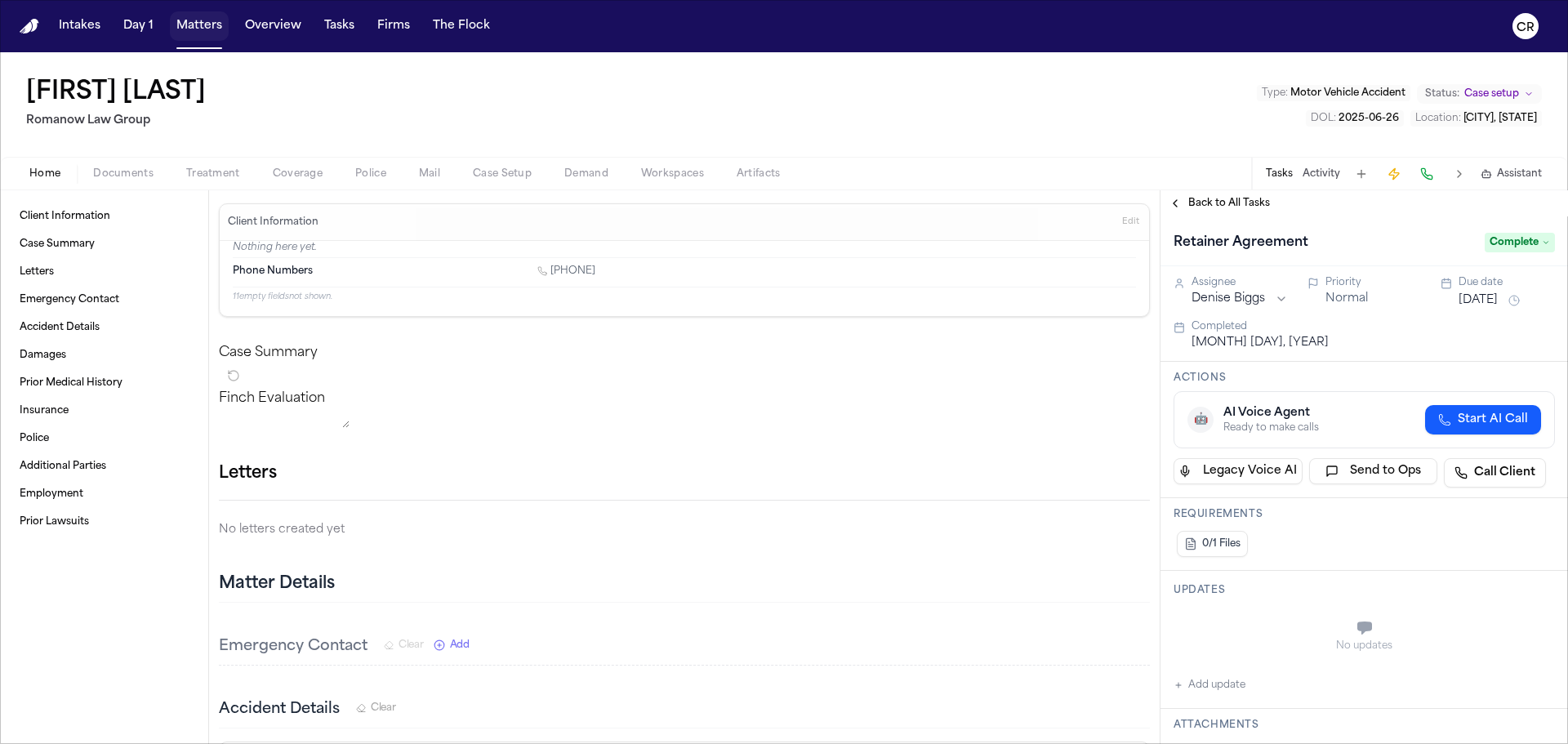 click on "Matters" at bounding box center [199, 26] 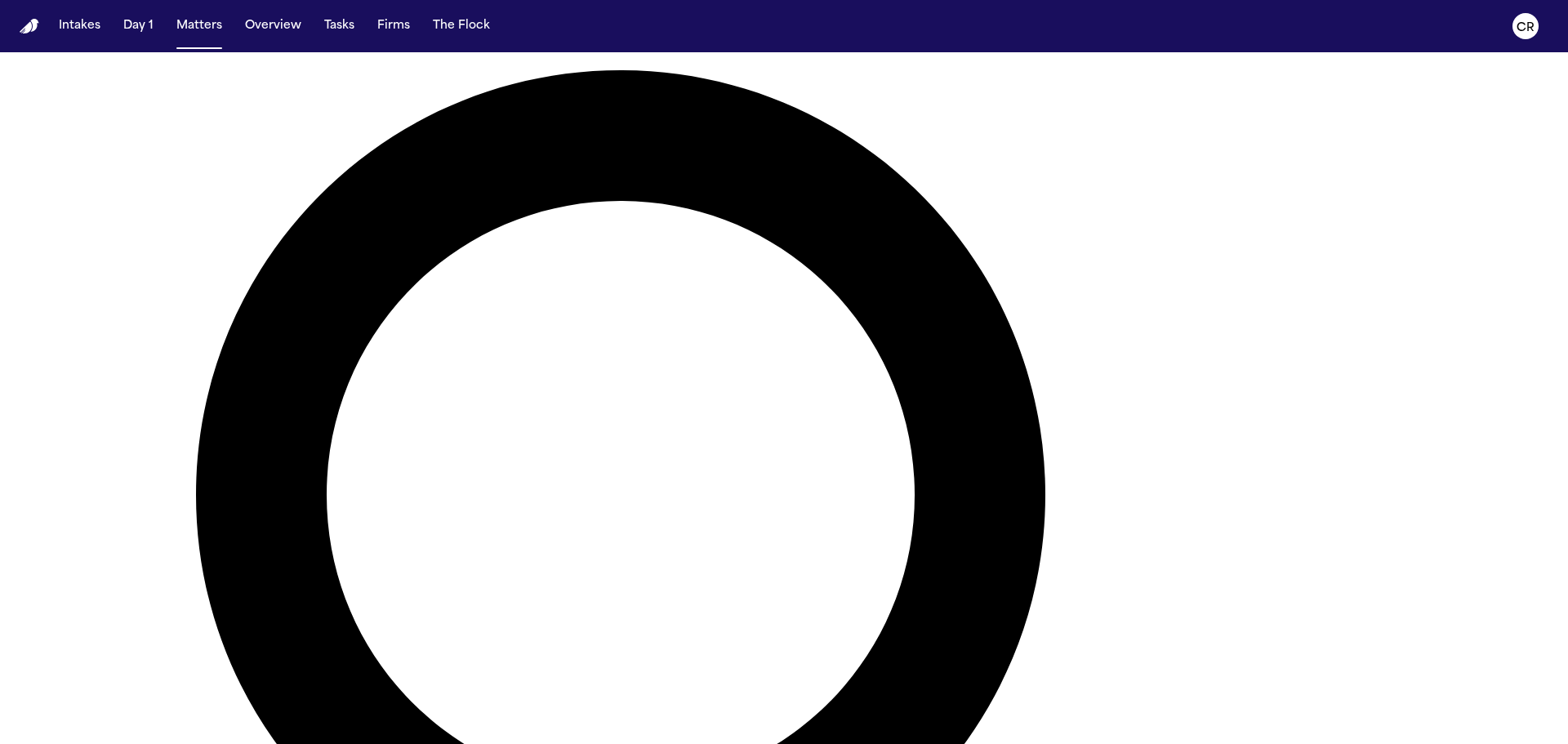 scroll, scrollTop: 490, scrollLeft: 0, axis: vertical 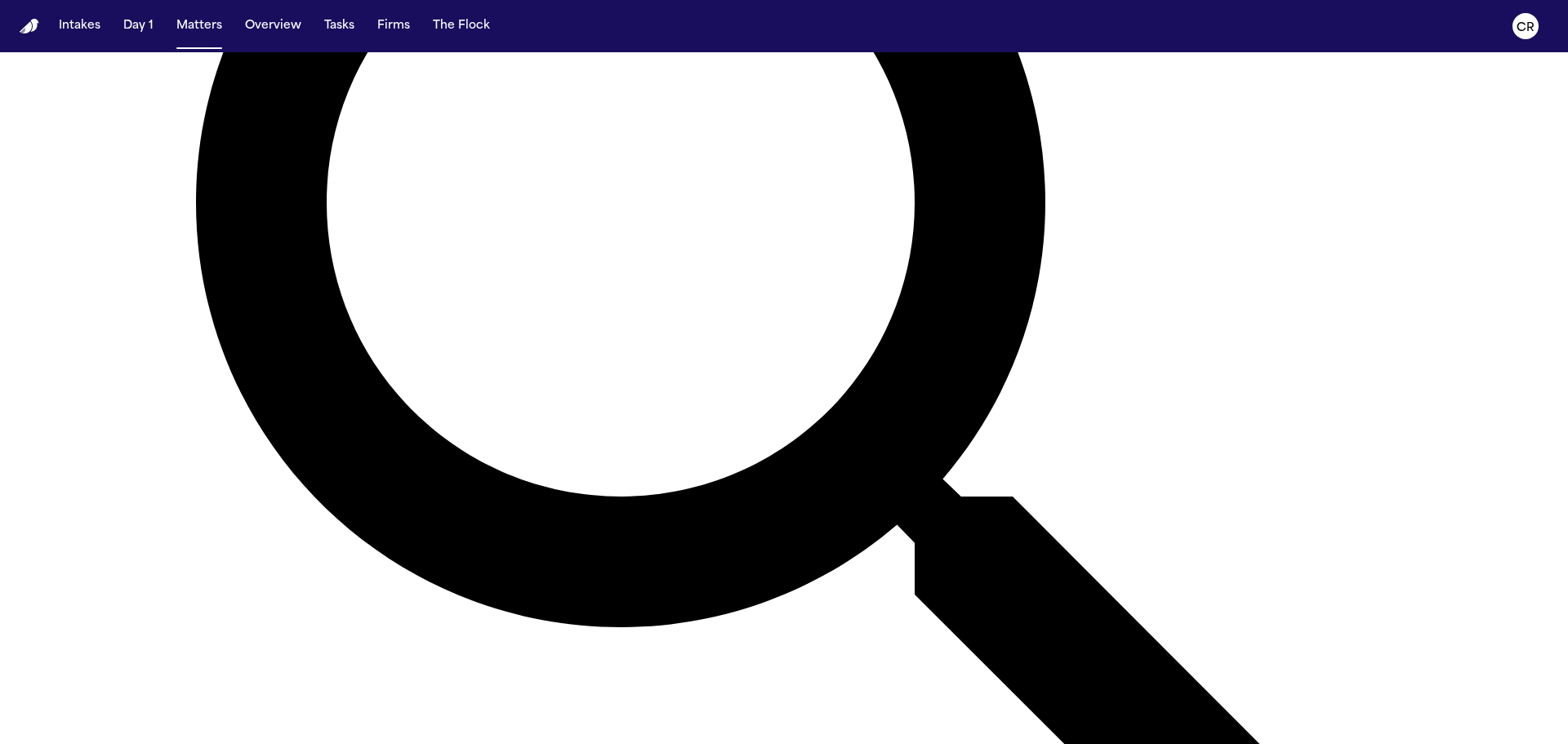 click on "[FIRST] [LAST]" at bounding box center (473, 2129) 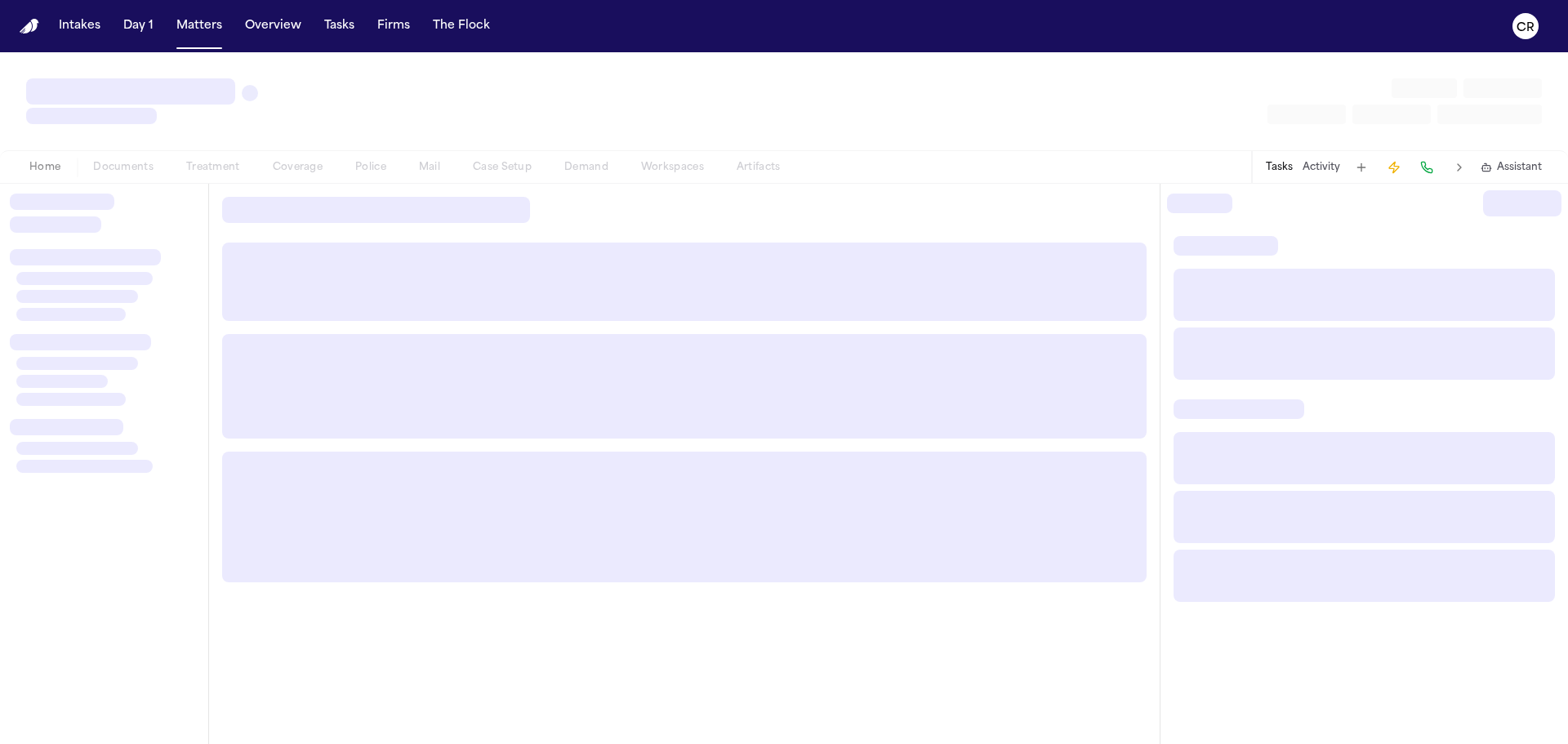 scroll, scrollTop: 0, scrollLeft: 0, axis: both 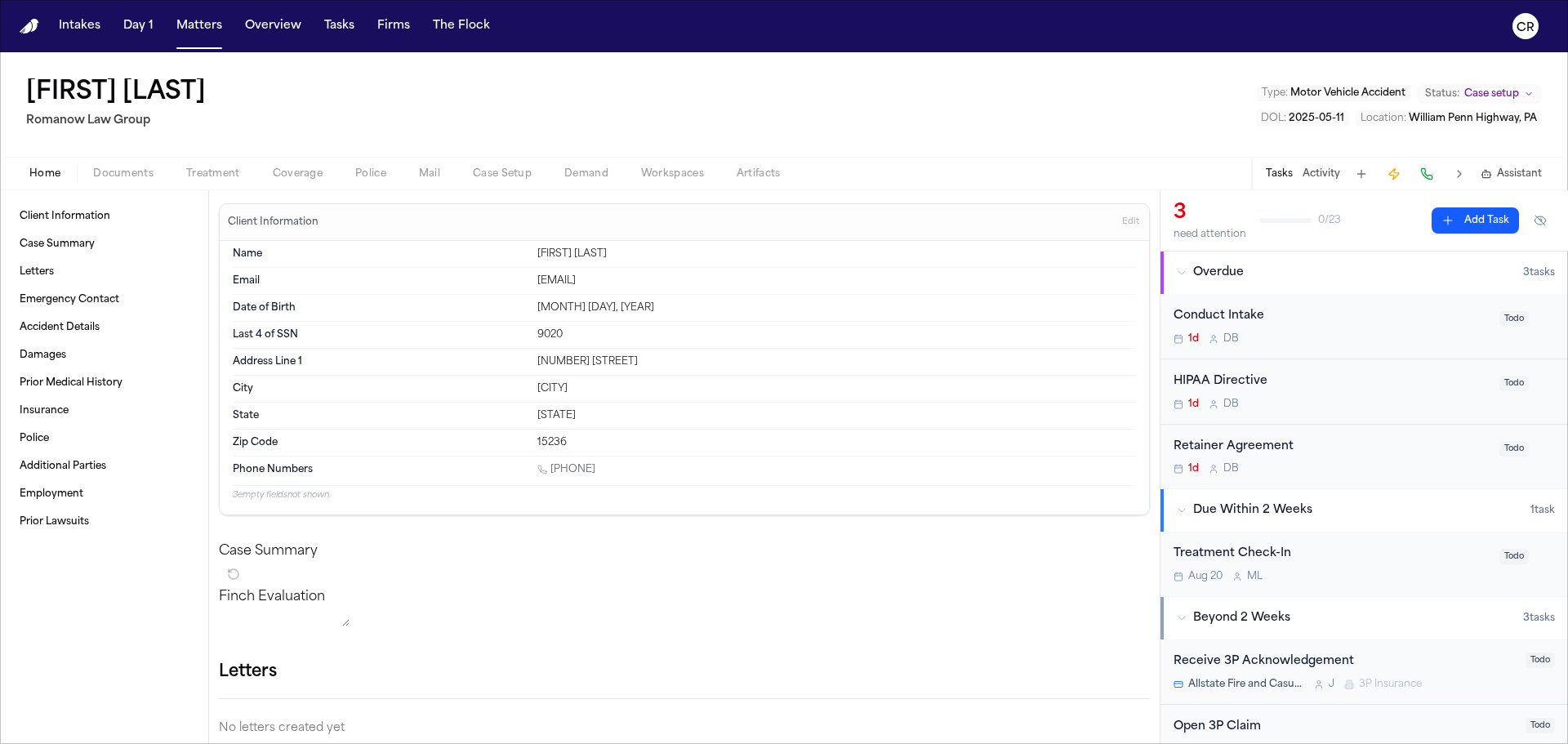 click on "Todo" at bounding box center [1514, 448] 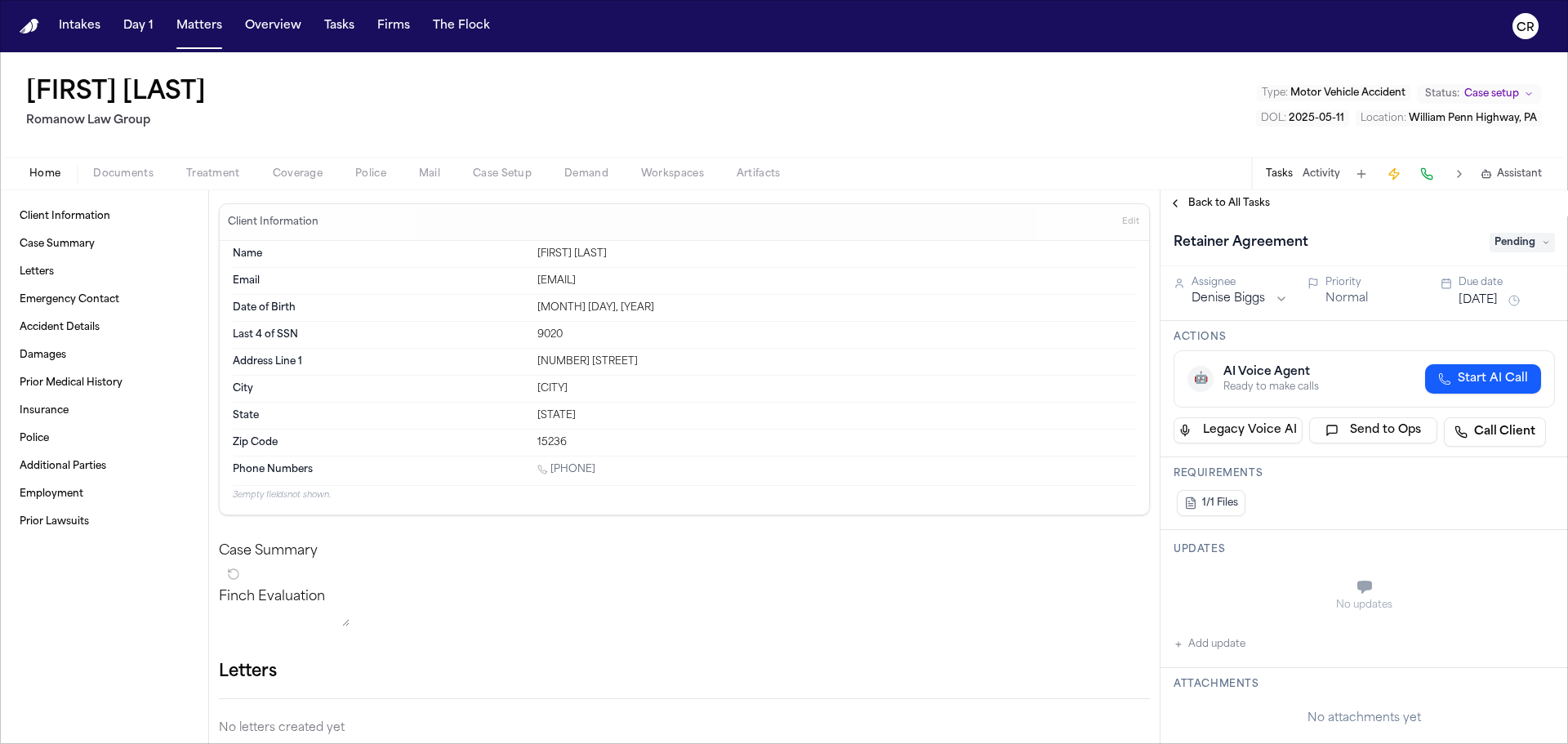 click on "Retainer Agreement Pending" at bounding box center (1364, 243) 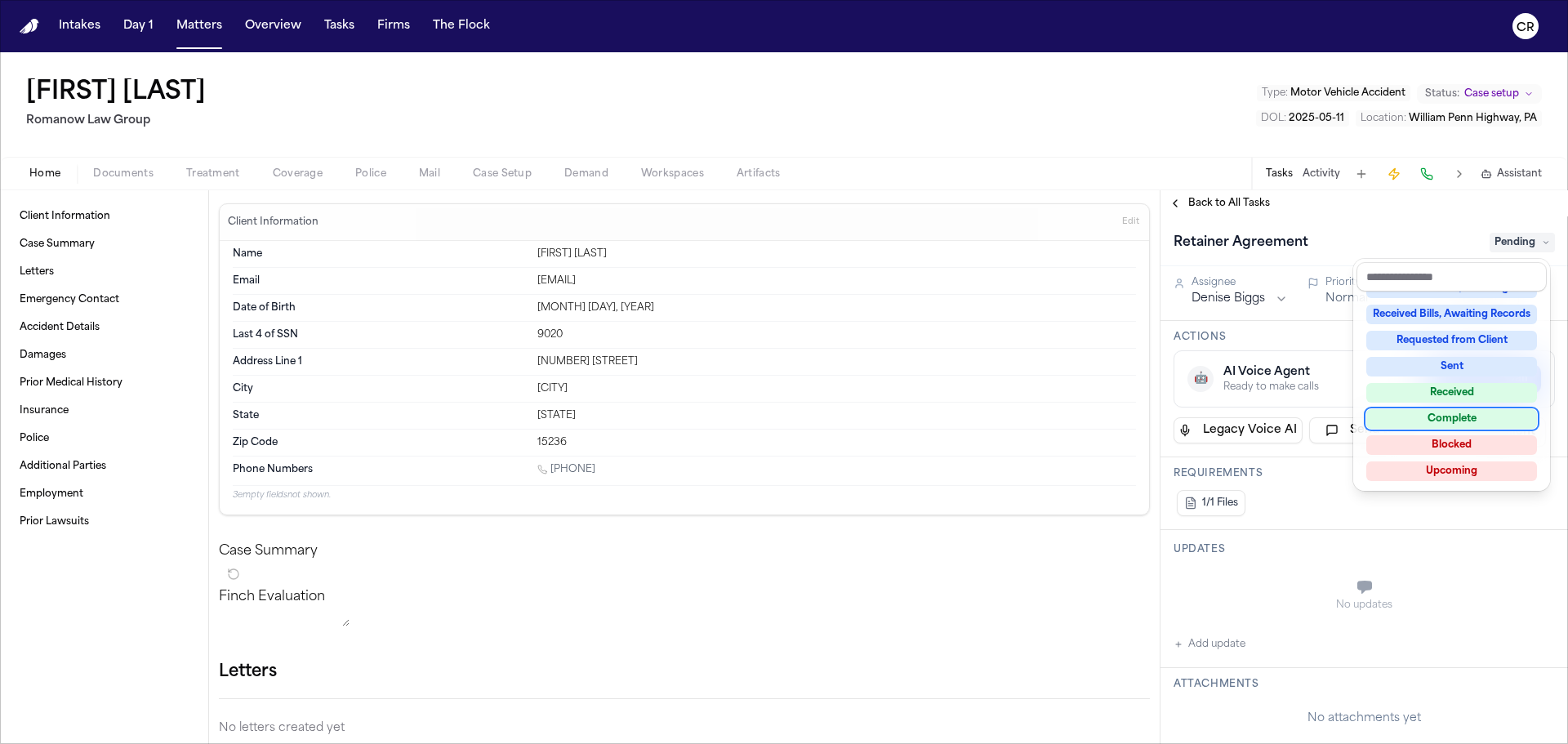 click on "Complete" at bounding box center (1451, 419) 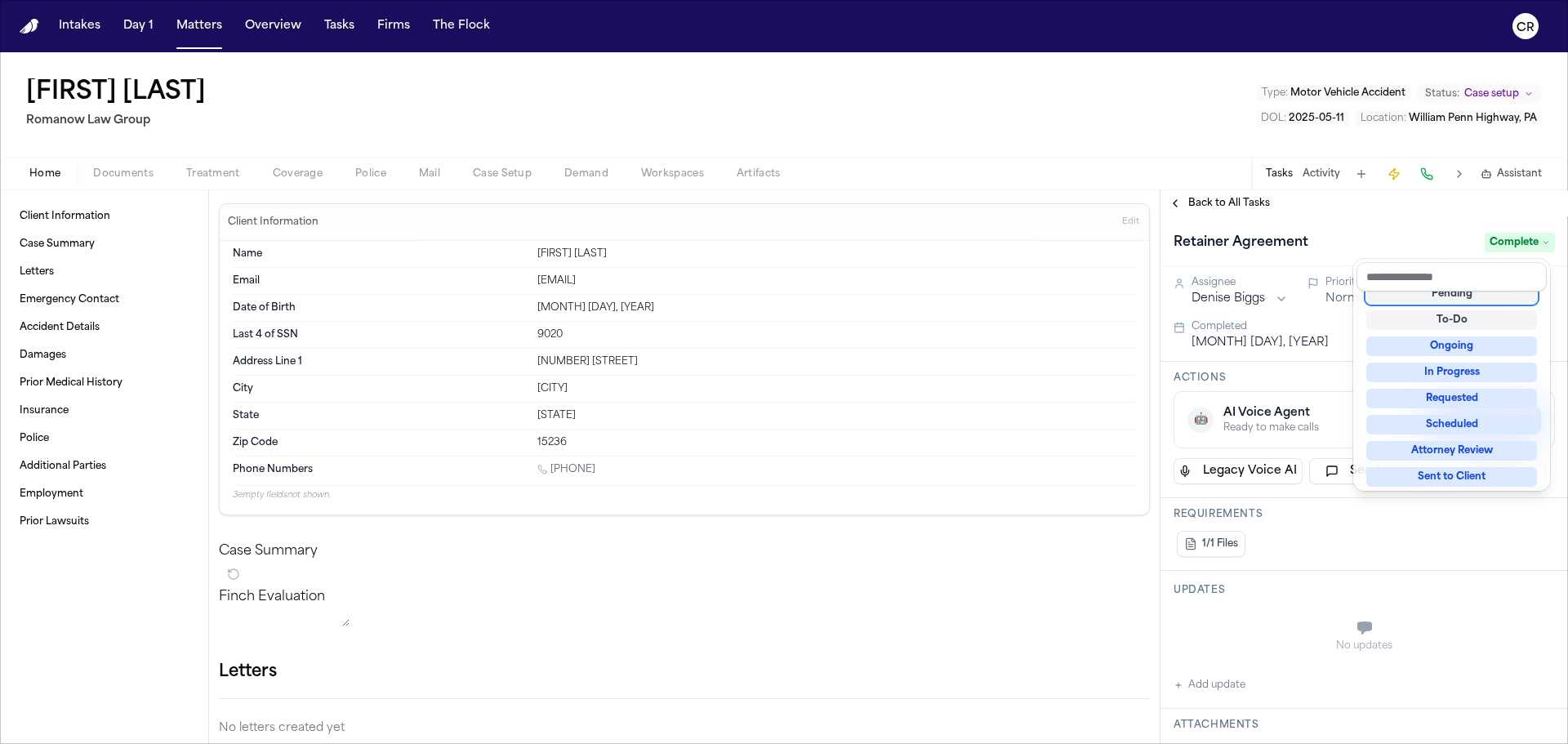 scroll, scrollTop: 33, scrollLeft: 0, axis: vertical 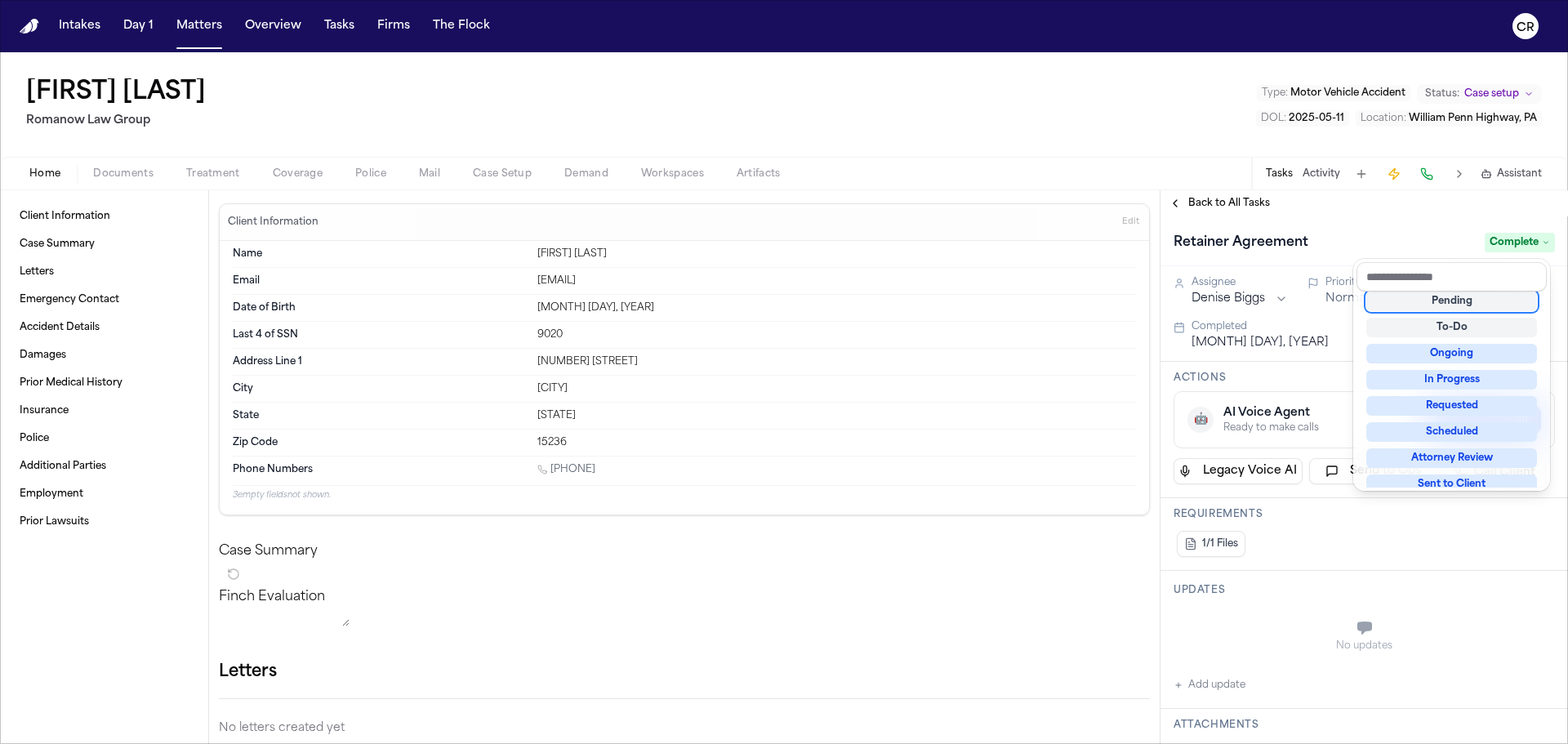 click on "Amanda Fontanez Romanow Law Group Type :   Motor Vehicle Accident Status: Case setup DOL :   2025-05-11 Location :   William Penn Highway, PA Home Documents Treatment Coverage Police Mail Case Setup Demand Workspaces Artifacts Tasks Activity Assistant Client Information Case Summary Letters Emergency Contact Accident Details Damages Prior Medical History Insurance Police Additional Parties Employment Prior Lawsuits Client Information Edit Name Amanda Fontanez Email aej5141@gmail.com Date of Birth Jan 2, 1996 Last 4 of SSN 9020 Address Line 1 612 Charlotte Drive City Pittsburgh State PA Zip Code 15236 Phone Numbers 1 (412) 848-1561 3  empty   fields  not shown. Case Summary Finch Evaluation * ​ Letters No letters created yet Matter Details Emergency Contact Clear Add Accident Details Clear Edit View Sources (24) Description Date of Loss May 11, 2025 Time of Loss 16:22 Incident Type Multi-vehicle rear-end collision (motor vehicle accident at red light, chain reaction) Location Weather Conditions Witnesses Add" at bounding box center (784, 398) 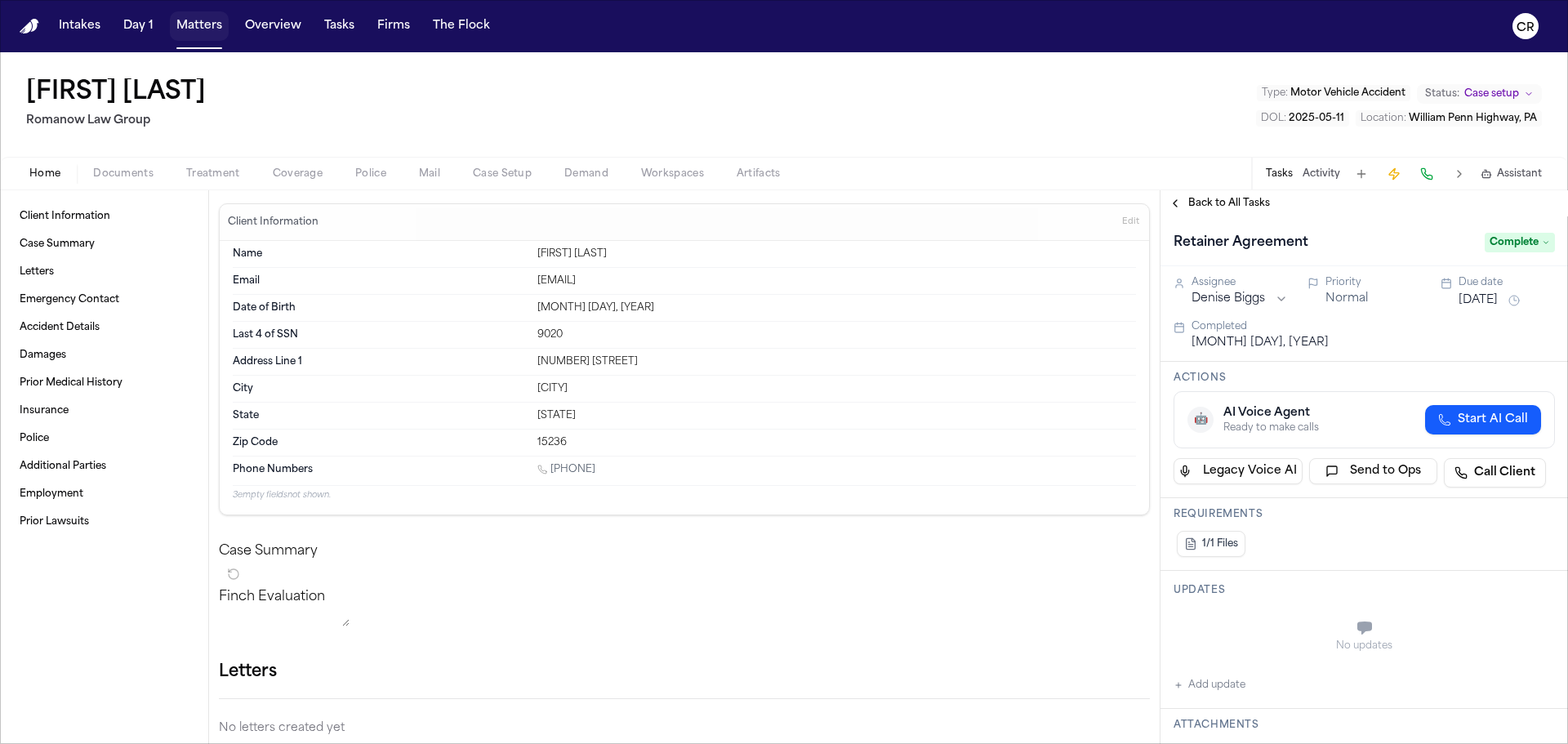 click on "Matters" at bounding box center [199, 26] 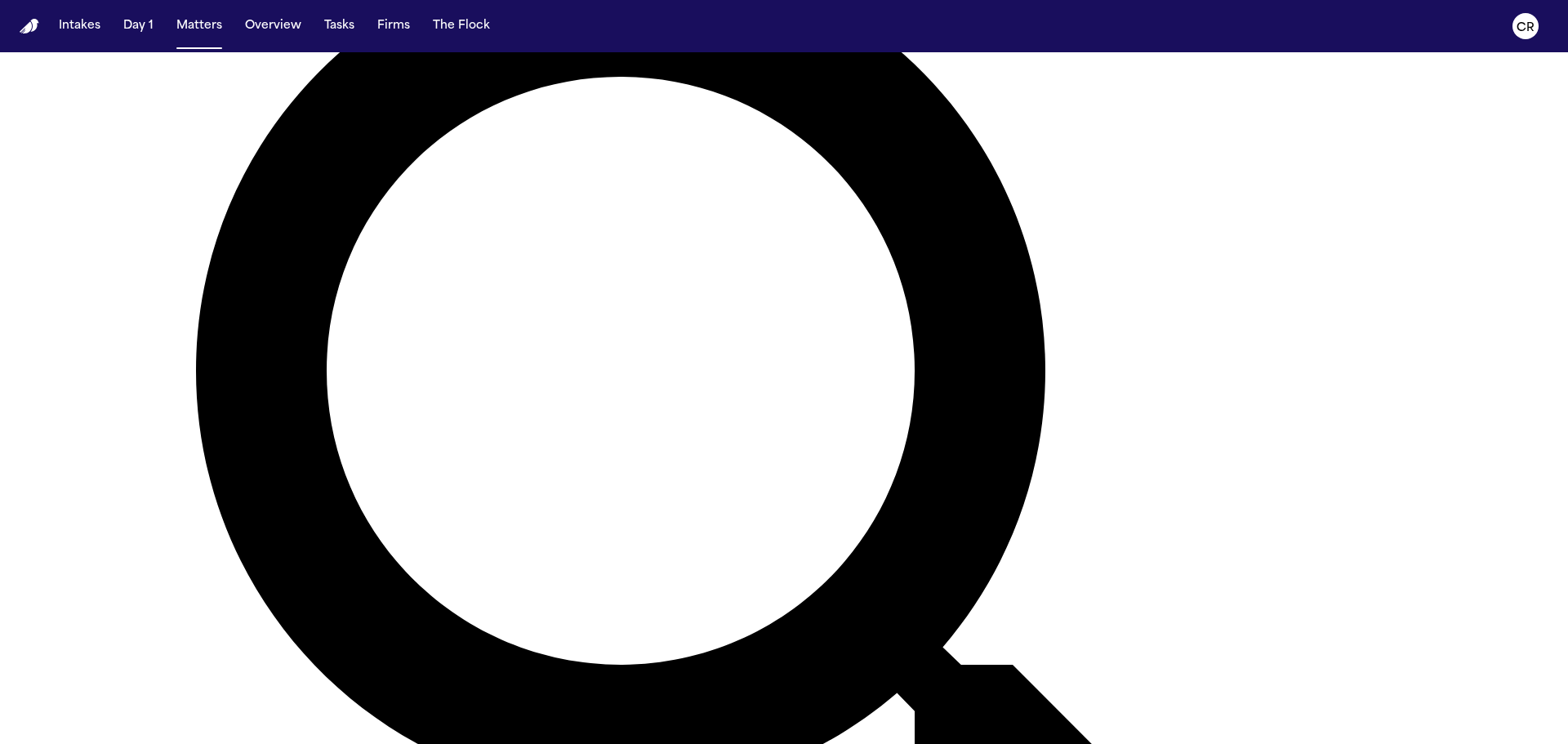 scroll, scrollTop: 327, scrollLeft: 0, axis: vertical 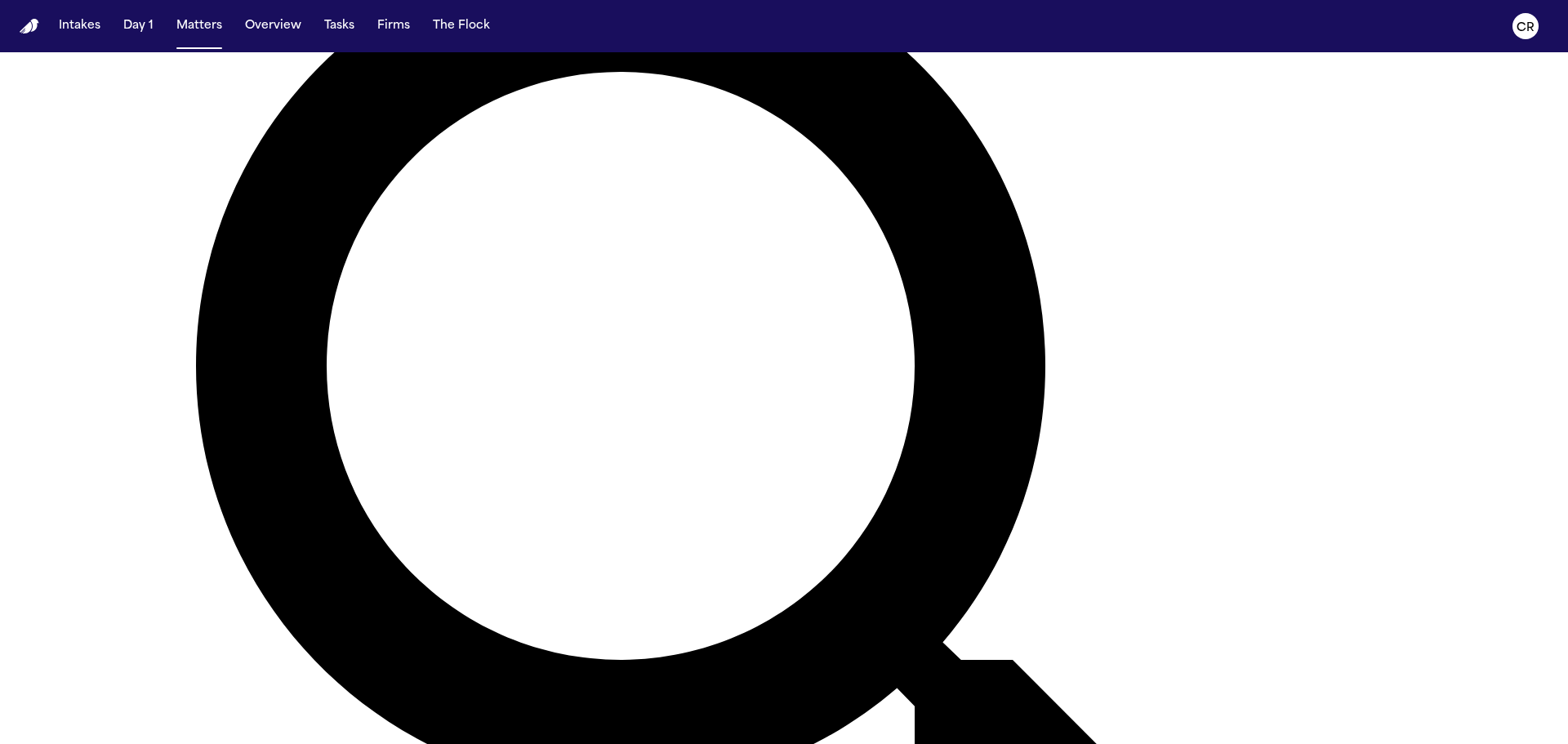 click on "Romanow Law Group" at bounding box center (1047, 2425) 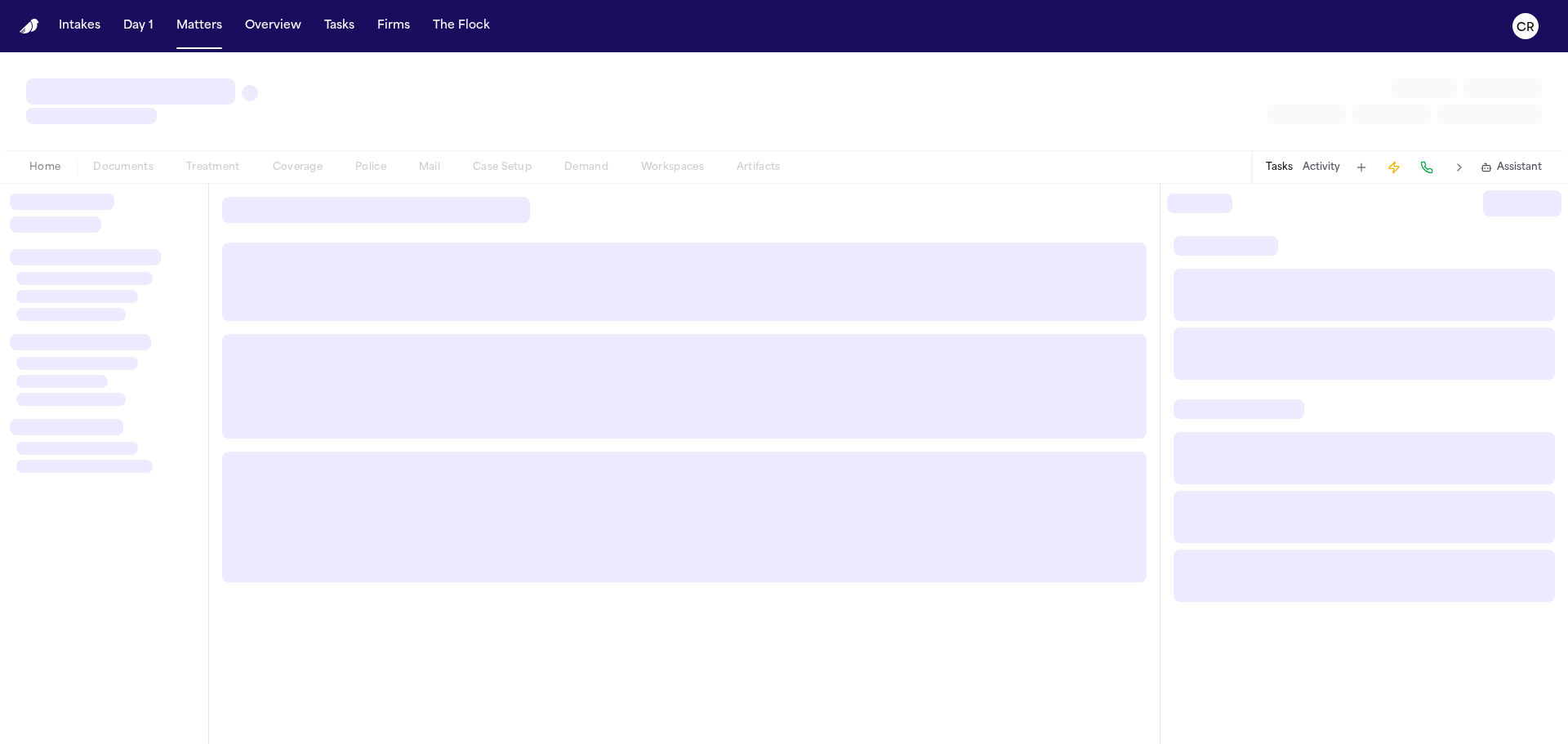 scroll, scrollTop: 0, scrollLeft: 0, axis: both 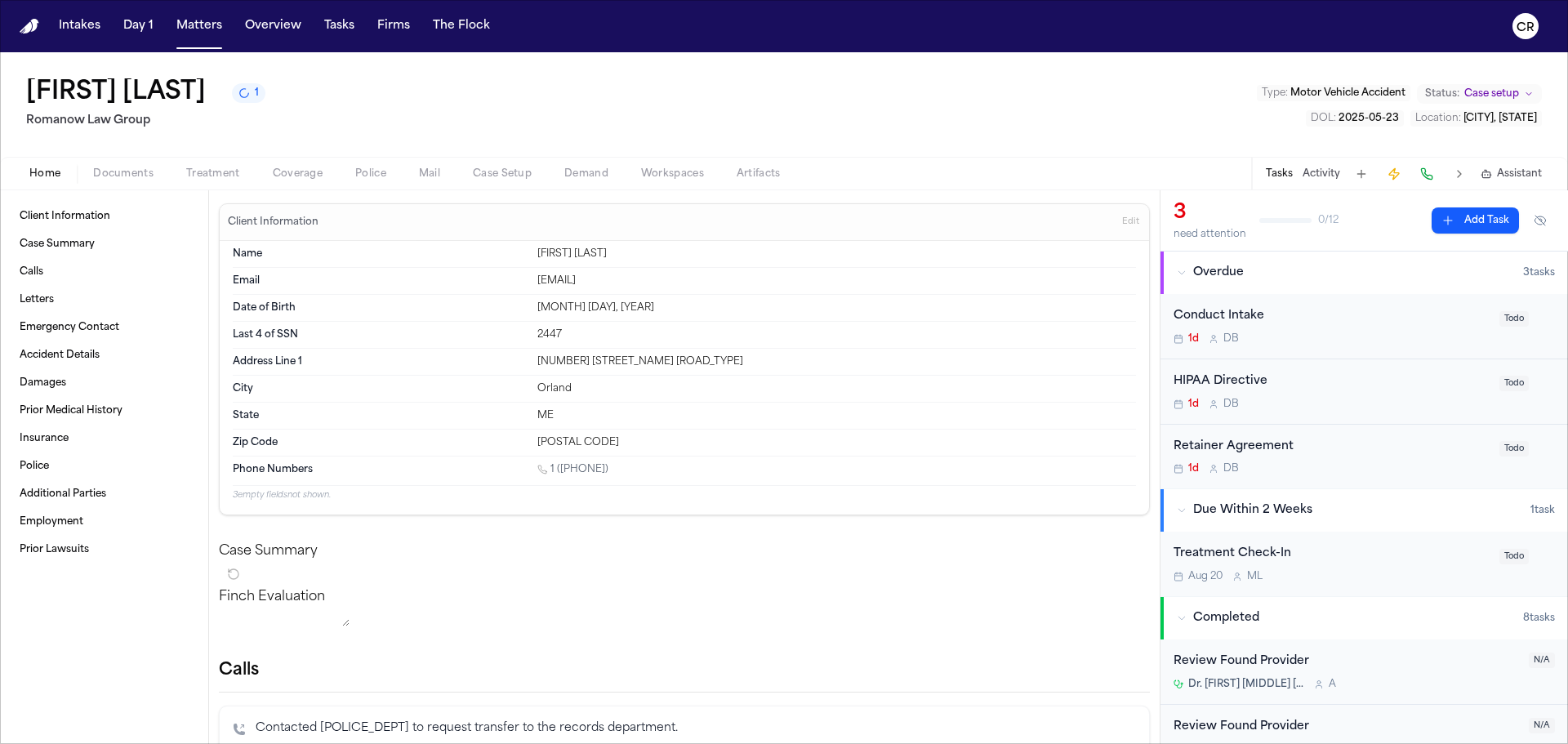 click on "Todo" at bounding box center (1514, 448) 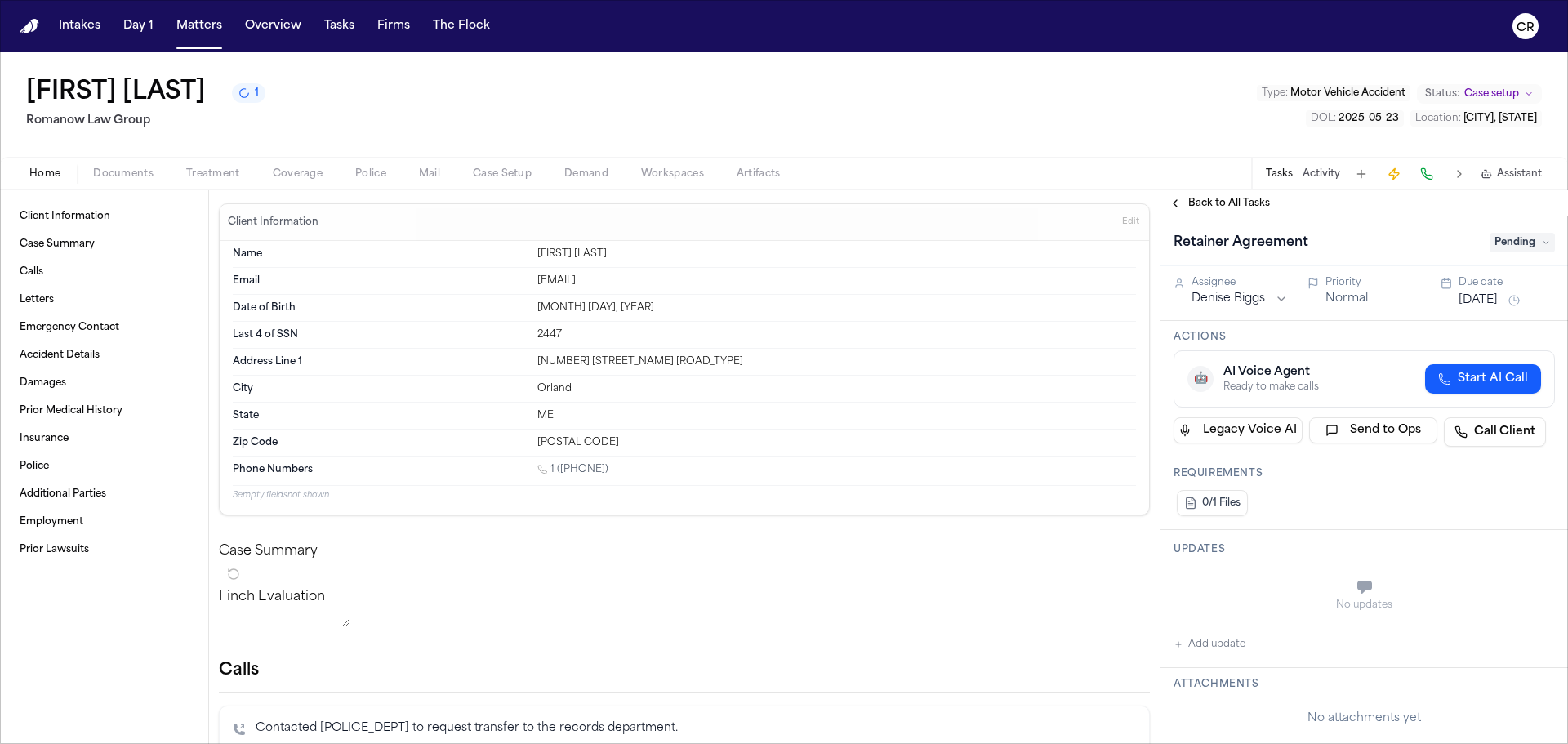 click on "Pending" at bounding box center (1522, 243) 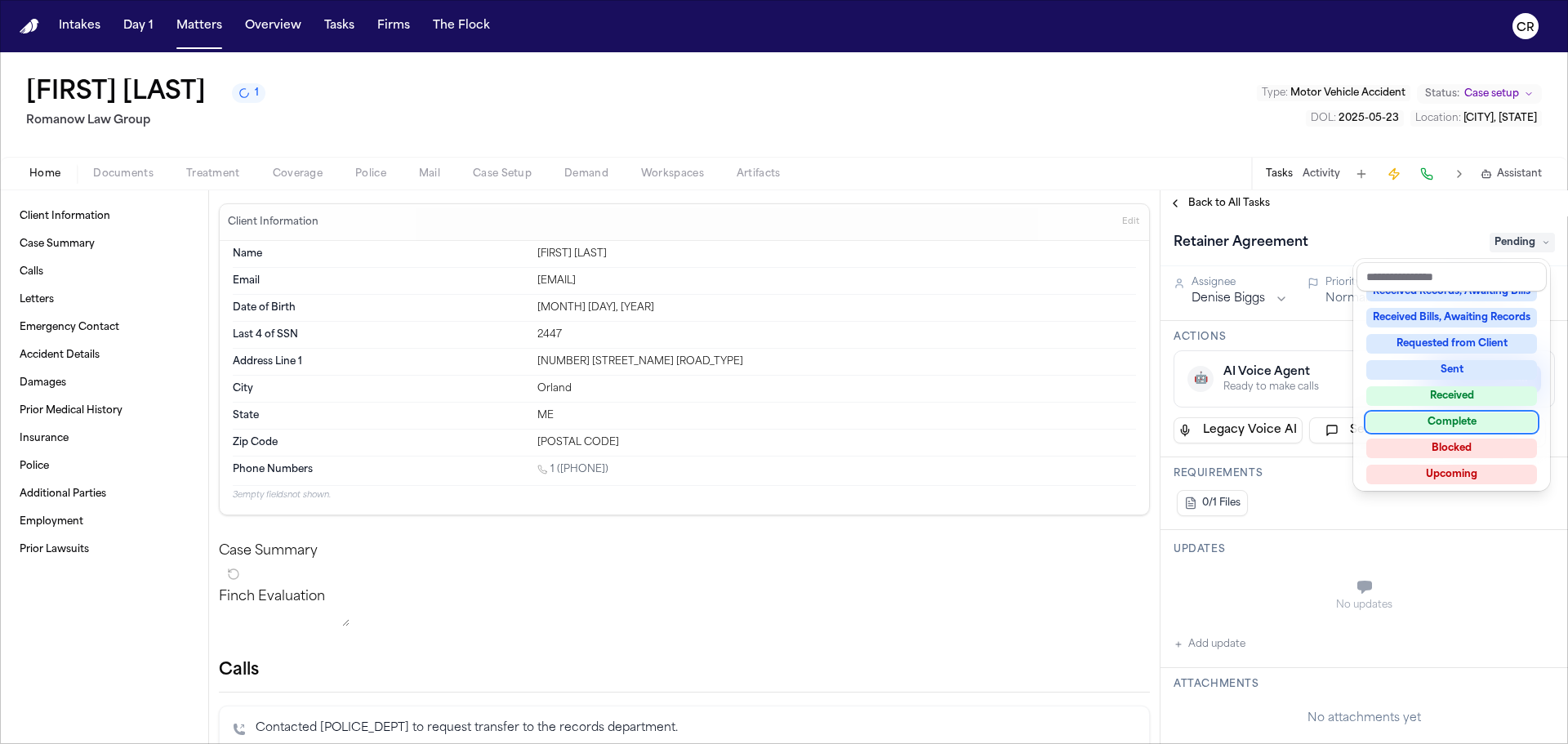 click on "Complete" at bounding box center [1451, 422] 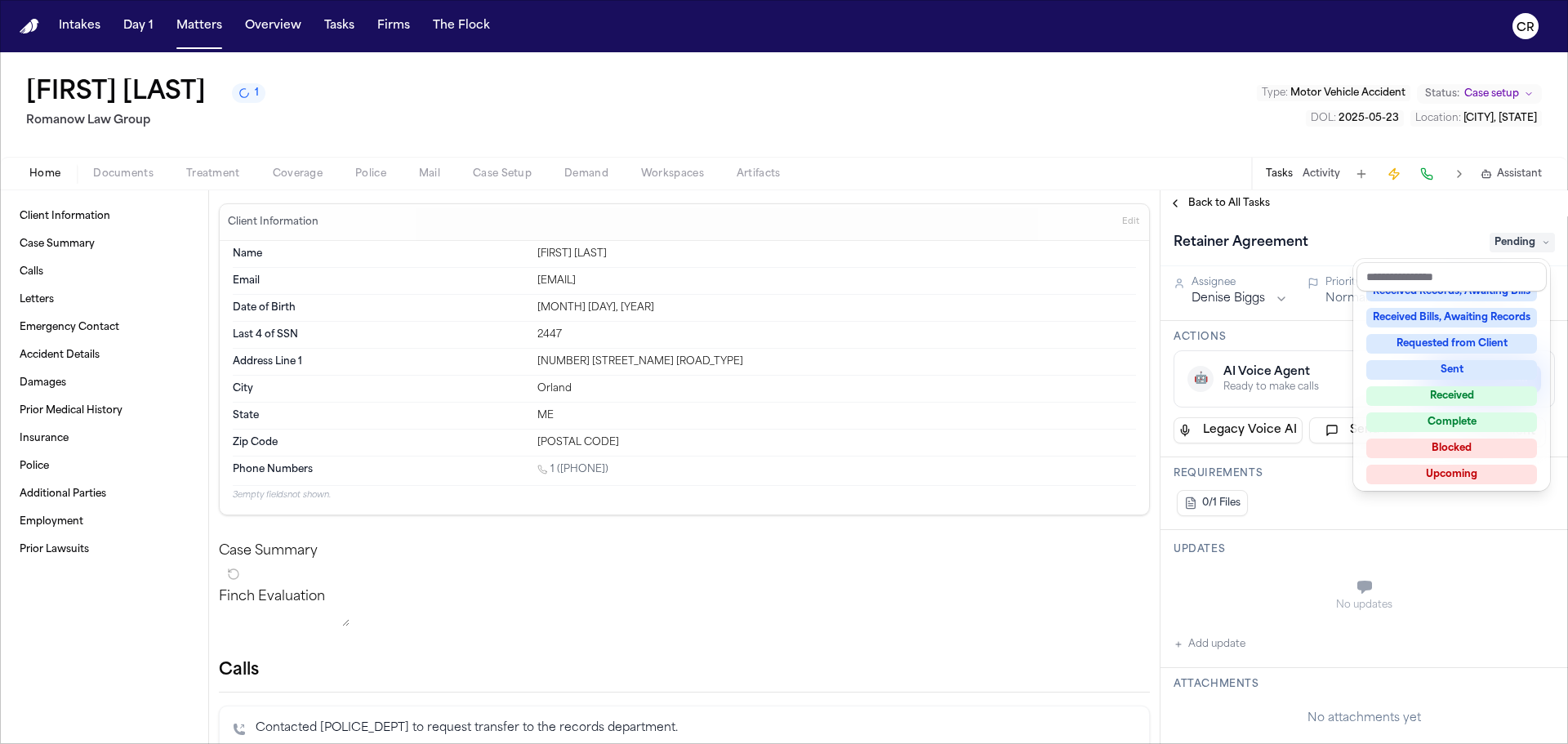 scroll, scrollTop: 145, scrollLeft: 0, axis: vertical 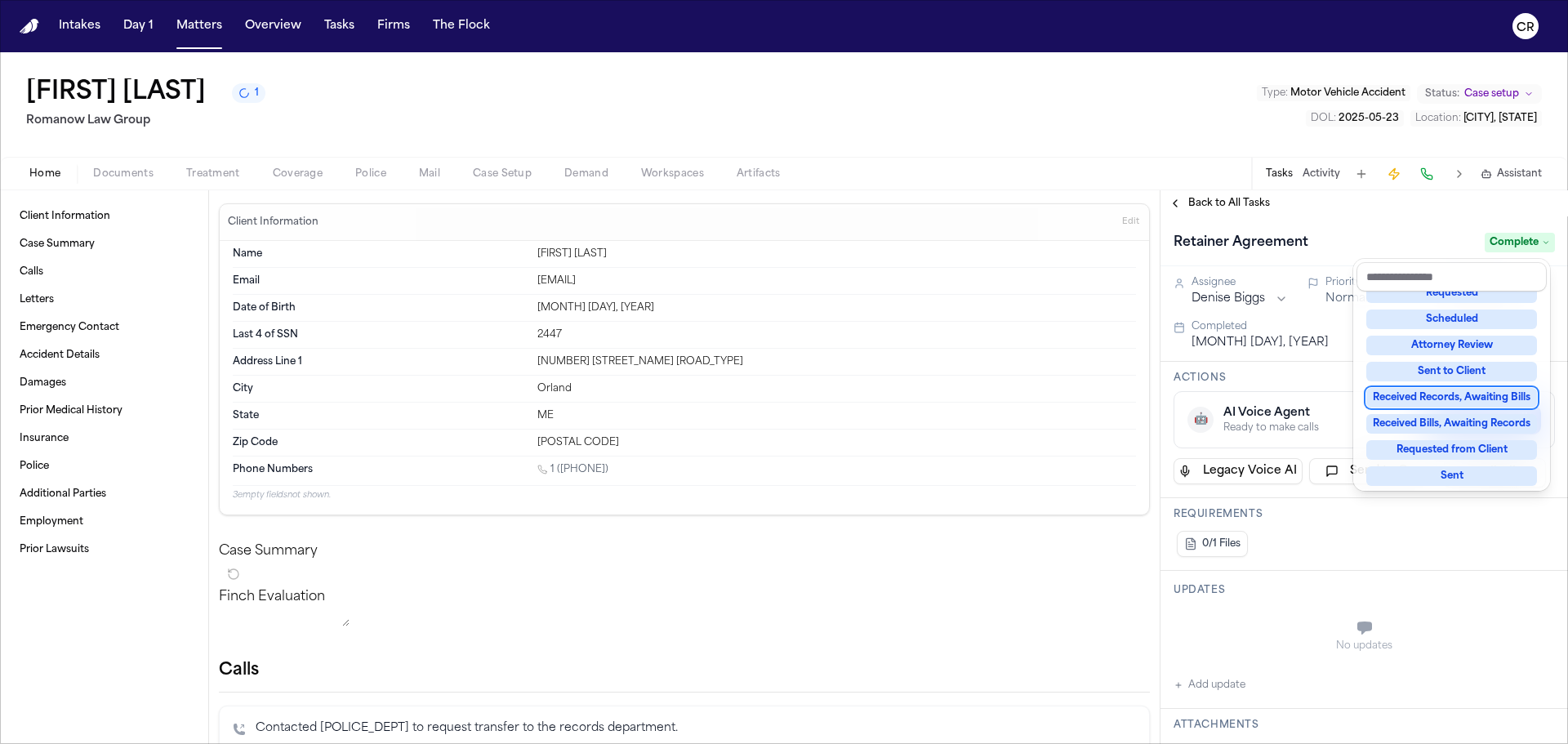 click on "Intakes Day 1 Matters Overview Tasks Firms The Flock CR Krystal Tenney 1 Romanow Law Group Type :   Motor Vehicle Accident Status: Case setup DOL :   2025-05-23 Location :   Ellsworth, ME Home Documents Treatment Coverage Police Mail Case Setup Demand Workspaces Artifacts Tasks Activity Assistant Client Information Case Summary Calls Letters Emergency Contact Accident Details Damages Prior Medical History Insurance Police Additional Parties Employment Prior Lawsuits Client Information Edit Name Krystal Tenney Email bealkrystal@gmail.com Date of Birth Sep 14, 1984 Last 4 of SSN 2447 Address Line 1 631 Gipin Road City Orland State ME Zip Code 04472 Phone Numbers 1 (207) 460-9772 3  empty   fields  not shown. Case Summary Finch Evaluation * ​ Calls Contacted Ellsworth Police Department to request transfer to the records department. Aug 6  at  3:25 PM •  40s AI No work log entry available Aug 6  at  3:21 PM •  2m 37s AI Letters No letters created yet Matter Details Emergency Contact Clear Add Clear Edit 2" at bounding box center [784, 372] 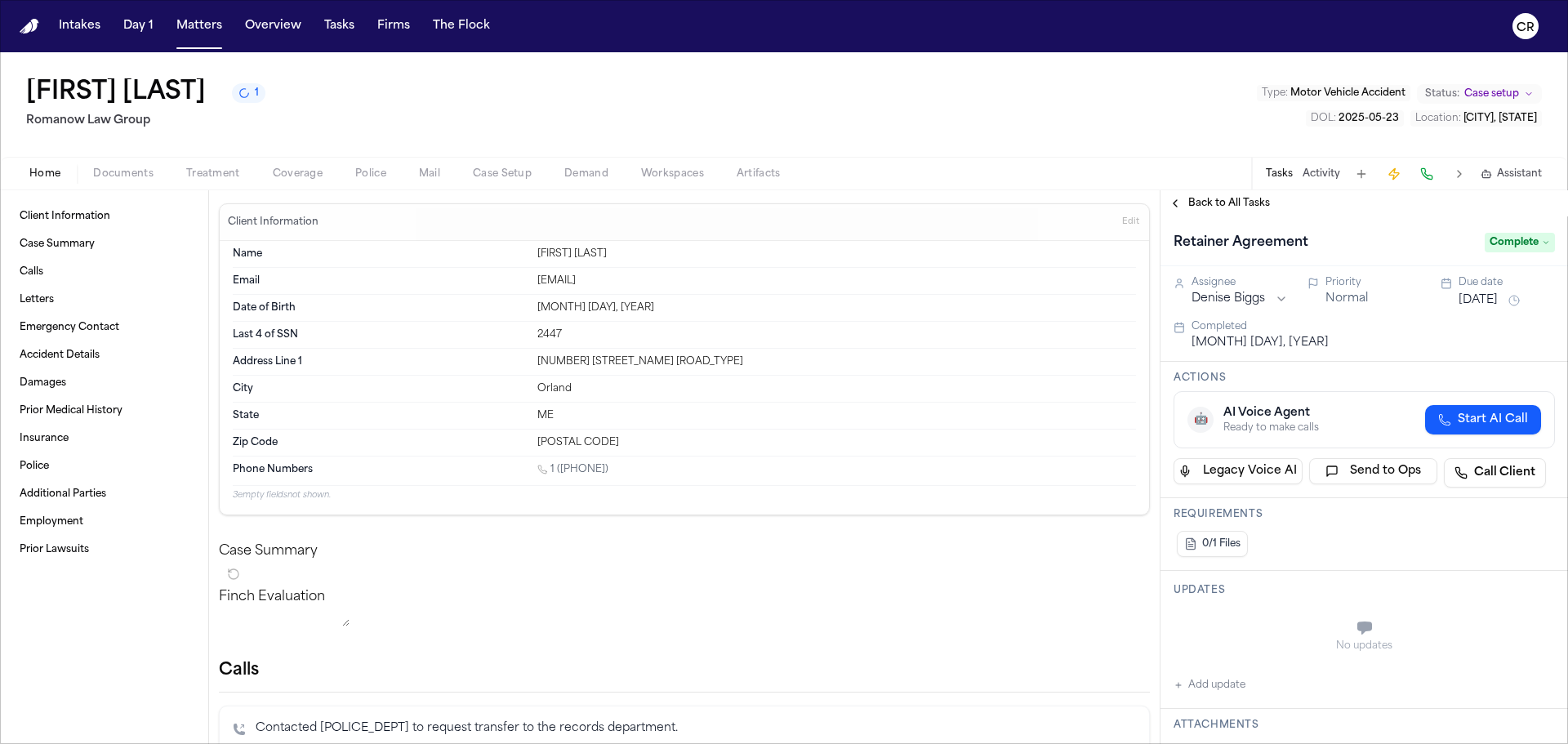 click on "Documents" at bounding box center [123, 174] 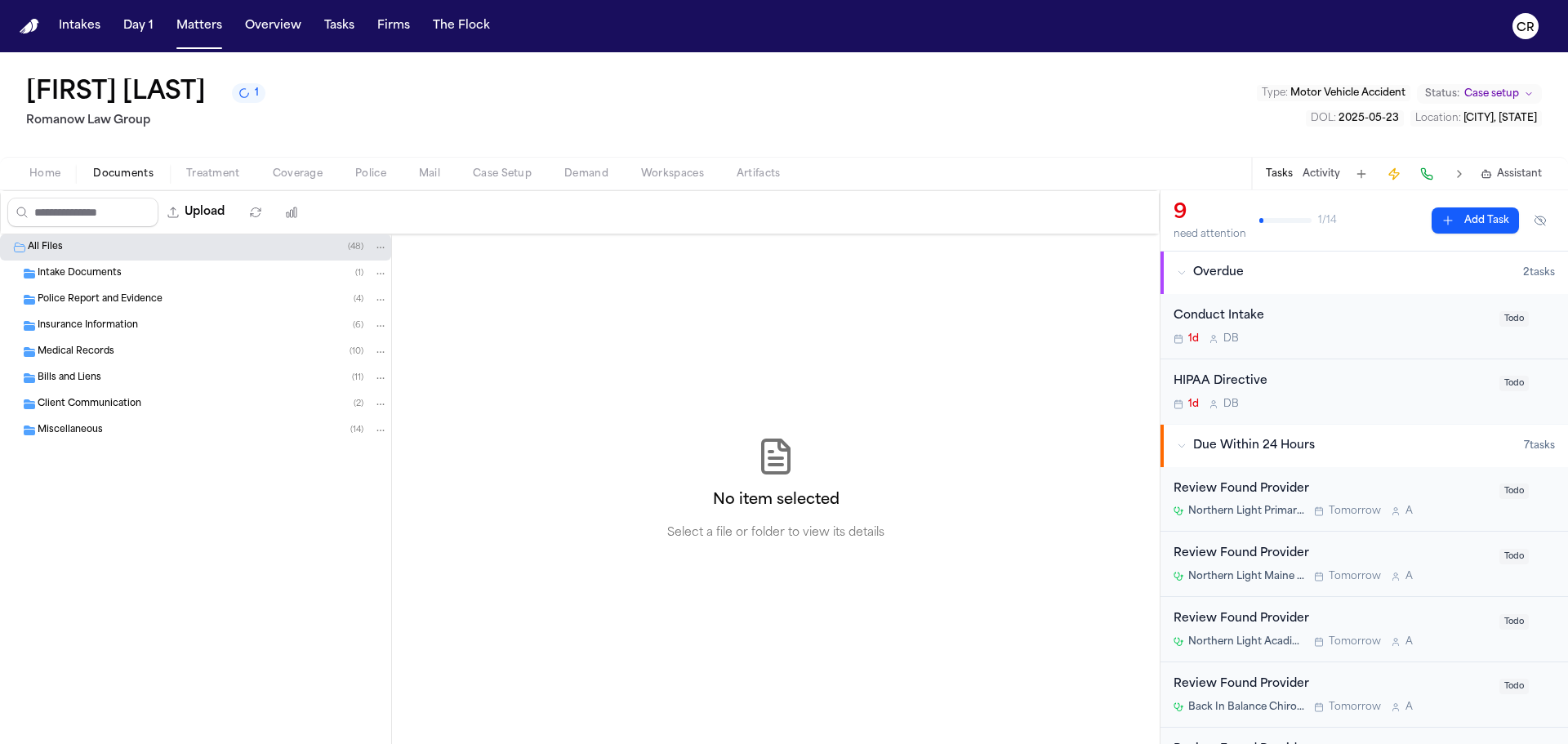 click on "Insurance Information ( 6 )" at bounding box center [212, 326] 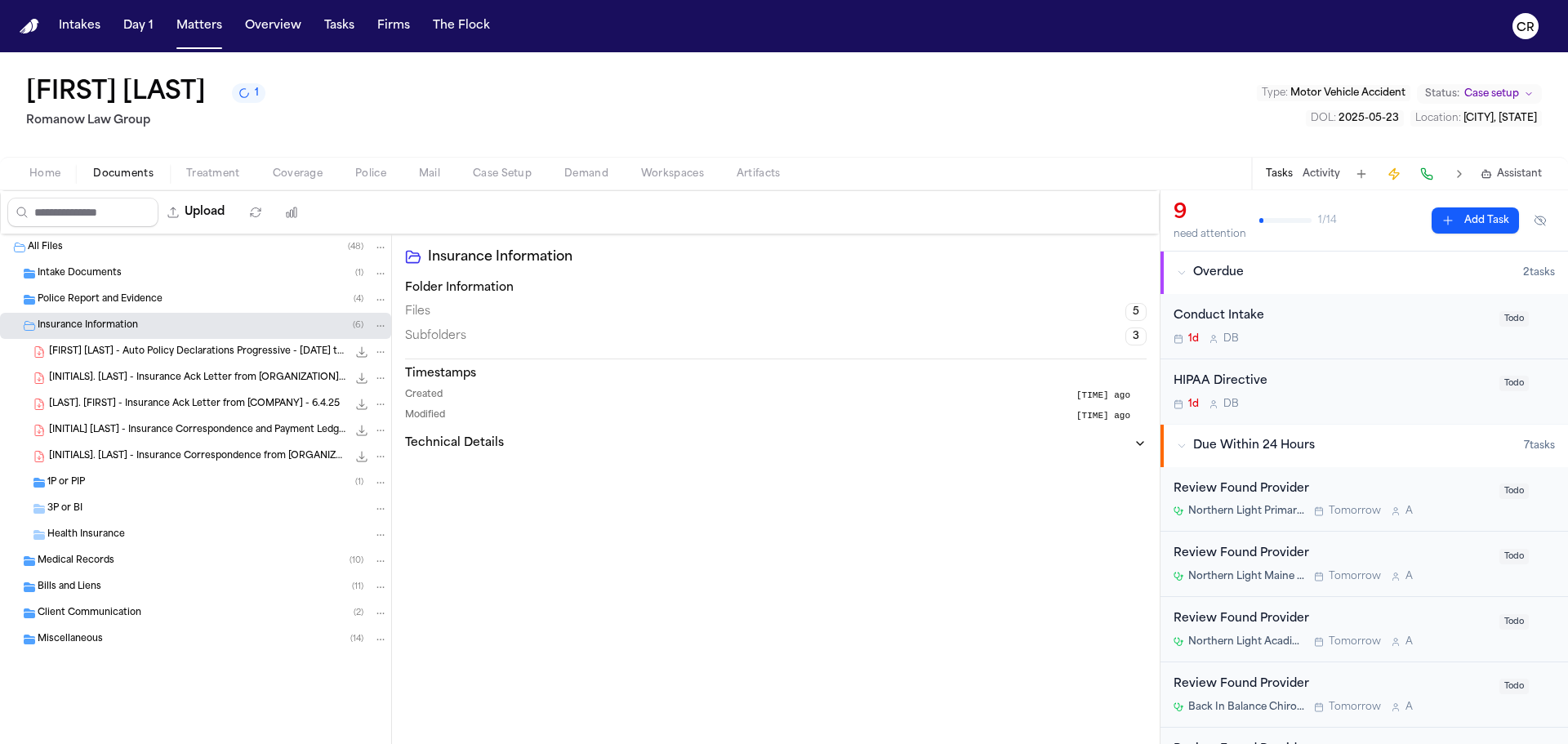 scroll, scrollTop: 631, scrollLeft: 0, axis: vertical 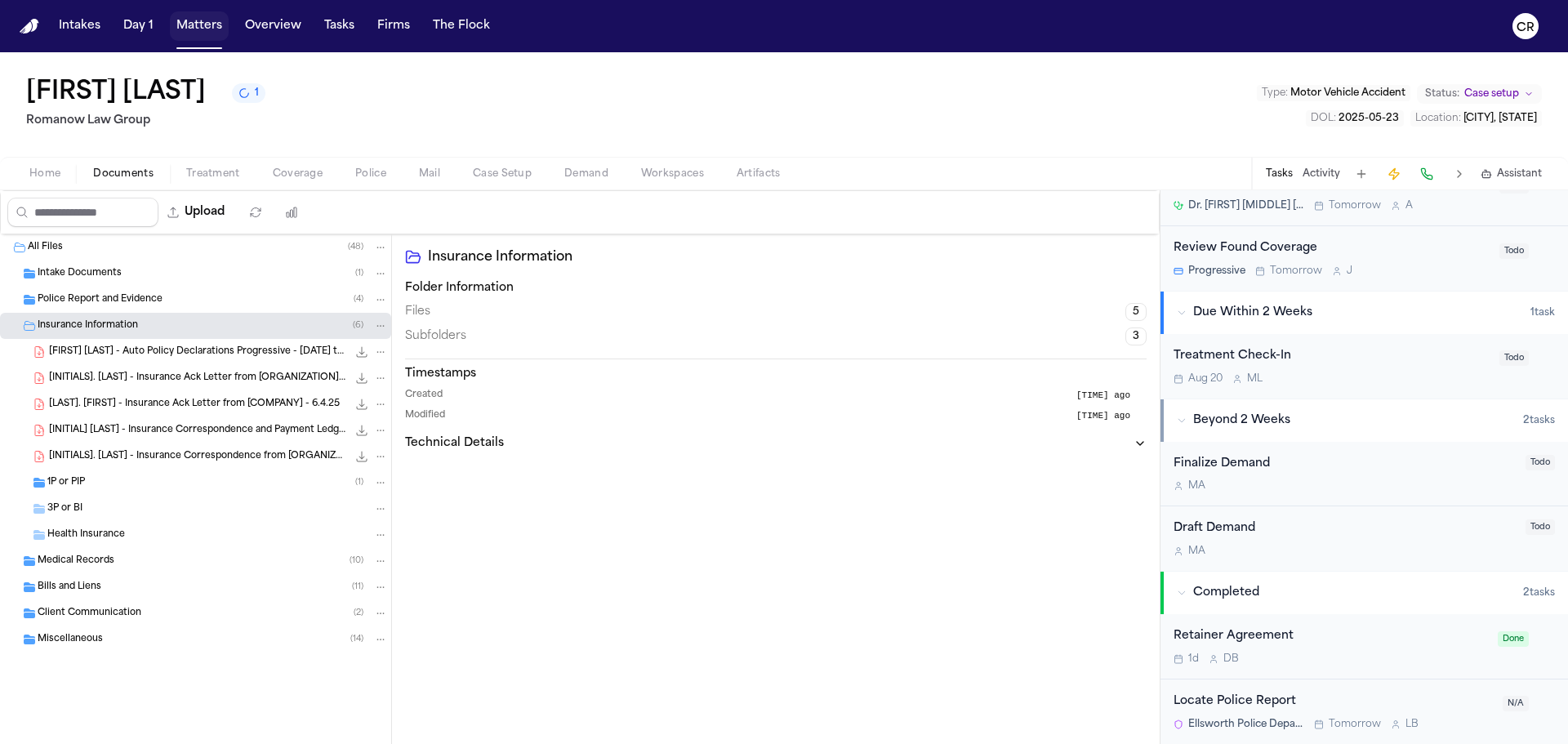 click on "Matters" at bounding box center [199, 26] 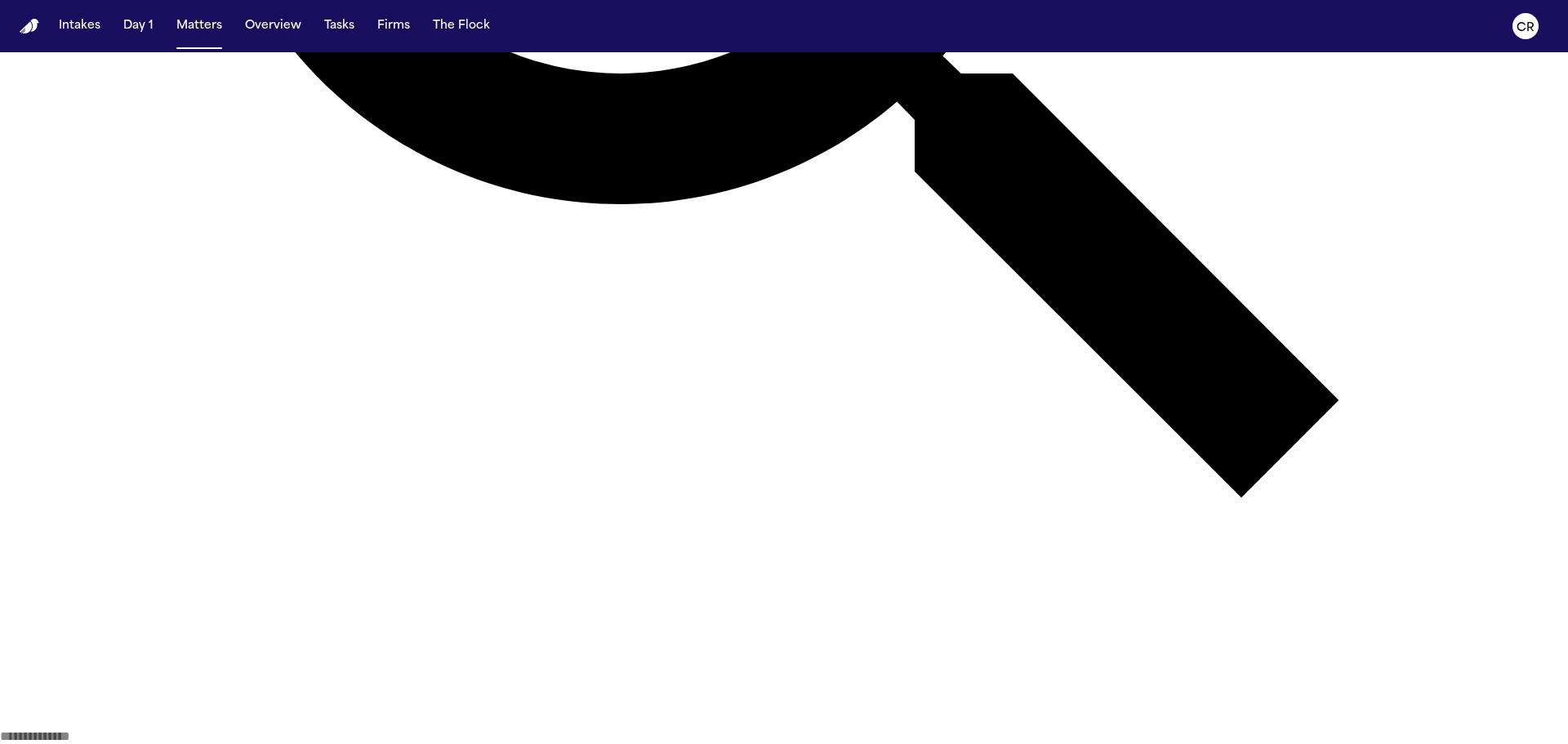 scroll, scrollTop: 1143, scrollLeft: 0, axis: vertical 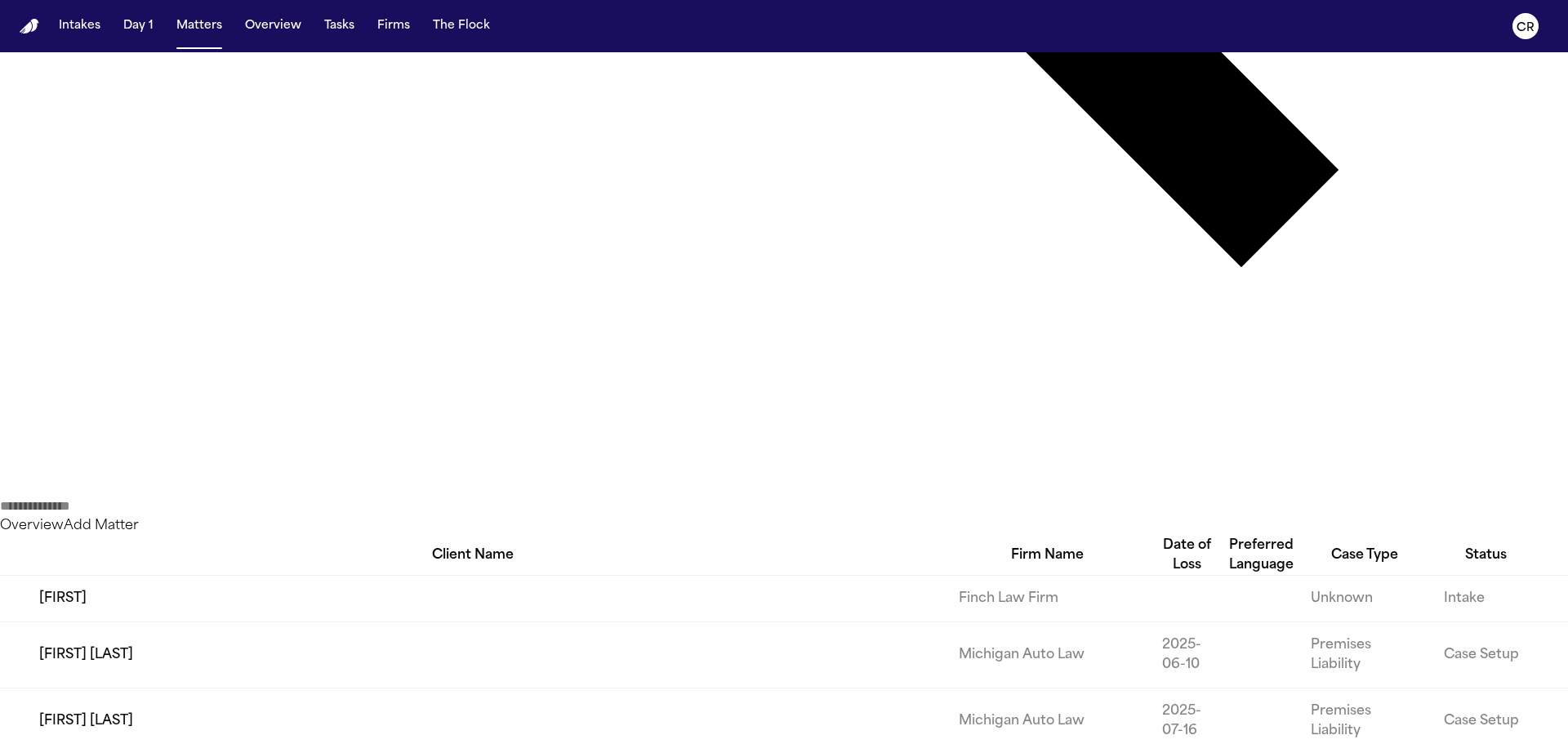 click on "[FIRST] [LAST]" at bounding box center [473, 2534] 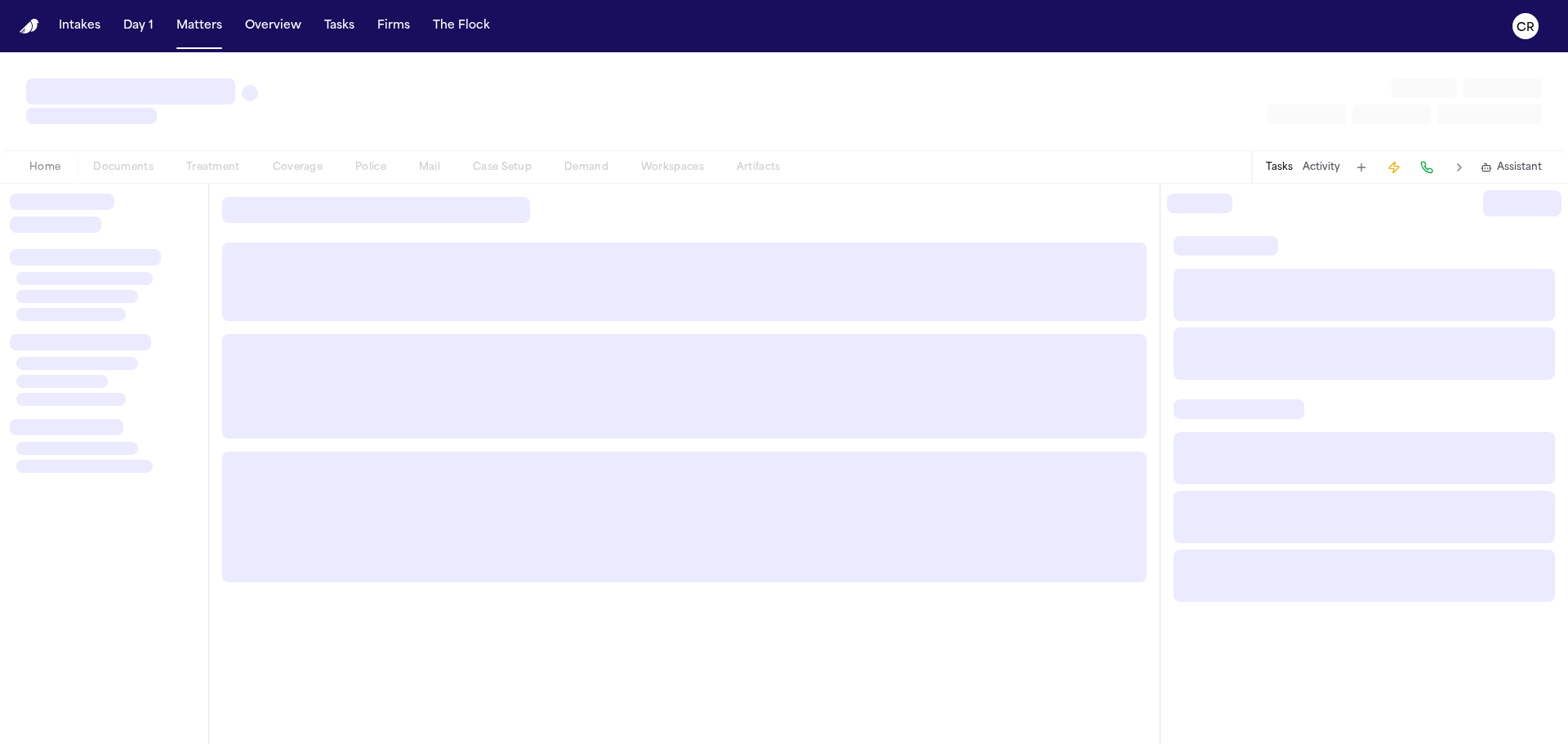 scroll, scrollTop: 0, scrollLeft: 0, axis: both 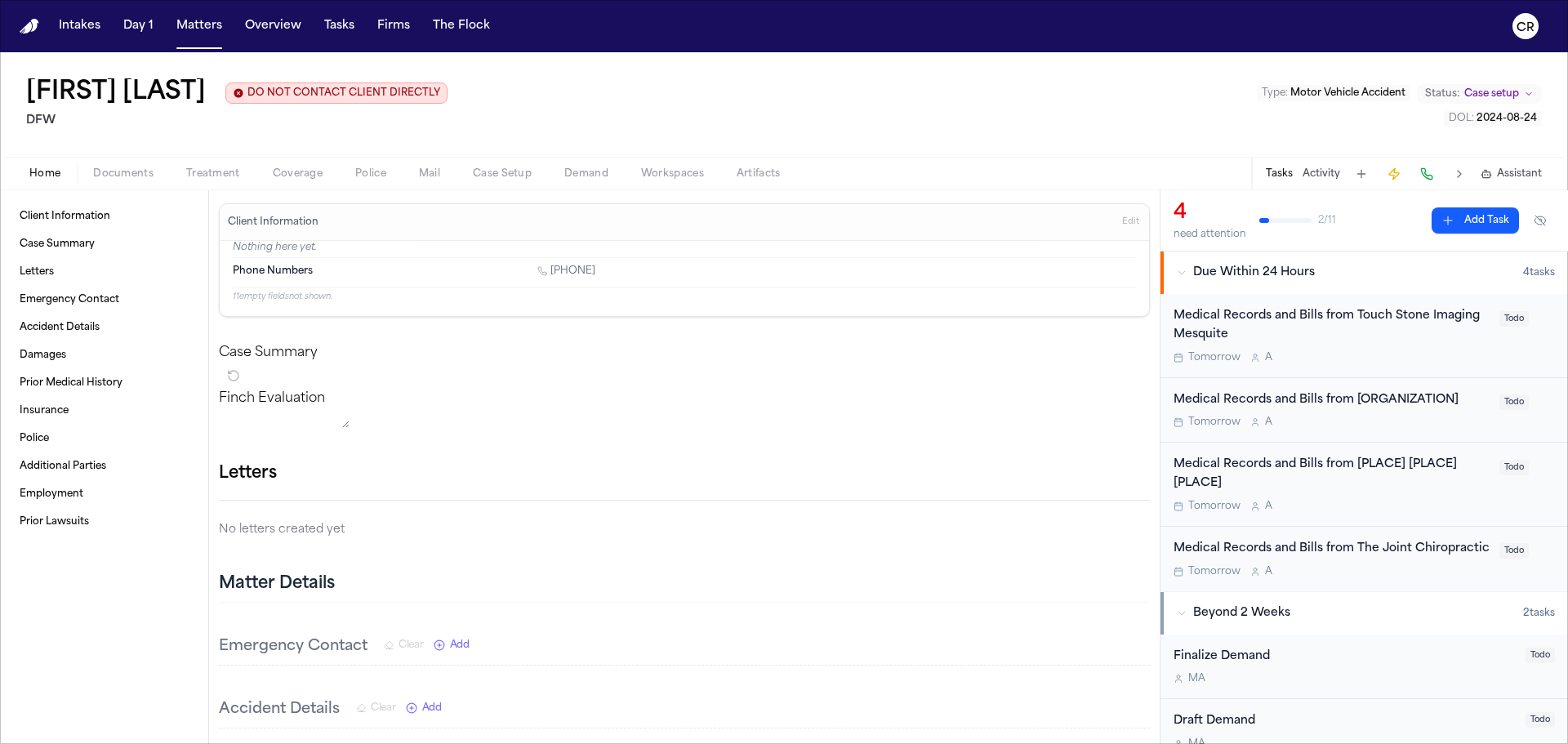 click at bounding box center [123, 183] 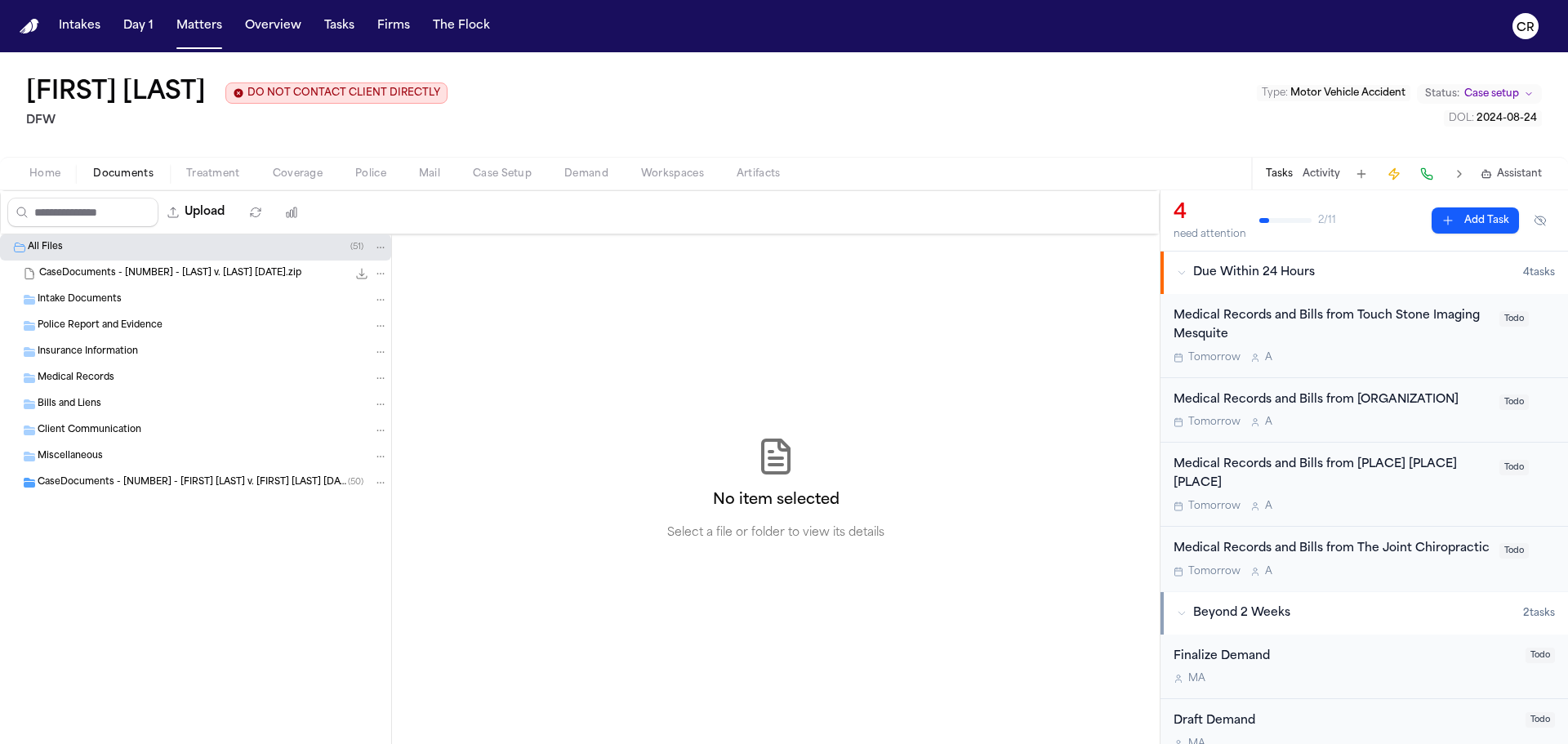 click on "11.0 MB  • ZIP" at bounding box center (0, 0) 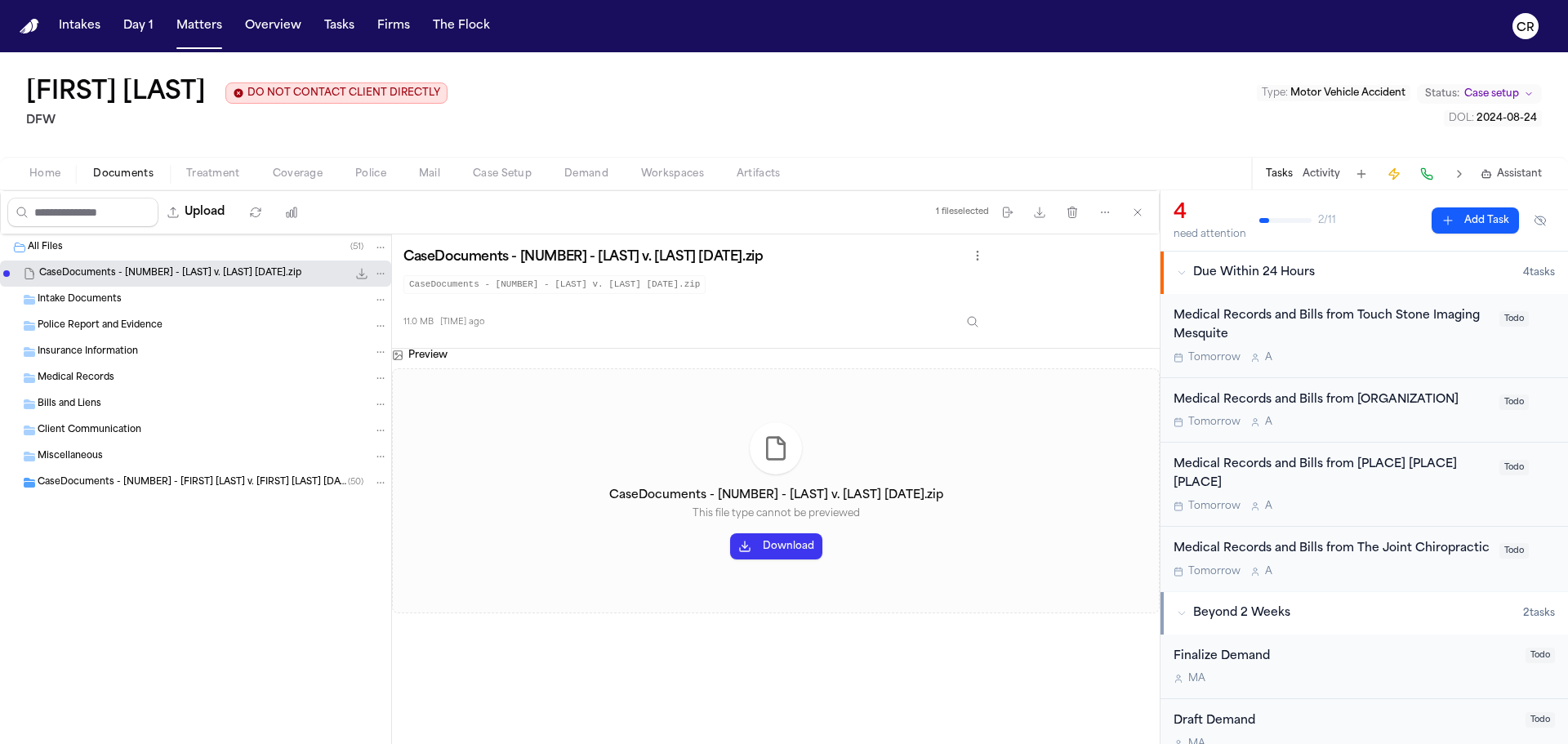 drag, startPoint x: 707, startPoint y: 422, endPoint x: 724, endPoint y: 441, distance: 25.495098 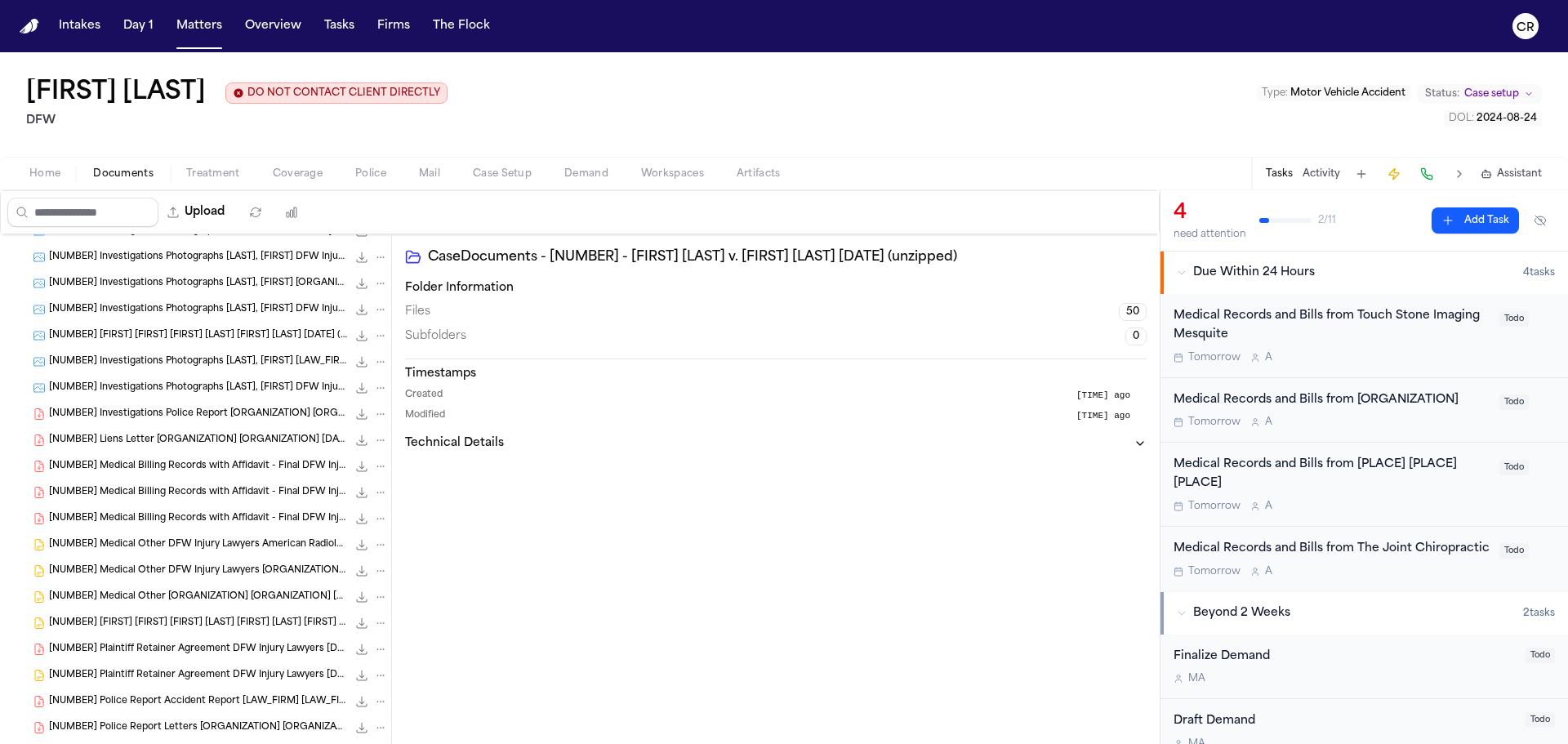 scroll, scrollTop: 1096, scrollLeft: 0, axis: vertical 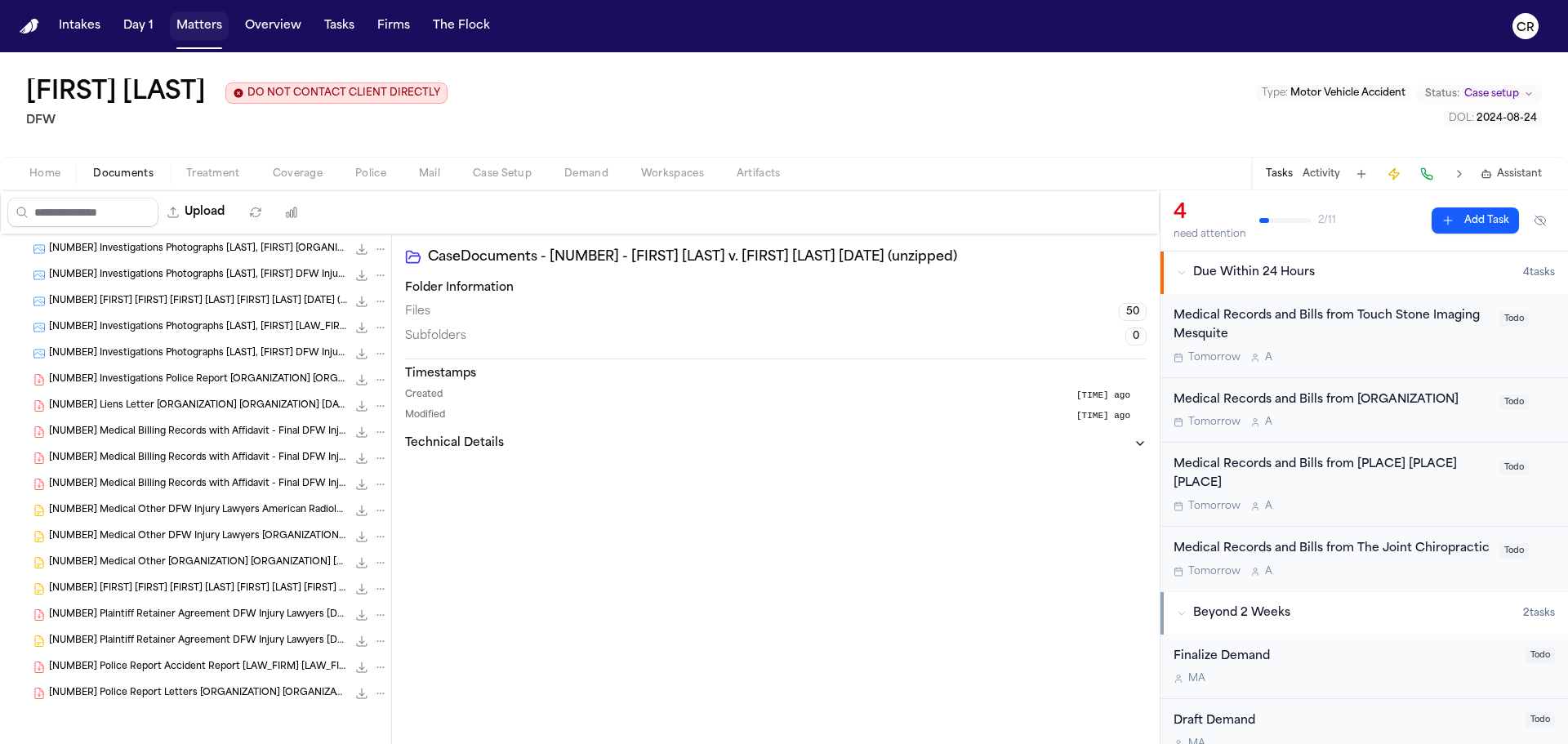 click on "Matters" at bounding box center (199, 26) 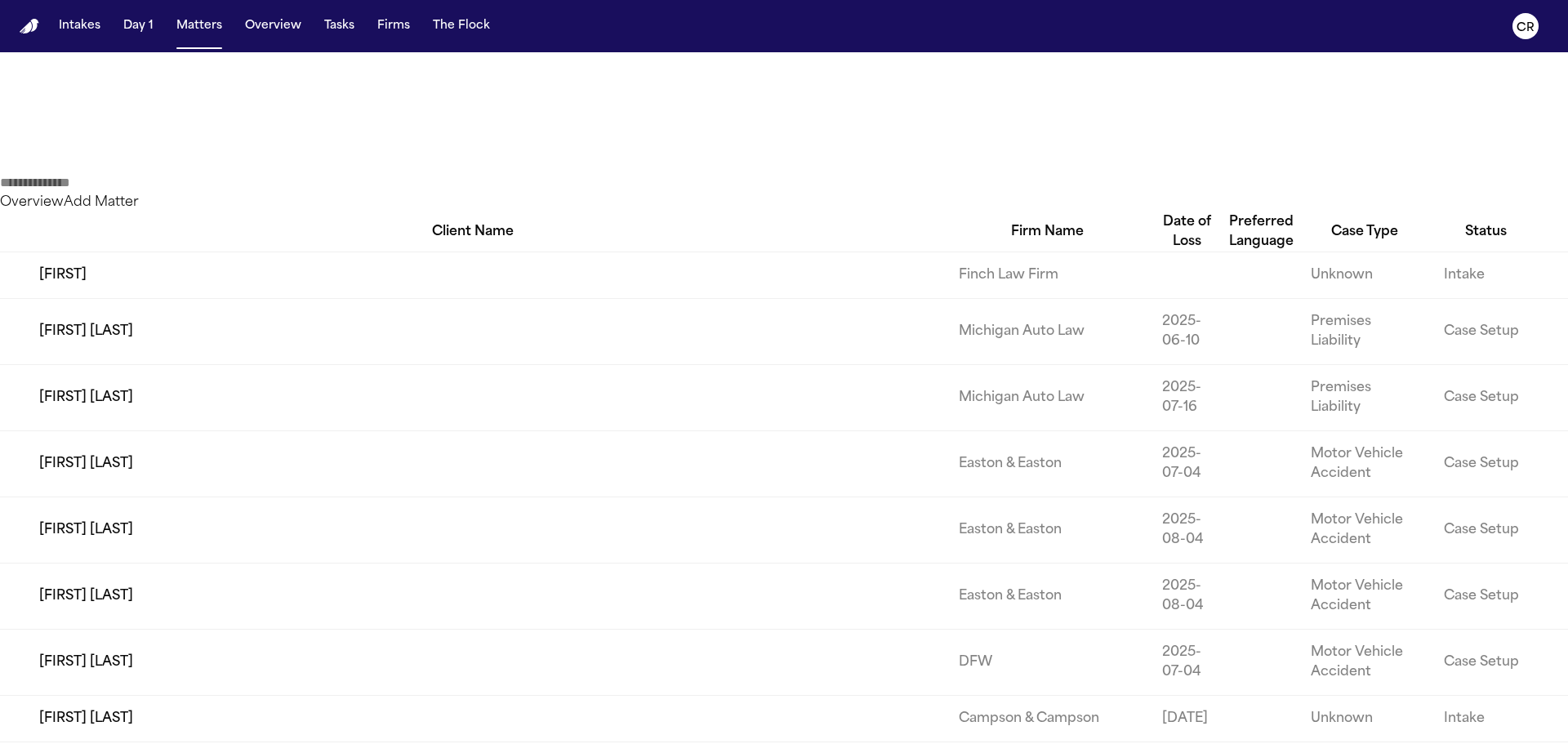 scroll, scrollTop: 1797, scrollLeft: 0, axis: vertical 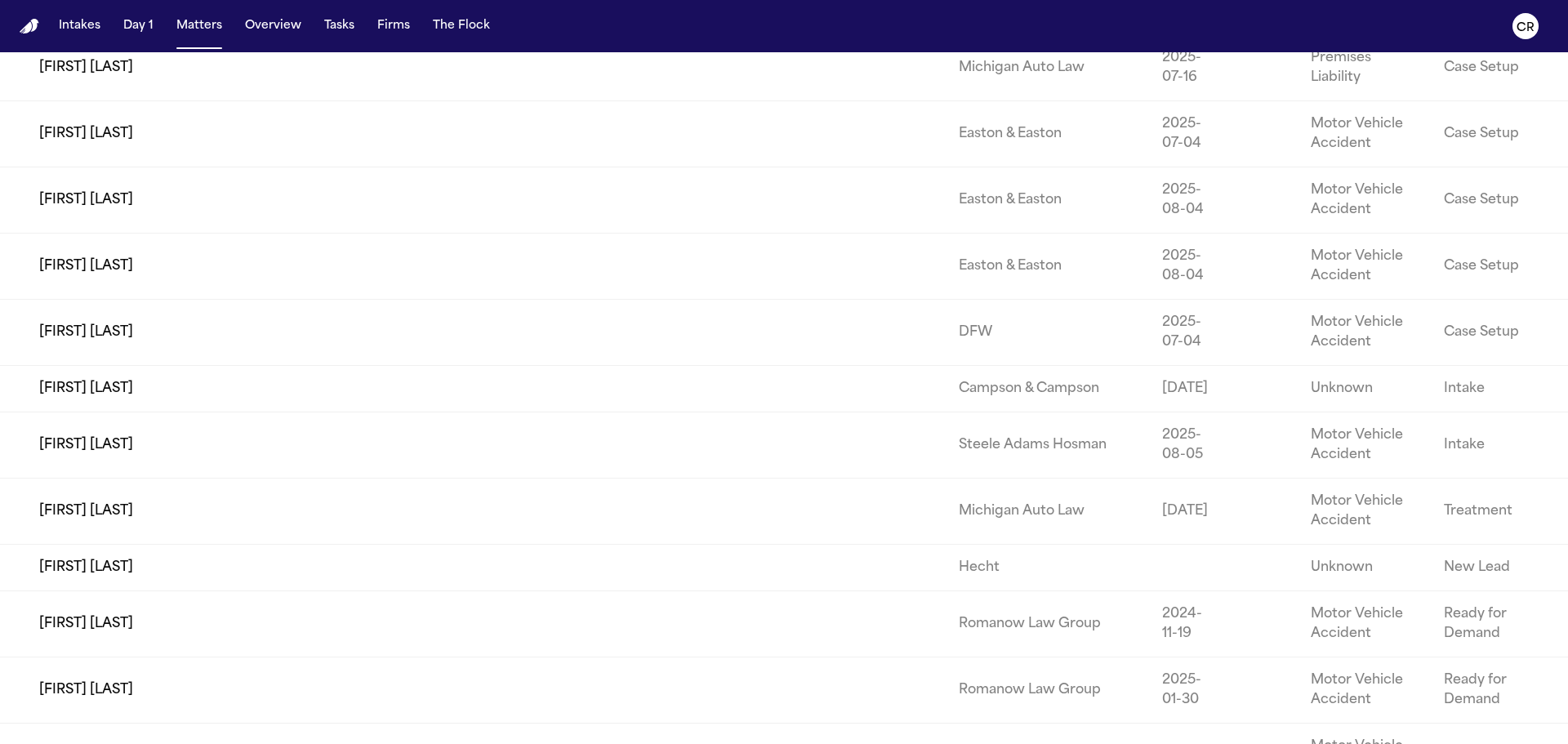 click on "[FIRST] [LAST]" at bounding box center (473, 2741) 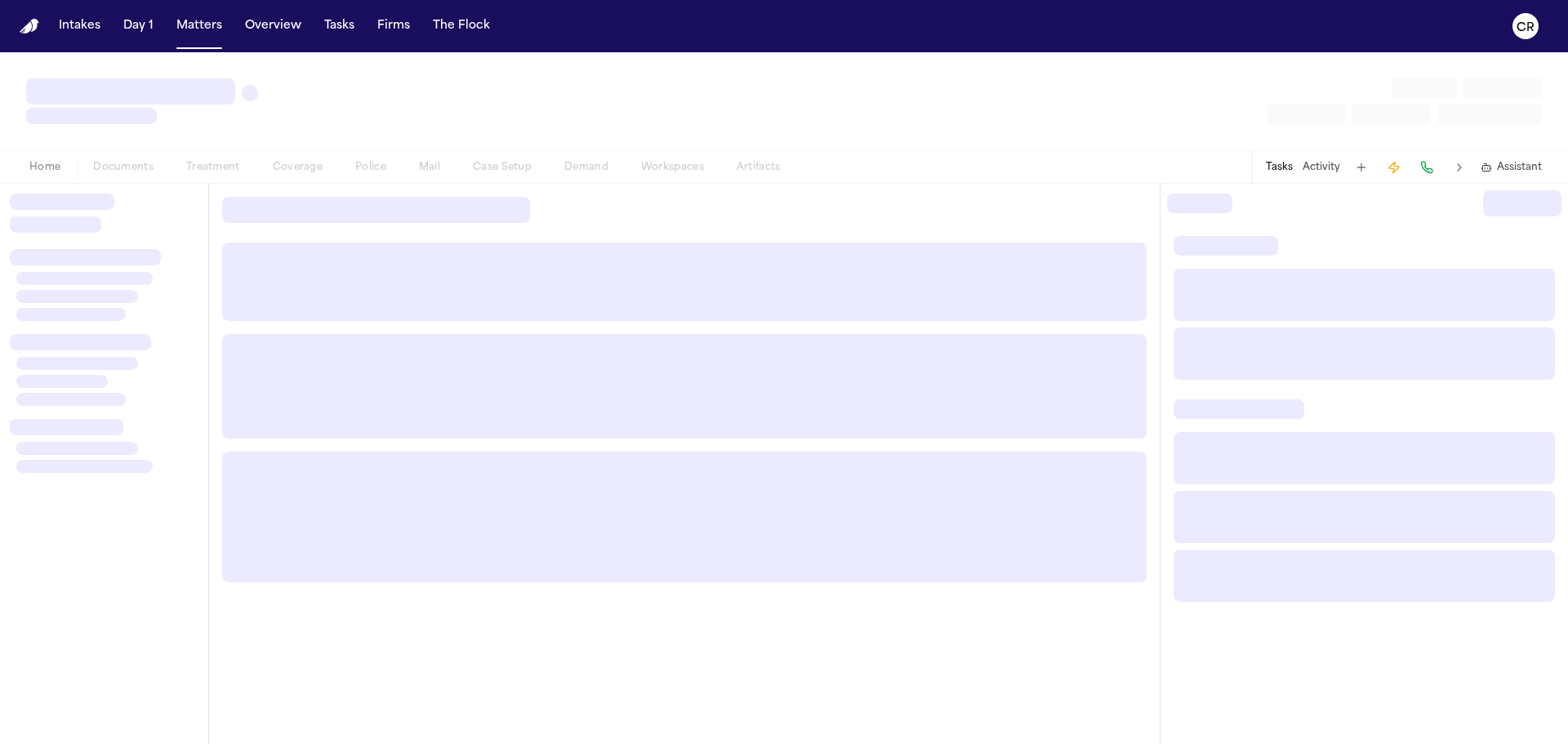 scroll, scrollTop: 0, scrollLeft: 0, axis: both 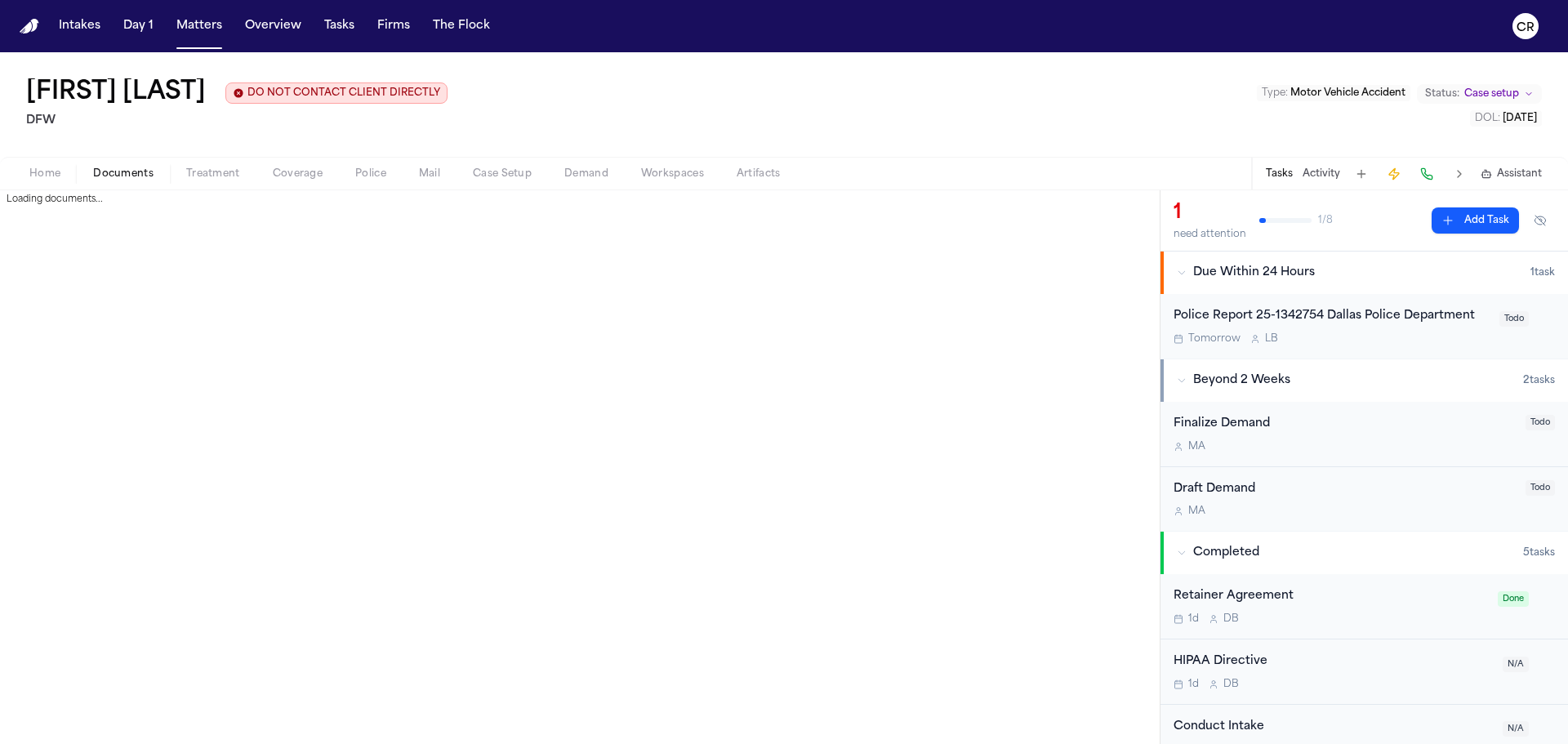 click on "Documents" at bounding box center [123, 174] 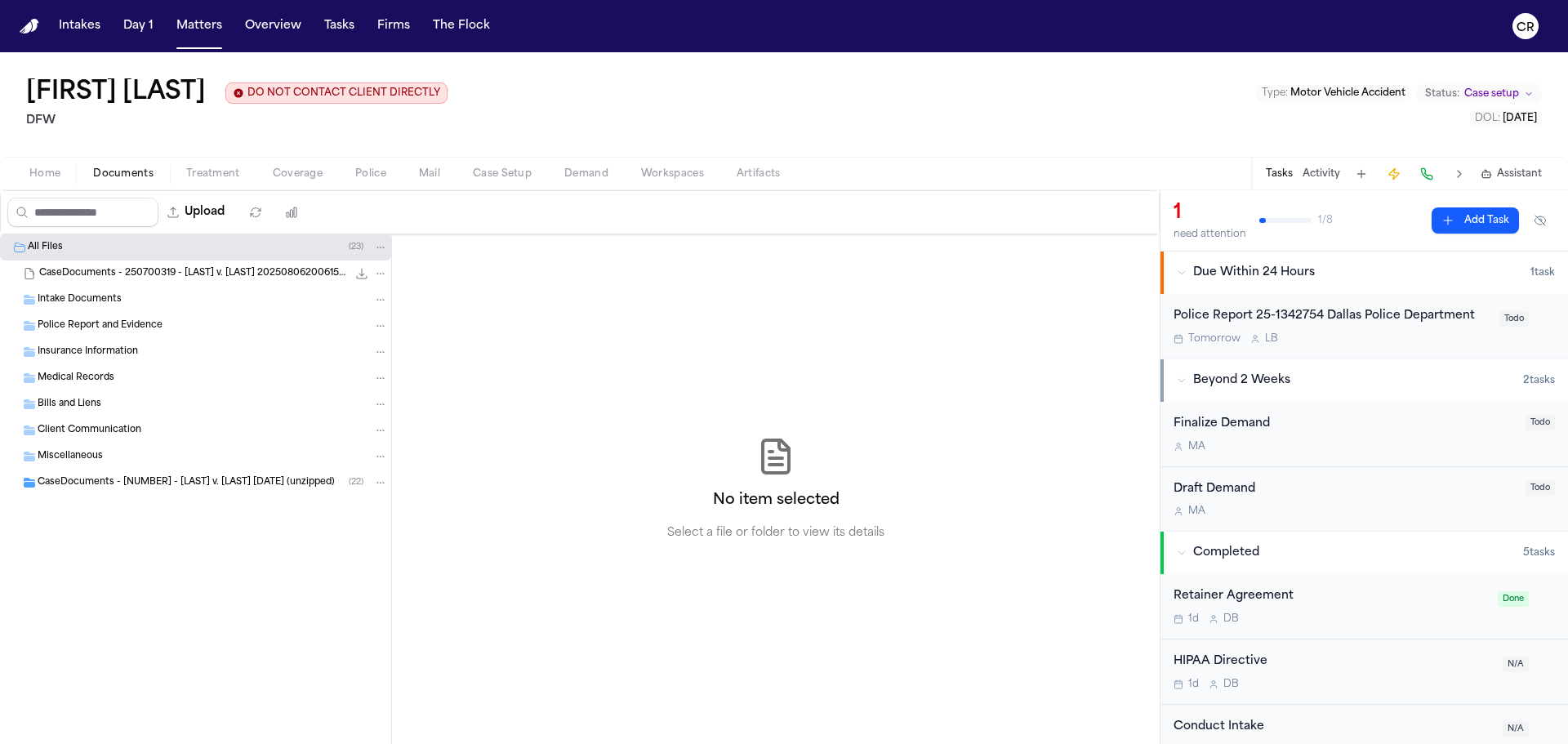 click on "CaseDocuments - 250700319 - [LAST] v. [LAST] [DATE] (unzipped)" at bounding box center (186, 483) 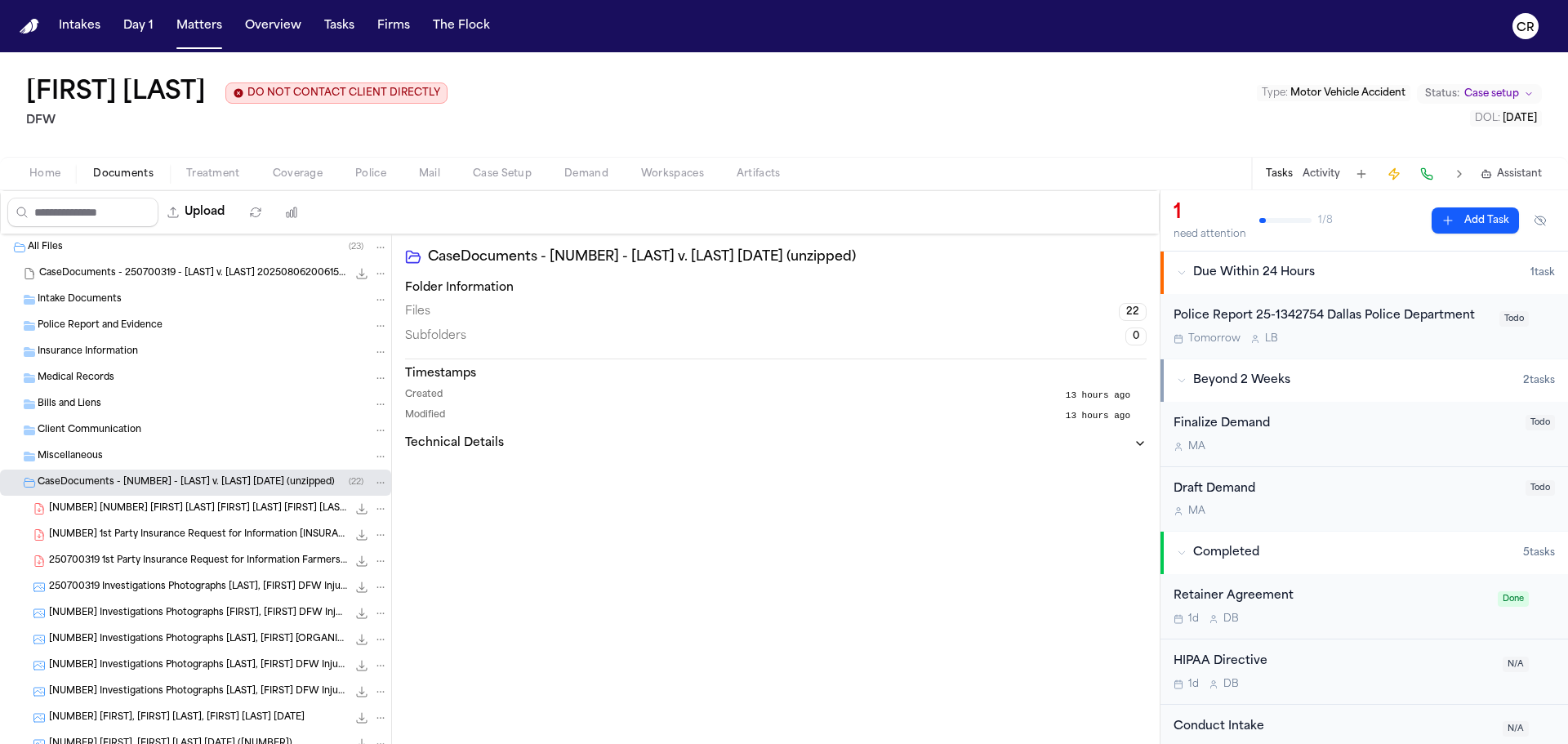 scroll, scrollTop: 364, scrollLeft: 0, axis: vertical 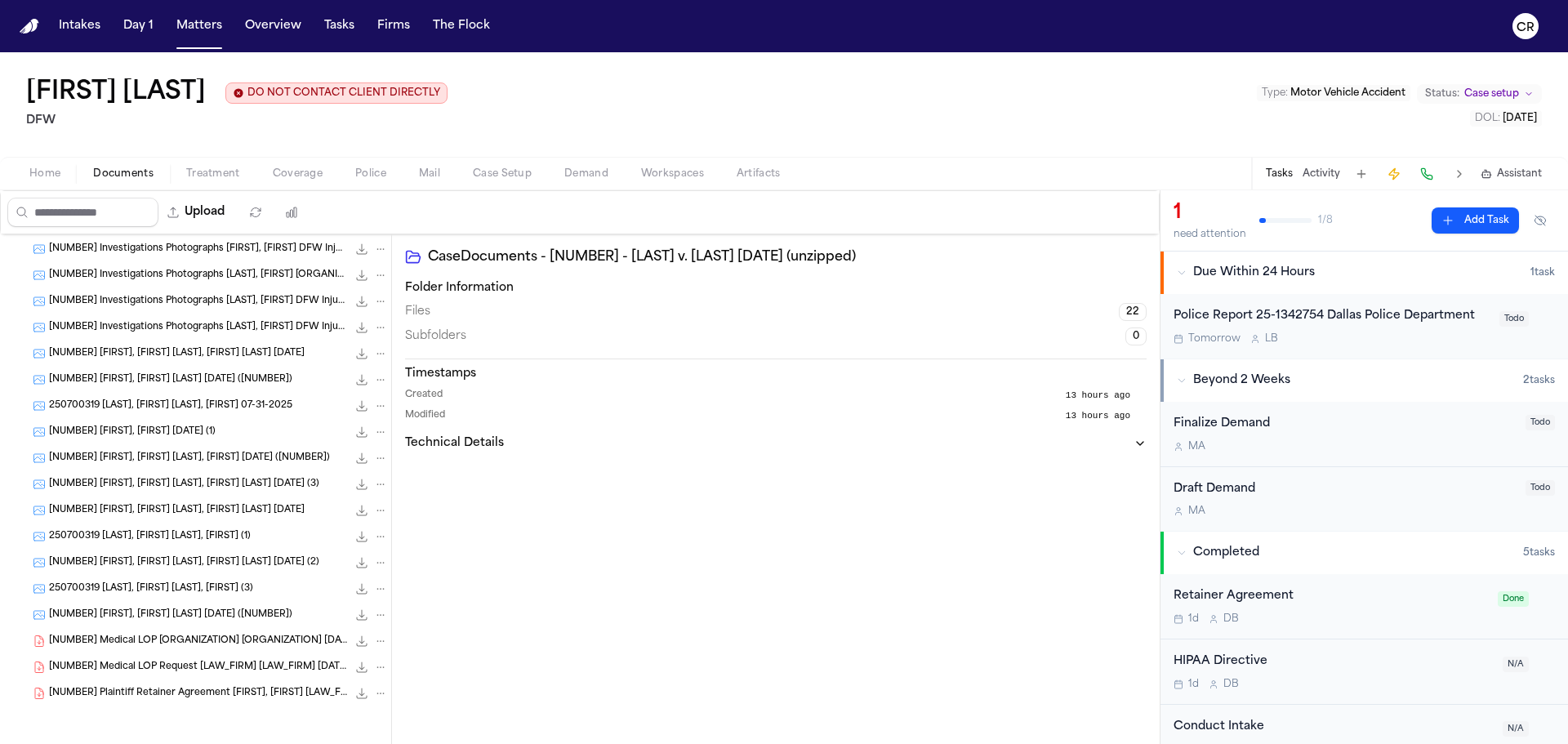 click on "250700319 Key, Charlie Byrd, Emelda 07-31-2025 (3) 223.4 KB  • PNG" at bounding box center [195, 589] 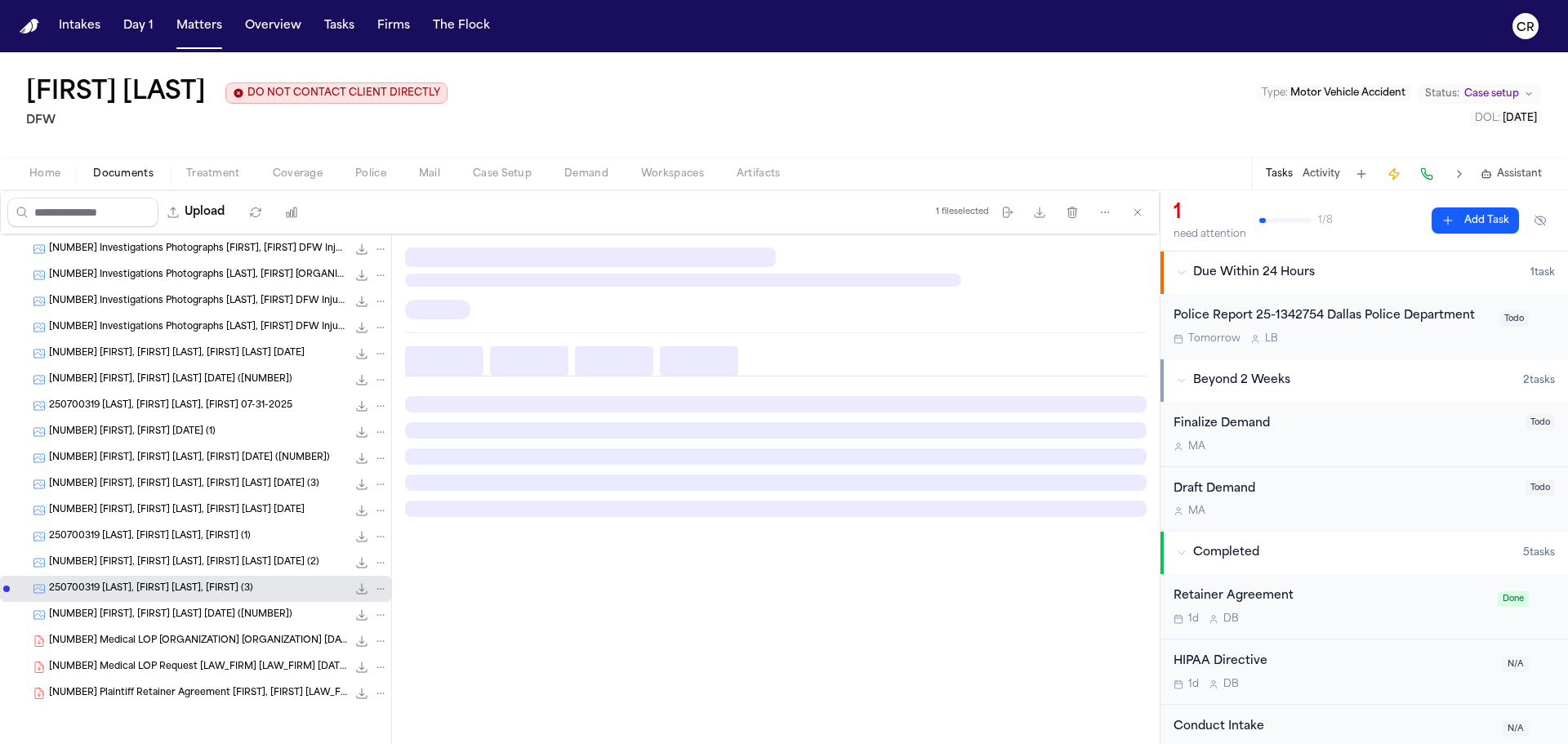 click at bounding box center (7, 589) 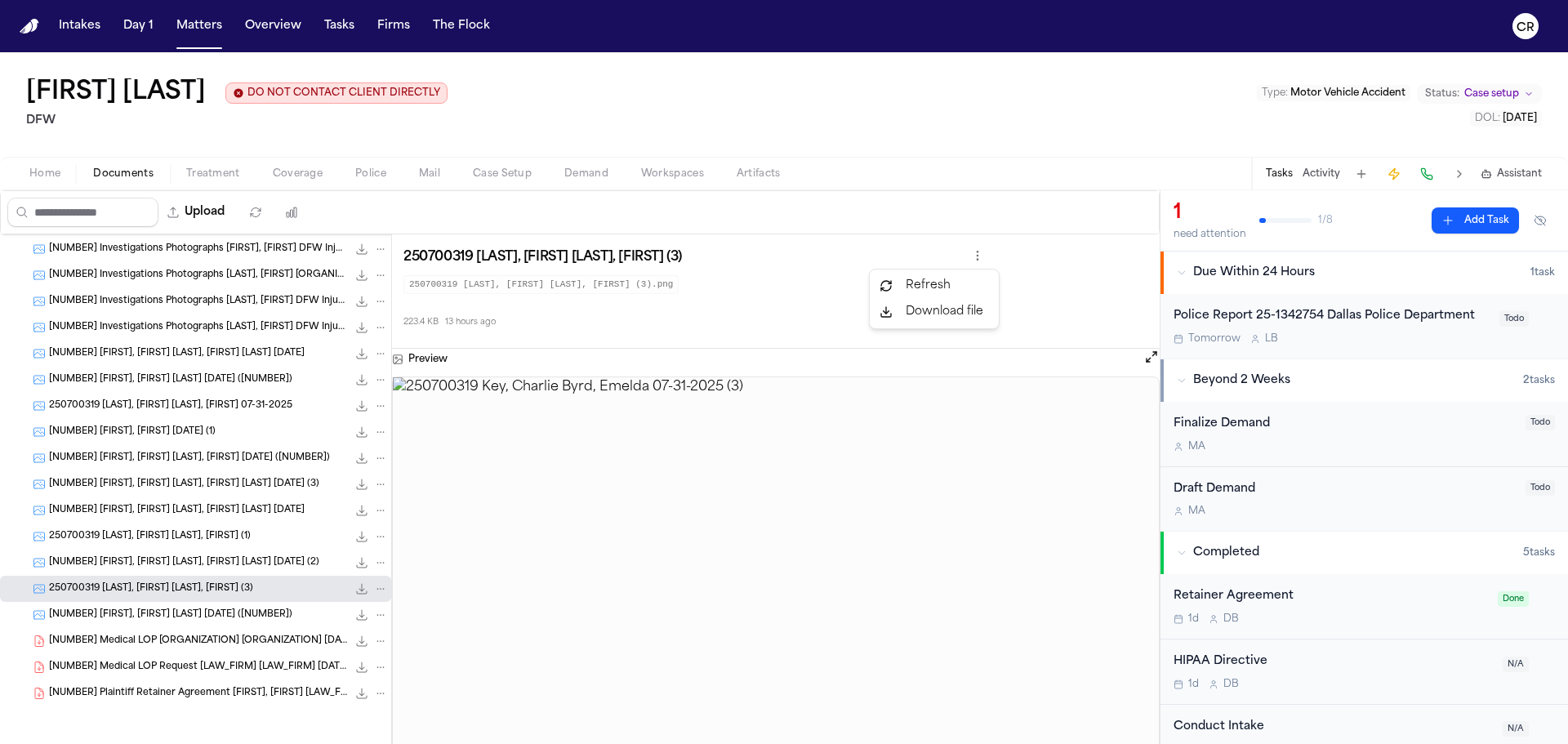 click on "Intakes Day 1 Matters Overview Tasks Firms The Flock CR Charlie Key DO NOT CONTACT CLIENT DIRECTLY DO NOT CONTACT DFW Type :   Motor Vehicle Accident Status: Case setup DOL :   2025-07-29 Home Documents Treatment Coverage Police Mail Case Setup Demand Workspaces Artifacts Tasks Activity Assistant Upload 0   files  selected Move files Download files Delete files More actions Clear selection Miscellaneous CaseDocuments - 250700319 - Key v. Johnson 20250806200615 (unzipped) ( 22 ) 250700319 1st Party Insurance LOR DFW Injury Lawyers Farmers Insurance 08-04-2025 128.2 KB  • PDF 250700319 1st Party Insurance Request for Information Farmers Insurance DFW Injury Lawyers 08-06-2025 38.0 KB  • PDF 250700319 1st Party Insurance Request for Information Farmers Insurance DFW Injury Lawyers 08-06-2025 (1) 252.0 KB  • PDF 250700319 Investigations Photographs Key, Charlie DFW Injury Lawyers 07-30-2025 76.5 KB  • JPG 250700319 Investigations Photographs Key, Charlie DFW Injury Lawyers 07-30-2025 (1) 1 1 /" at bounding box center [784, 372] 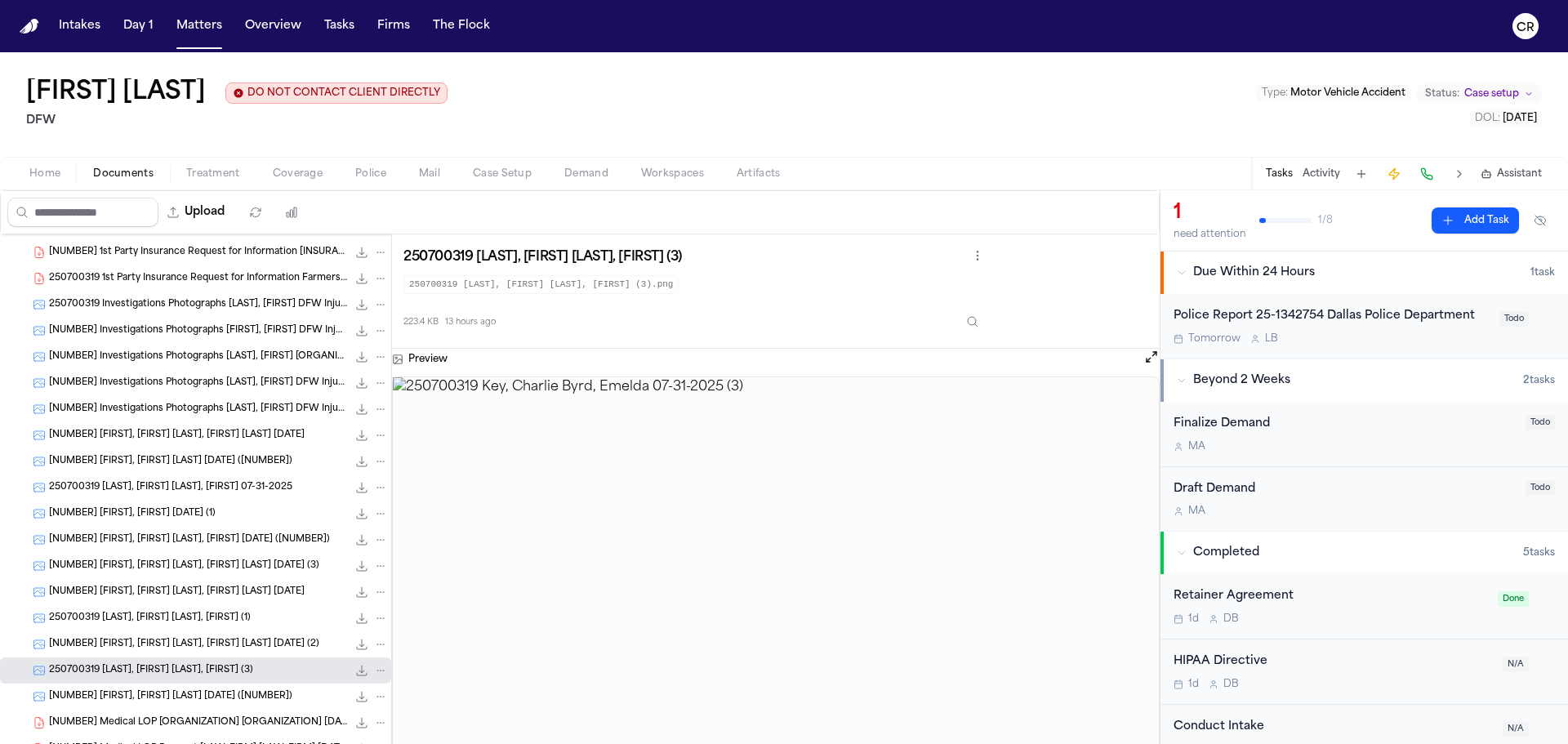 scroll, scrollTop: 364, scrollLeft: 0, axis: vertical 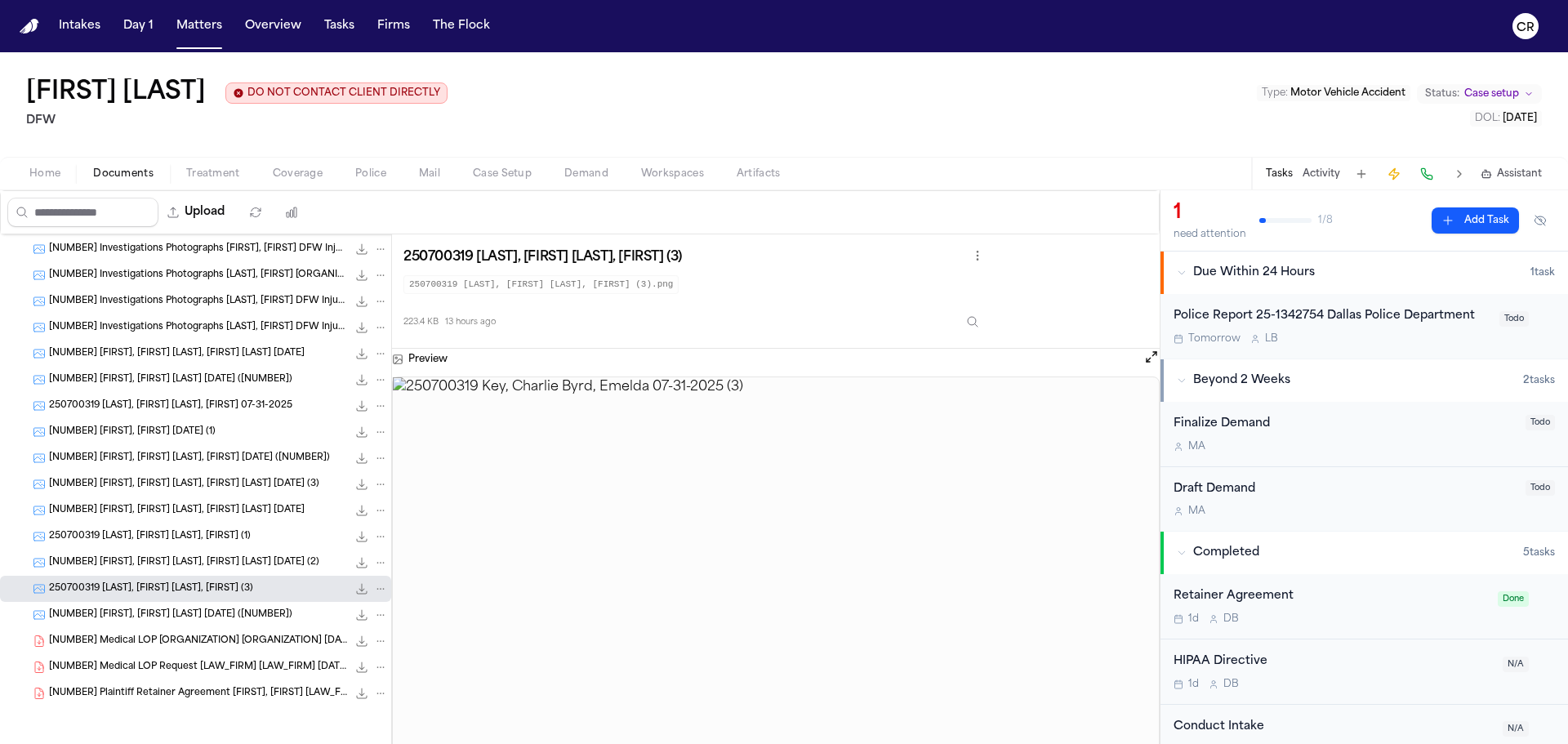 click on "250700319 Key, Charlie Aguilar, Cynthia 07-31-2025 433.0 KB  • JPG" at bounding box center [195, 406] 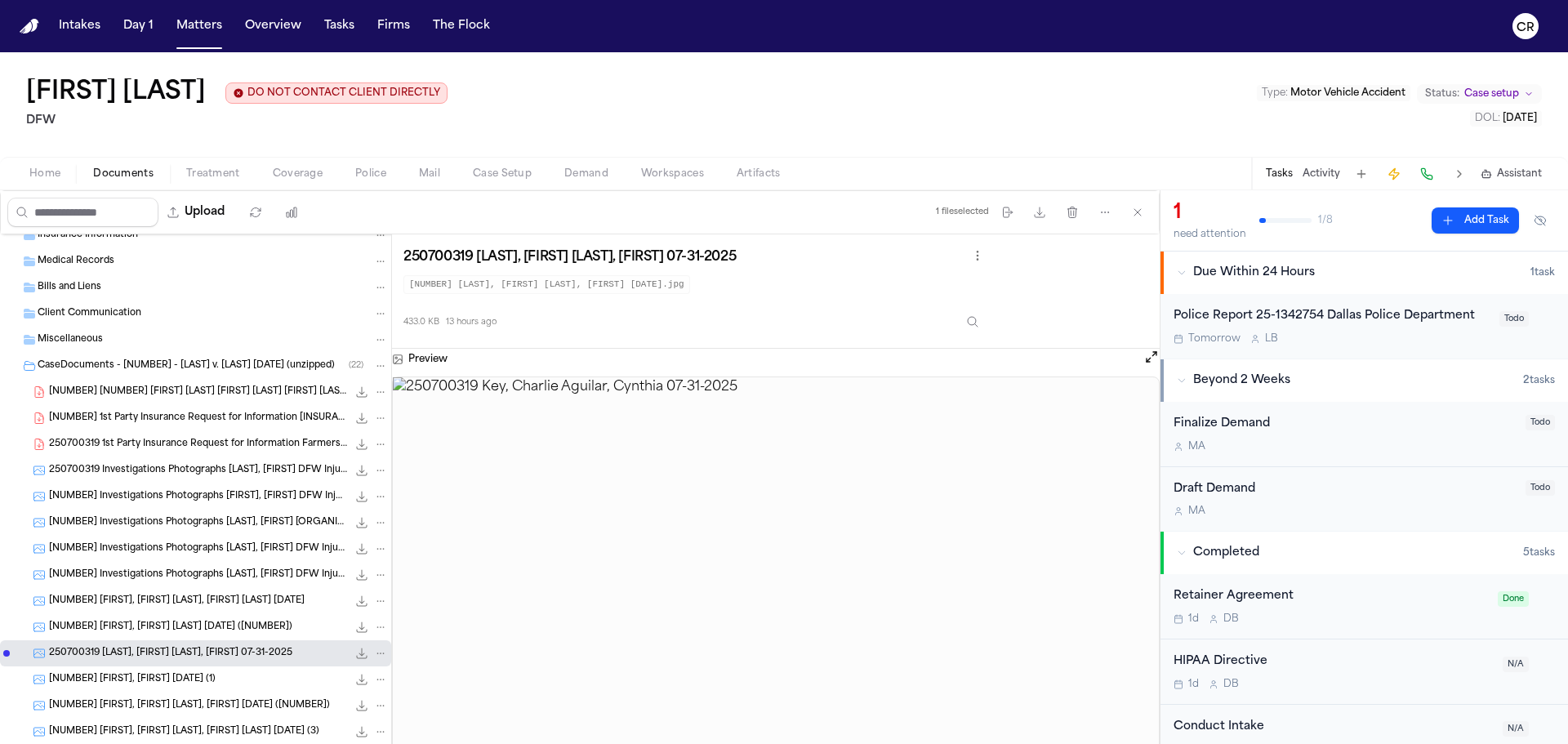scroll, scrollTop: 38, scrollLeft: 0, axis: vertical 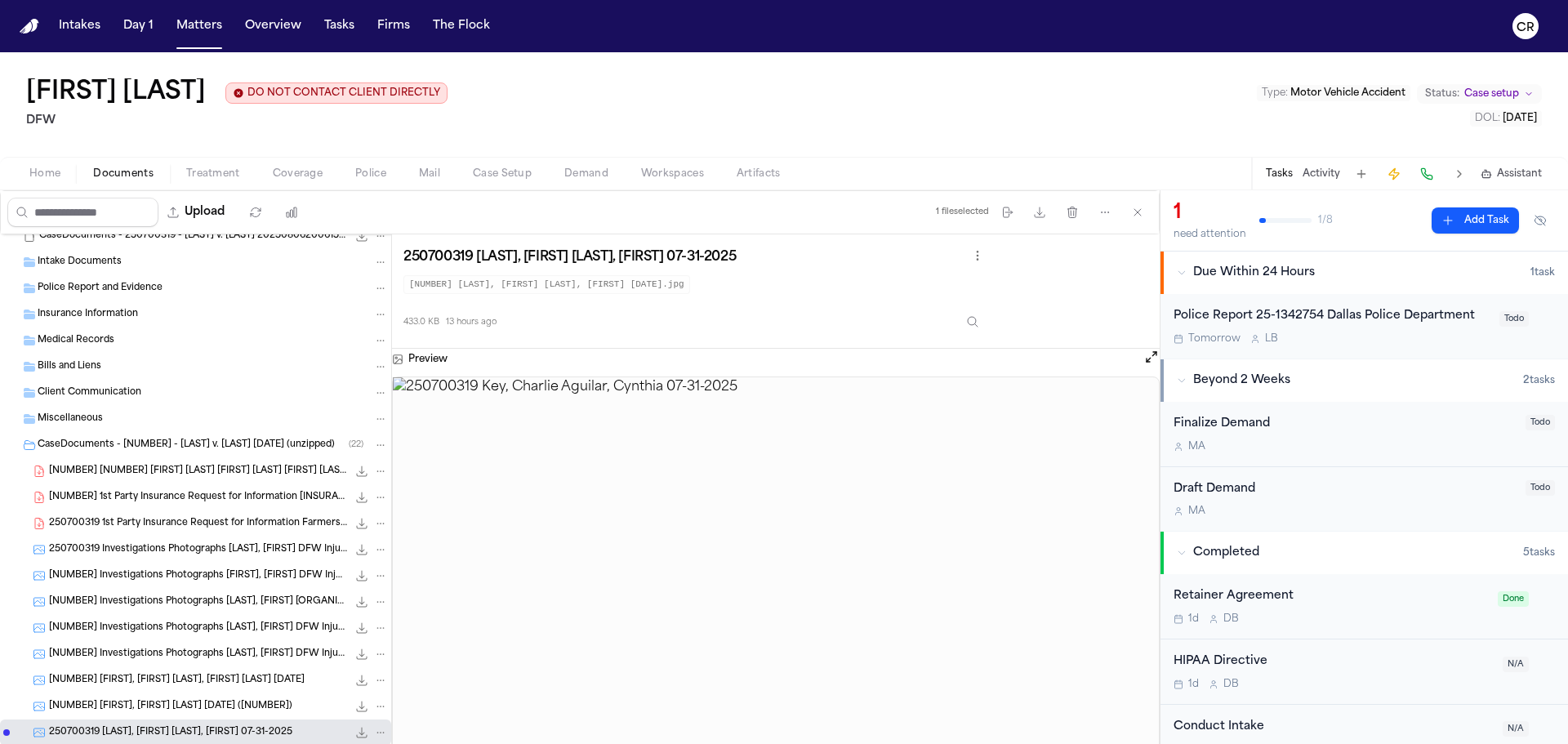 click at bounding box center (7, 445) 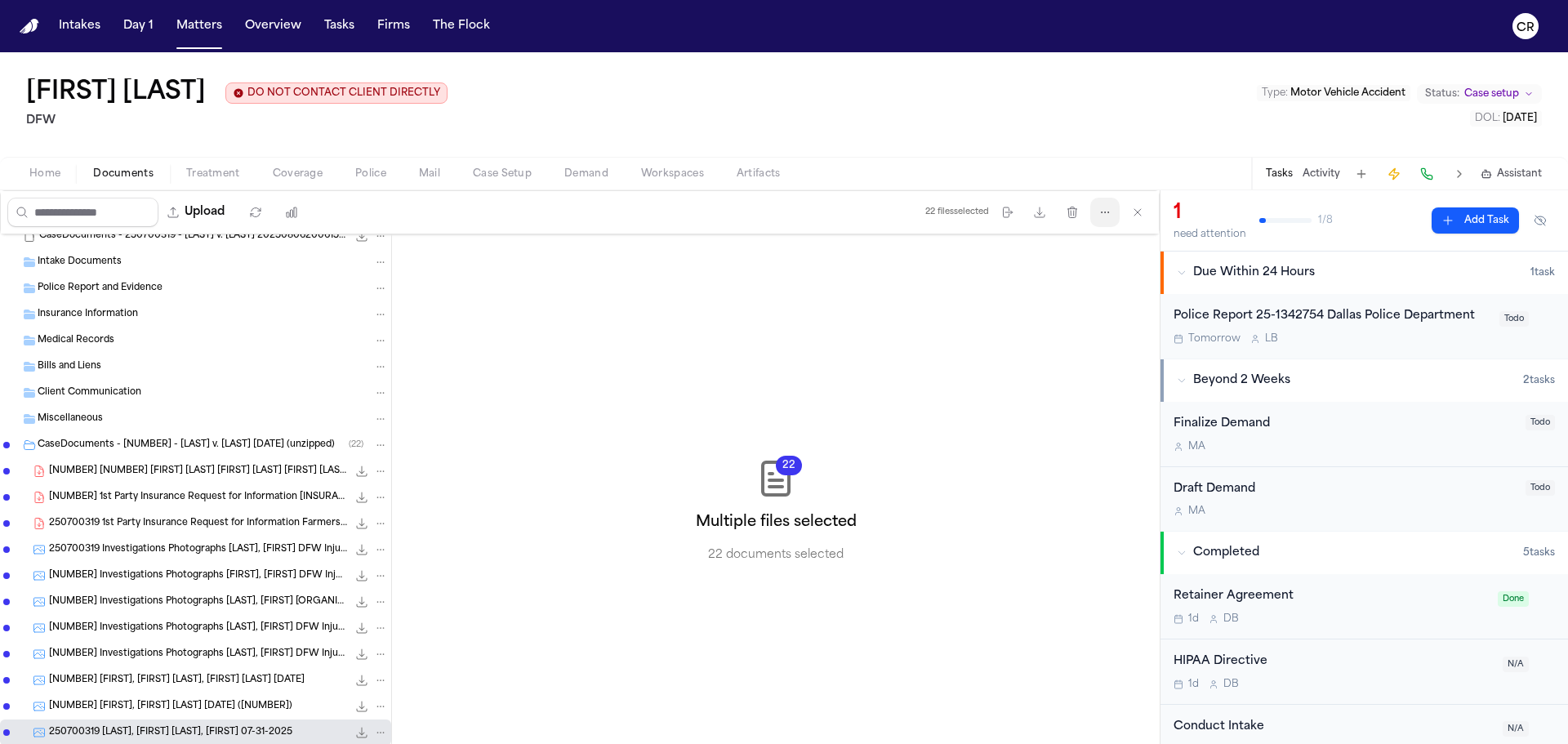 click on "More actions" at bounding box center (1105, 212) 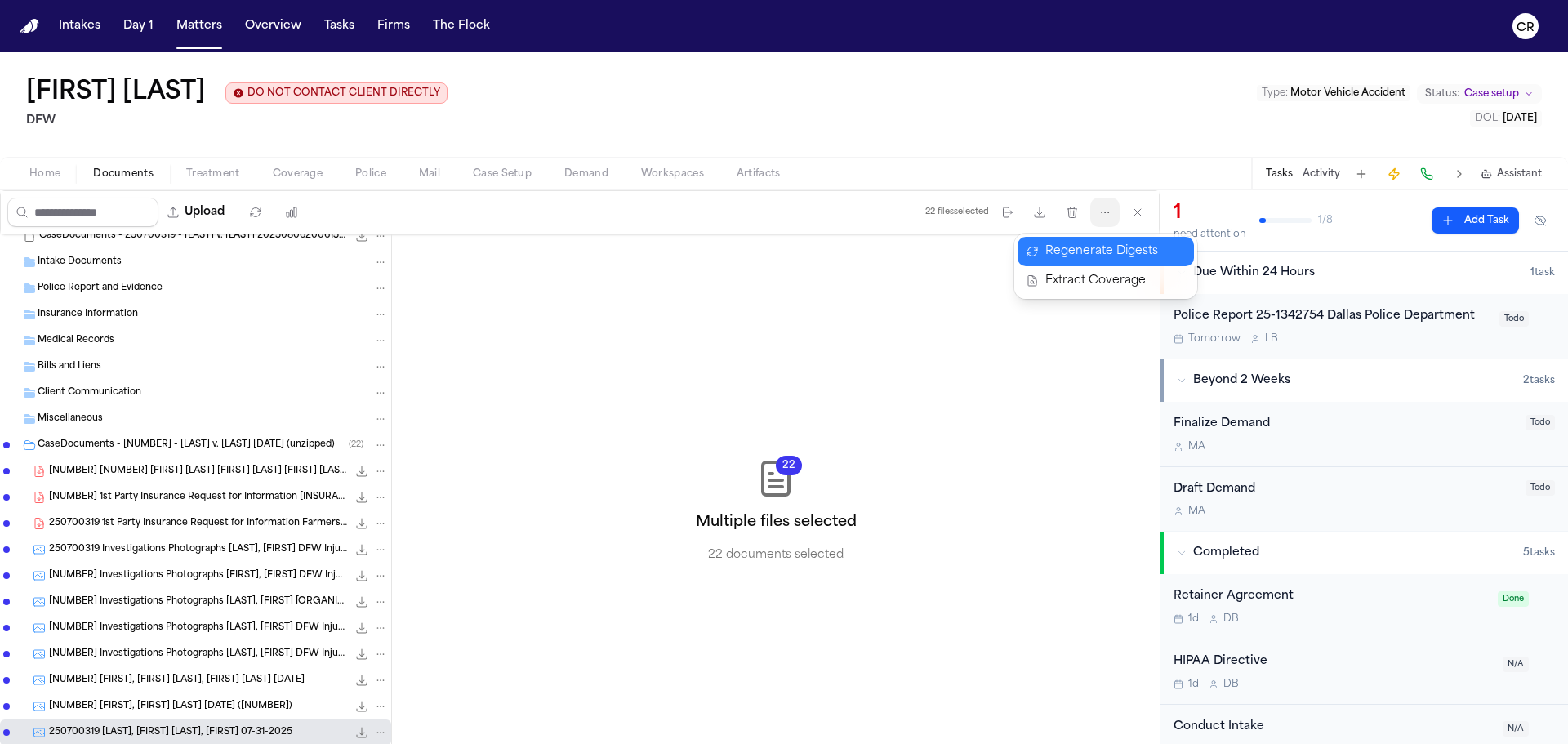 click on "Regenerate Digests" at bounding box center [1106, 252] 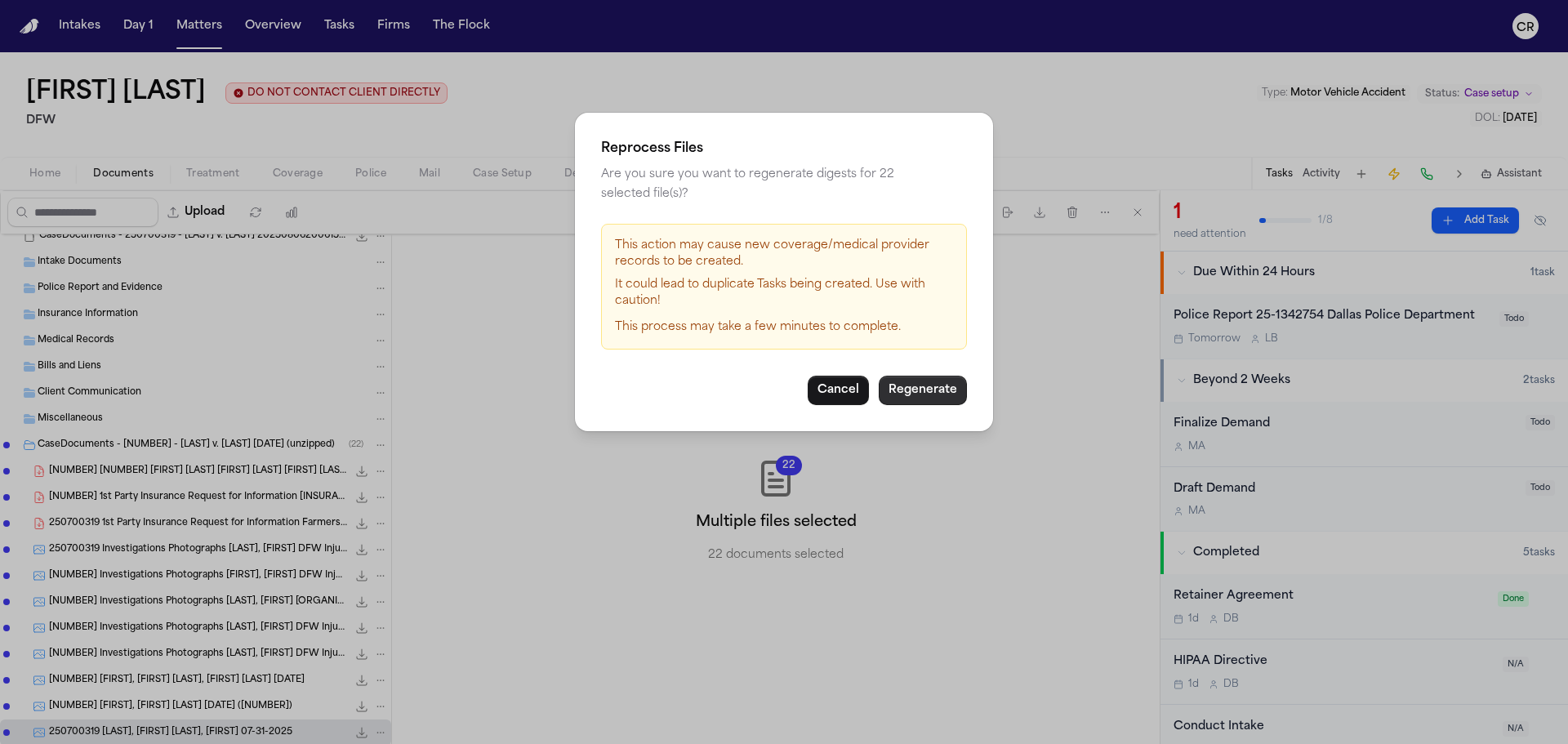 click on "Regenerate" at bounding box center [923, 390] 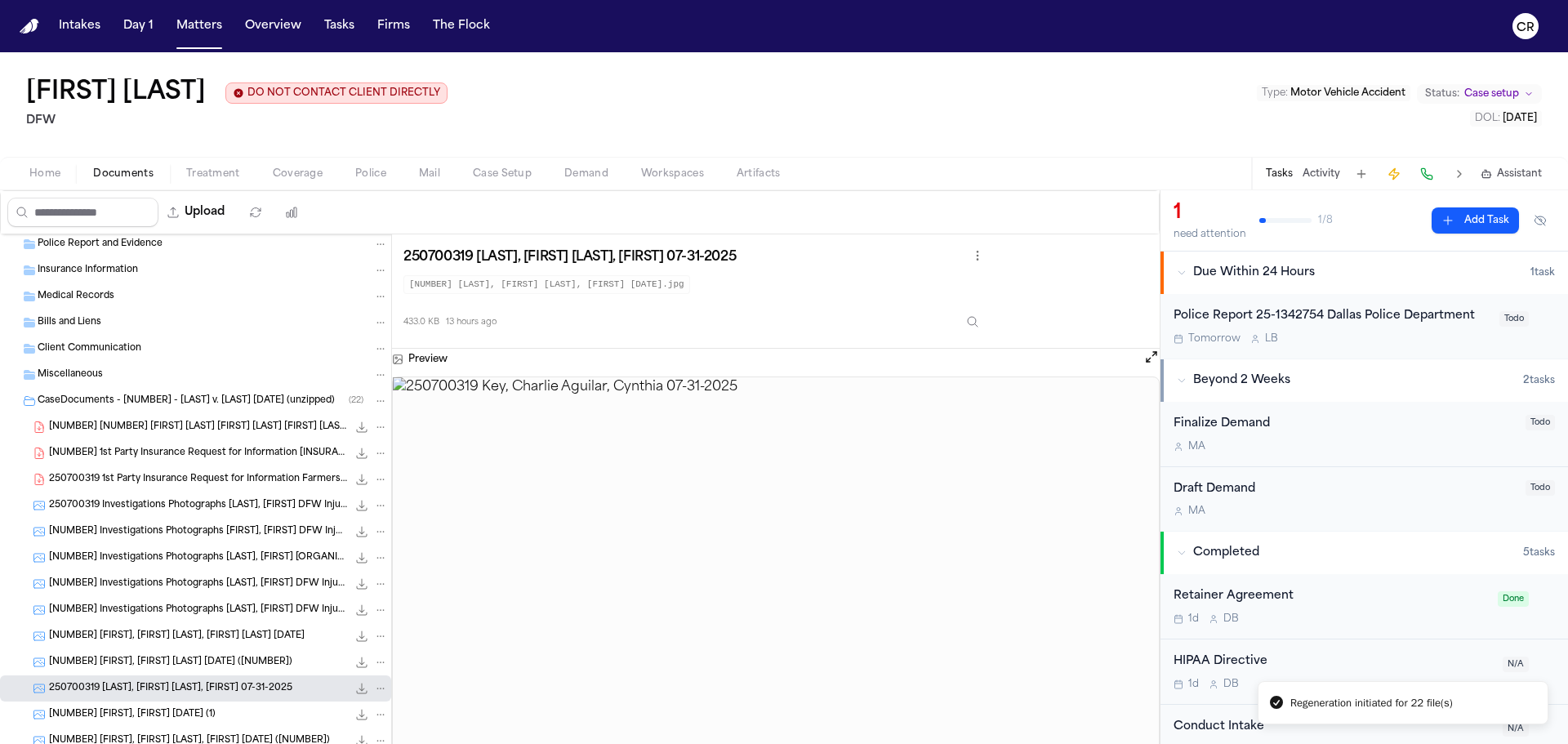 scroll, scrollTop: 364, scrollLeft: 0, axis: vertical 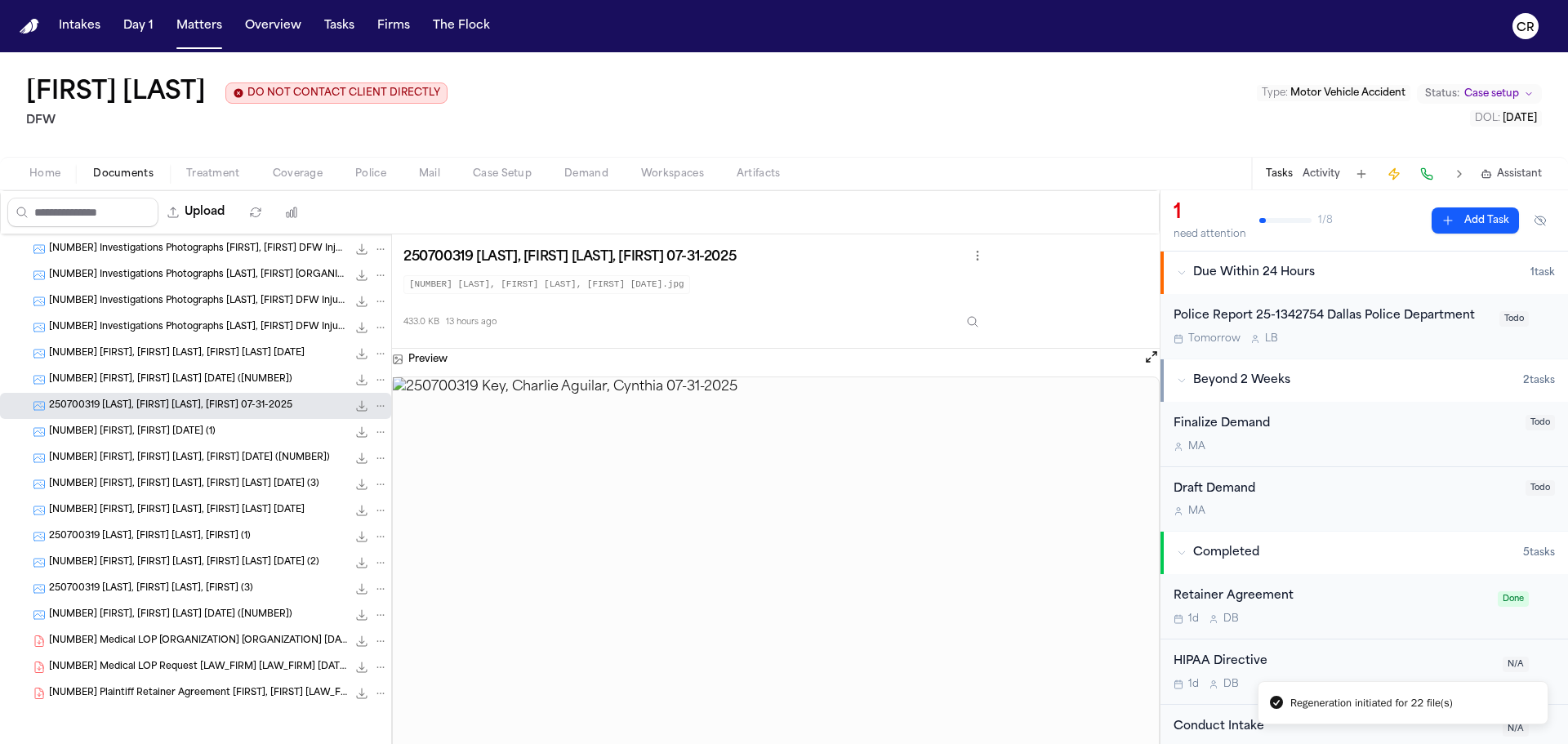 click on "250700319 Key, Charlie Byrd, Emelda 07-31-2025 (4)" at bounding box center (171, 615) 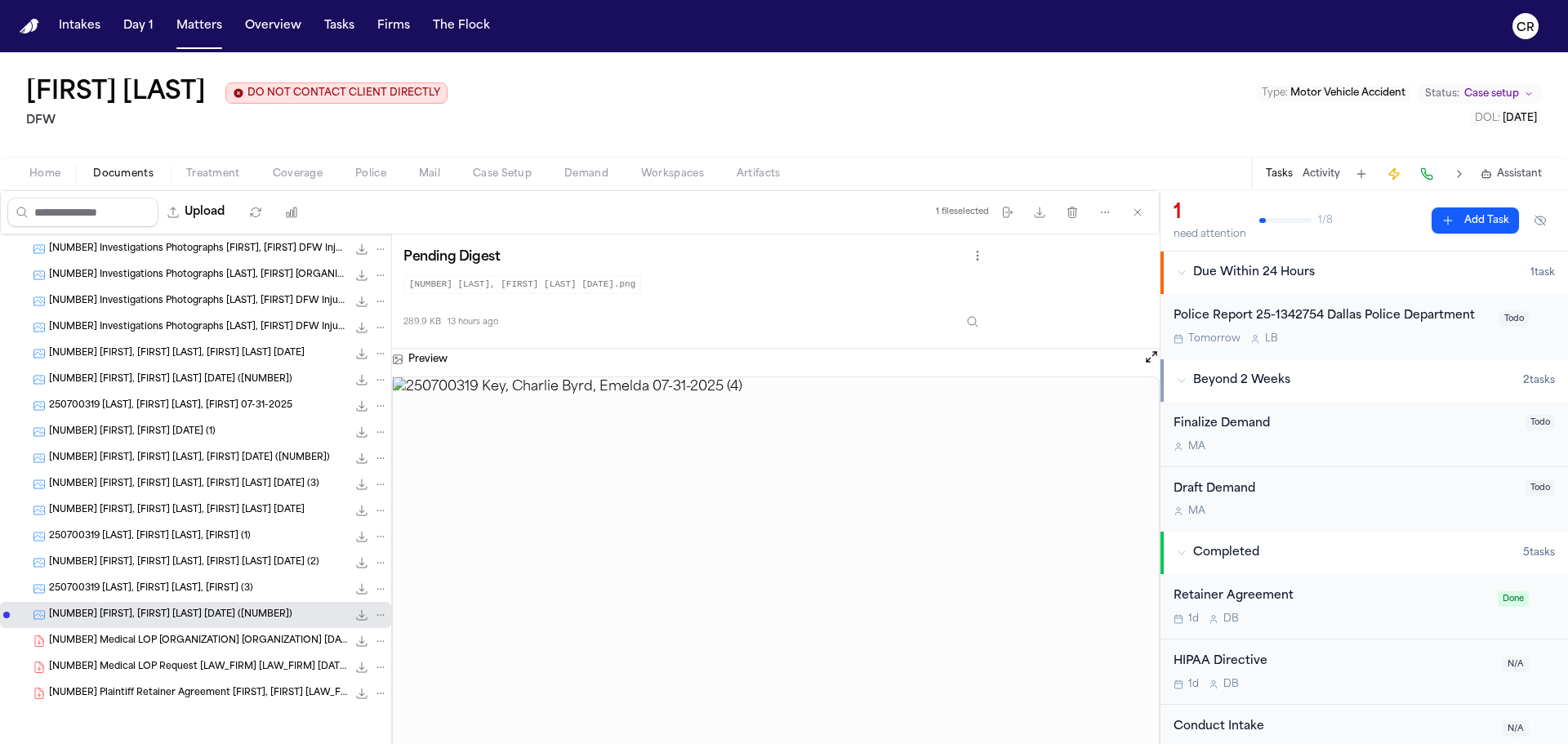 click on "250700319 Key, Charlie Byrd, Emelda 07-31-2025 (2) 236.2 KB  • PNG" at bounding box center [195, 563] 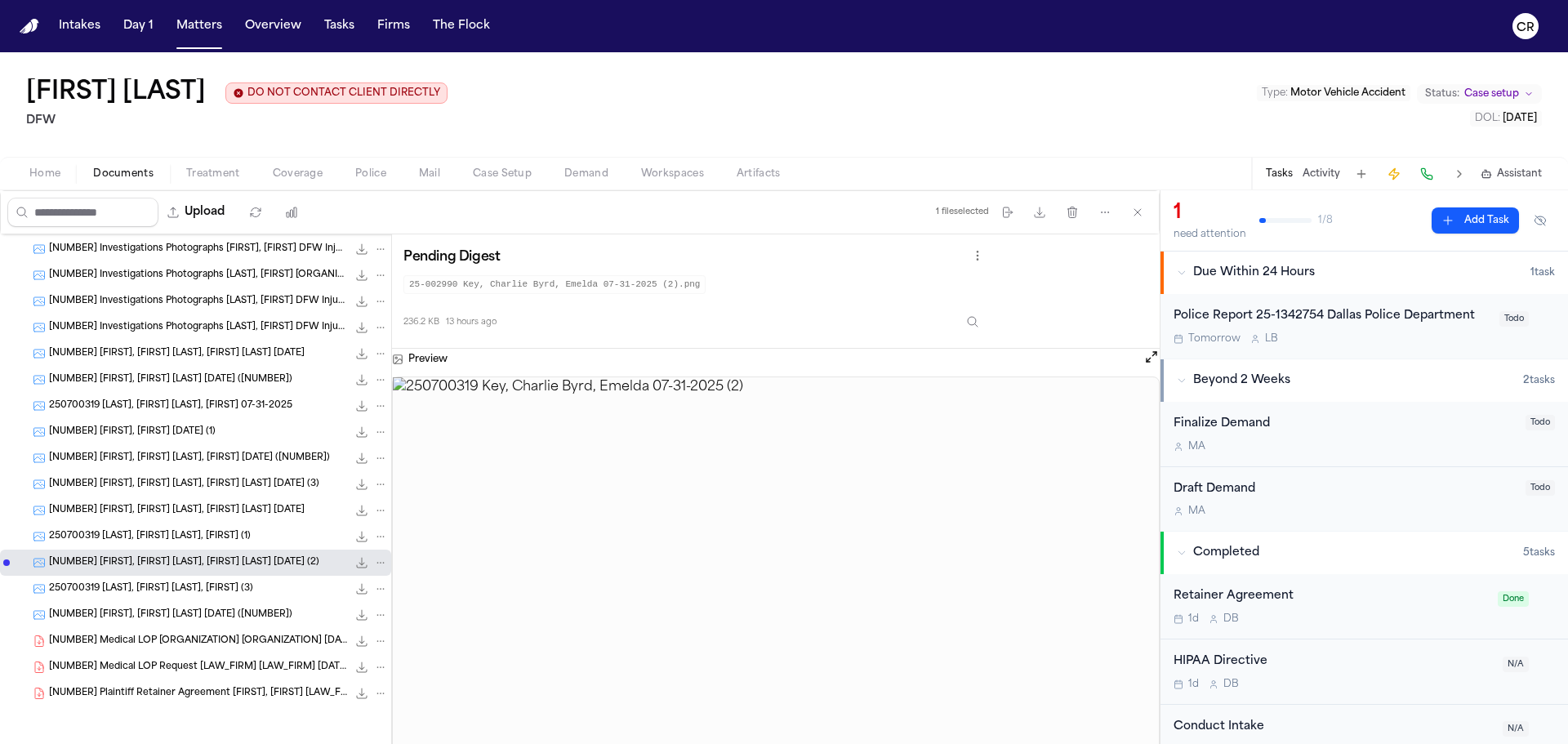 click on "250700319 Key, Charlie Aguilar, Cynthia 07-31-2025 (1) 318.7 KB  • JPG" at bounding box center (195, 432) 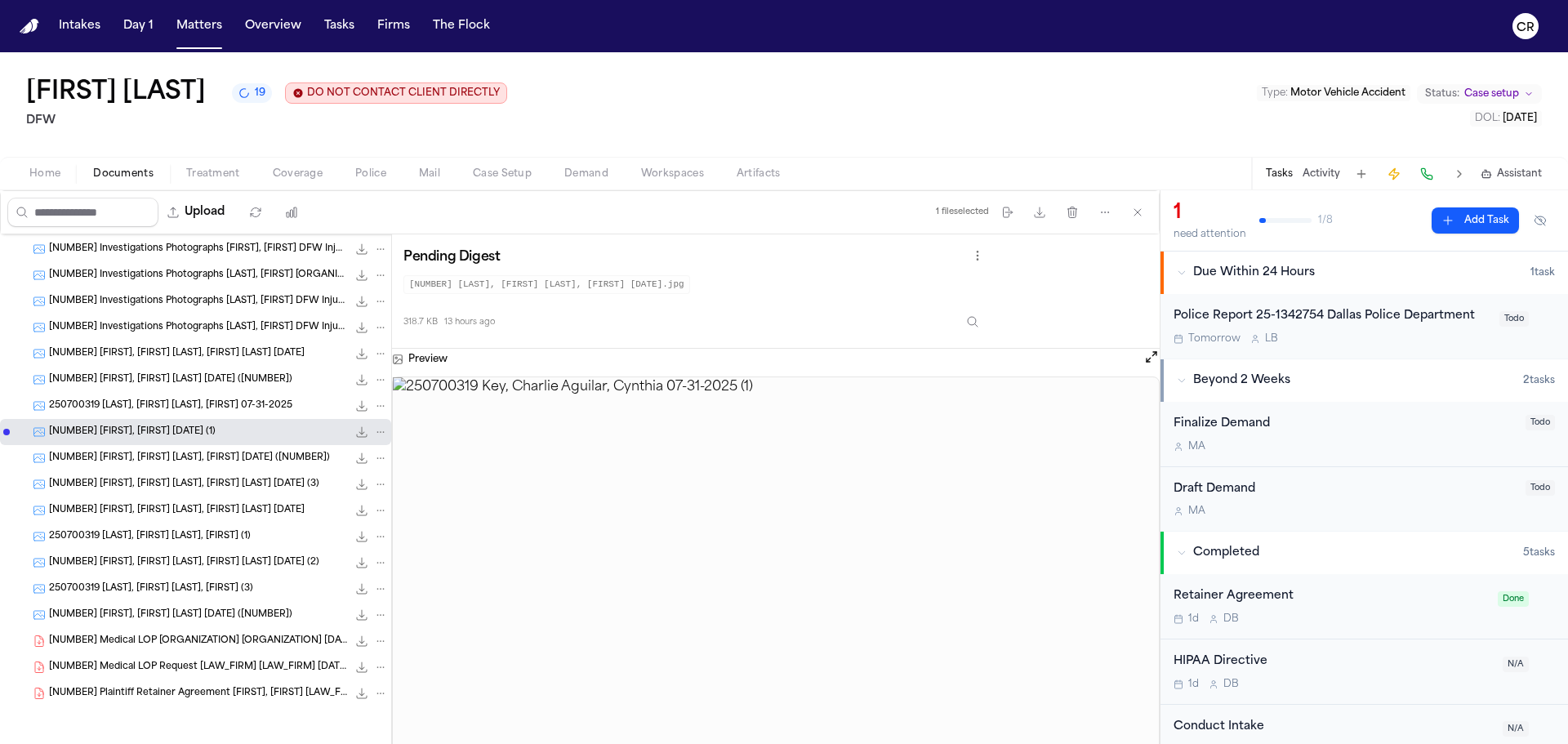 scroll, scrollTop: 0, scrollLeft: 0, axis: both 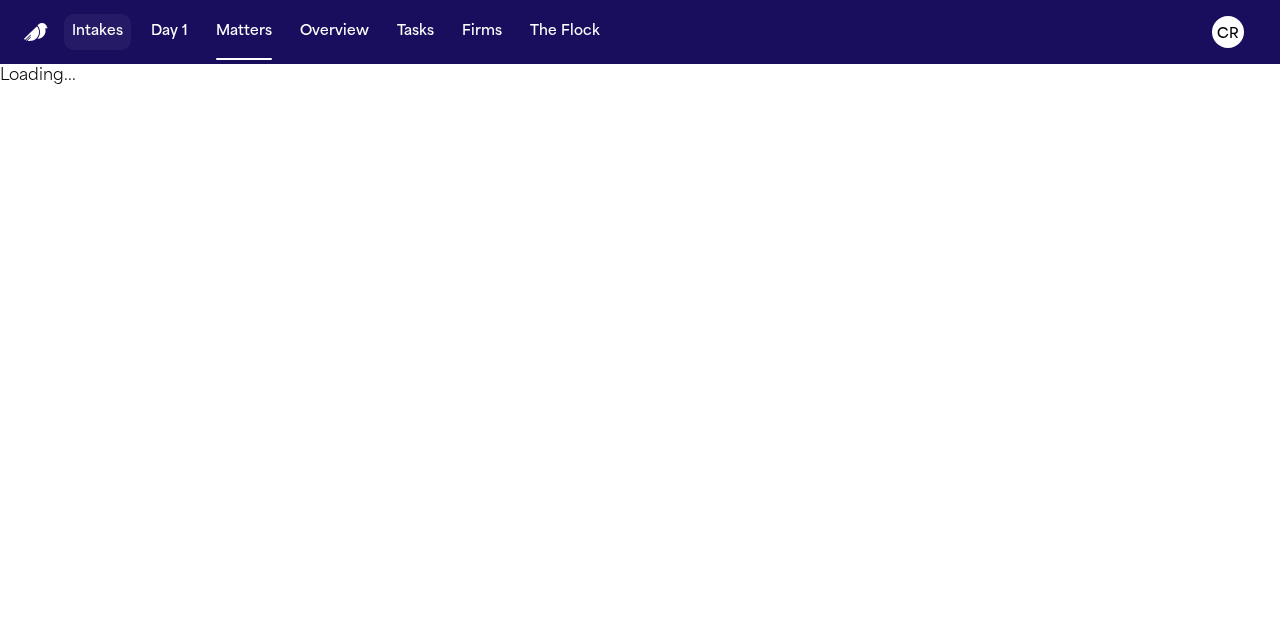 click on "Intakes" at bounding box center [97, 32] 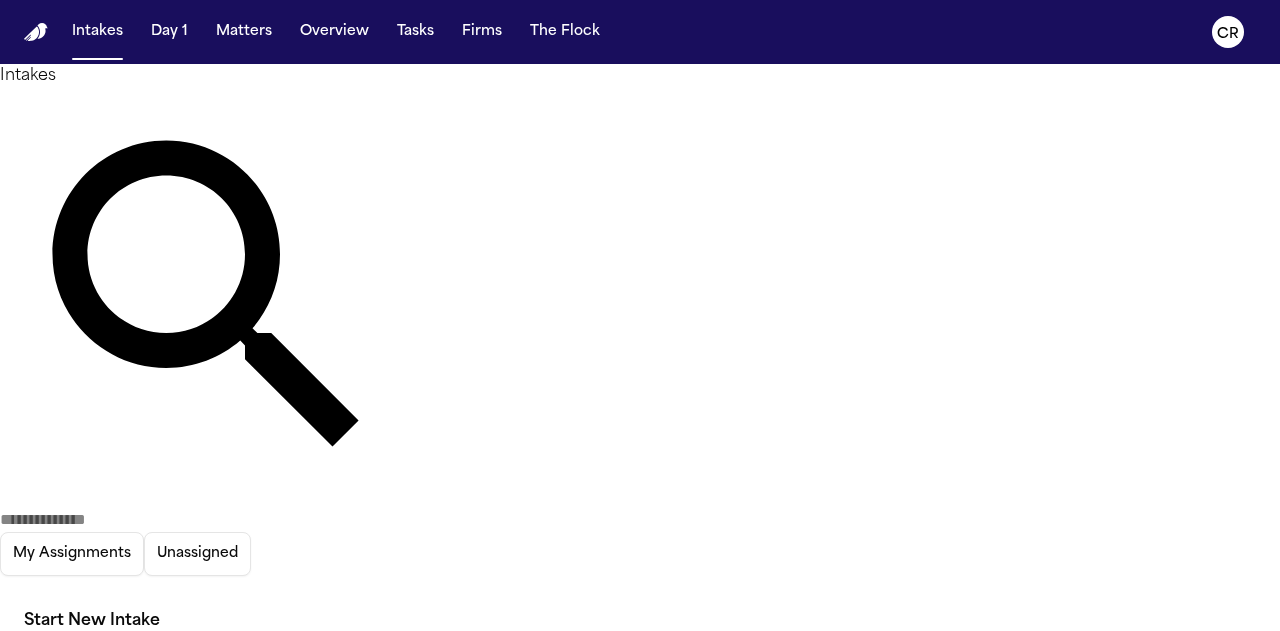 click on "[FIRST] [LAST]" at bounding box center (125, 693) 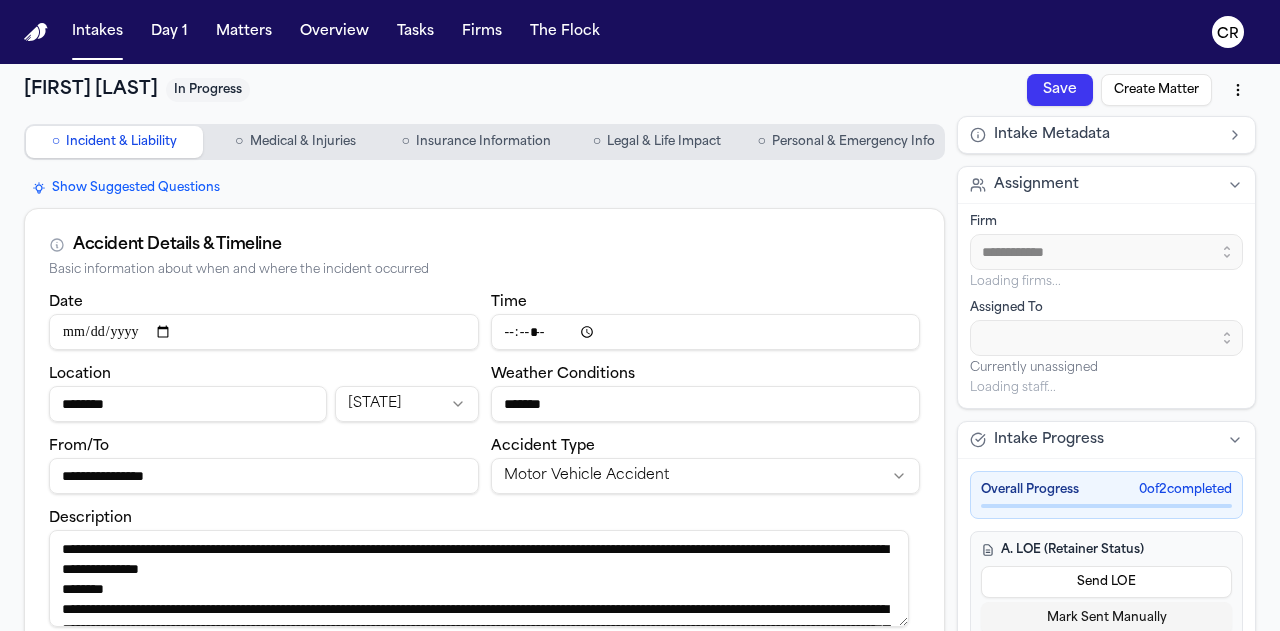 type on "**********" 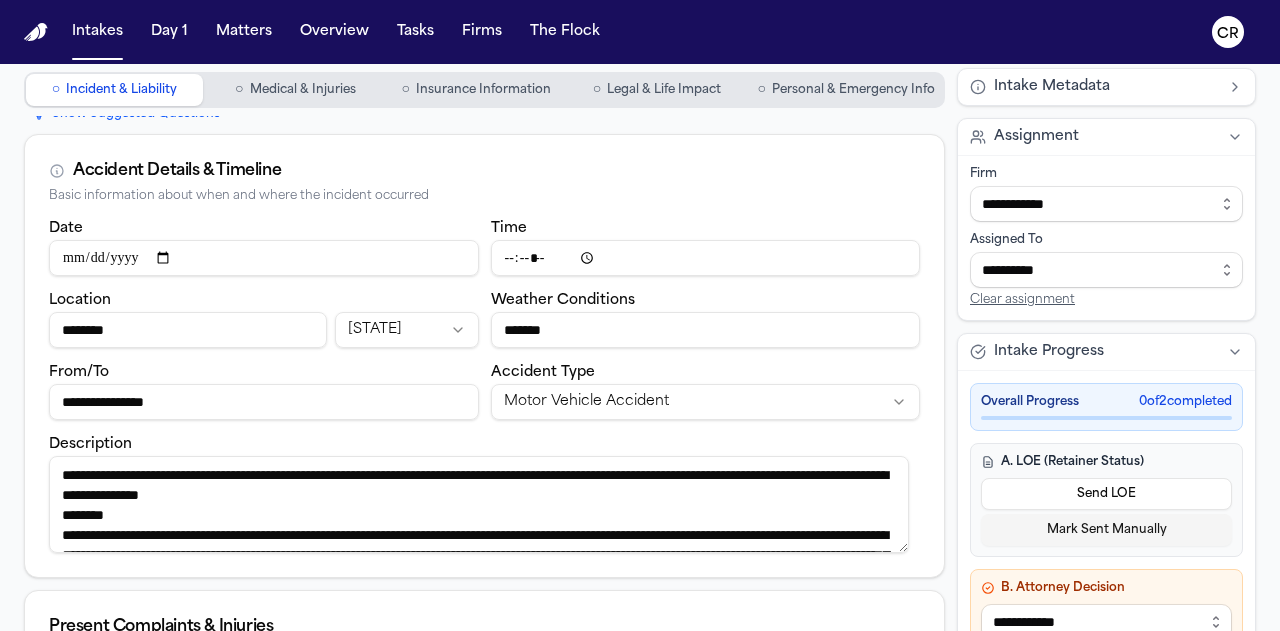 scroll, scrollTop: 100, scrollLeft: 0, axis: vertical 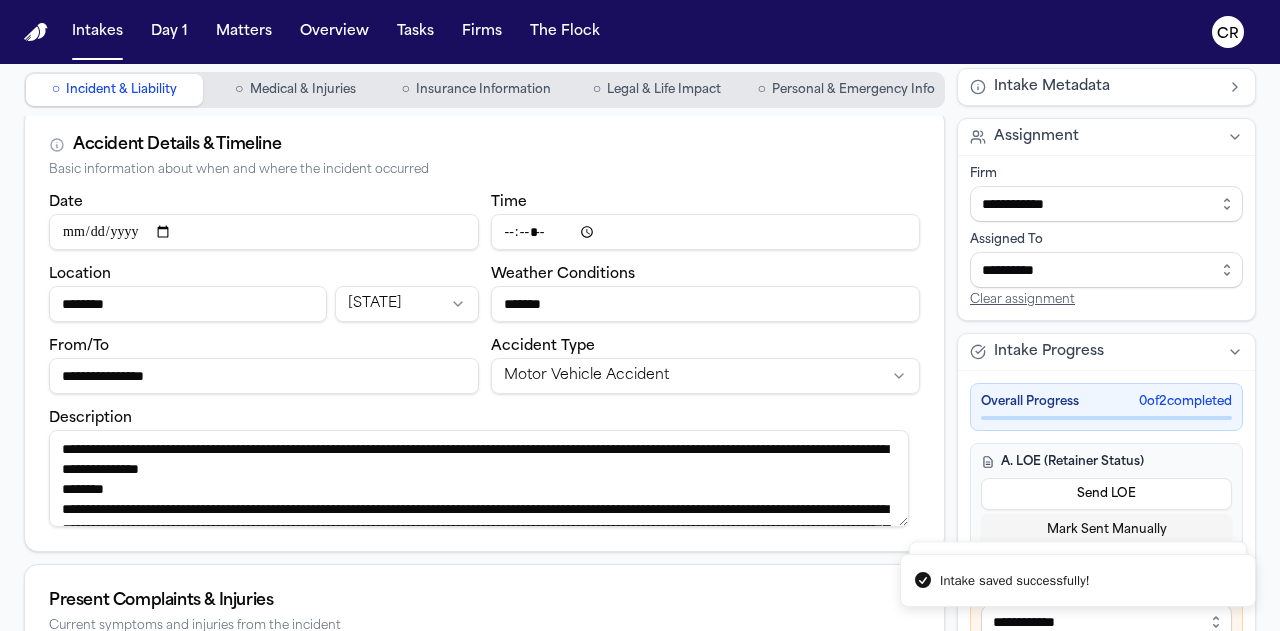 click on "○ Personal & Emergency Info" at bounding box center [846, 90] 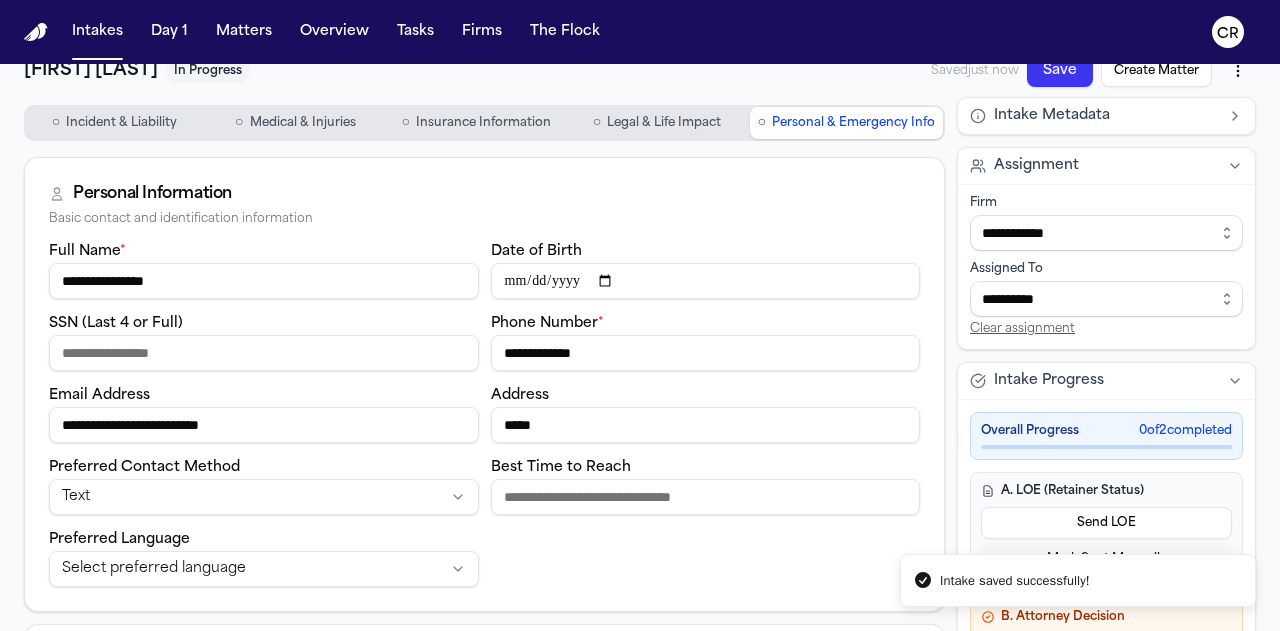 scroll, scrollTop: 0, scrollLeft: 0, axis: both 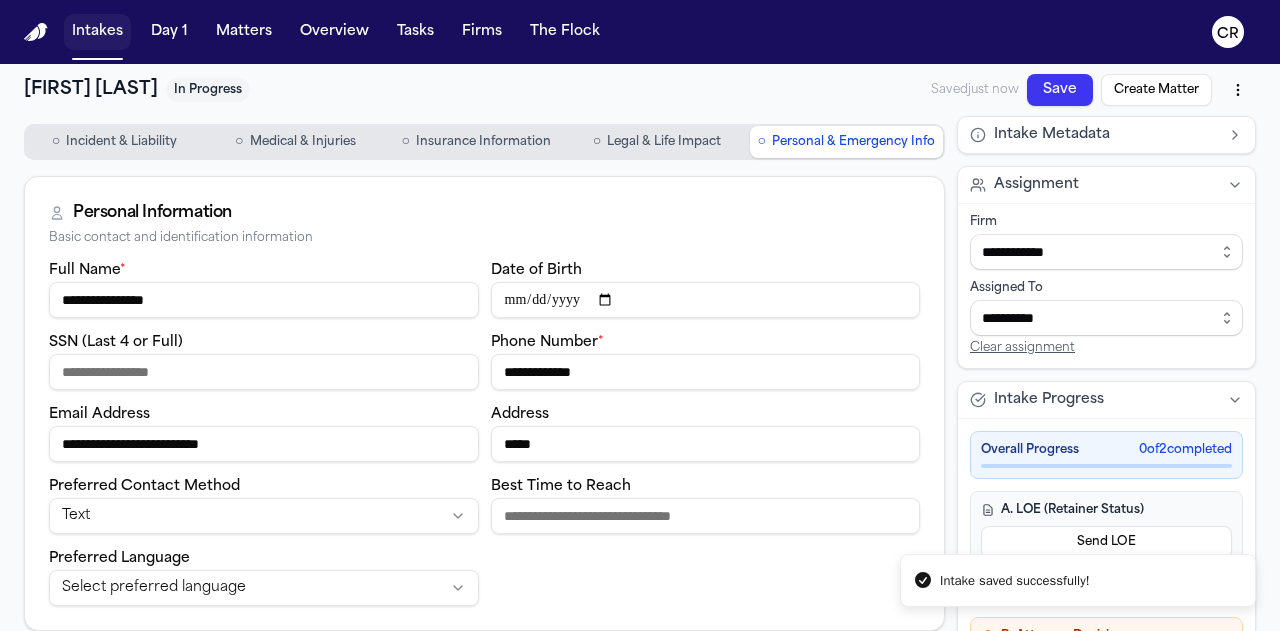 click on "Intakes" at bounding box center (97, 32) 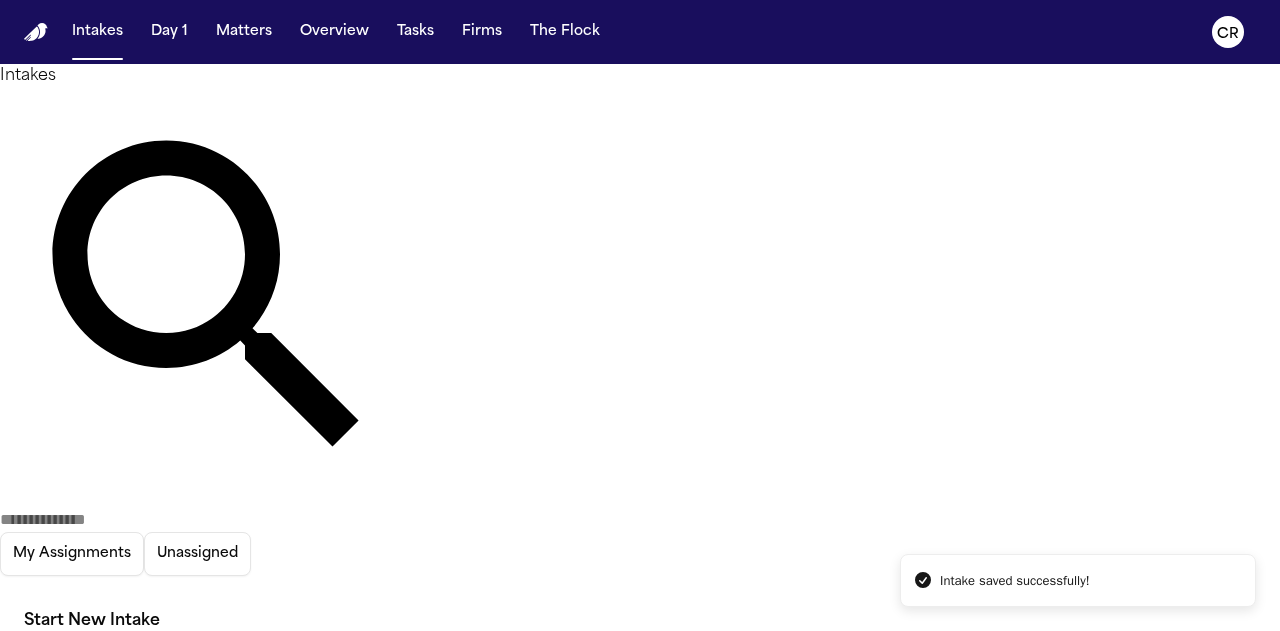 click on "Start New Intake" at bounding box center (92, 622) 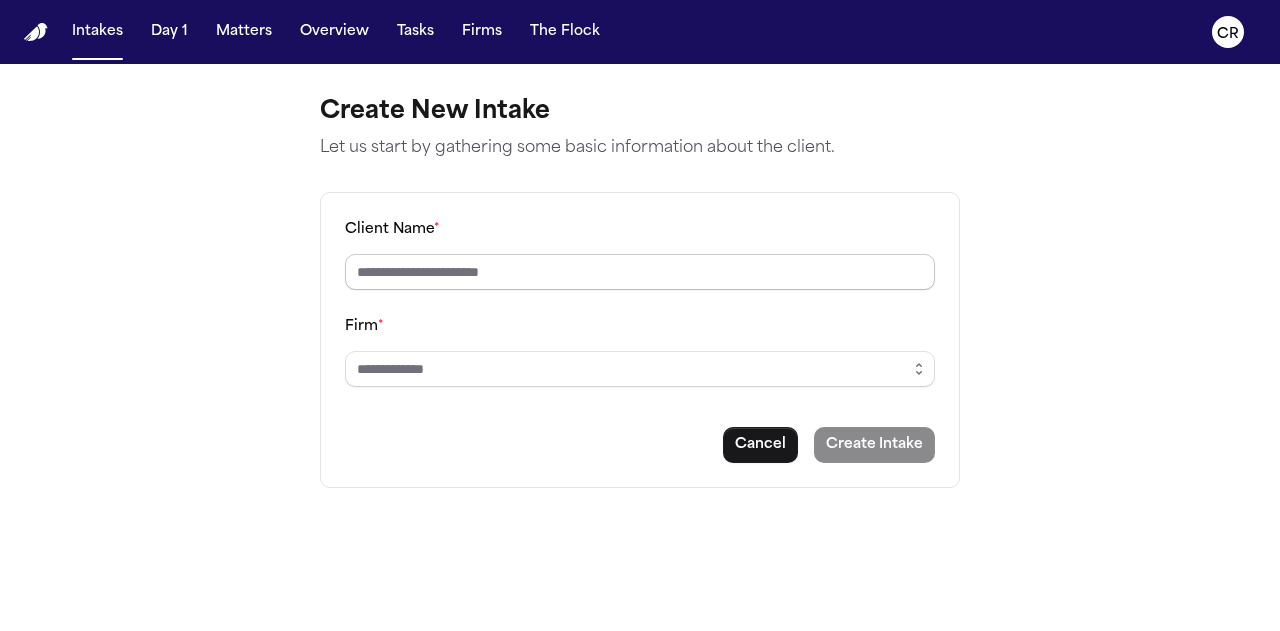 click on "Client Name  *" at bounding box center (640, 272) 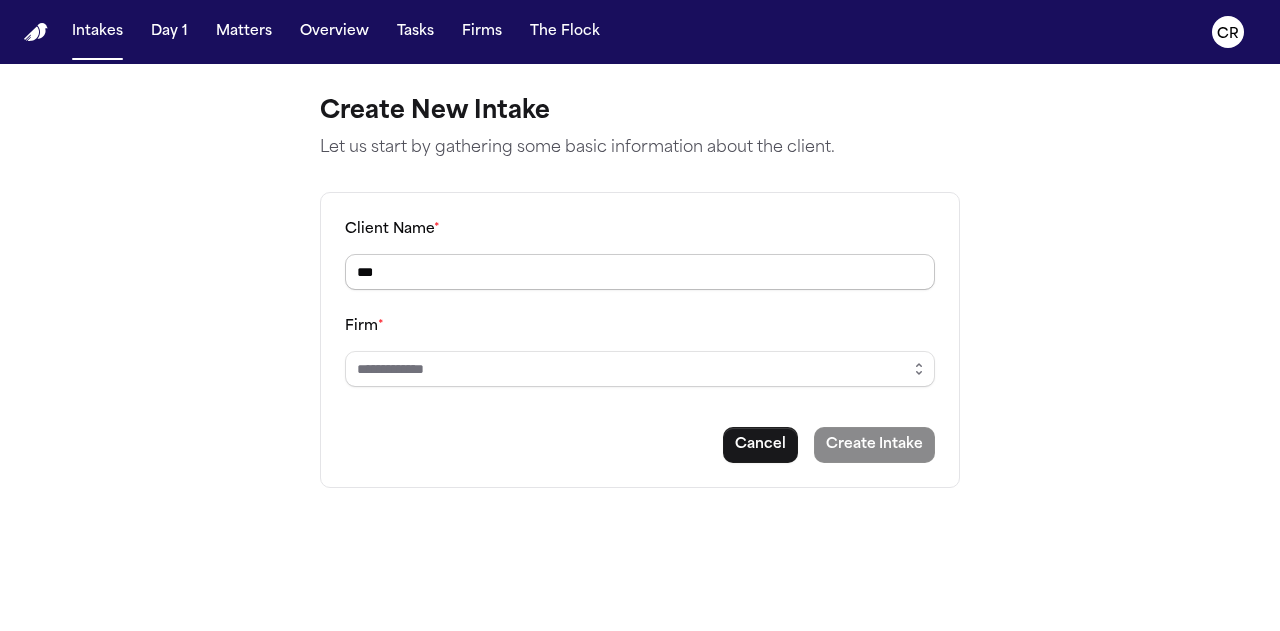 type on "***" 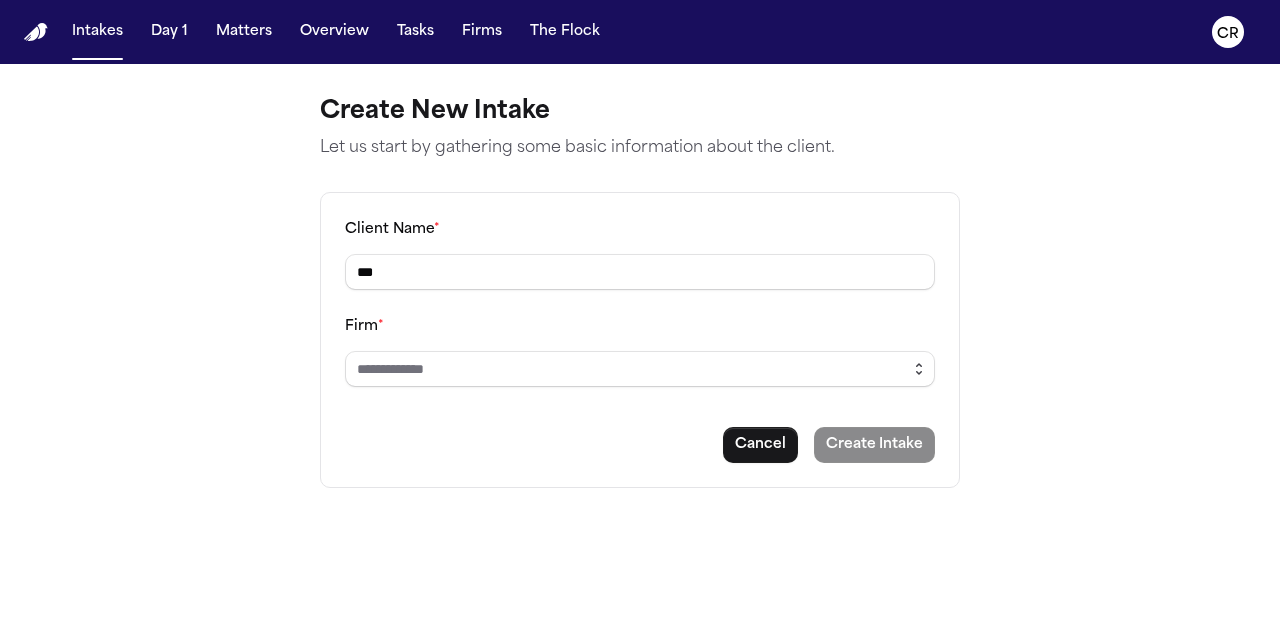 click 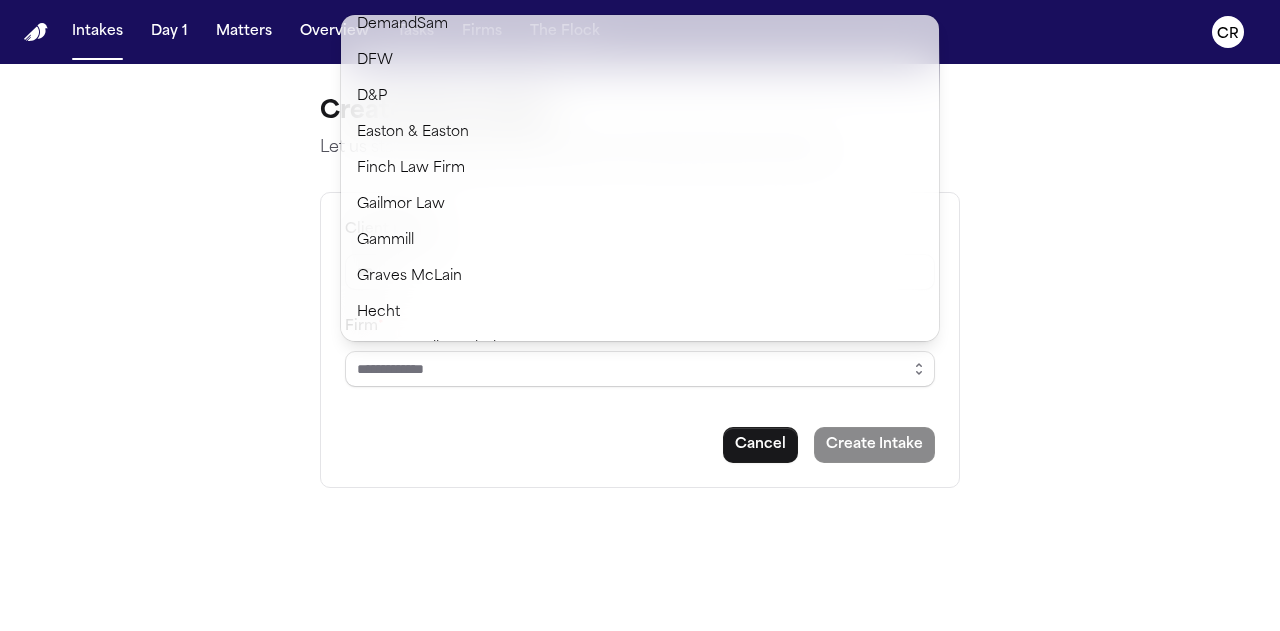 scroll, scrollTop: 500, scrollLeft: 0, axis: vertical 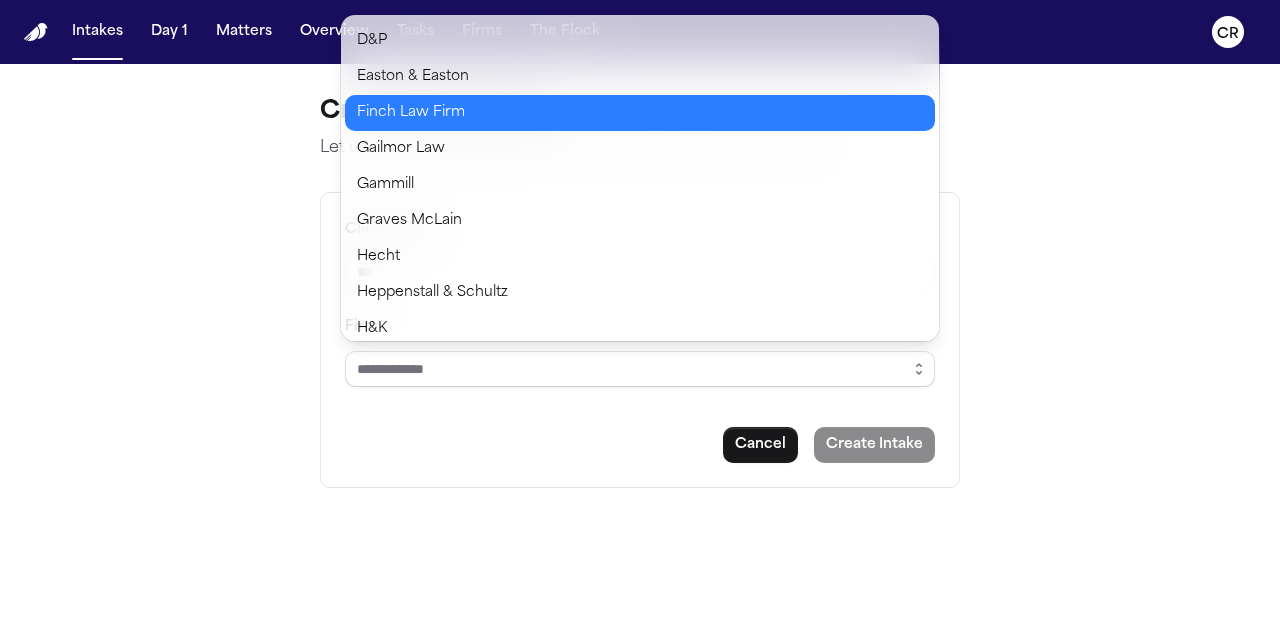 type on "**********" 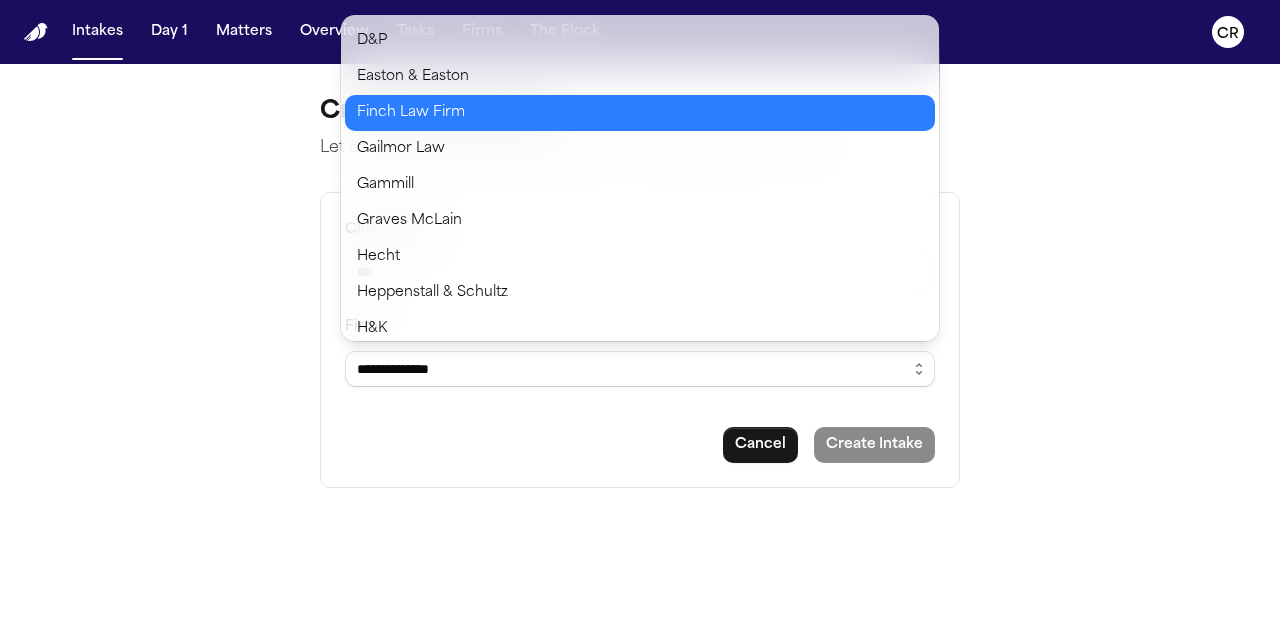 click on "**********" at bounding box center [640, 315] 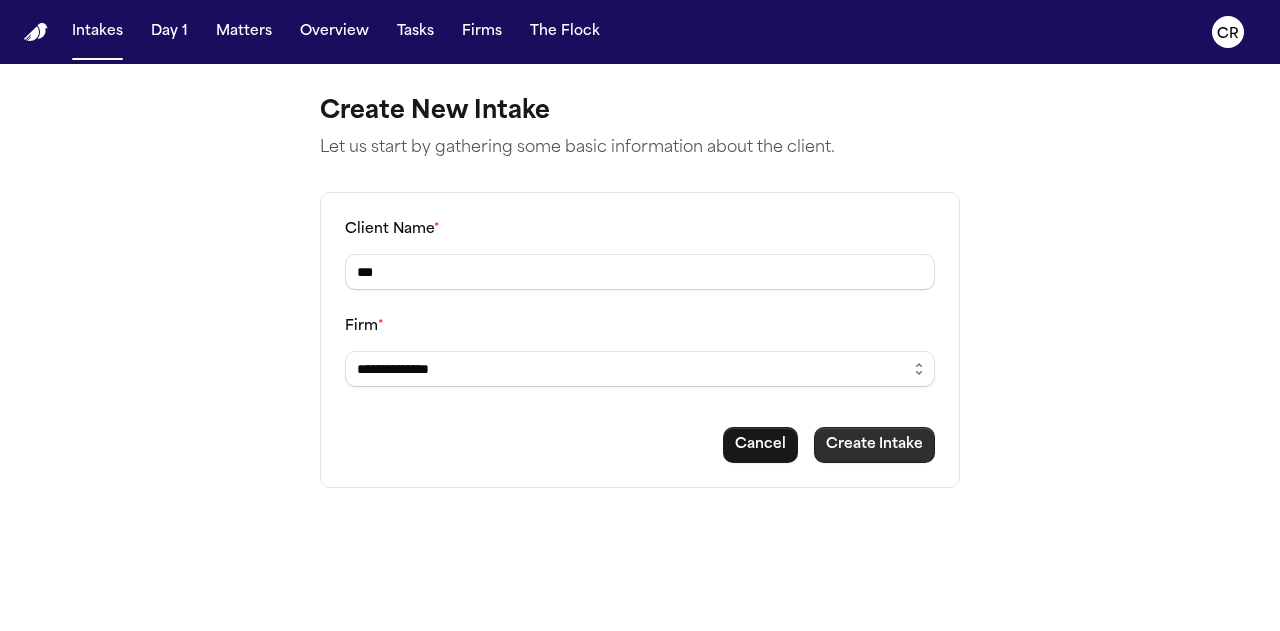 click on "Create Intake" at bounding box center [874, 445] 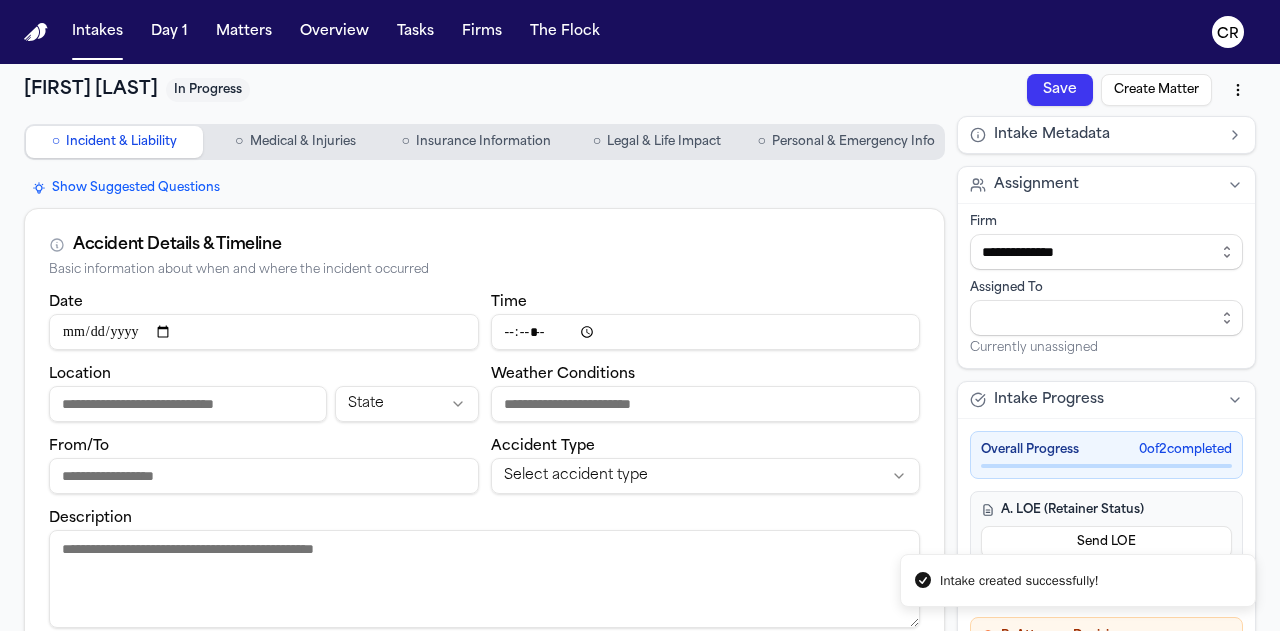 click on "Personal & Emergency Info" at bounding box center [853, 142] 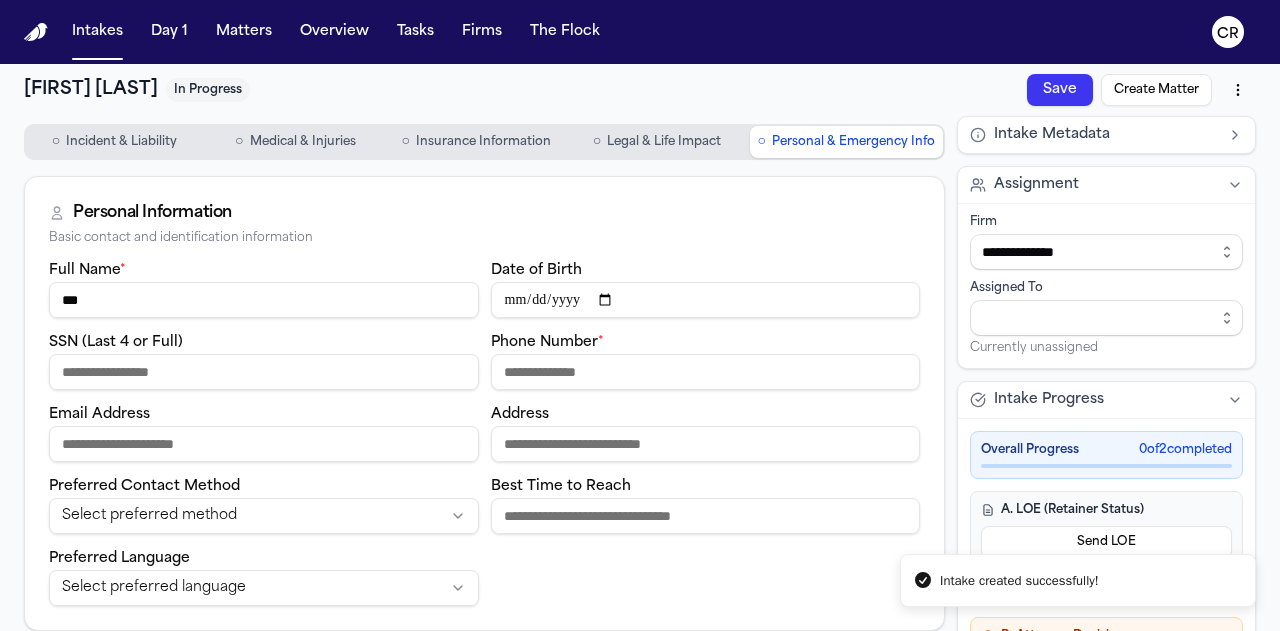 click on "Phone Number  *" at bounding box center (706, 372) 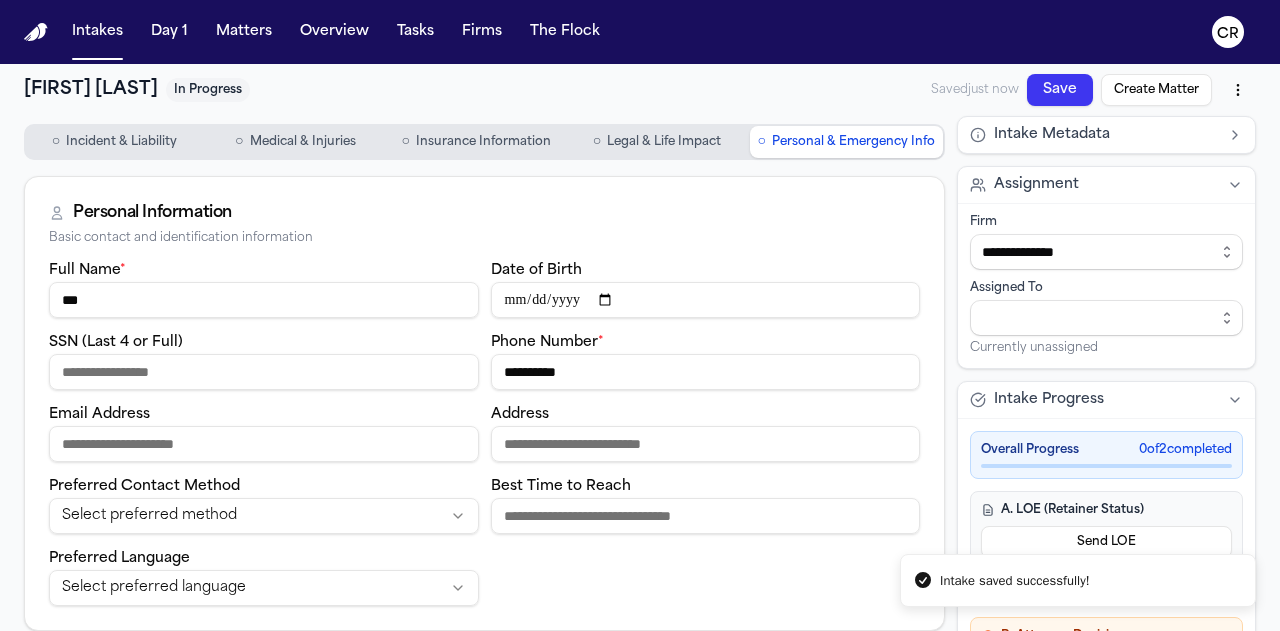 type on "**********" 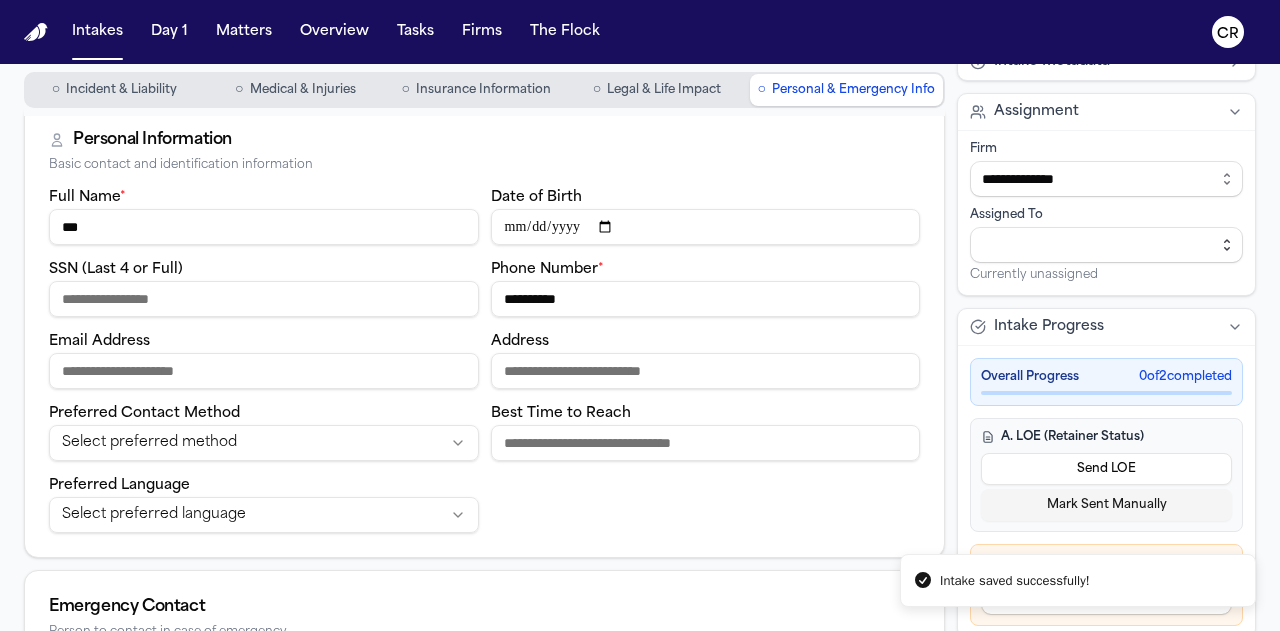scroll, scrollTop: 200, scrollLeft: 0, axis: vertical 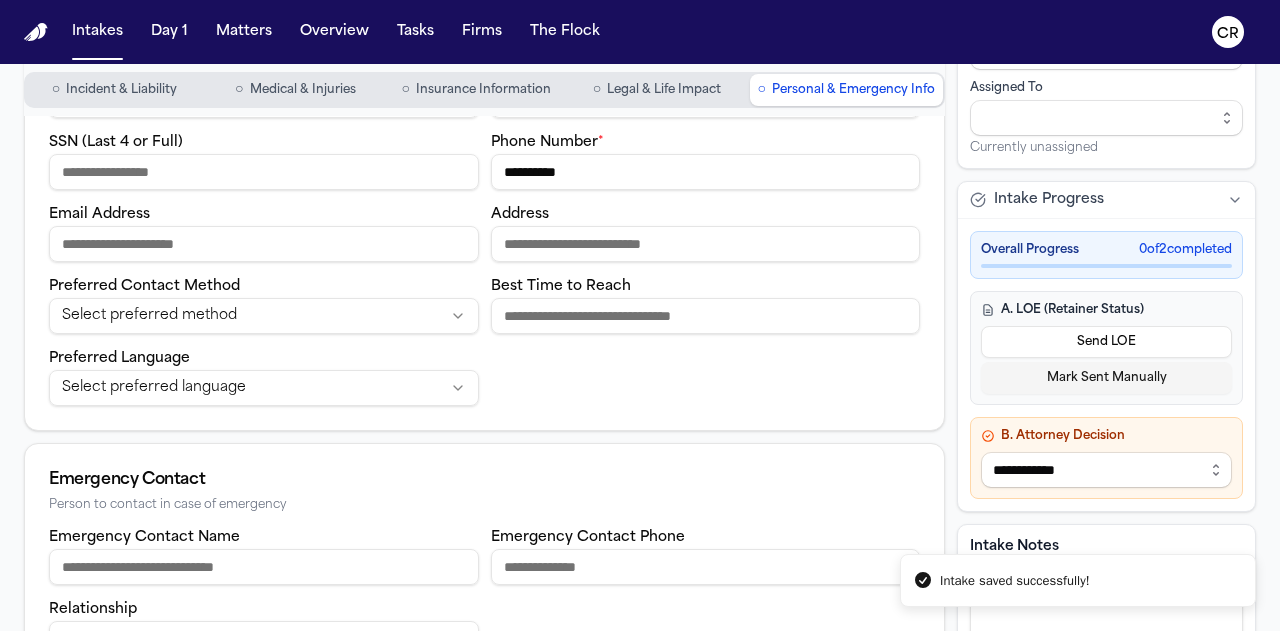 click on "Send LOE" at bounding box center (1106, 342) 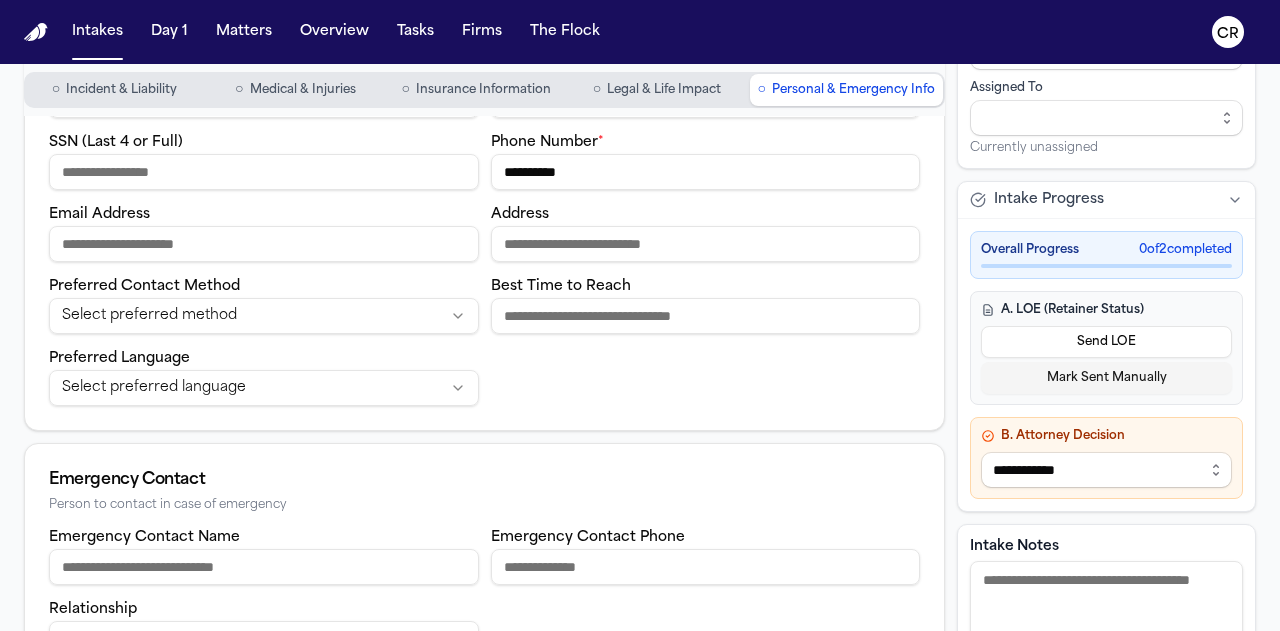 click on "Cancel" at bounding box center [28, 1131] 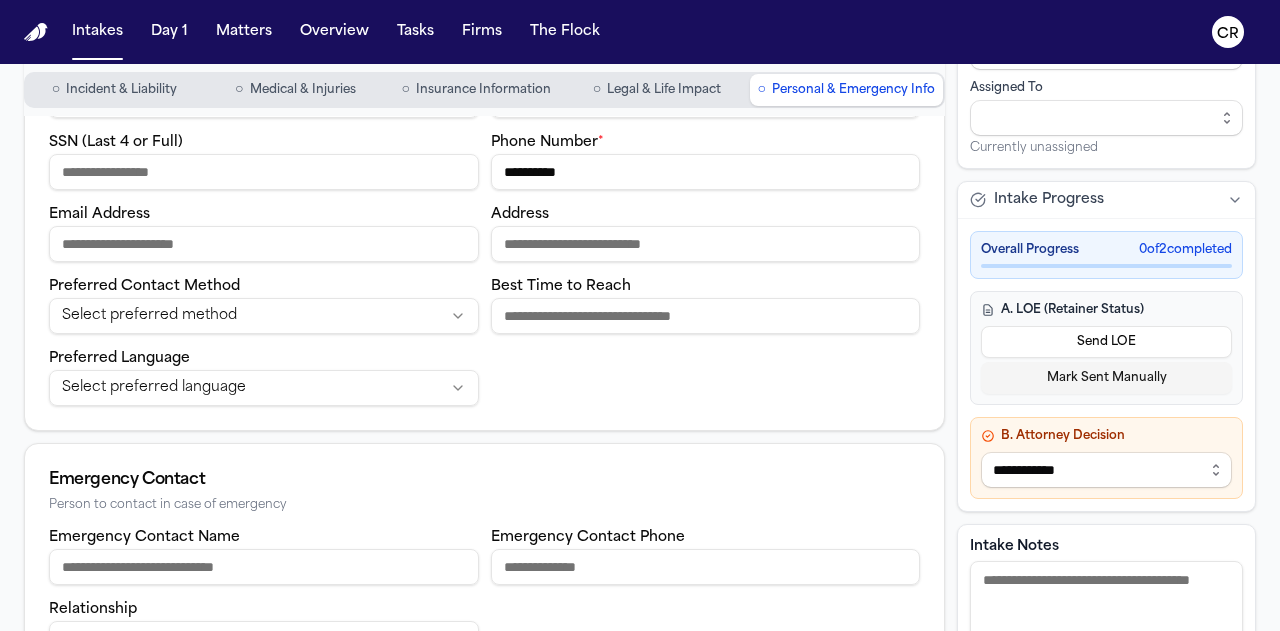 click on "Email Address" at bounding box center (264, 244) 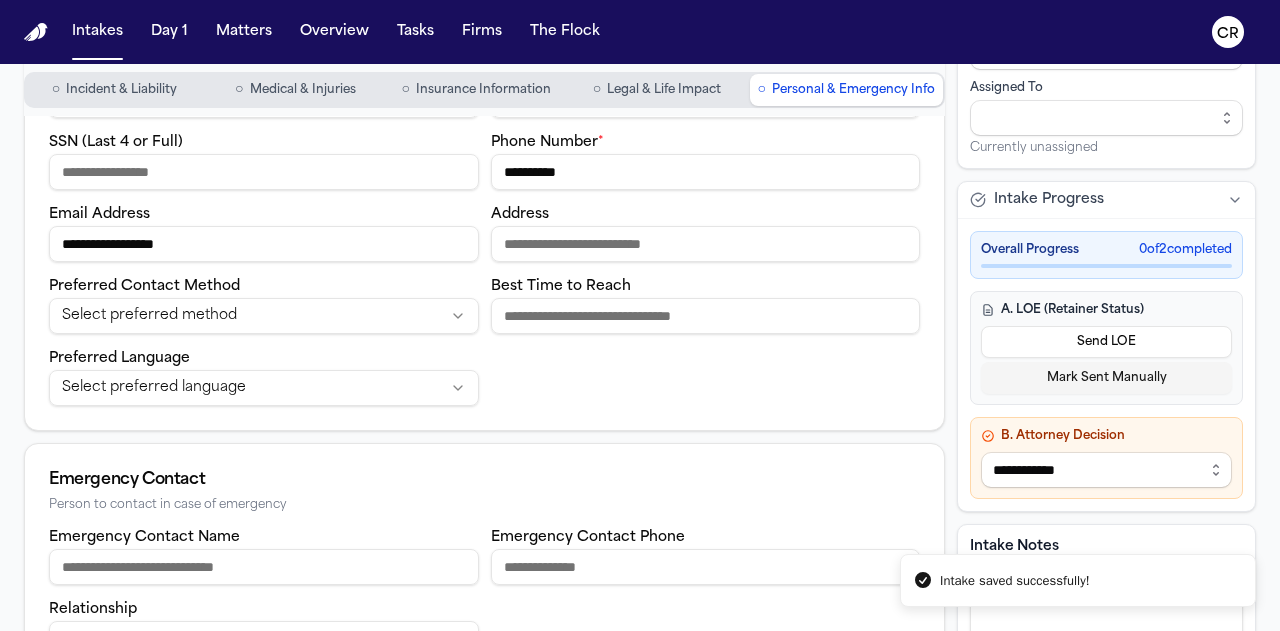 type on "**********" 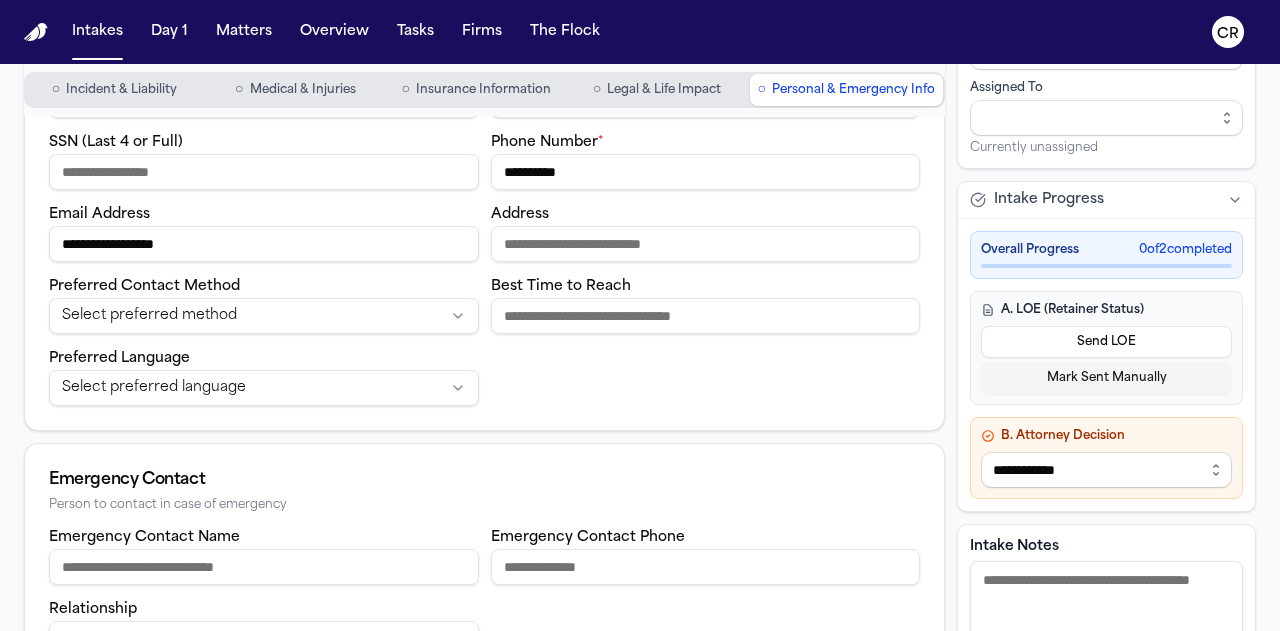 click on "Send LOE" at bounding box center (1106, 342) 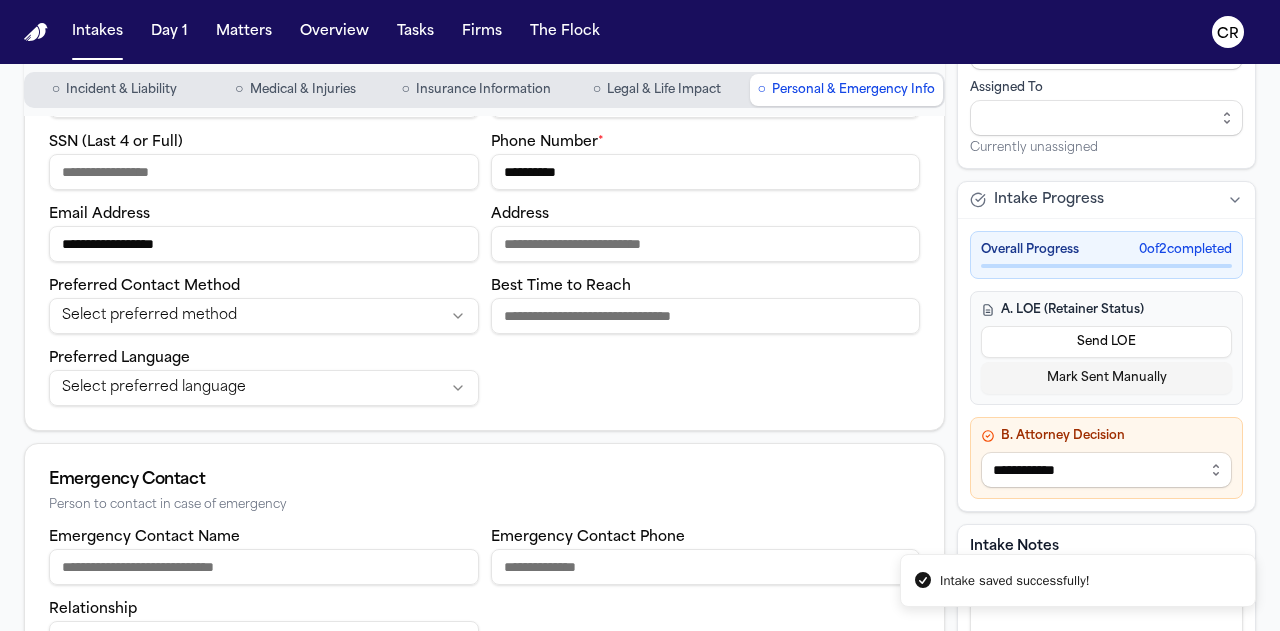 click on "Send Letter" at bounding box center [102, 1131] 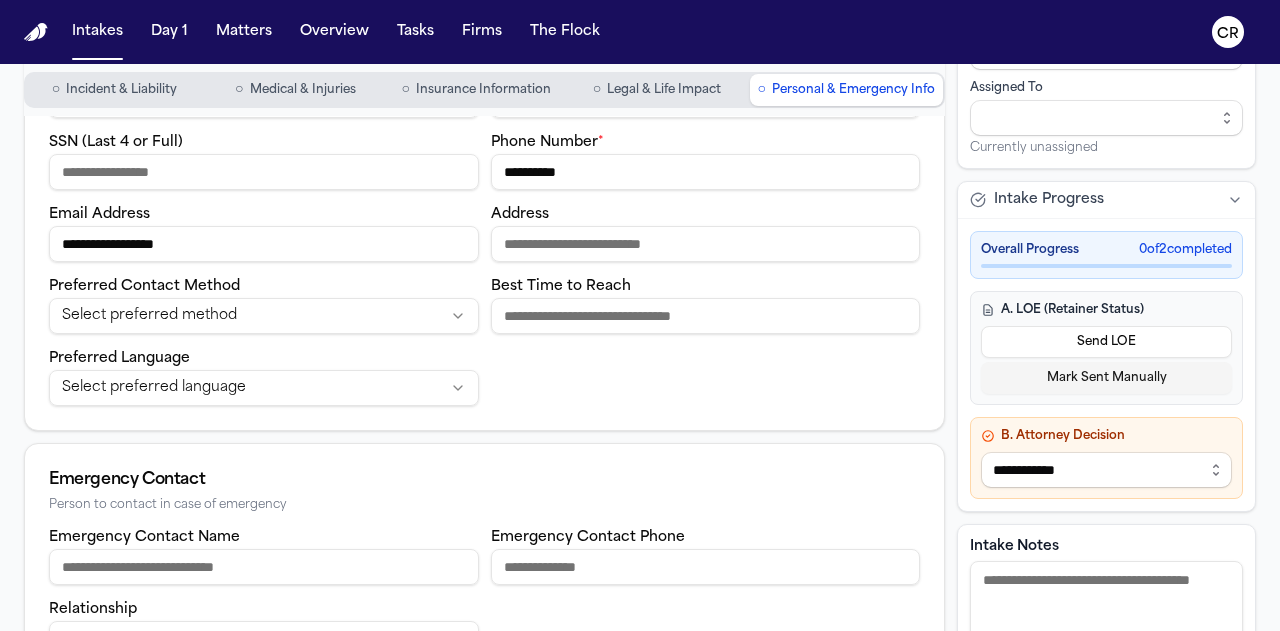 type on "******" 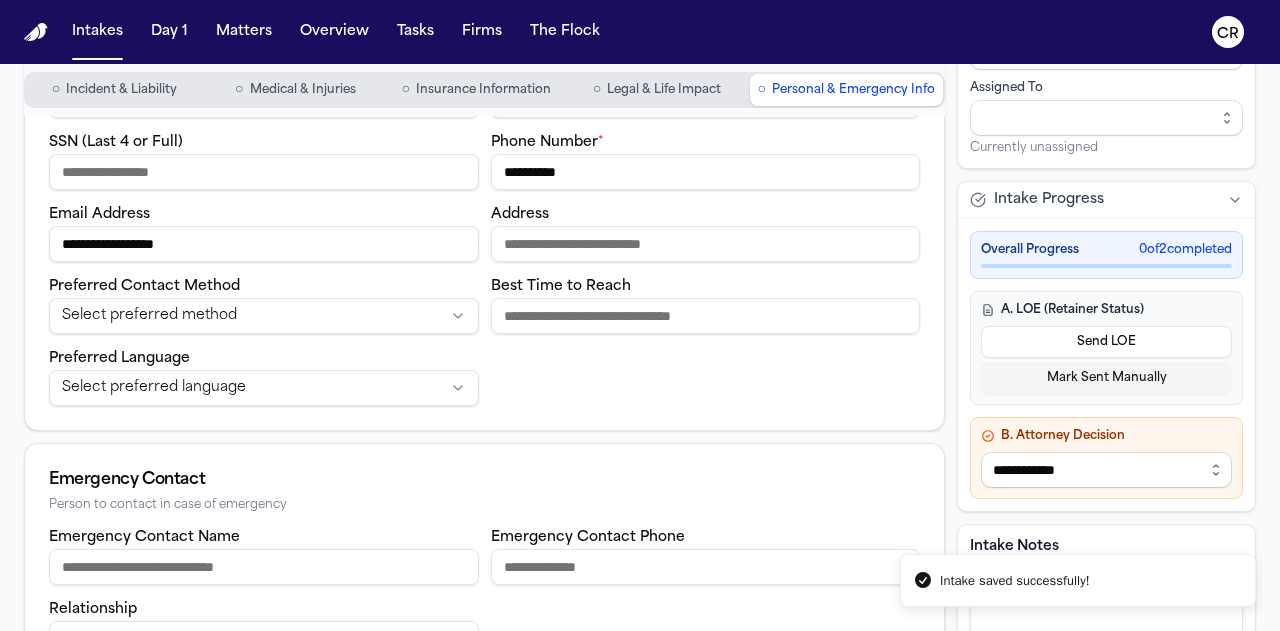 type on "**" 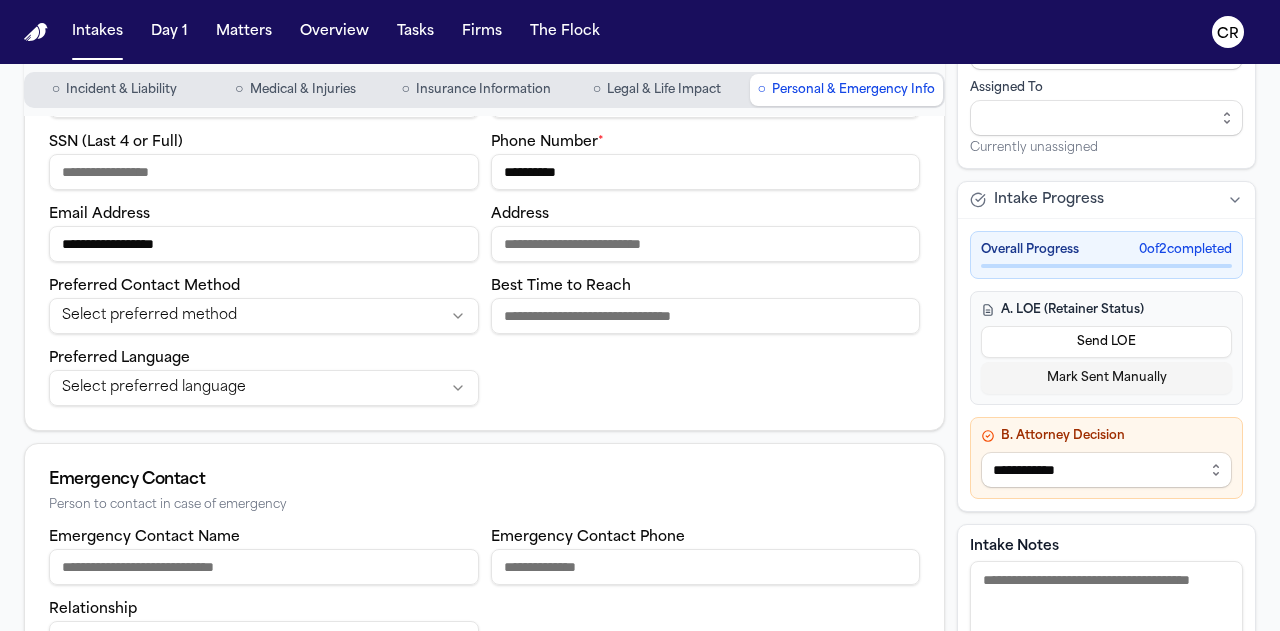 type on "********" 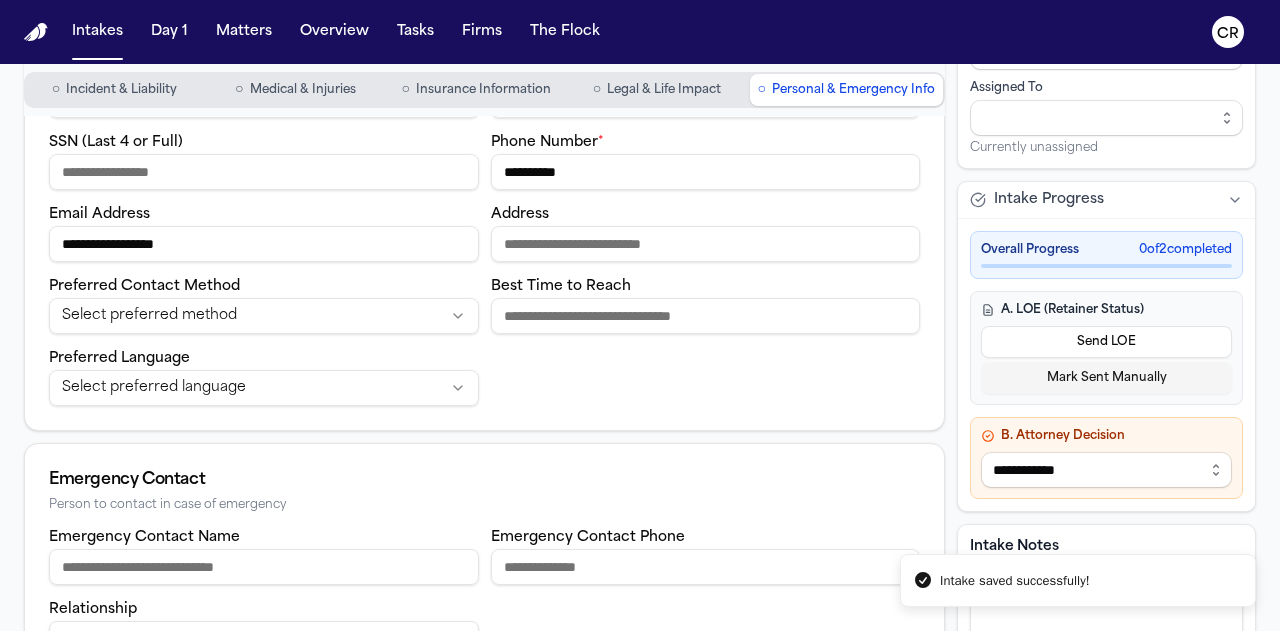 type on "**" 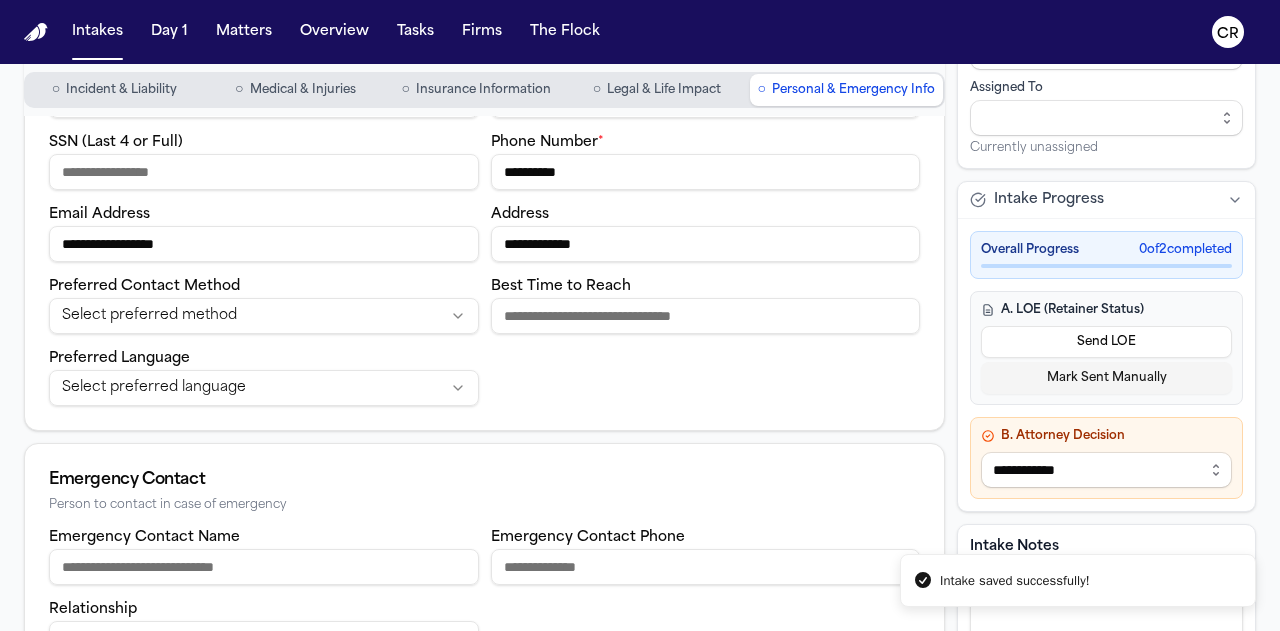 type on "**********" 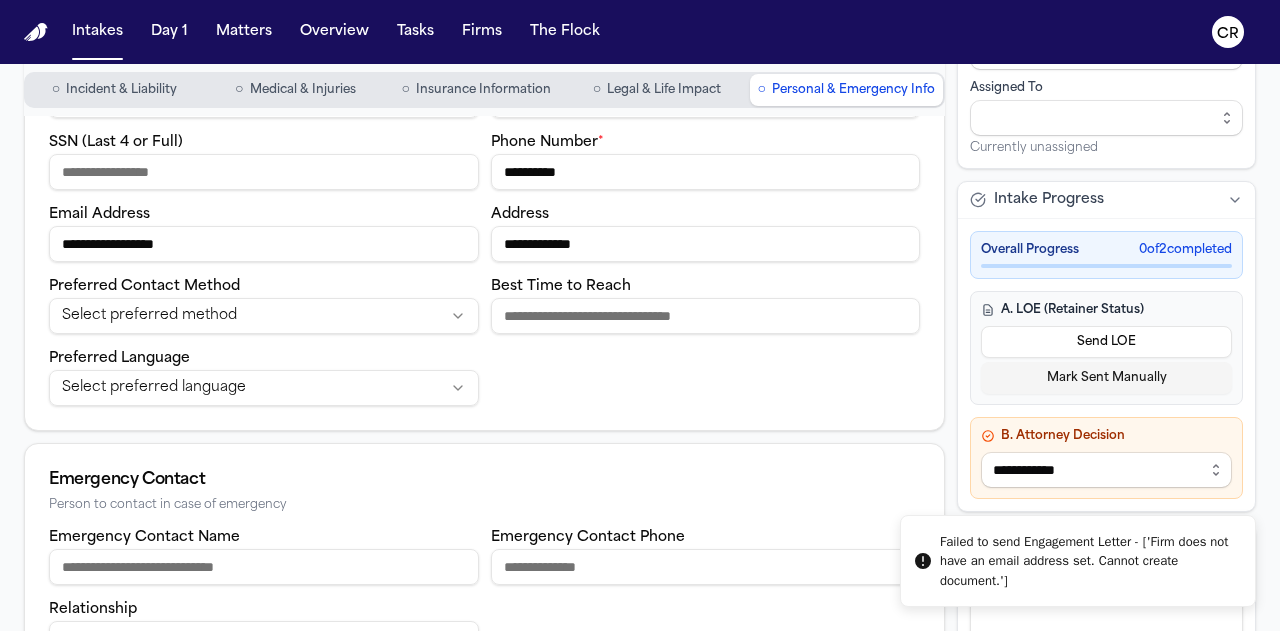 click on "Failed to send Engagement Letter - ['Firm does not have an email address set. Cannot create document.']" at bounding box center (1089, 561) 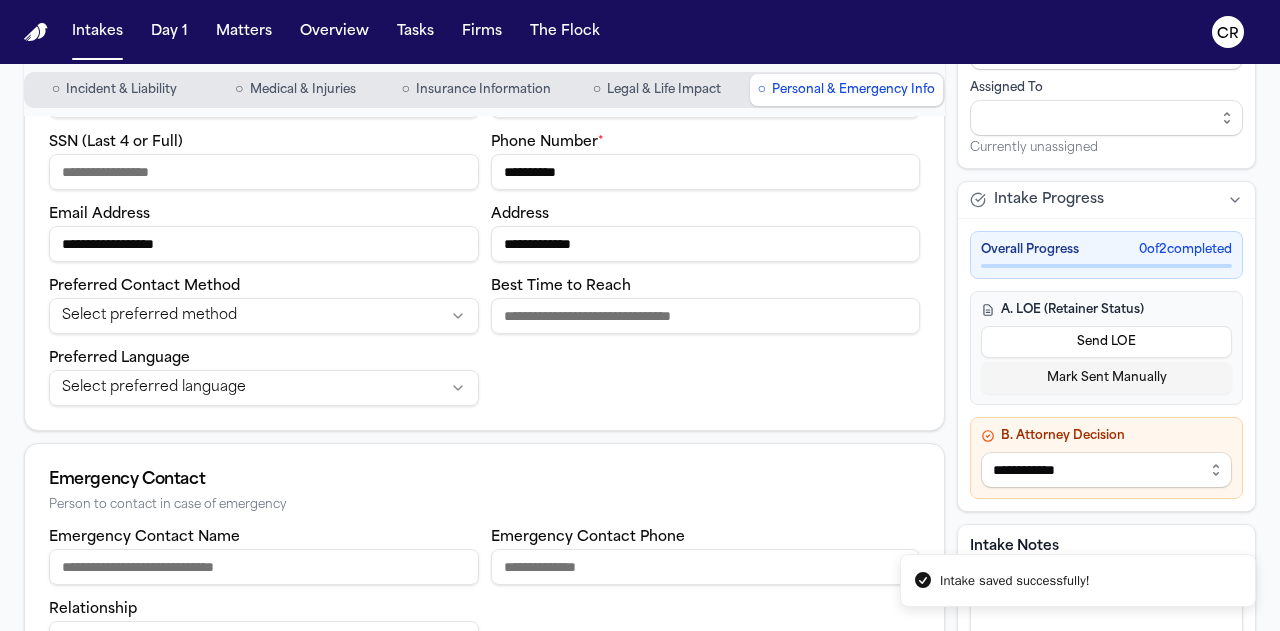 click on "Cancel" at bounding box center (28, 1131) 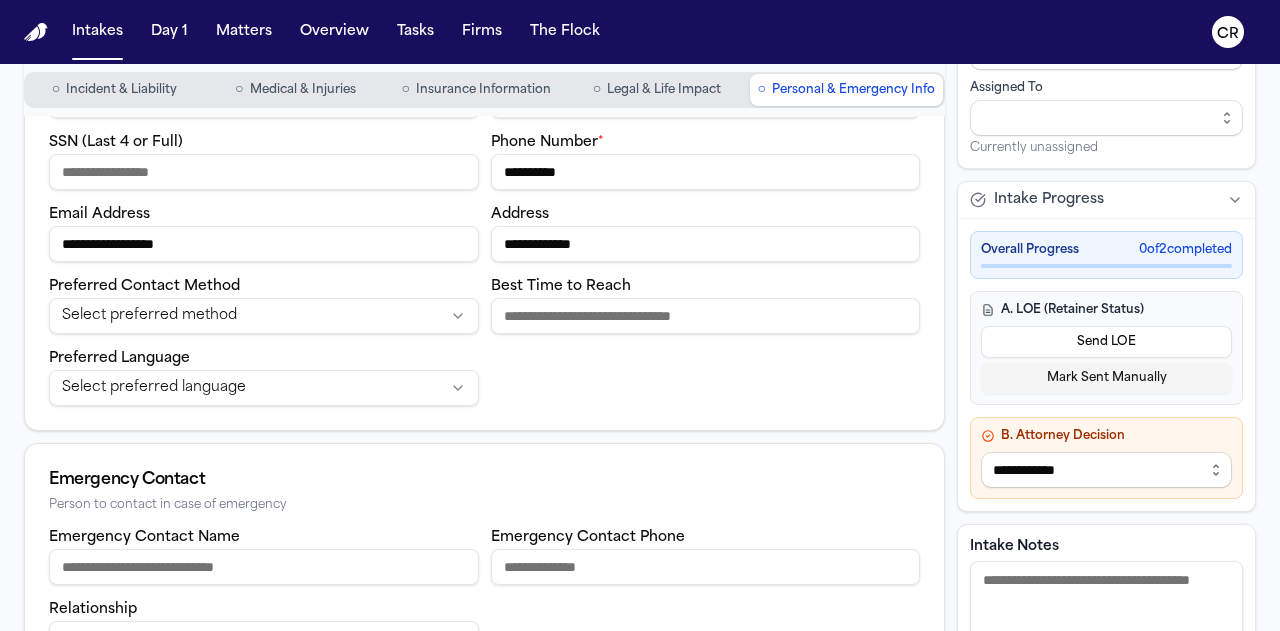 scroll, scrollTop: 0, scrollLeft: 0, axis: both 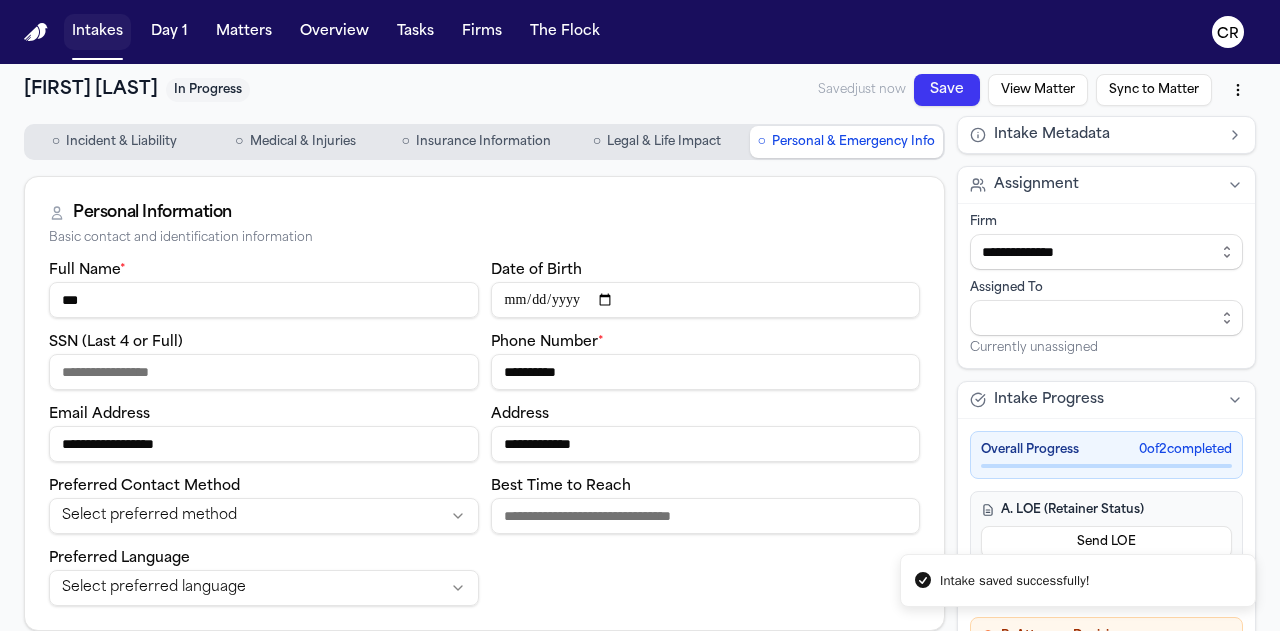 click on "Intakes" at bounding box center [97, 32] 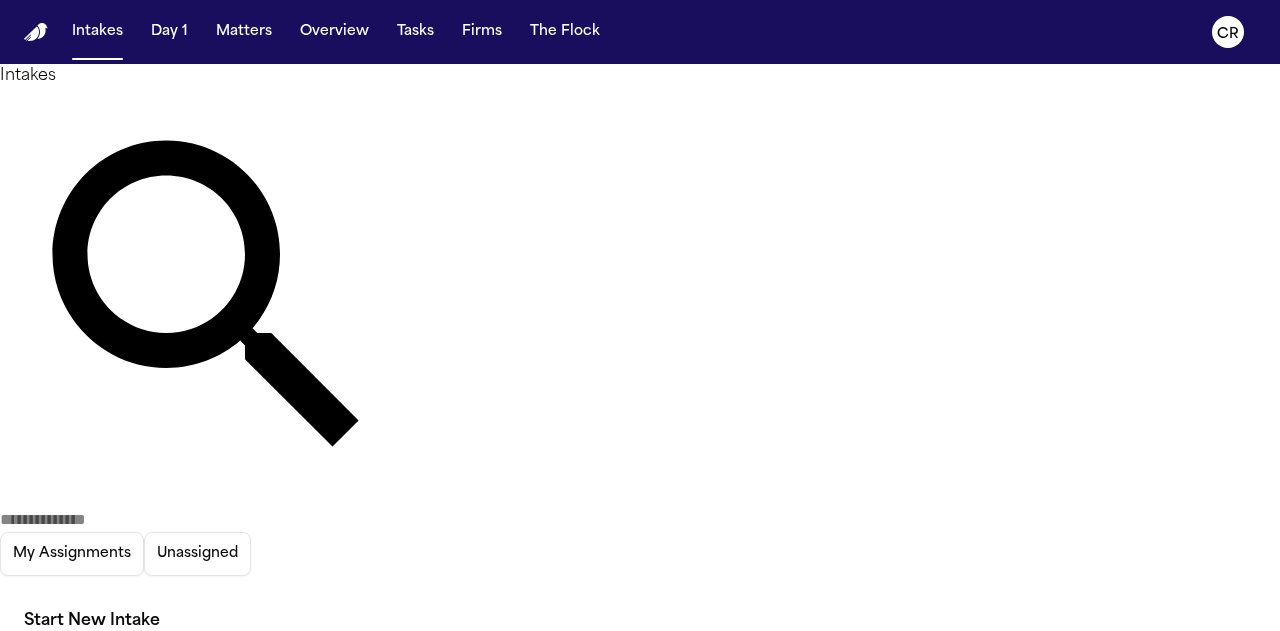 click 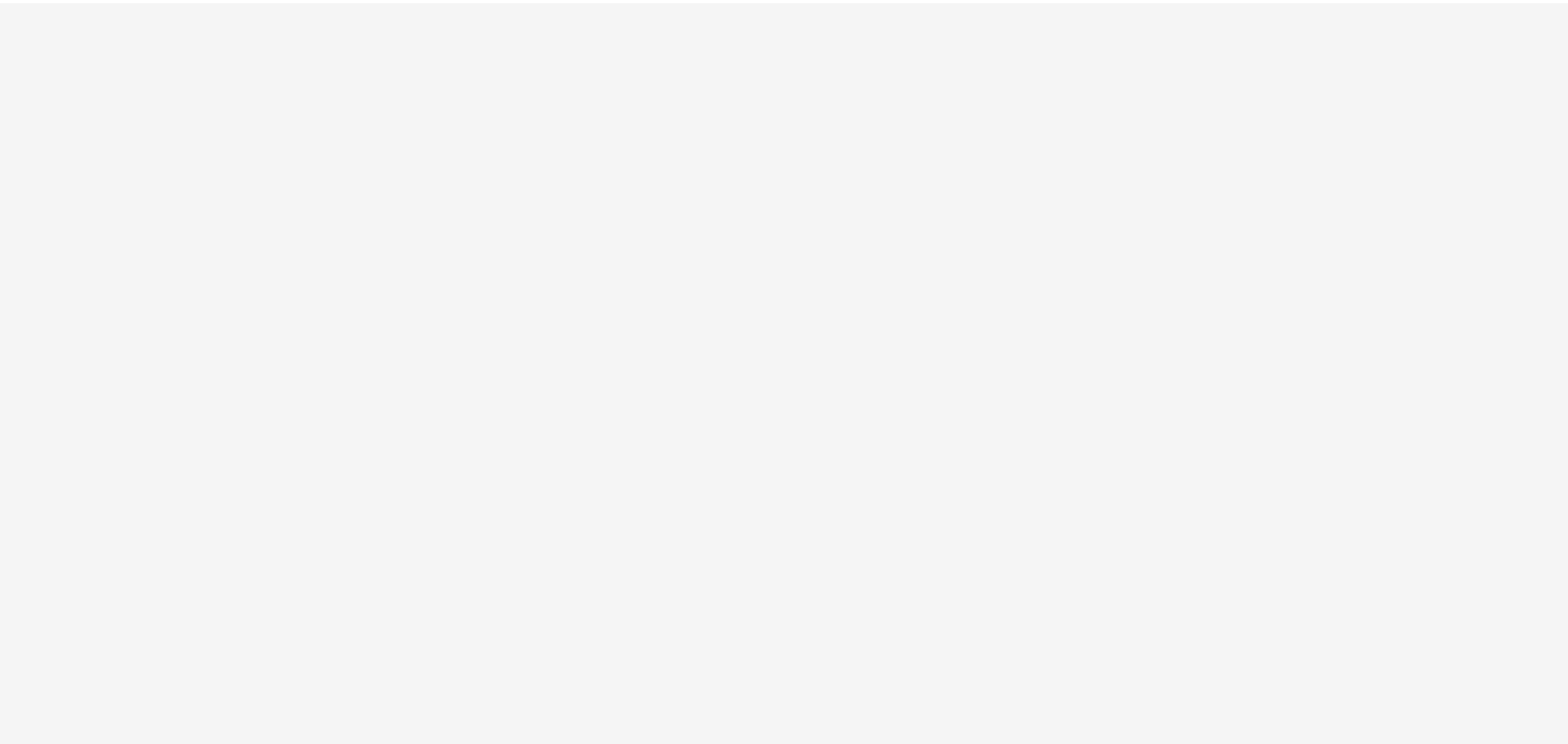 scroll, scrollTop: 0, scrollLeft: 0, axis: both 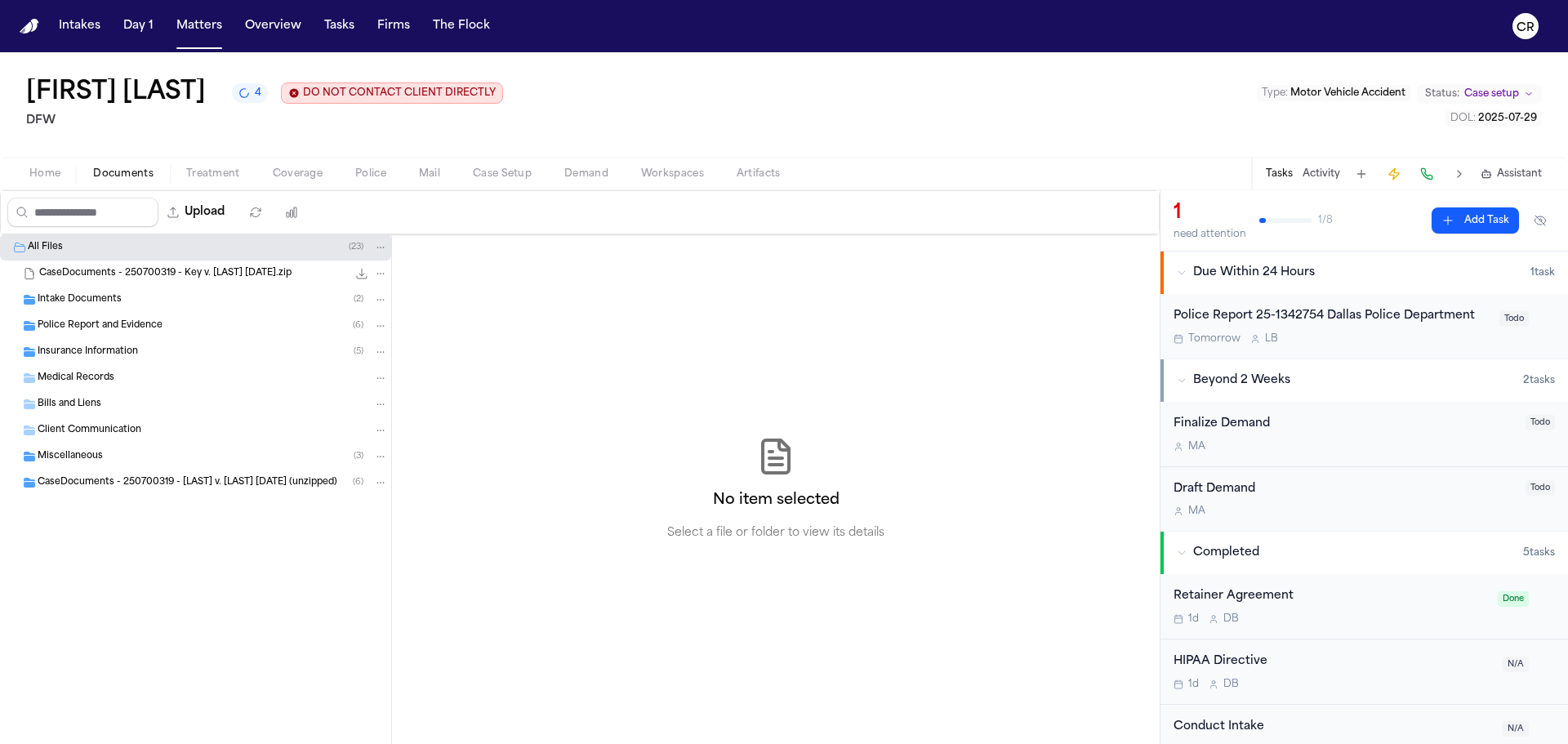 click on "Intakes Day 1 Matters Overview Tasks Firms The Flock CR" at bounding box center (784, 26) 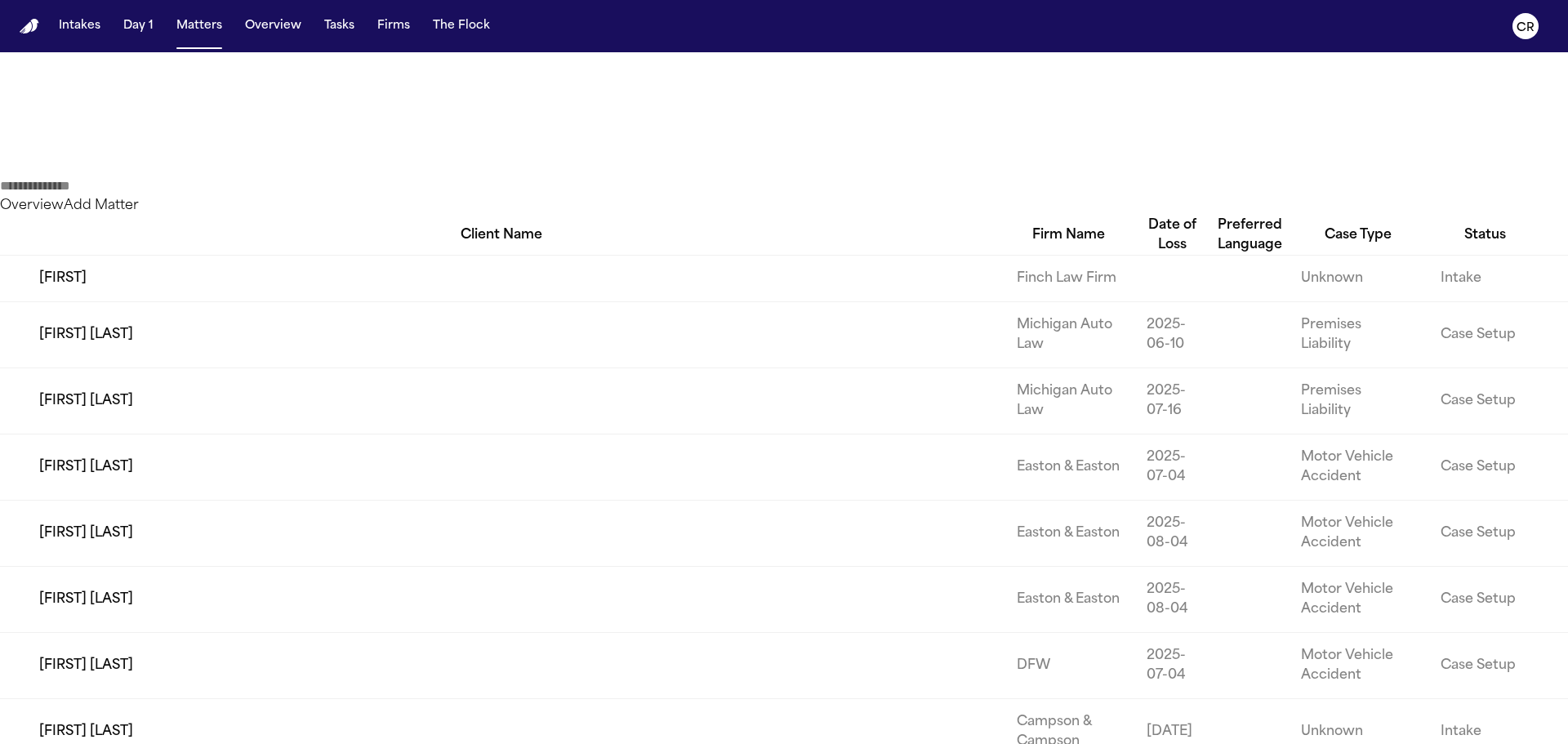 scroll, scrollTop: 1470, scrollLeft: 0, axis: vertical 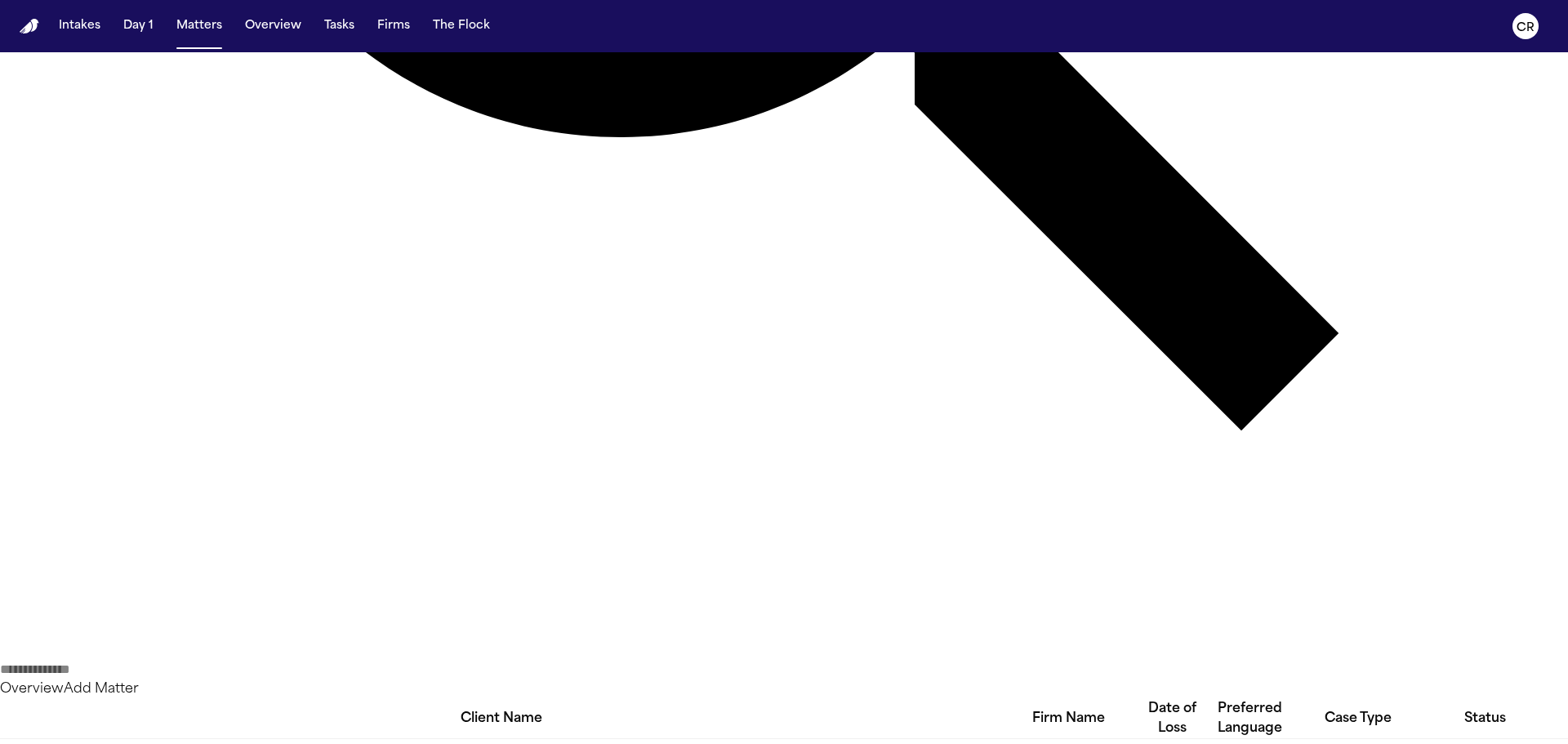 click on "[FIRST] [LAST]" at bounding box center [501, 2519] 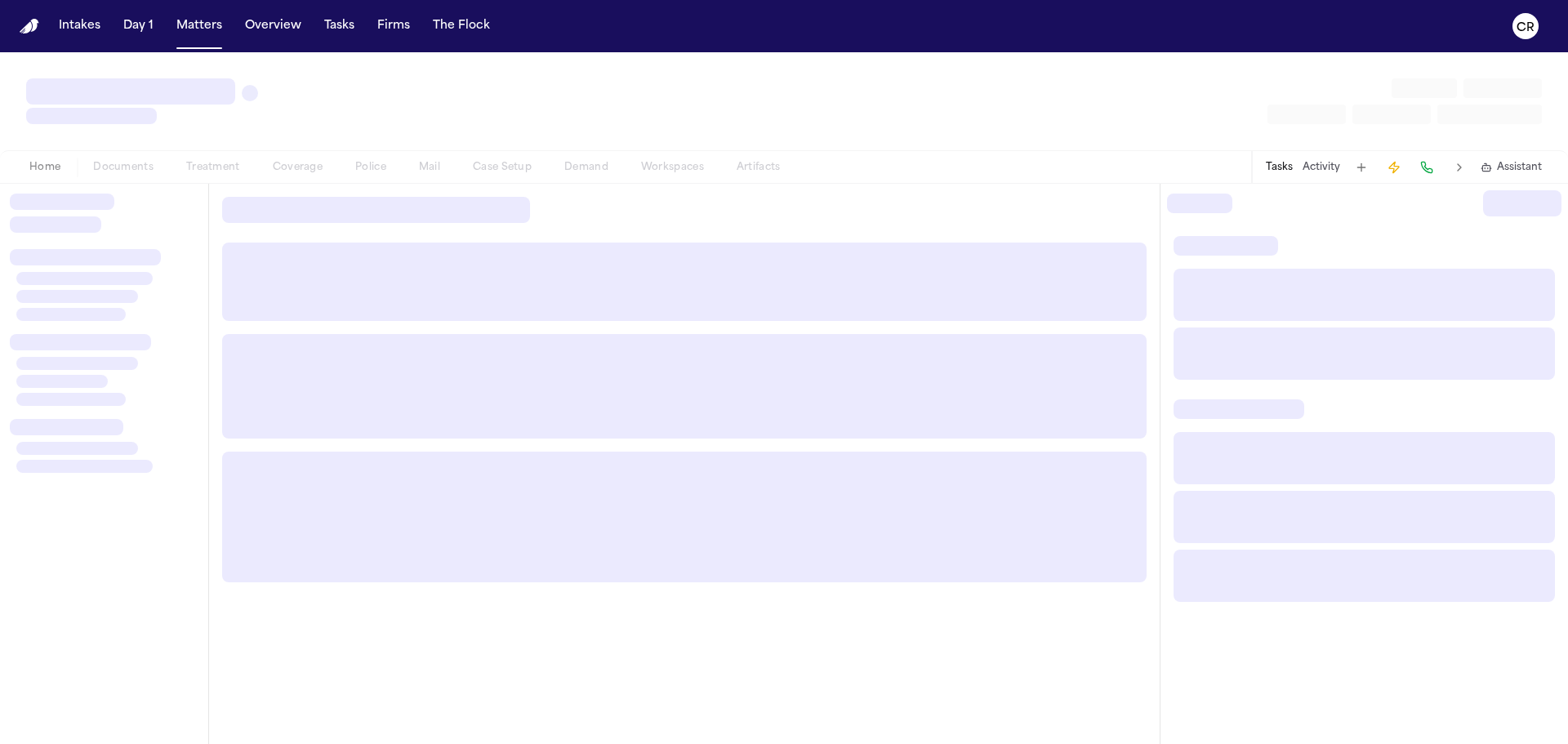 scroll, scrollTop: 0, scrollLeft: 0, axis: both 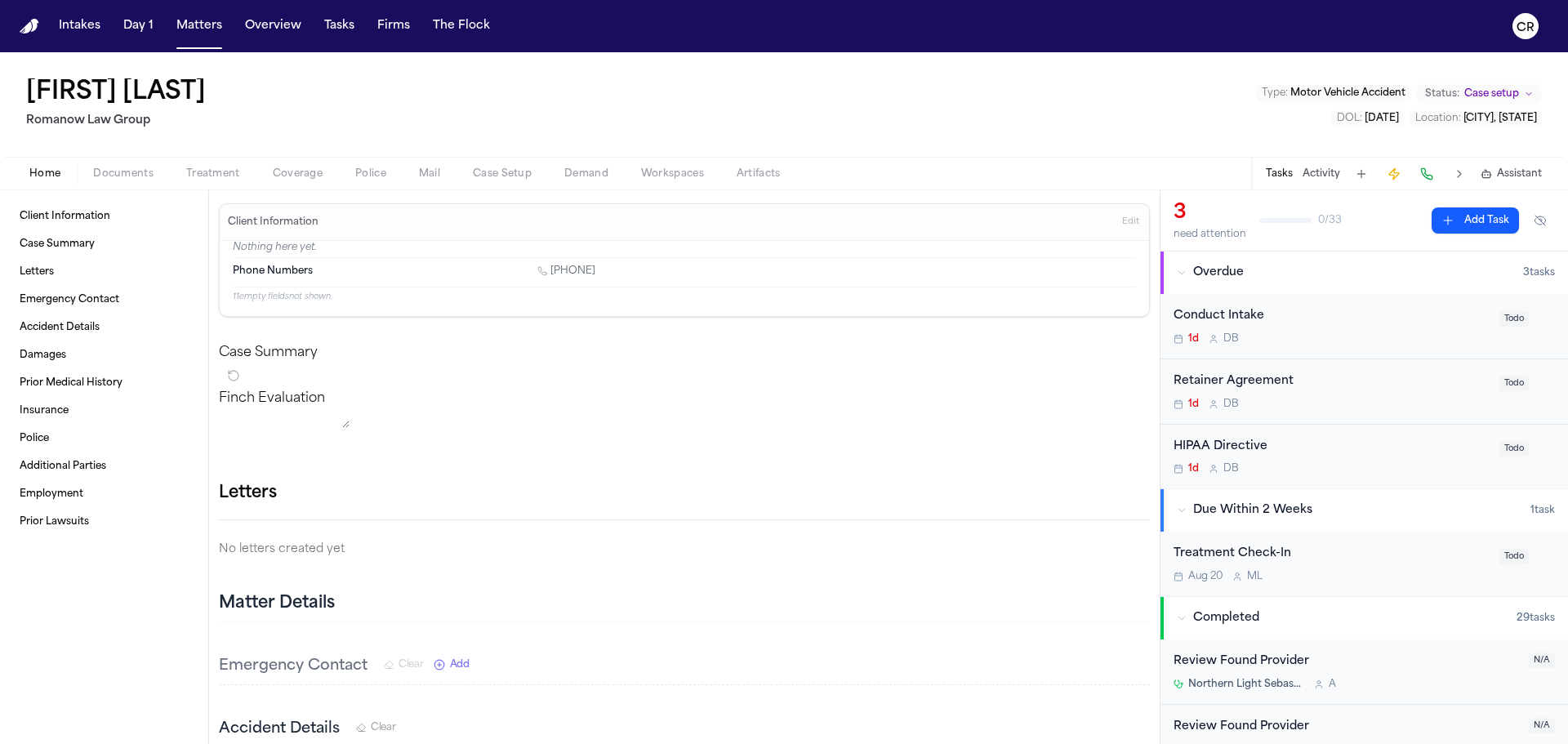 click on "Todo" at bounding box center (1514, 383) 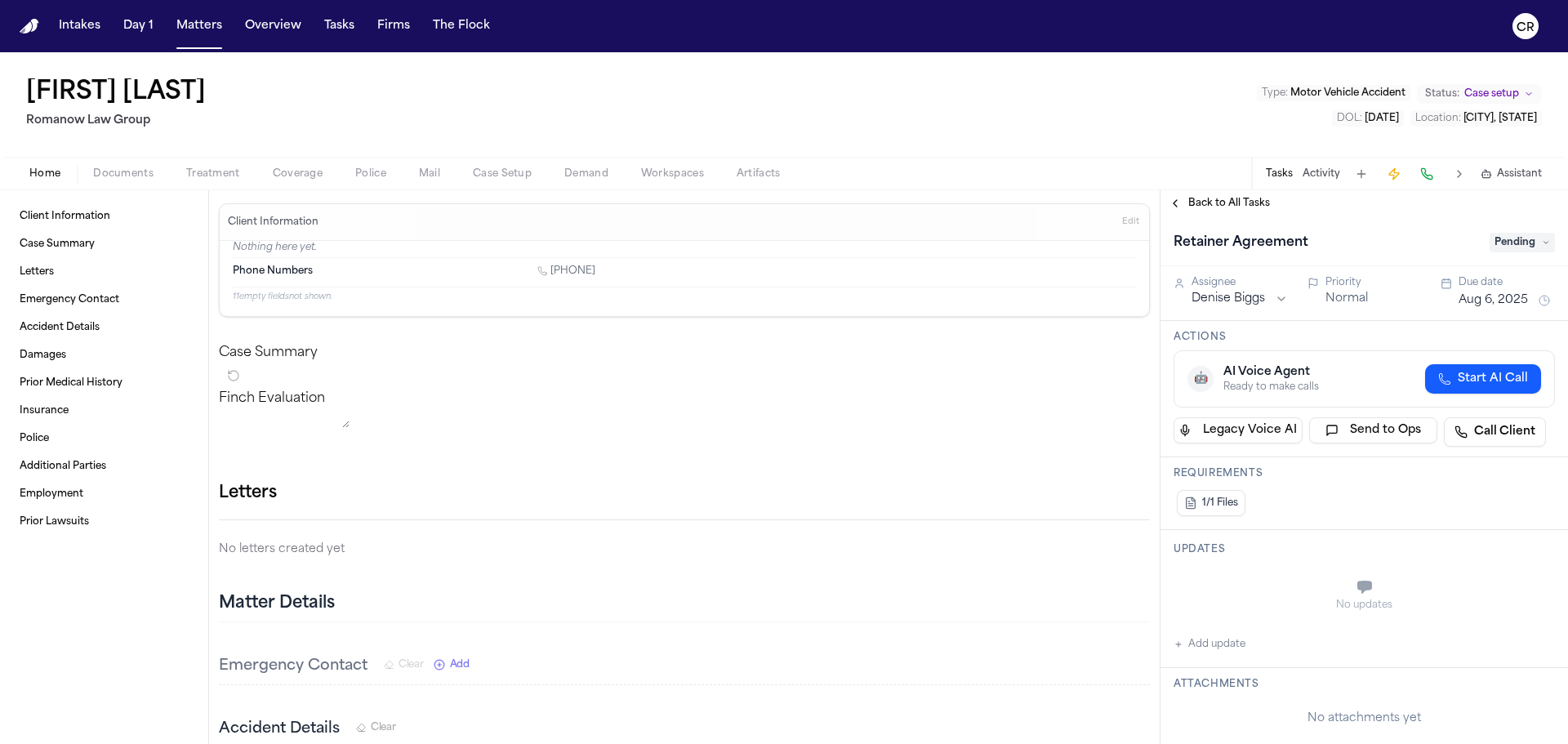 click on "Pending" at bounding box center [1522, 243] 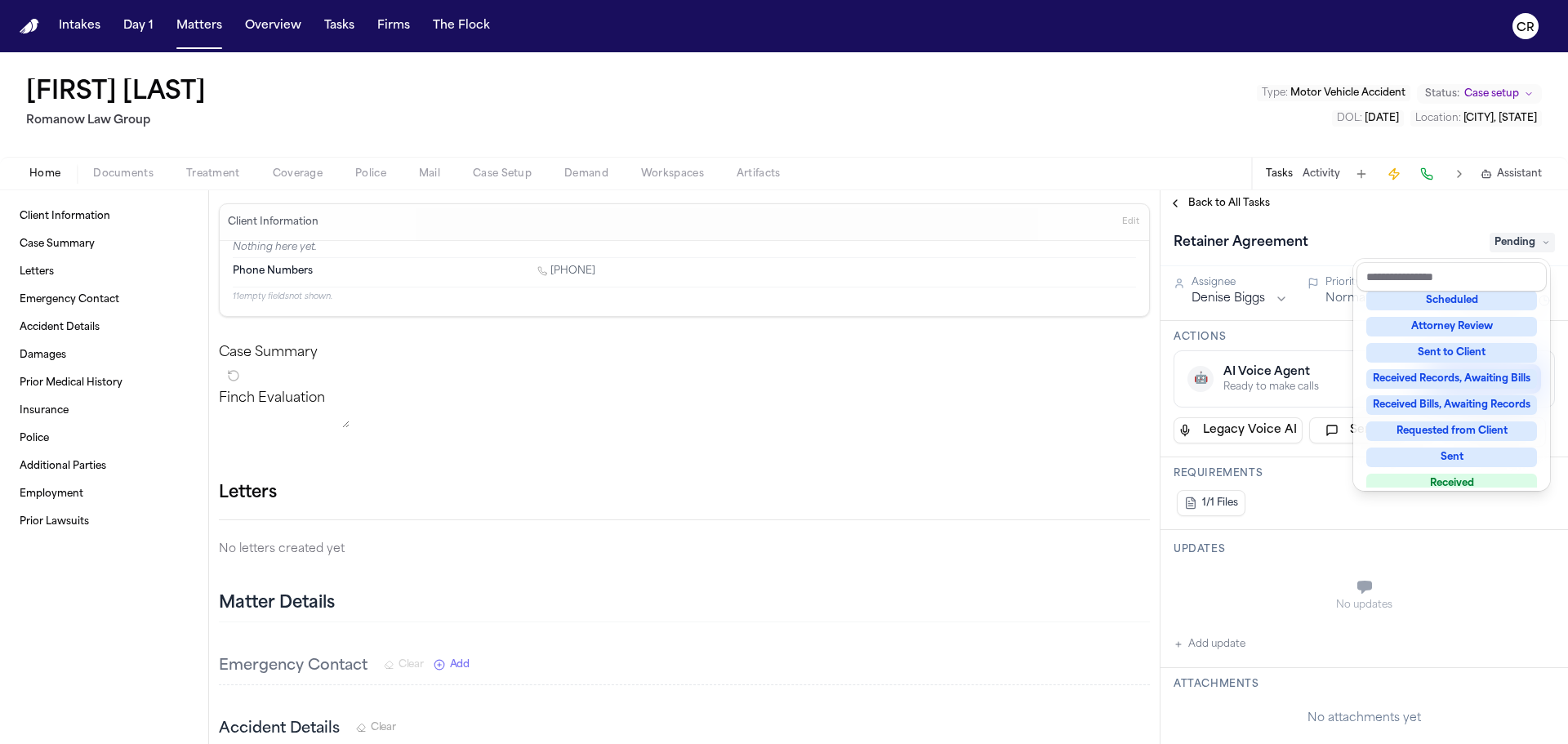scroll, scrollTop: 255, scrollLeft: 0, axis: vertical 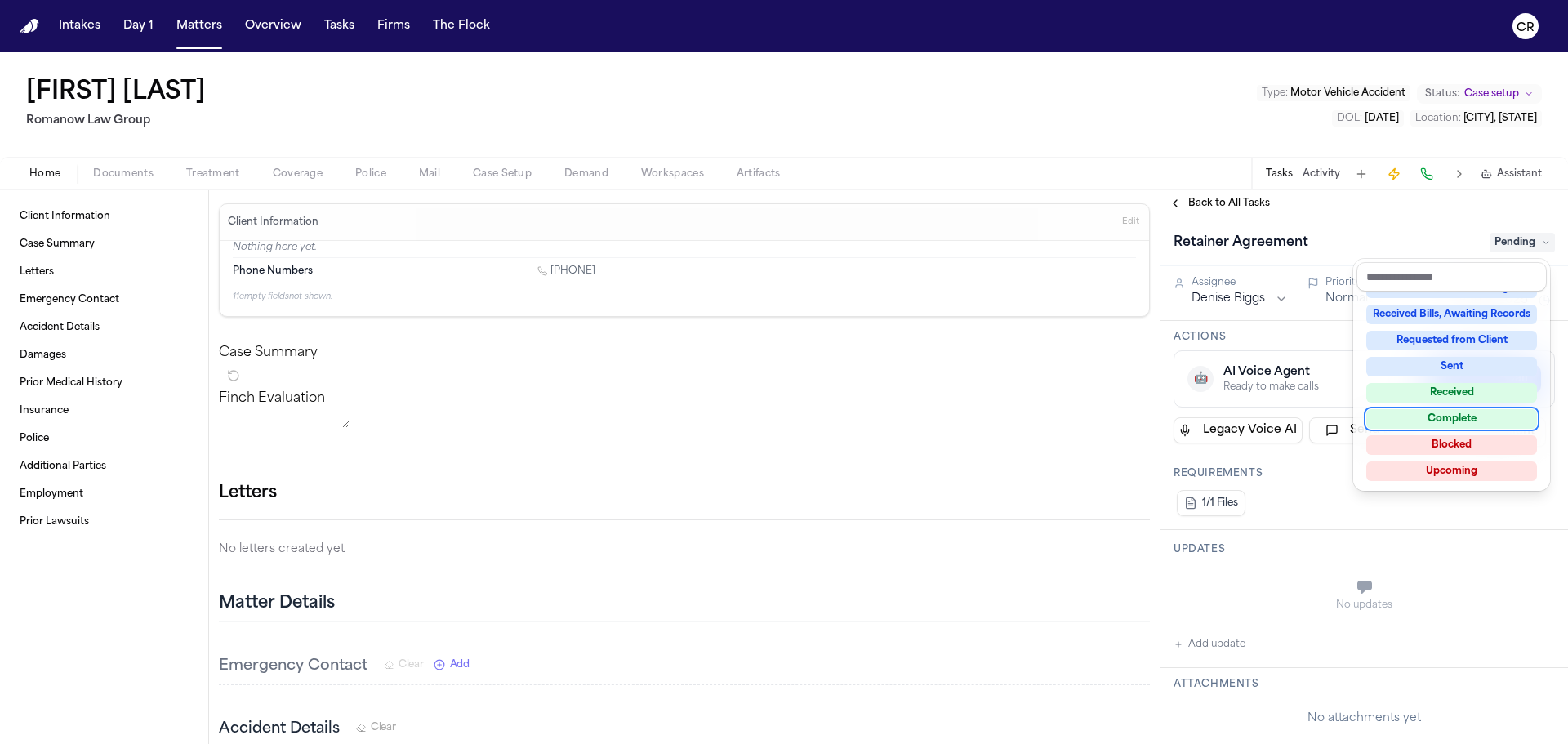 click on "Complete" at bounding box center (1451, 419) 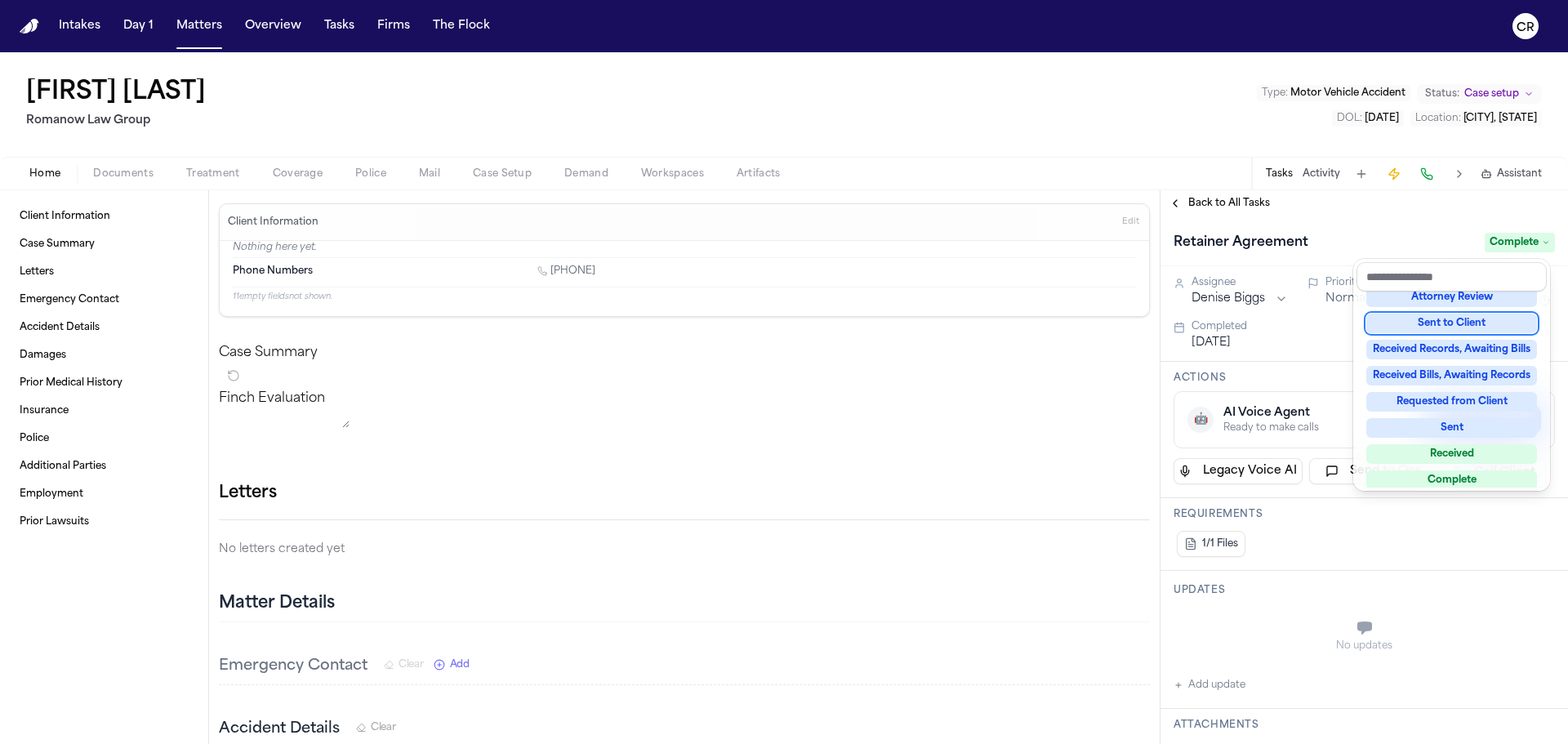 click on "[FIRST] [LAST] Romanow Law Group Type :   Motor Vehicle Accident Status: Case setup DOL :   2025-07-14 Location :   [CITY], [STATE] Home Documents Treatment Coverage Police Mail Case Setup Demand Workspaces Artifacts Tasks Activity Assistant Client Information Case Summary Letters Emergency Contact Accident Details Damages Prior Medical History Insurance Police Additional Parties Employment Prior Lawsuits Client Information Edit Nothing here yet. Phone Numbers 1 (207) 291-2218 11  empty   fields  not shown. Case Summary Finch Evaluation * ​ Letters No letters created yet Matter Details Emergency Contact Clear Add Accident Details Clear Edit View Sources (6) Description Date of Loss Jul 14, 2025 Incident Type Motor Vehicle Accident (front impact collision) Location [CITY], [STATE] Police Report # Yes Injuries Described Current Treatment Ongoing concussion management, rest, medication, specialist referrals, physical therapy, advised not to drive, out of school, follow-up appointments scheduled. Hospital Representation" at bounding box center (784, 398) 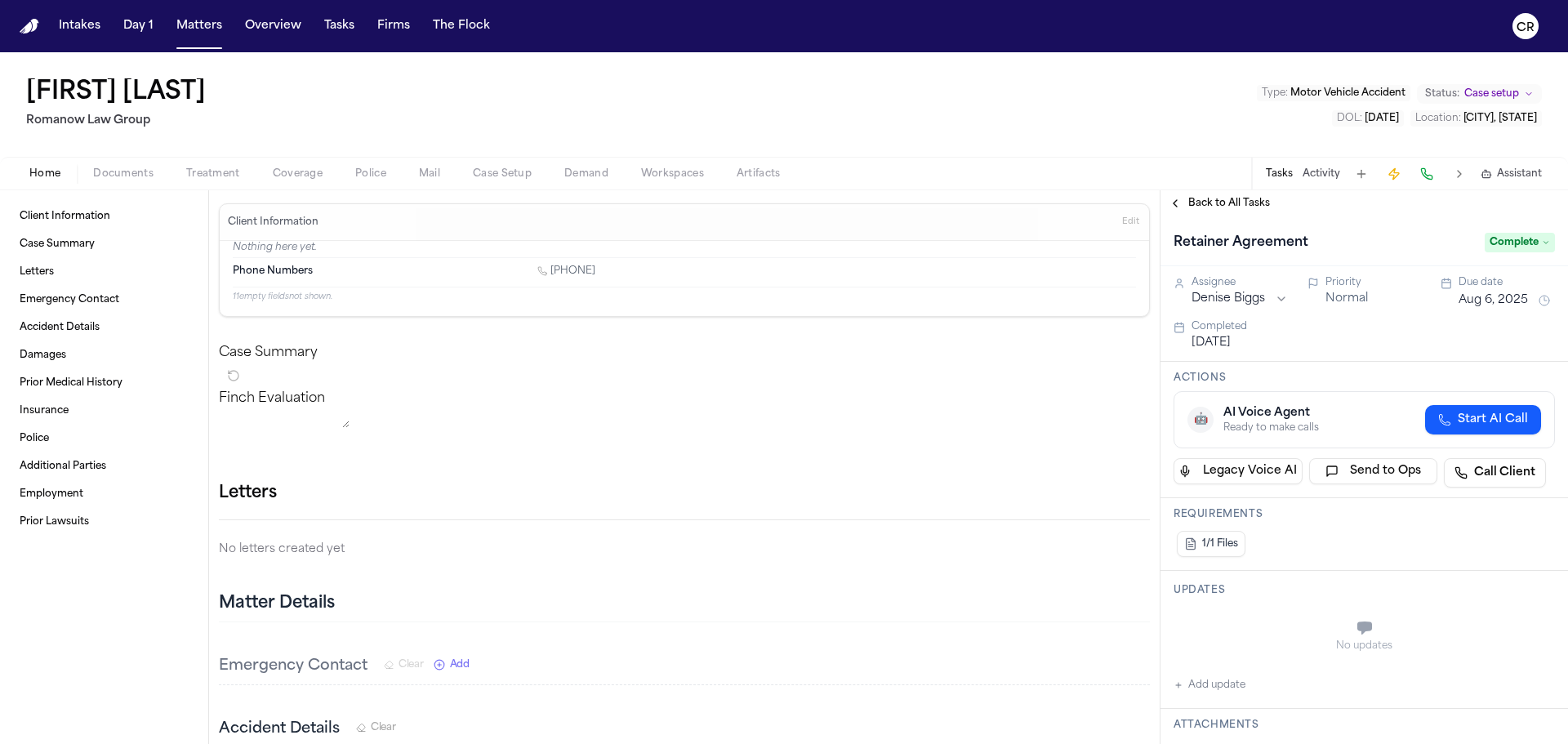 click on "Documents" at bounding box center [123, 174] 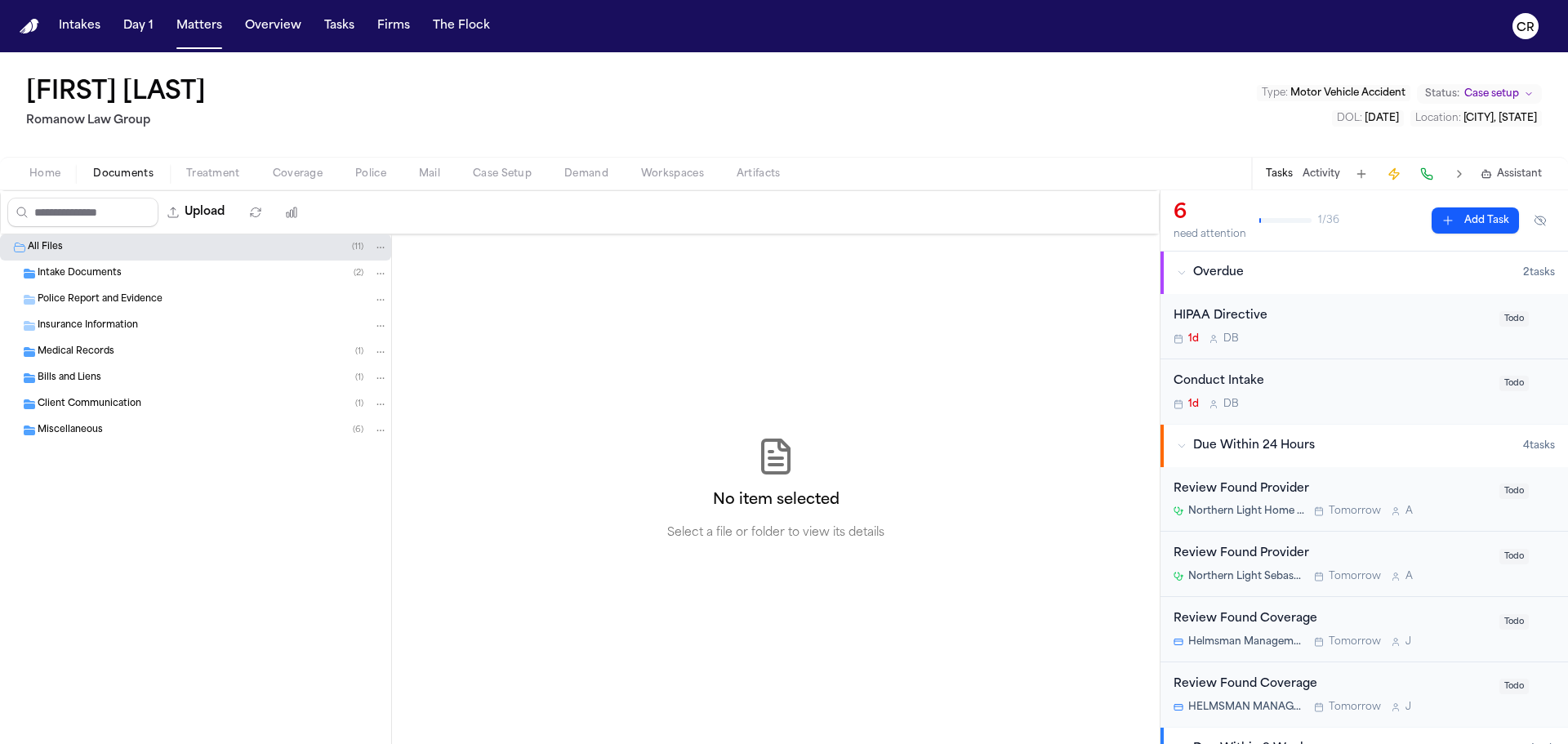 click on "Intake Documents ( 2 )" at bounding box center (212, 274) 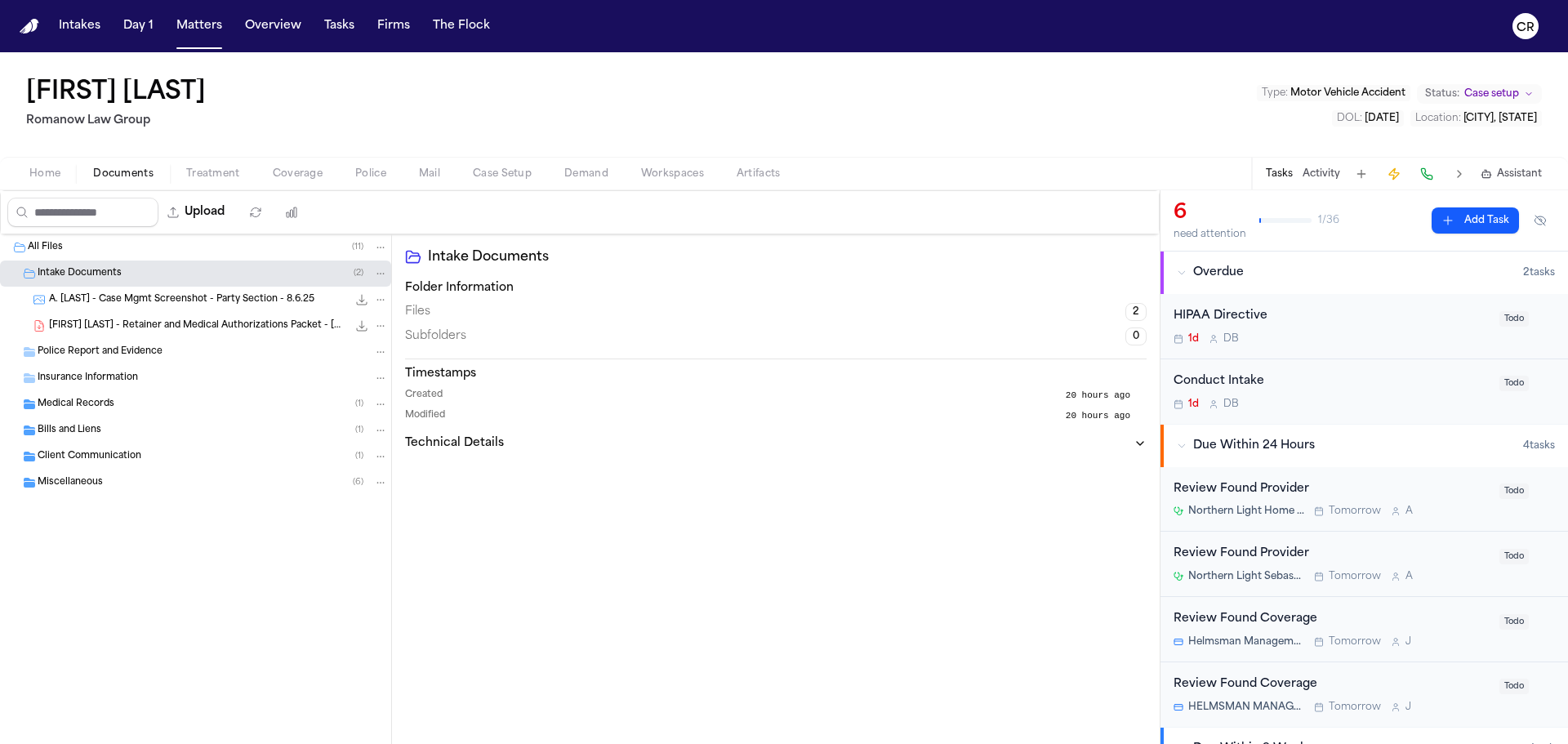 click on "Medical Records ( 1 )" at bounding box center (212, 404) 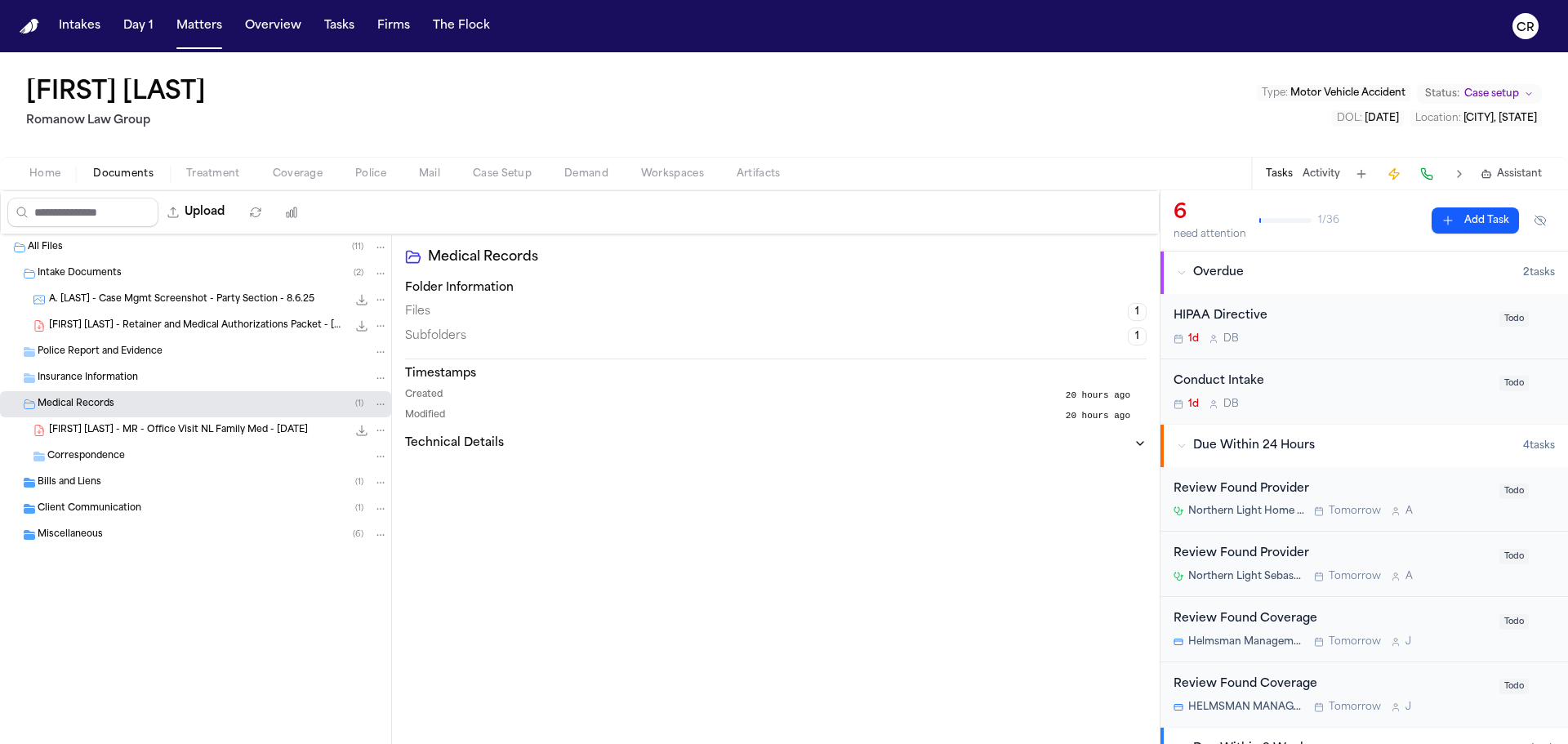click on "Bills and Liens ( 1 )" at bounding box center [212, 483] 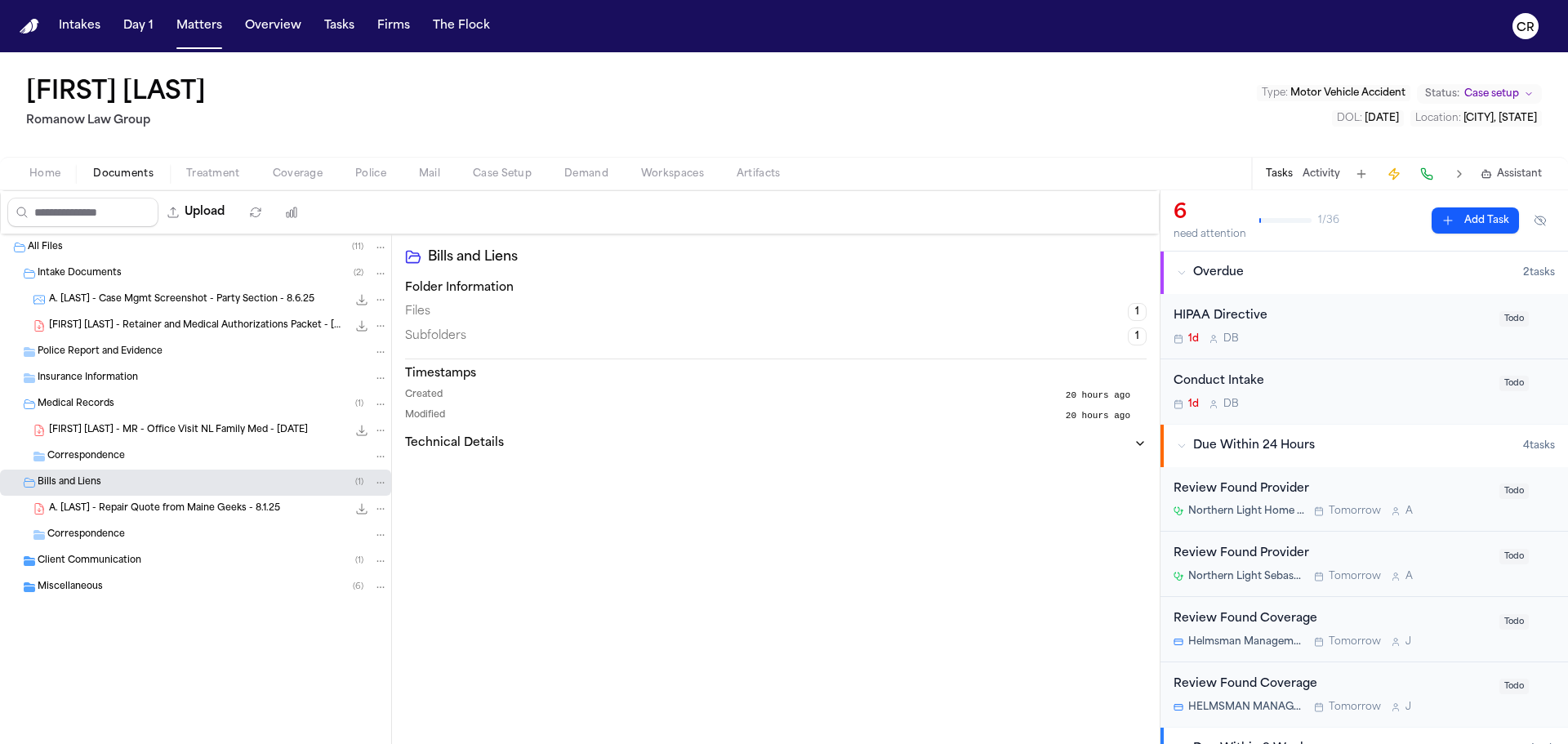 click on "Todo" at bounding box center [1514, 383] 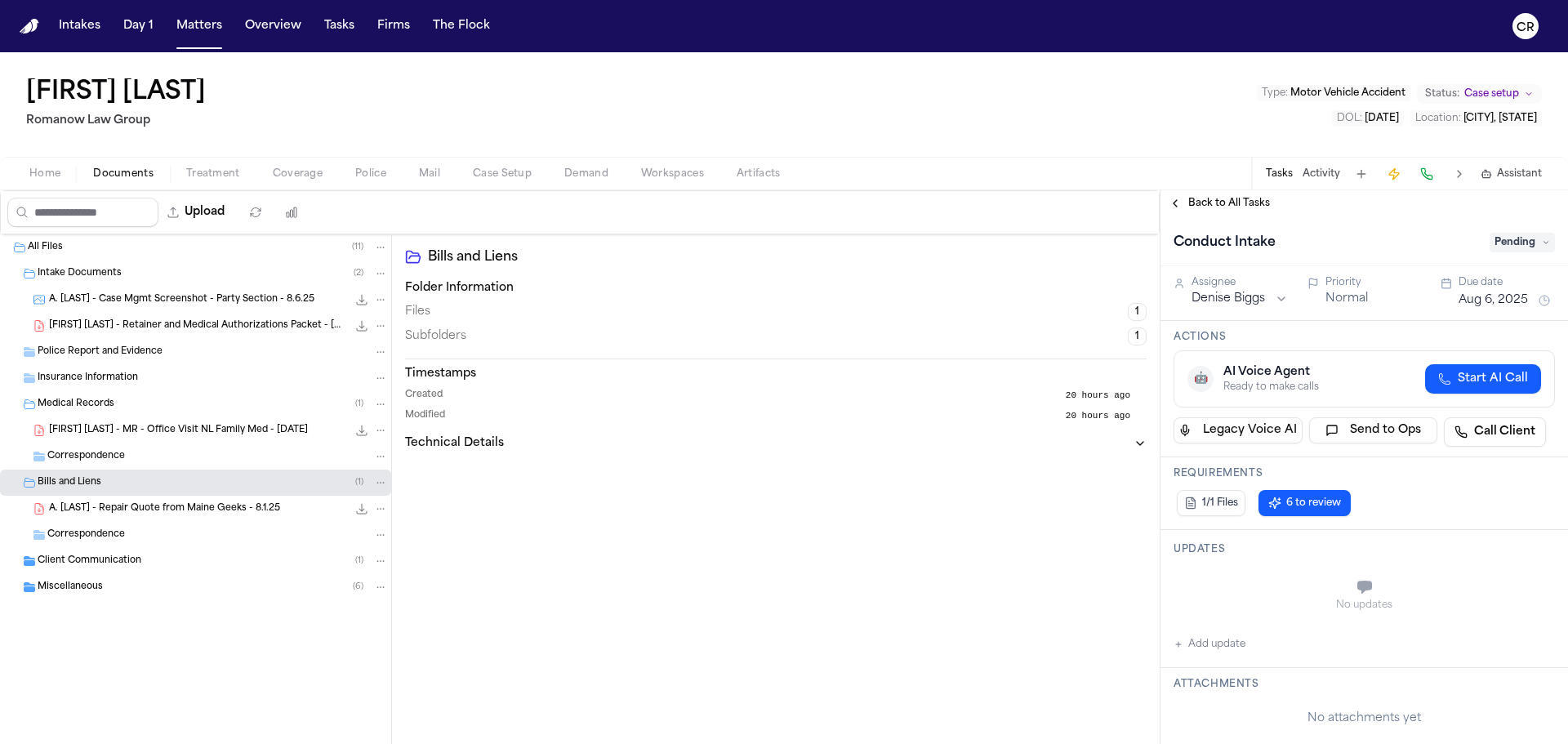 click on "Pending" at bounding box center [1522, 243] 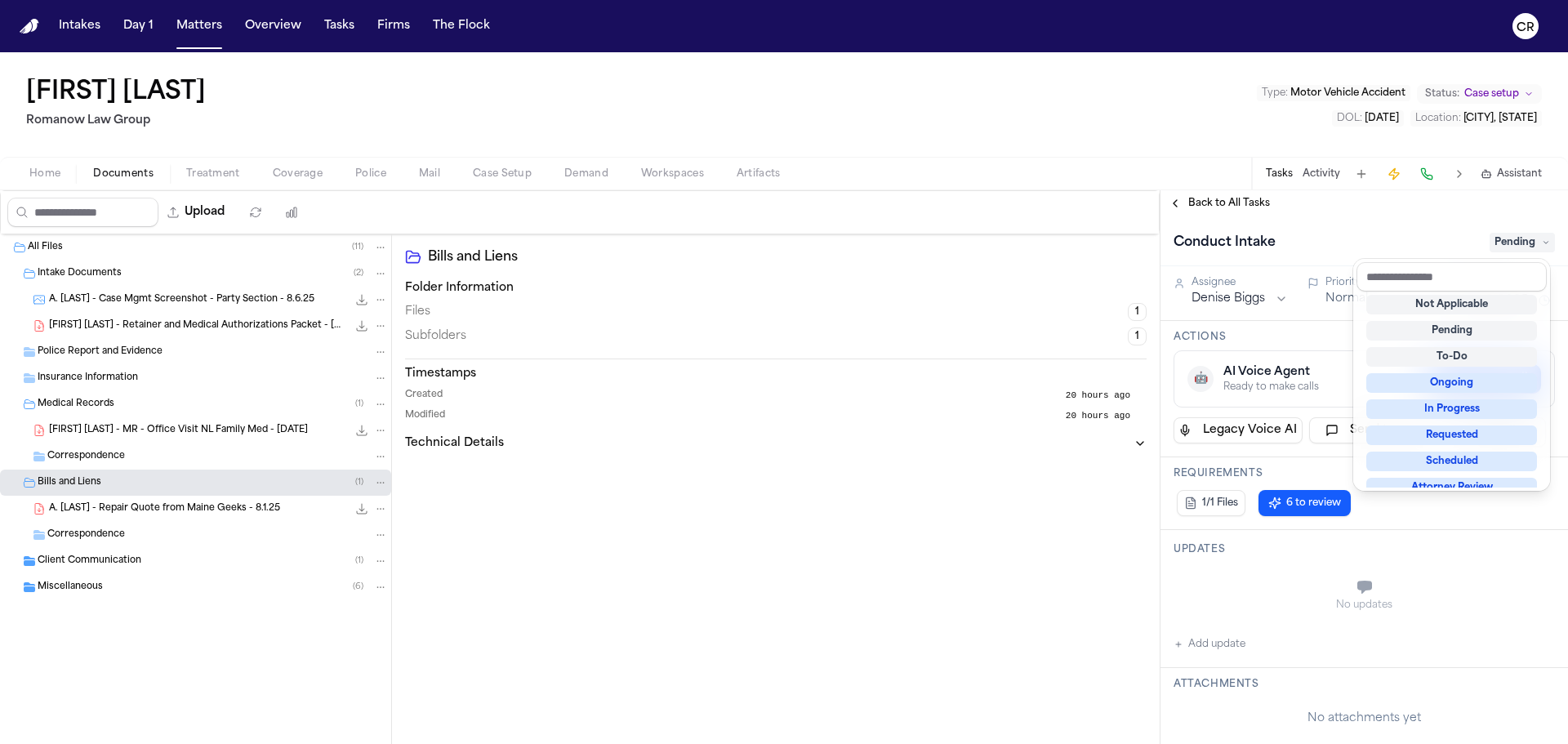scroll, scrollTop: 0, scrollLeft: 0, axis: both 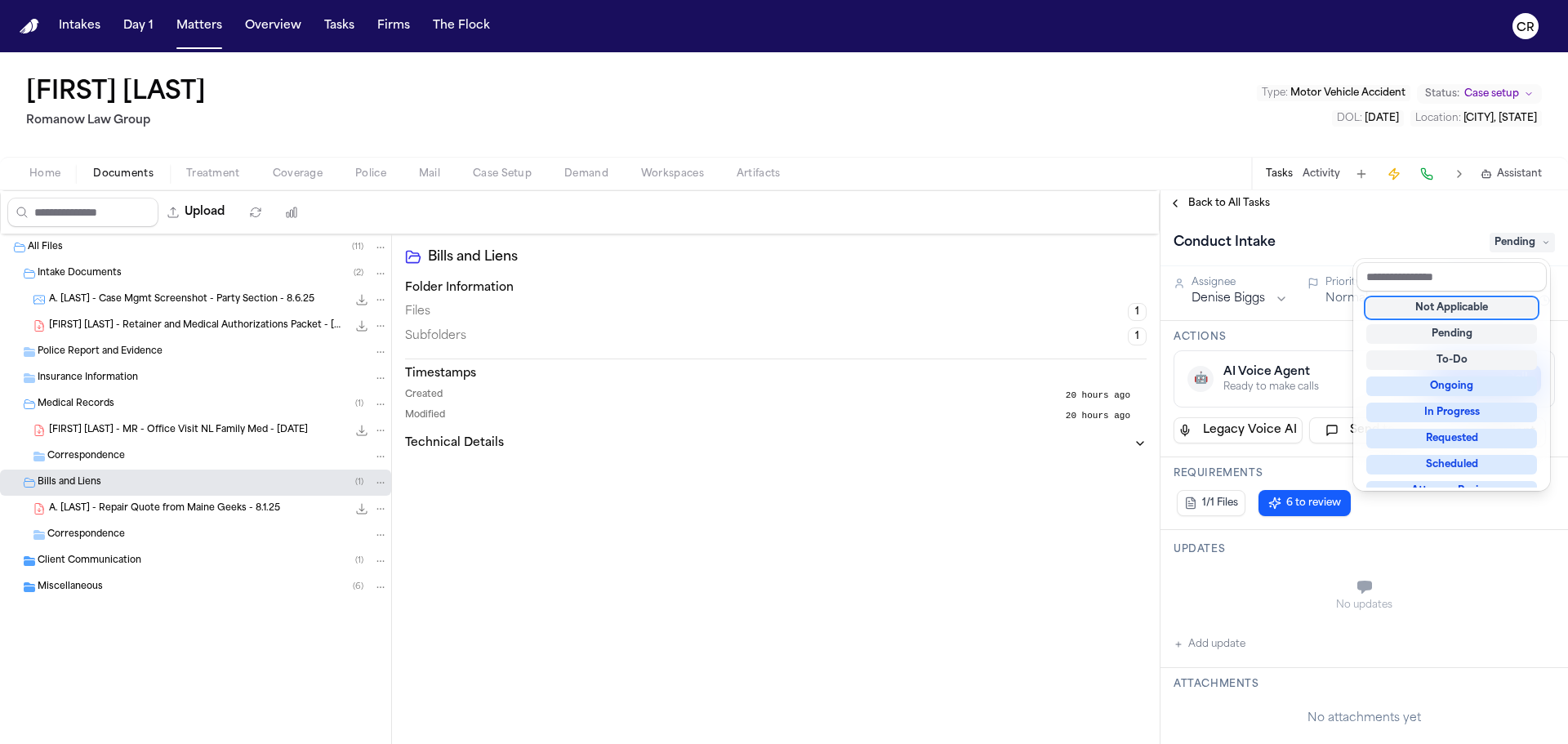click on "Not Applicable" at bounding box center (1451, 308) 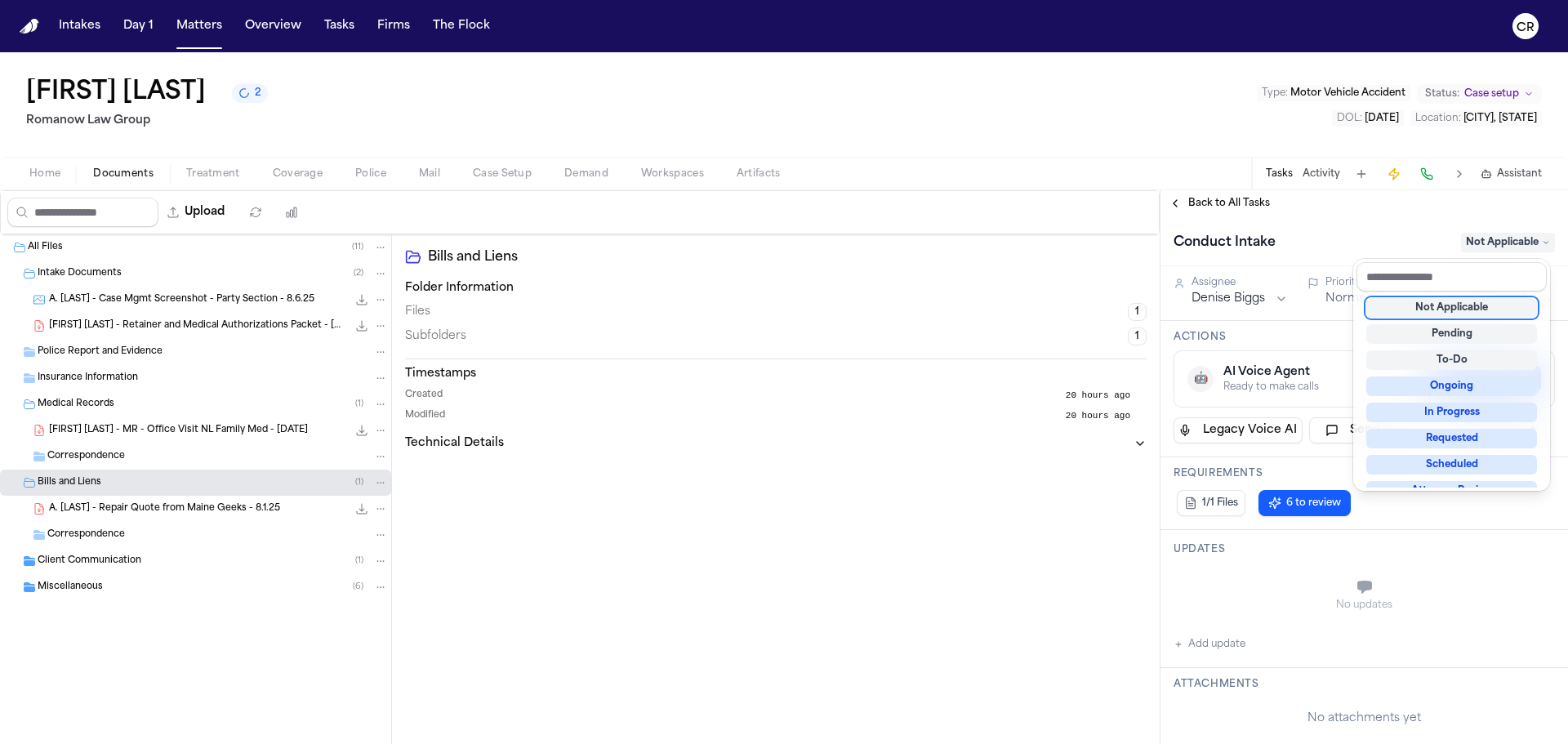 click on "**********" at bounding box center (1364, 467) 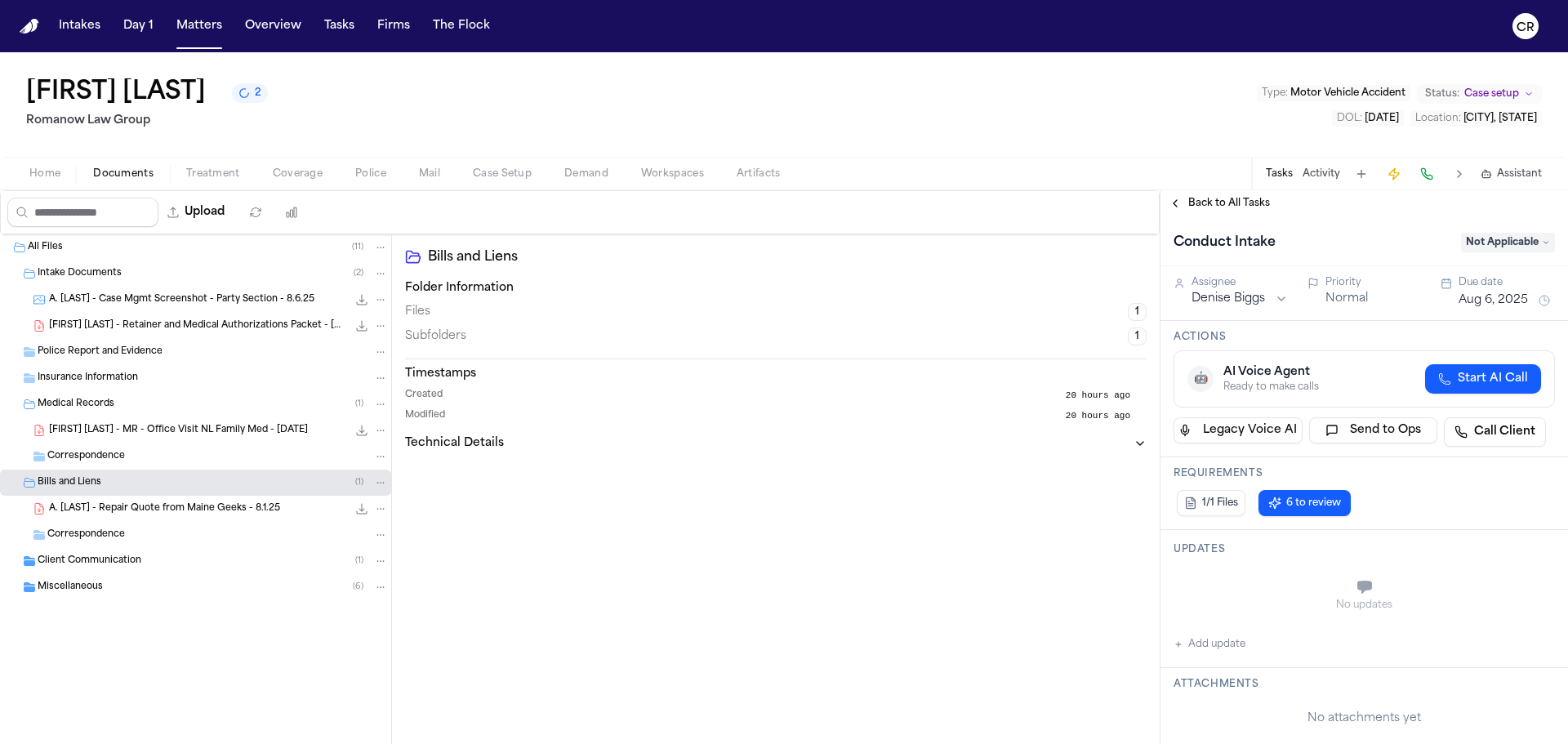 click on "Back to All Tasks" at bounding box center (1219, 203) 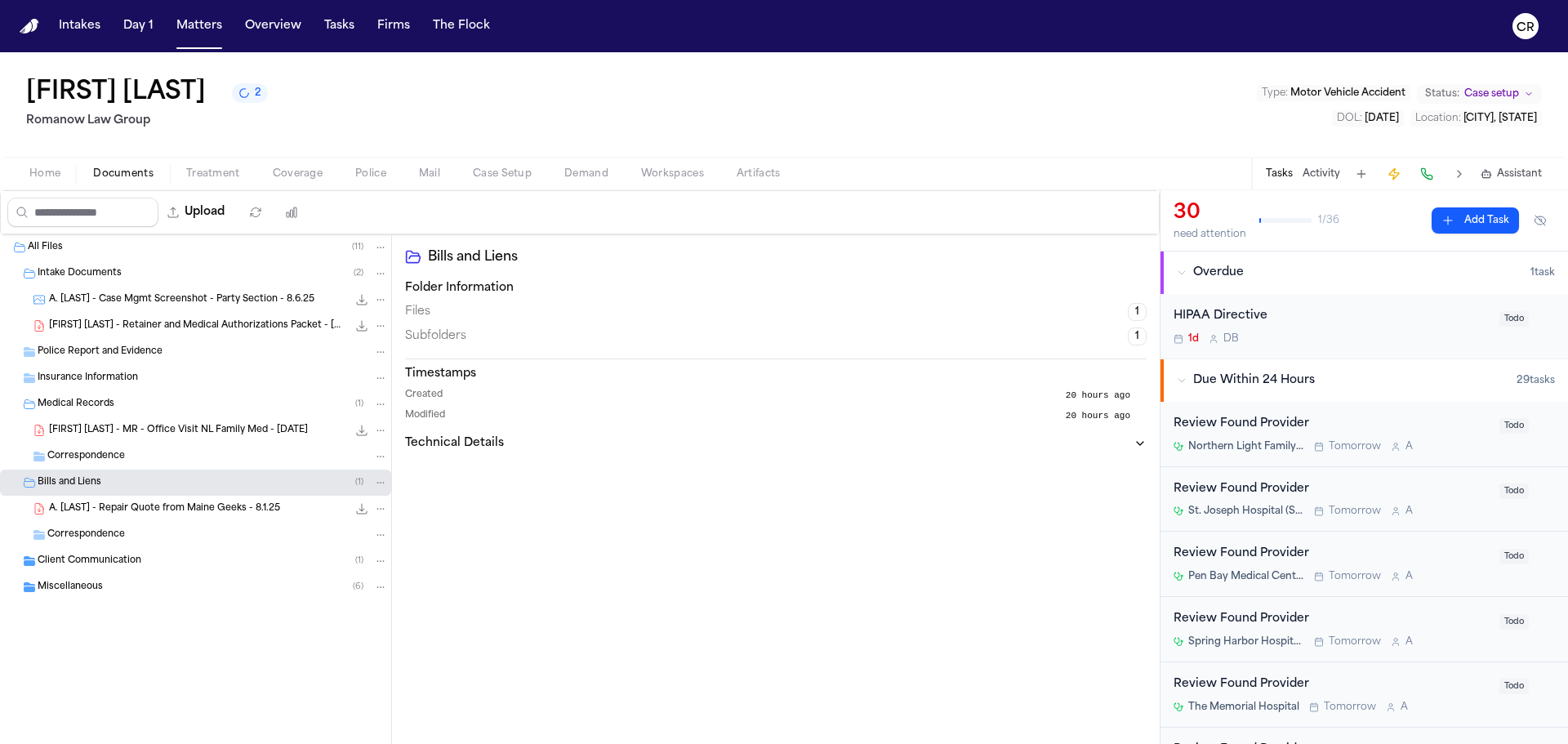 click on "Todo" at bounding box center [1514, 319] 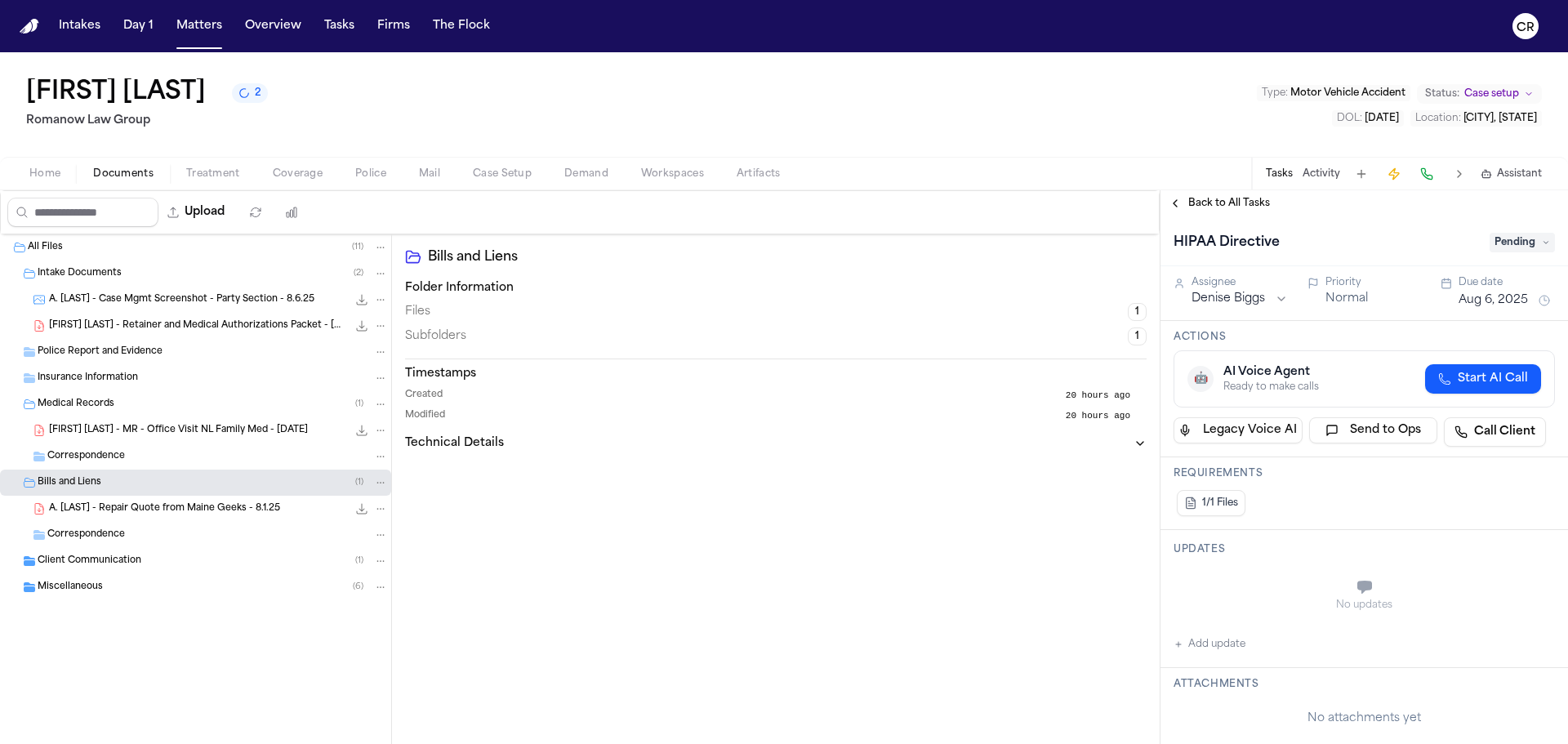 click on "Pending" at bounding box center (1522, 243) 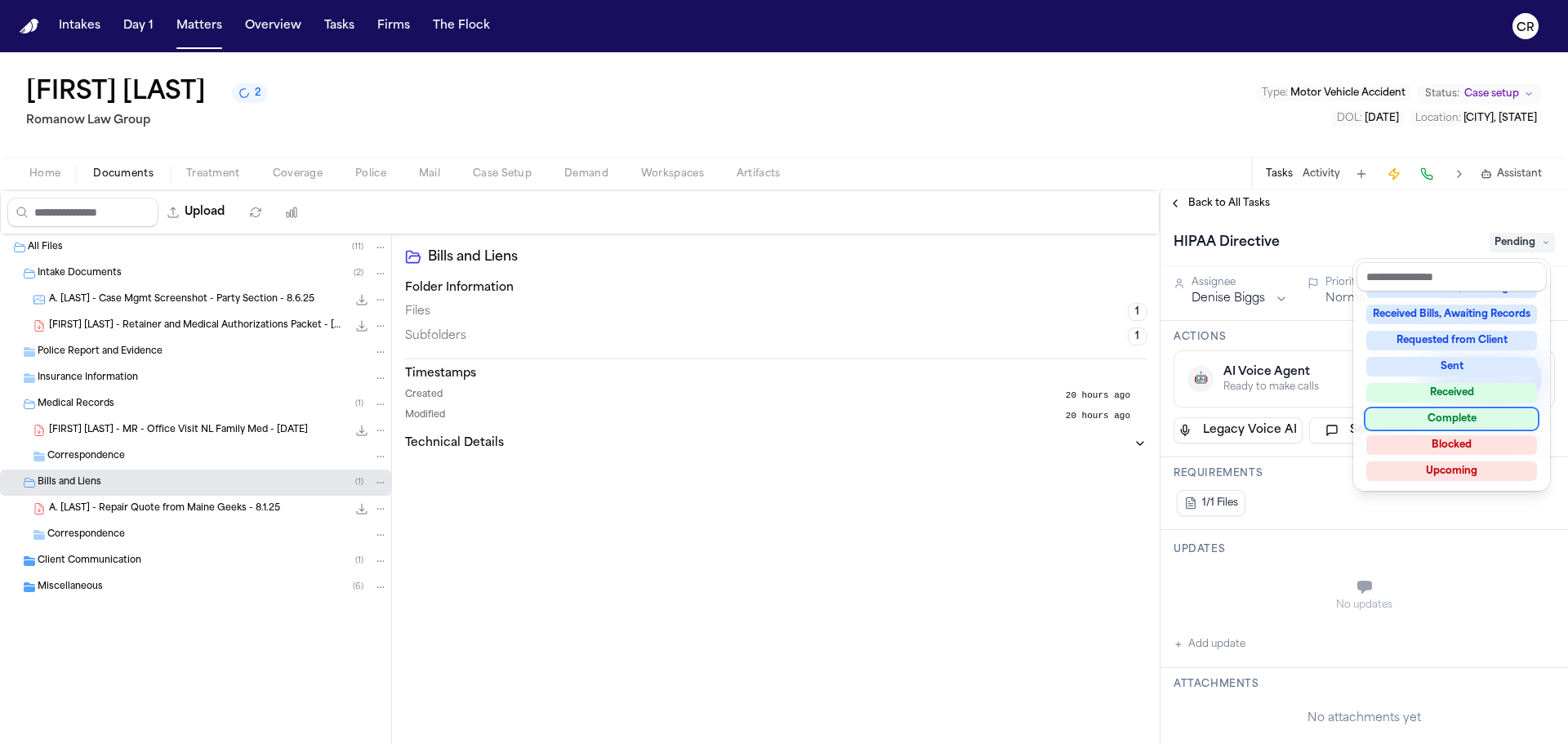 click on "Complete" at bounding box center [1451, 419] 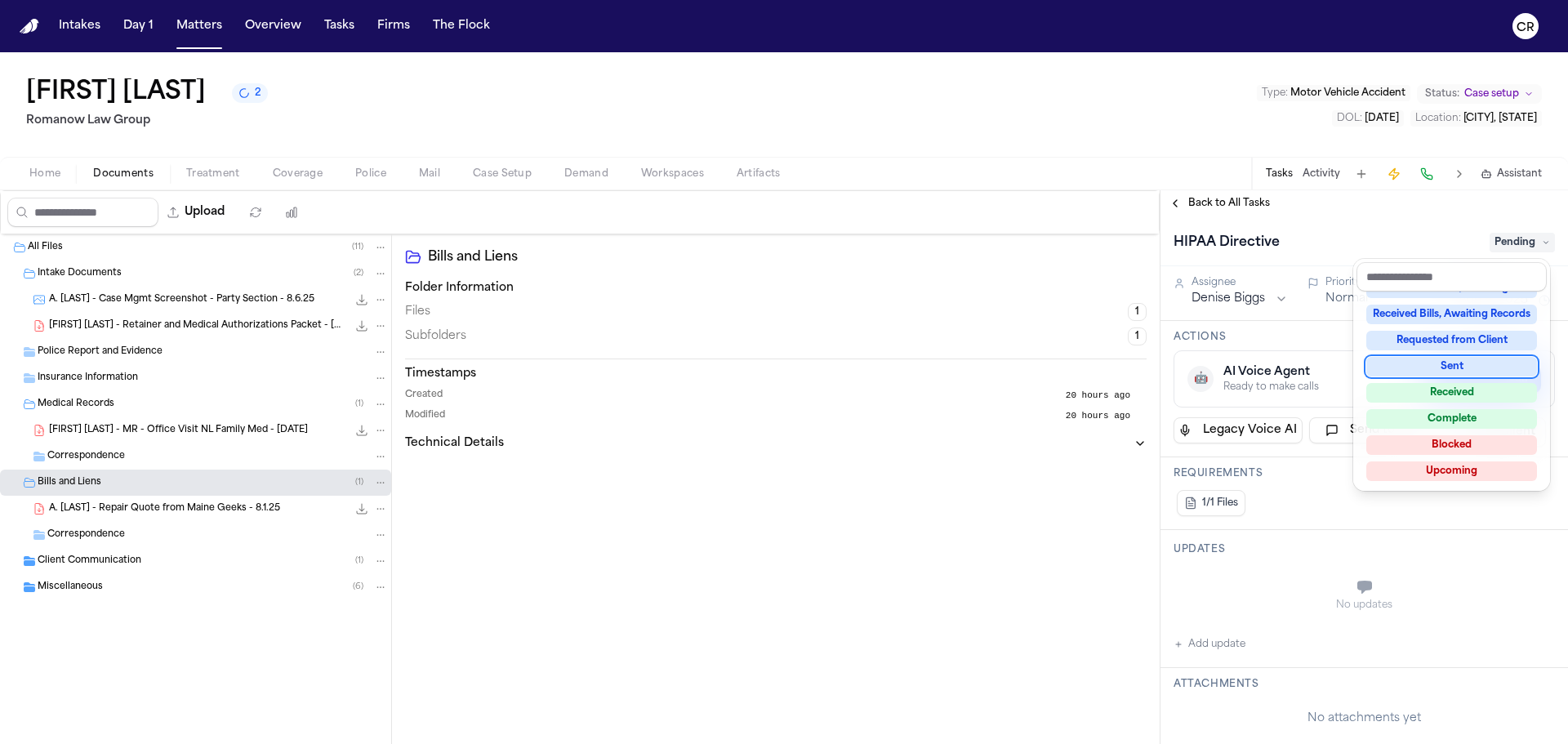 scroll, scrollTop: 228, scrollLeft: 0, axis: vertical 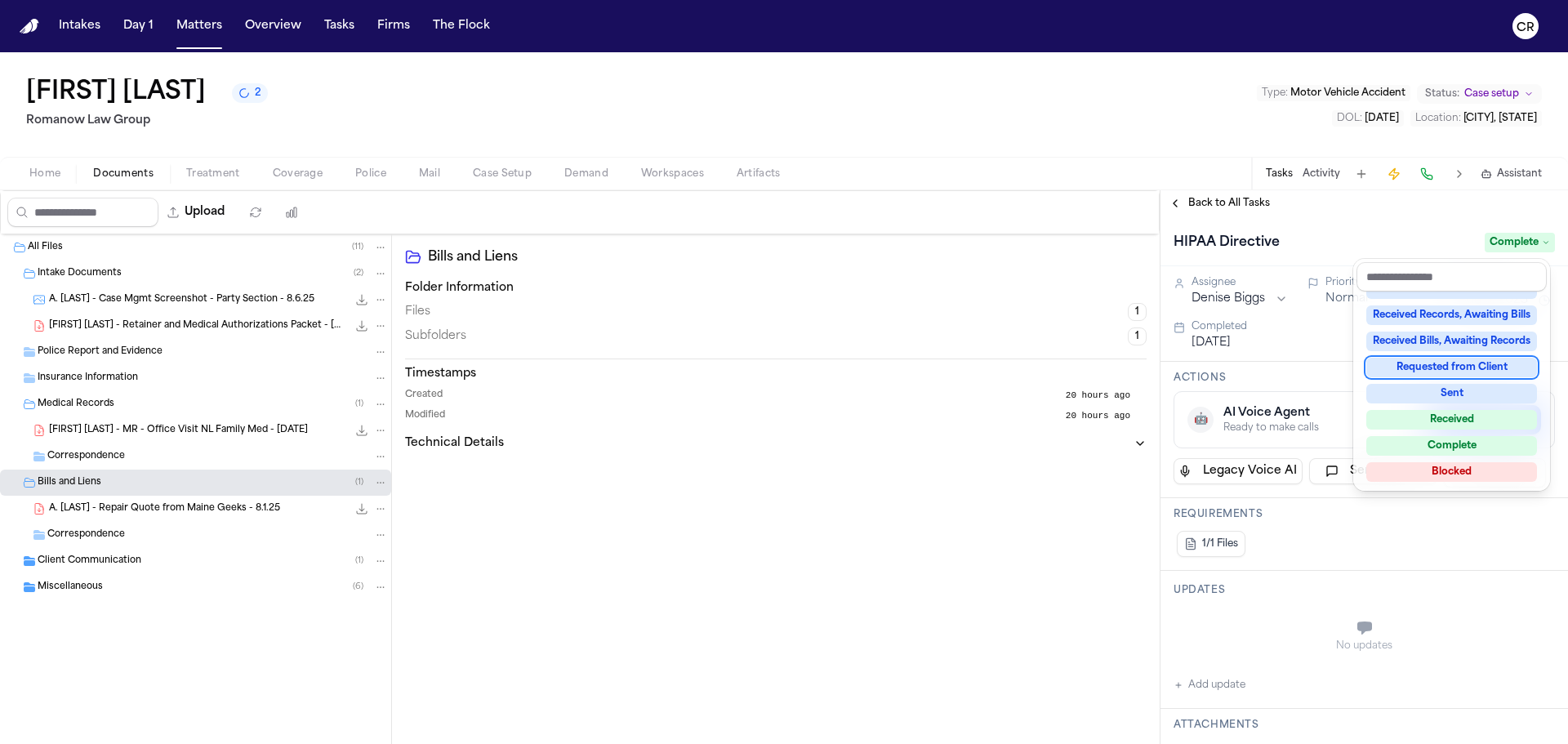 click on "[FIRST] [LAST] 2 Romanow Law Group Type :   Motor Vehicle Accident Status: Case setup DOL :   2025-07-14 Location :   [CITY], [STATE] Home Documents Treatment Coverage Police Mail Case Setup Demand Workspaces Artifacts Tasks Activity Assistant Upload 0   files  selected Move files Download files Delete files More actions Clear selection All Files ( 11 ) Intake Documents ( 2 ) A. [LAST] - Case Mgmt Screenshot - Party Section - 8.6.25 144.0 KB  • PNG A. [LAST] - Retainer and Medical Authorizations Packet - 8.2025 908.5 KB  • PDF Police Report and Evidence Insurance Information Medical Records ( 1 ) A. [LAST] - MR - Office Visit NL Family Med - 7.31.25 144.0 KB  • PDF Correspondence Bills and Liens ( 1 ) A. [LAST] - Repair Quote from Maine Geeks - 8.1.25 24.4 KB  • PDF Correspondence Client Communication ( 1 ) Miscellaneous ( 6 ) Bills and Liens Folder Information Files 1 Subfolders 1 Timestamps Created 20 hours ago Modified 20 hours ago Technical Details Back to All Tasks HIPAA Directive Complete Normal" at bounding box center (784, 398) 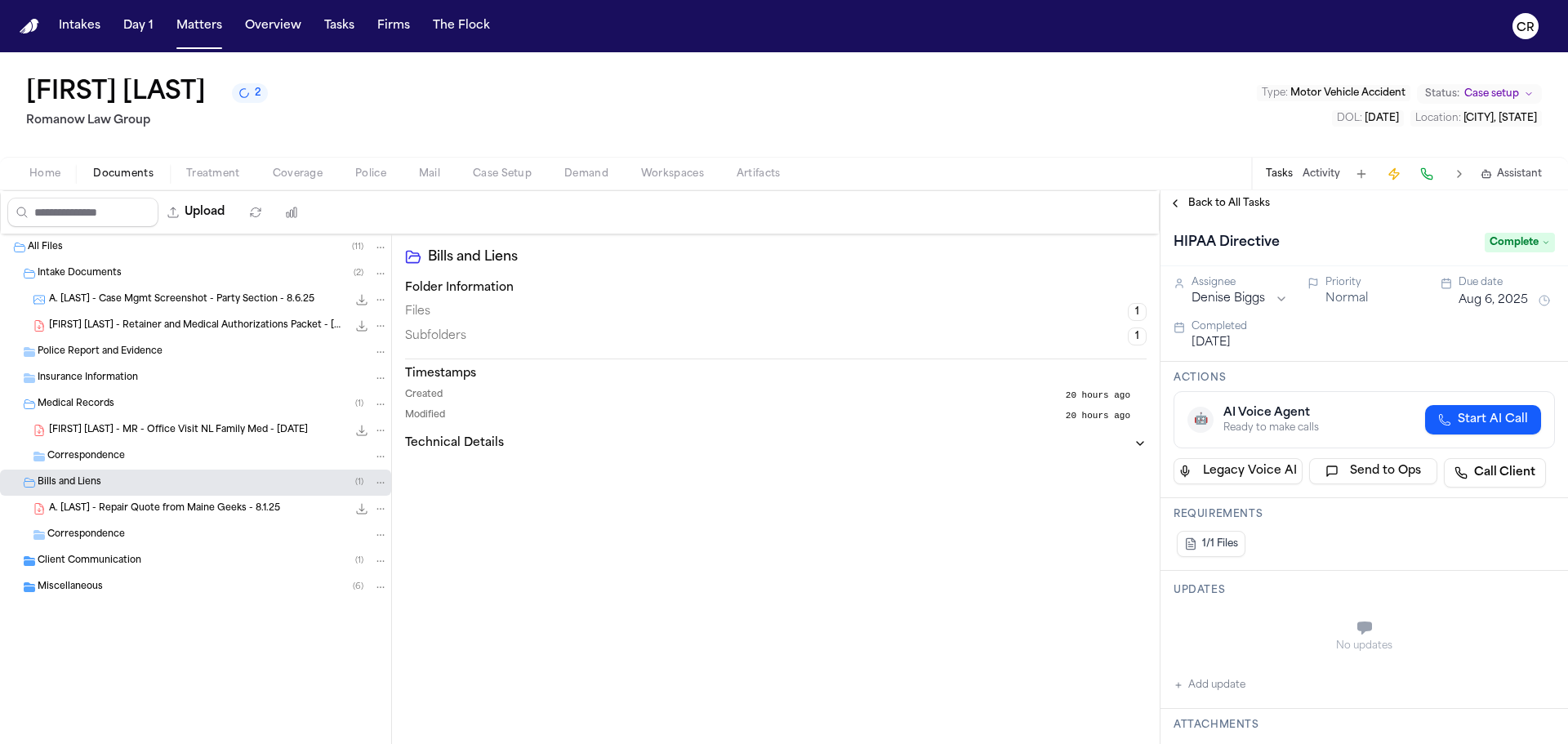 click on "Back to All Tasks" at bounding box center (1219, 203) 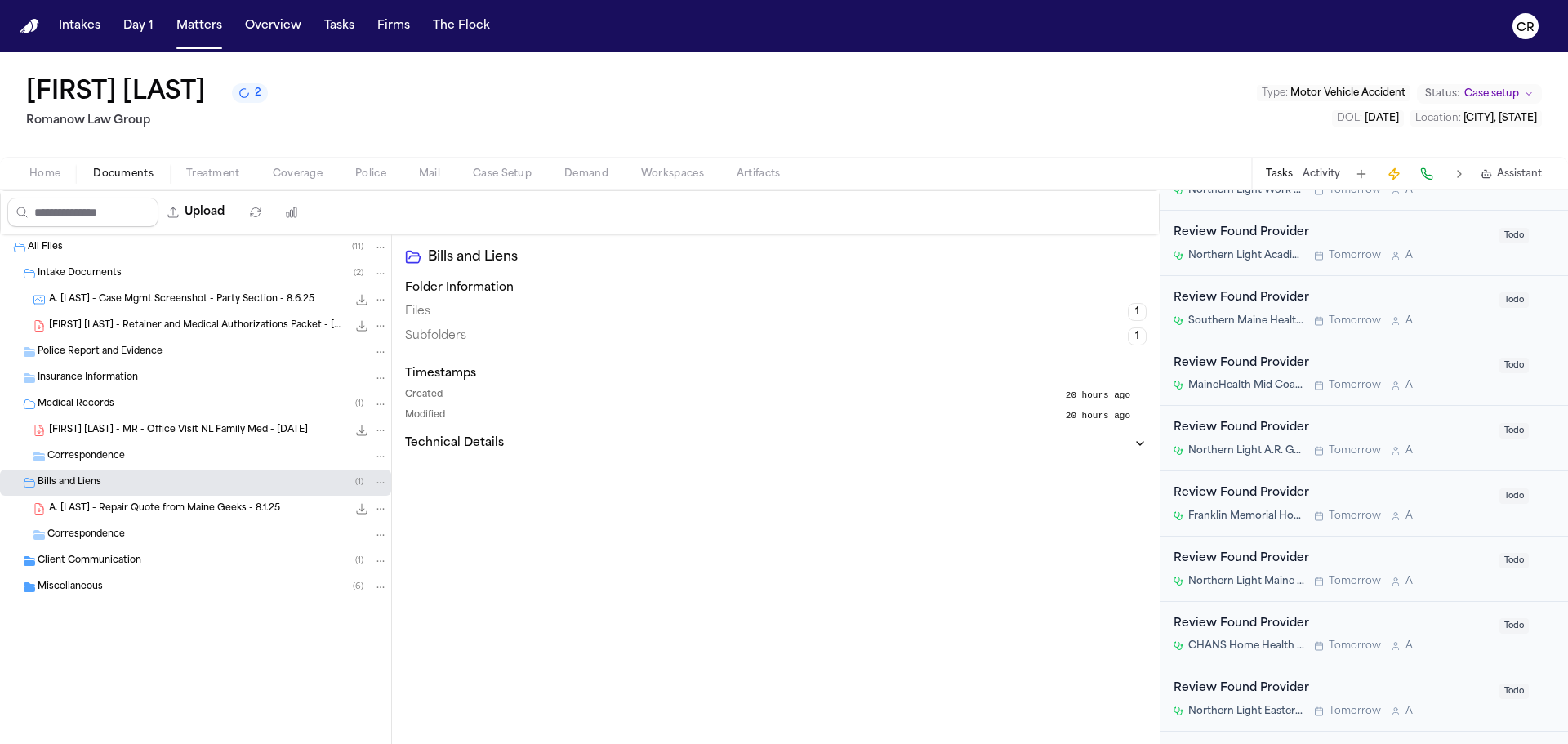 scroll, scrollTop: 388, scrollLeft: 0, axis: vertical 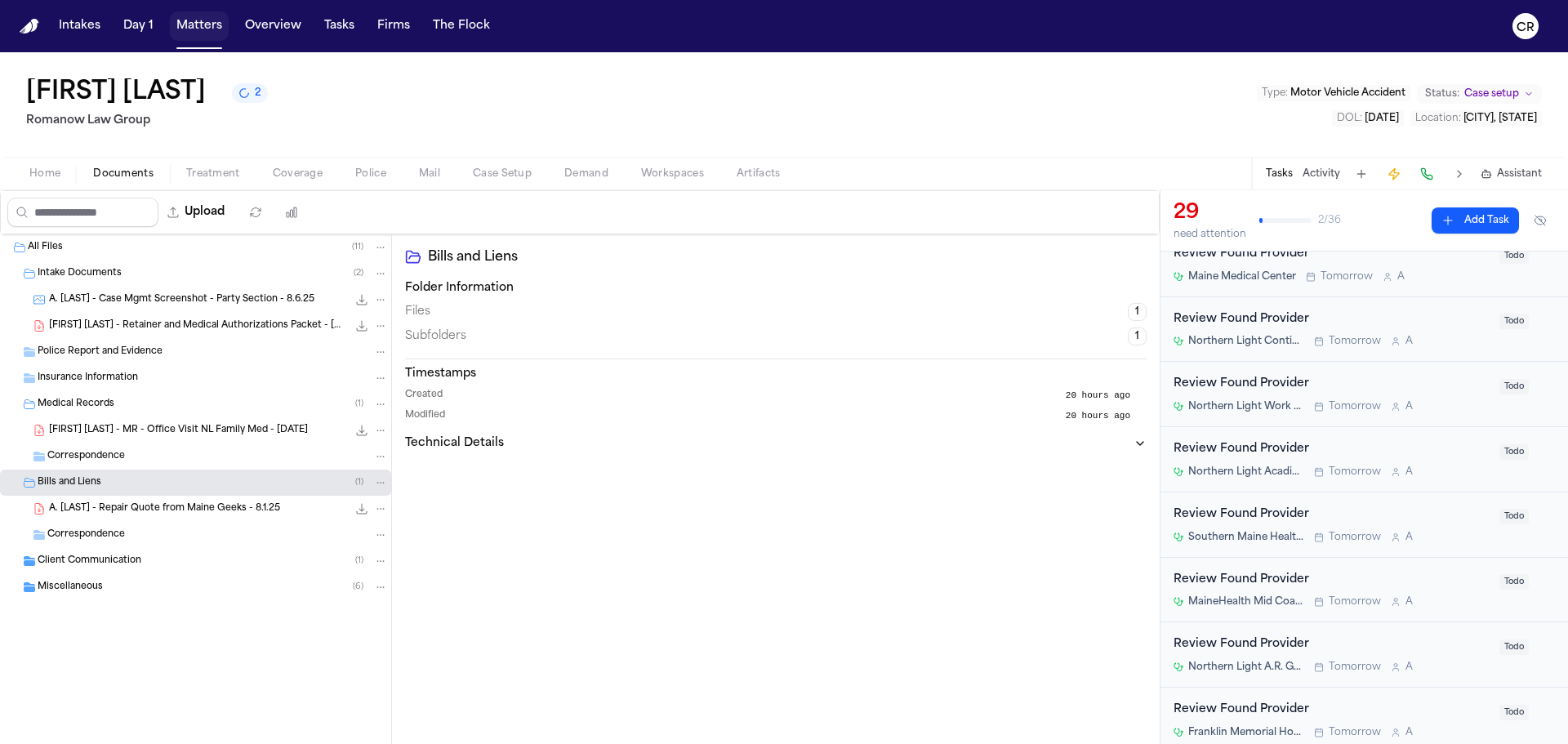 click on "Matters" at bounding box center (199, 26) 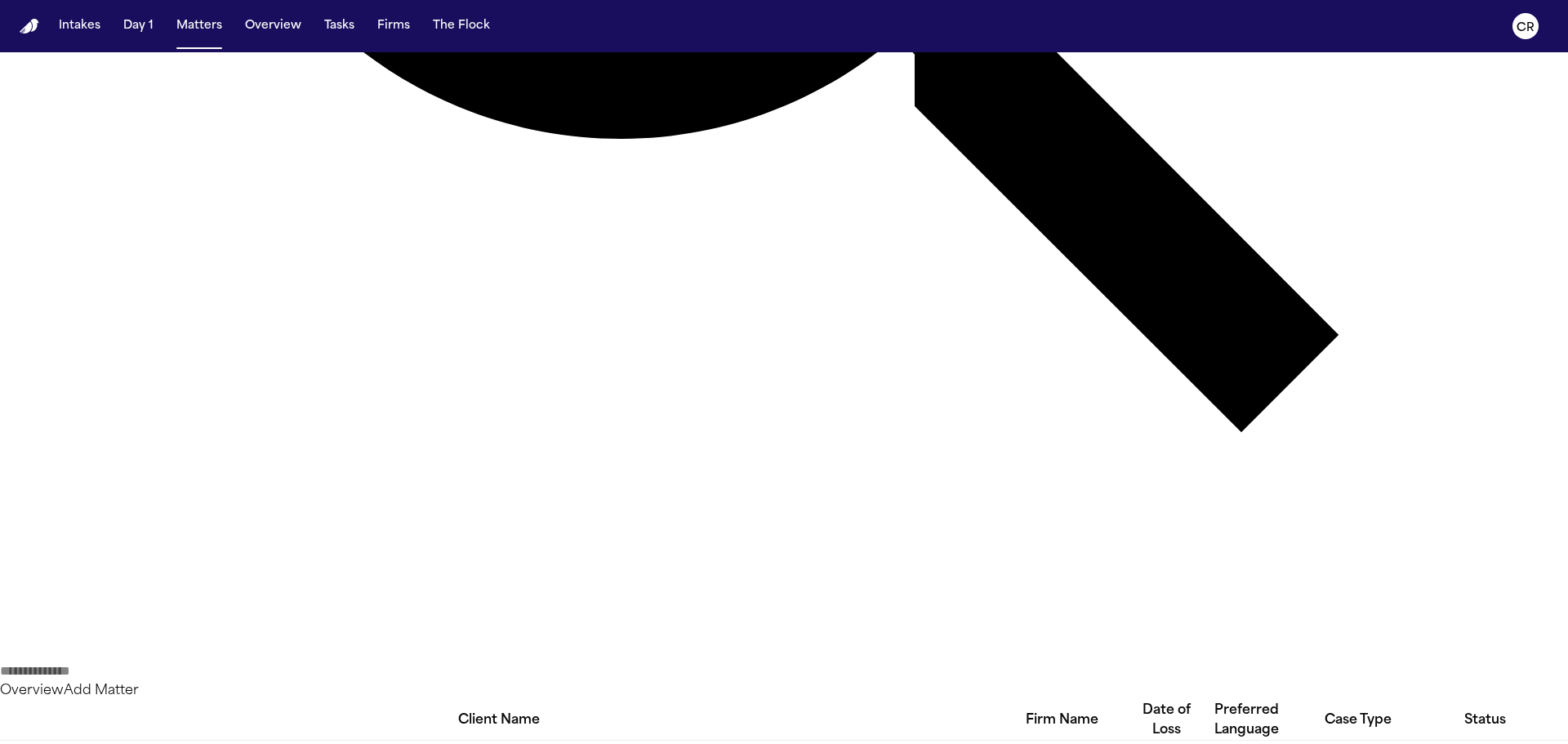 scroll, scrollTop: 980, scrollLeft: 0, axis: vertical 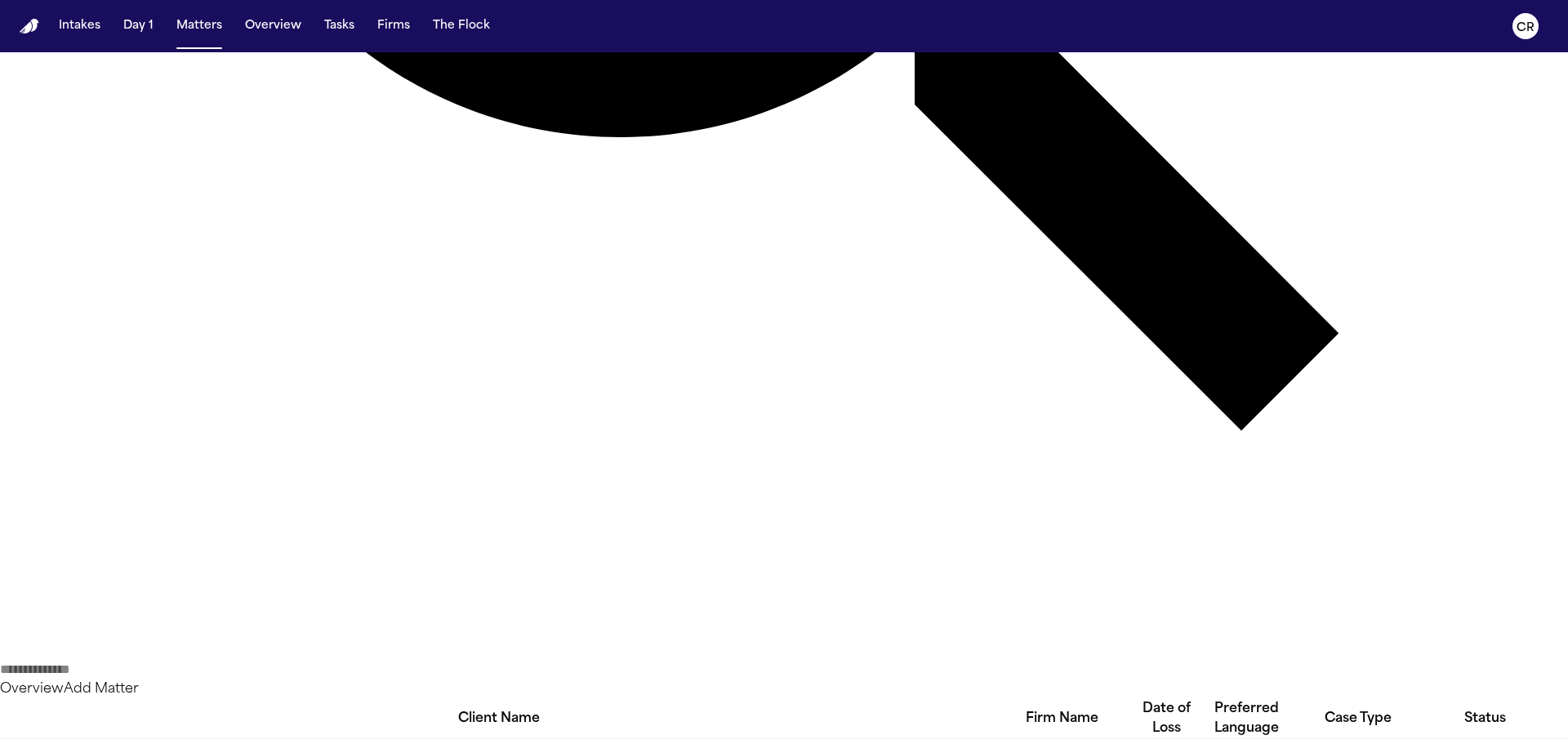 click on "[FIRST] [LAST]" at bounding box center [498, 2386] 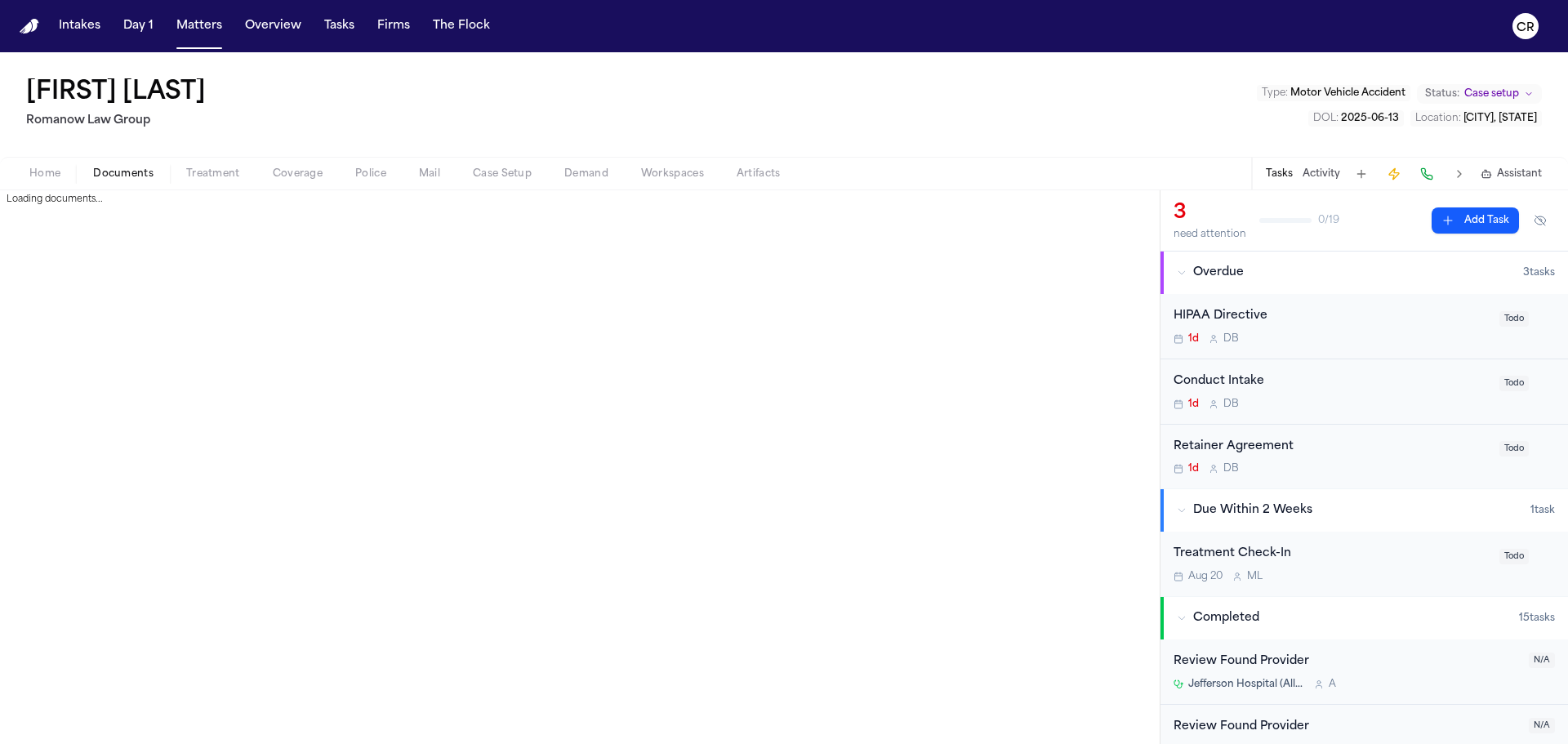 click on "Documents" at bounding box center [123, 174] 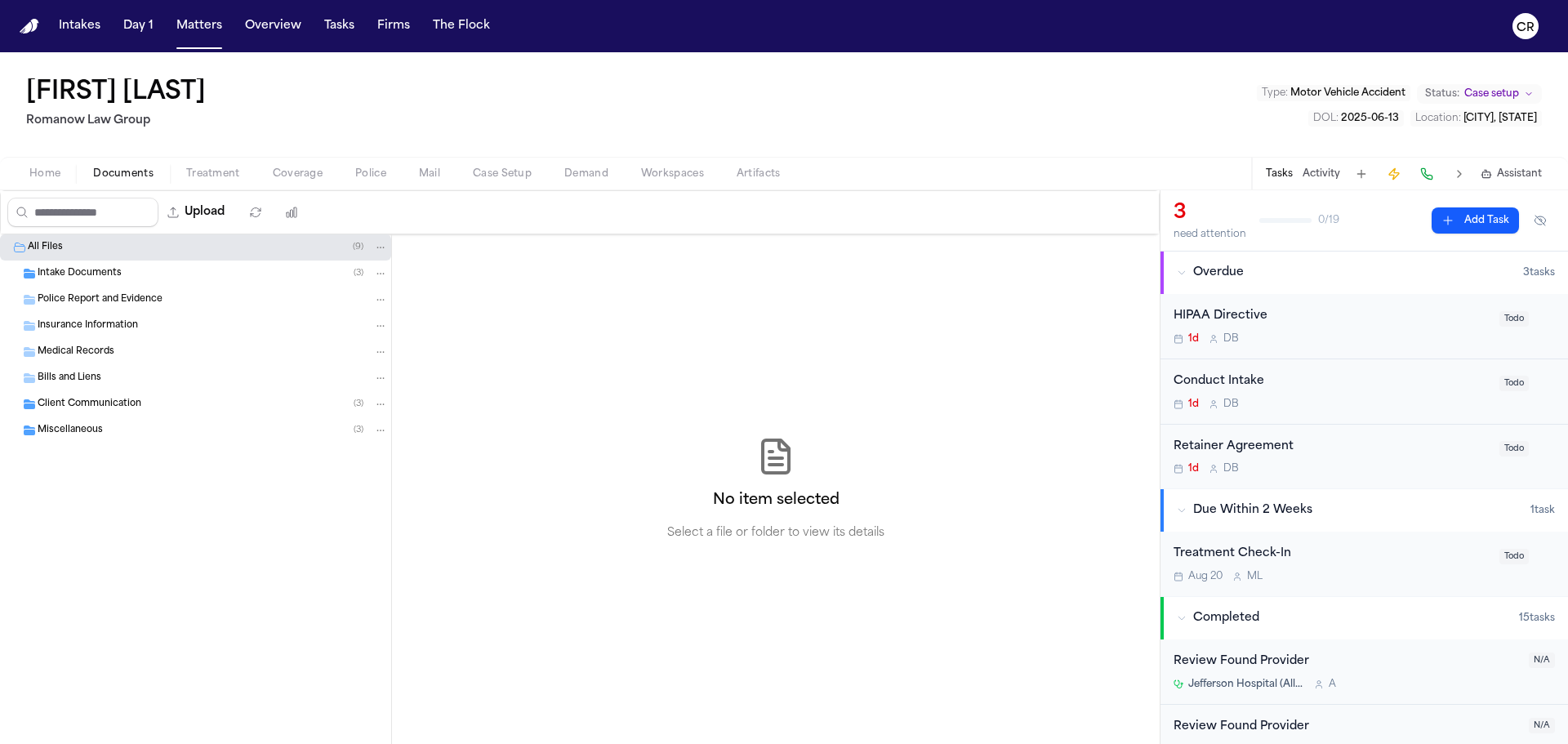 click on "Intake Documents ( 3 )" at bounding box center (212, 274) 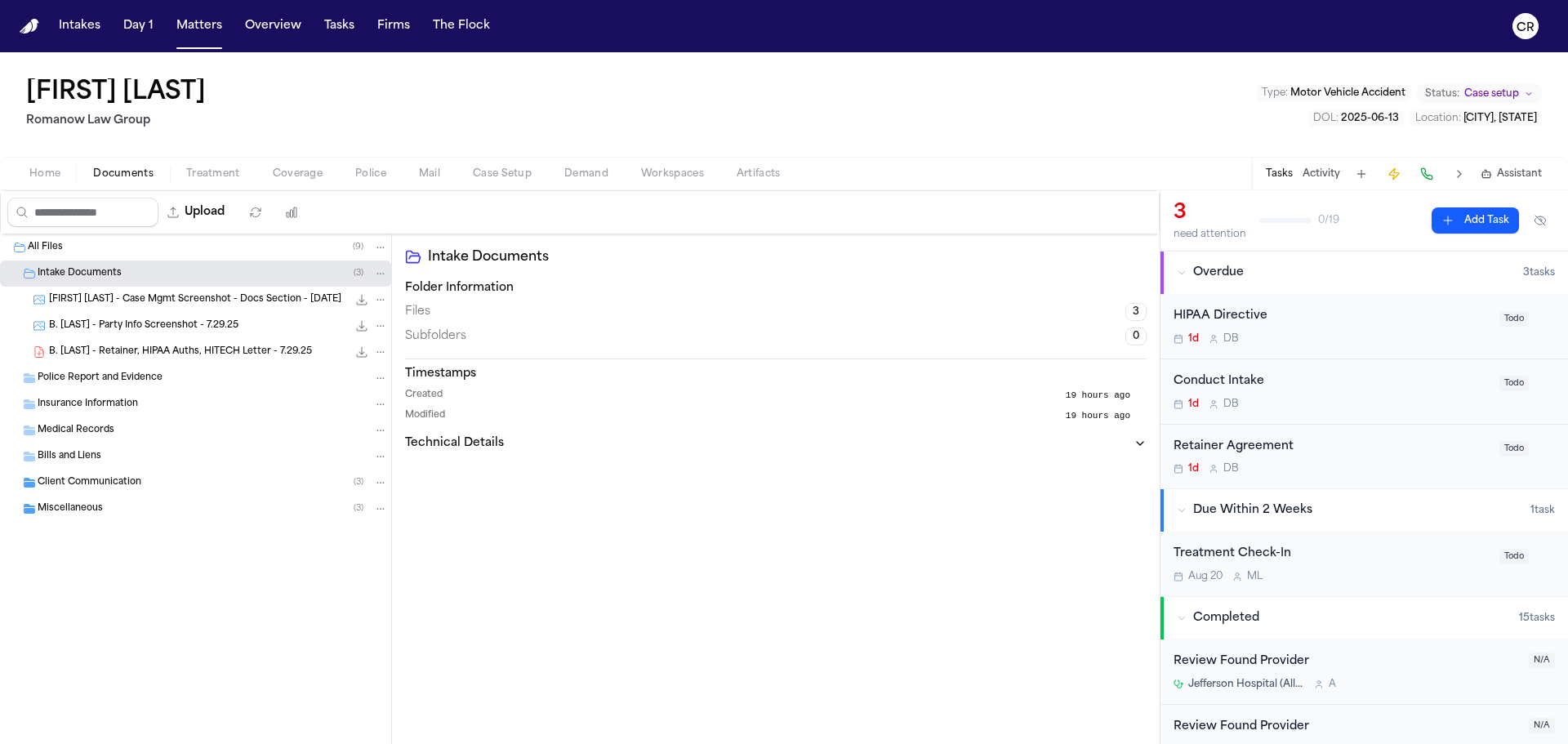 click on "Todo" at bounding box center (1514, 319) 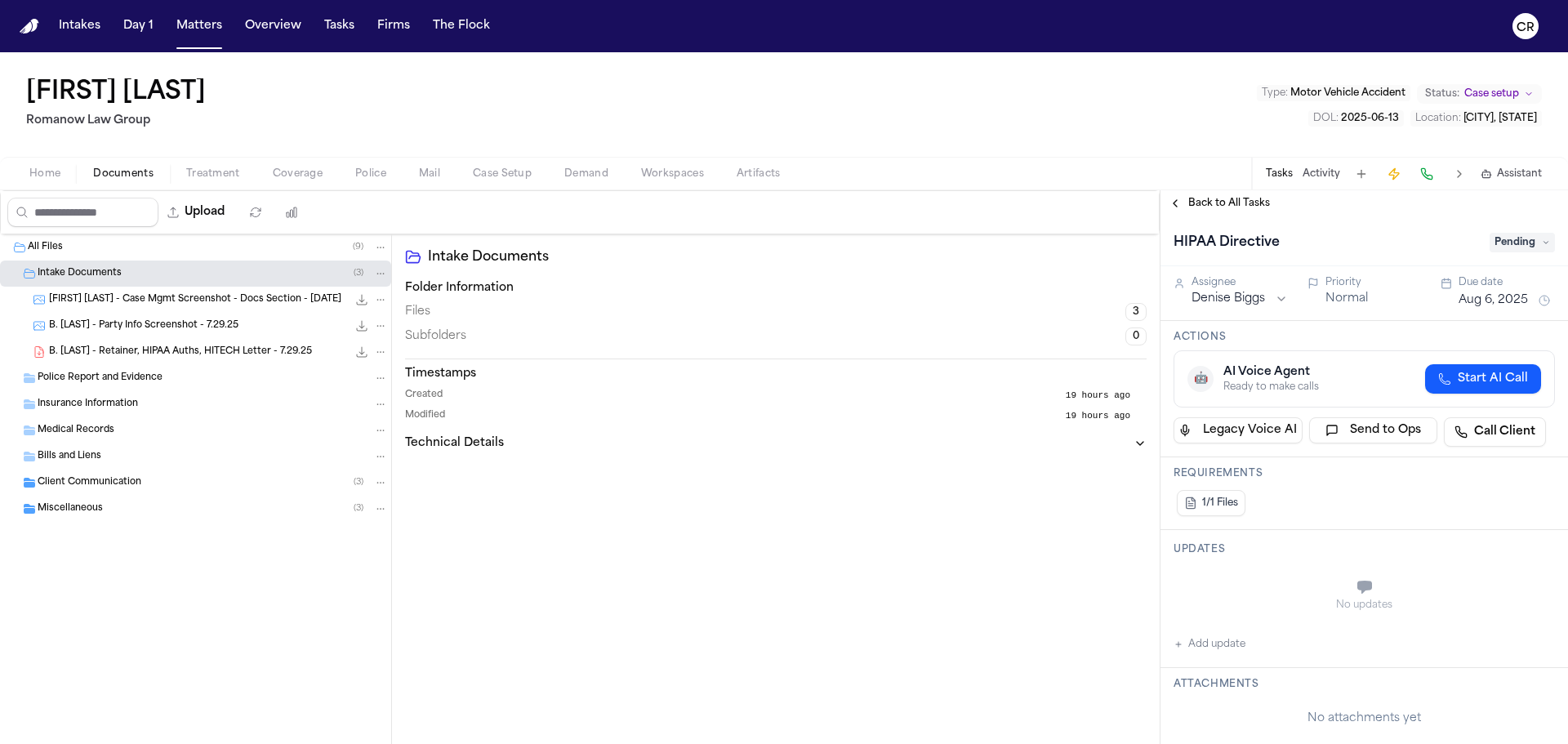 click on "Pending" at bounding box center [1522, 243] 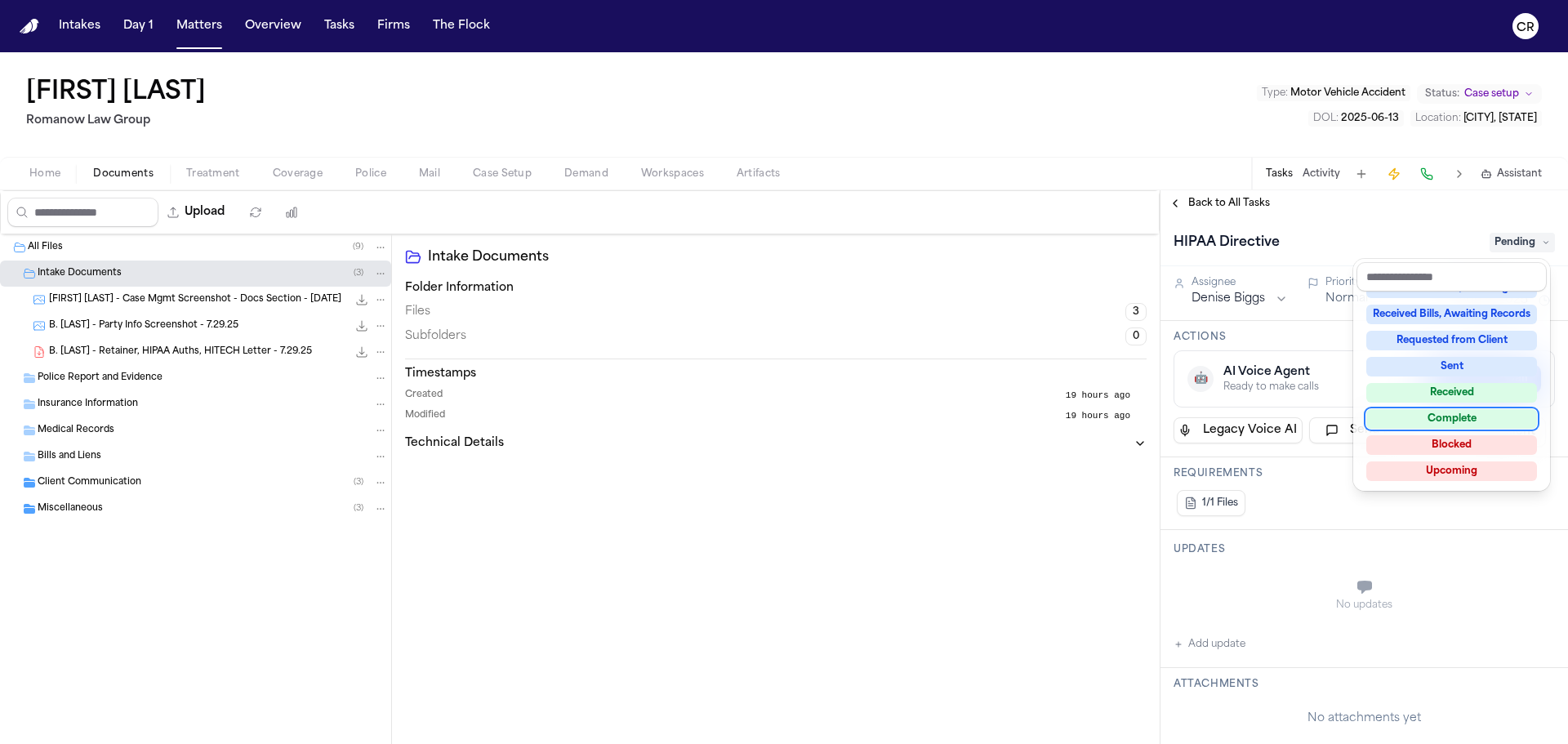 click on "Complete" at bounding box center [1451, 419] 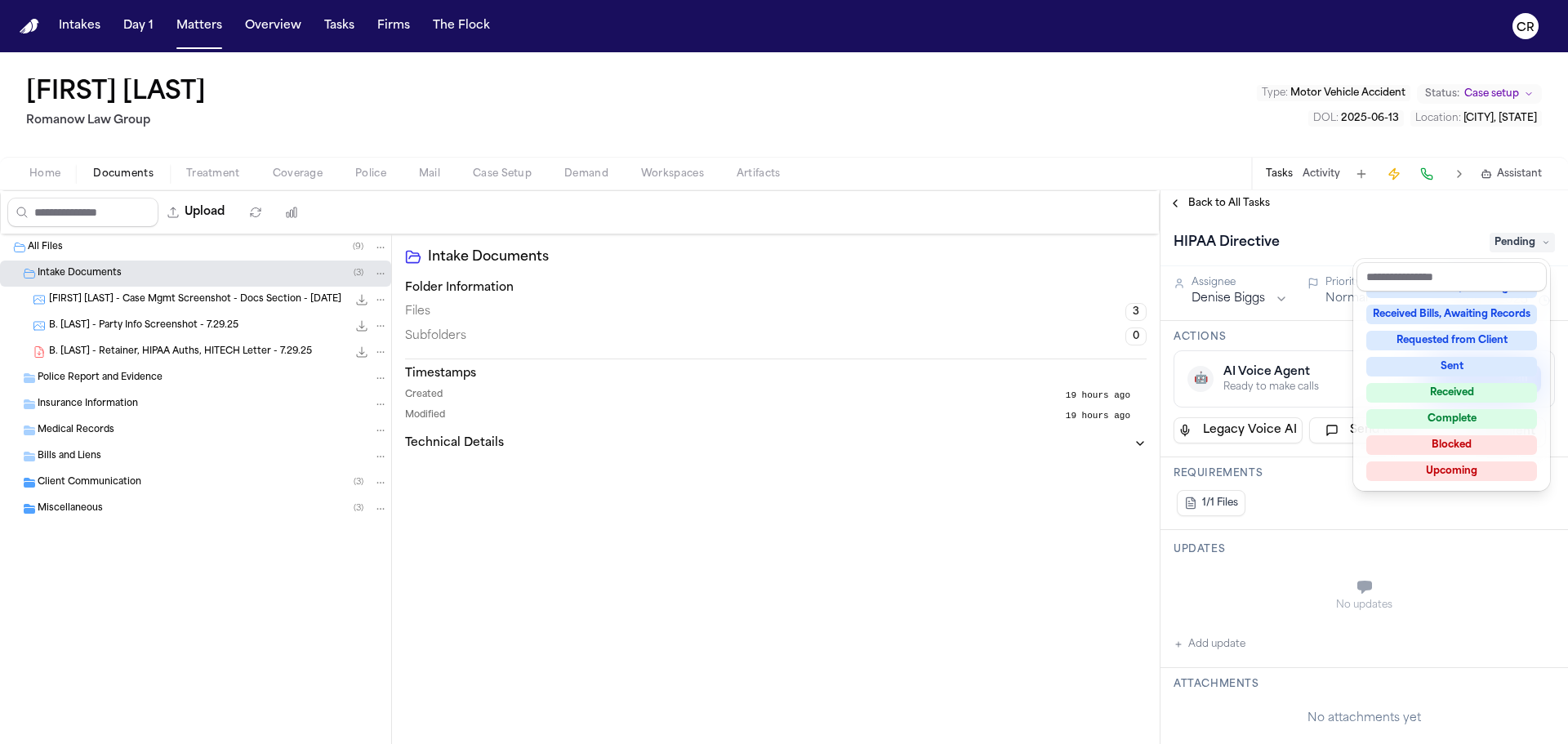 scroll, scrollTop: 212, scrollLeft: 0, axis: vertical 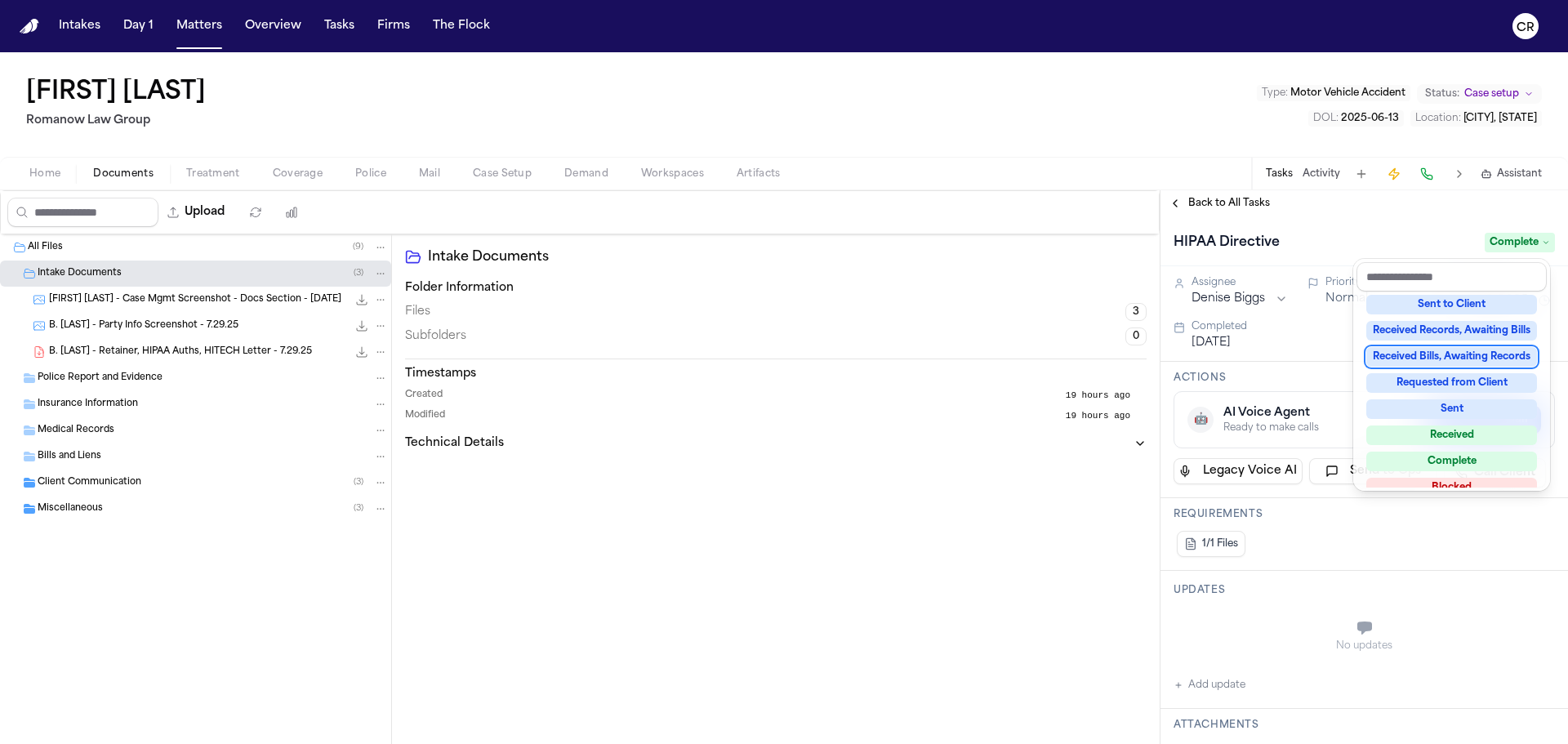 click on "[FIRST] [LAST] Romanow Law Group Type :   Motor Vehicle Accident Status: Case setup DOL :   [DATE] Location :   [CITY], [STATE] Home Documents Treatment Coverage Police Mail Case Setup Demand Workspaces Artifacts Tasks Activity Assistant Upload 0   files  selected Move files Download files Delete files More actions Clear selection All Files ( 9 ) Intake Documents ( 3 ) B. Pearson - Case Mgmt Screenshot - 8.6.25 145.2 KB  • PNG B. Pearson - Party Info Screenshot - 7.29.25 143.9 KB  • PNG B. Pearson - Retainer, HIPAA Auths, HITECH Letter - 7.29.25 2.5 MB  • PDF Police Report and Evidence Insurance Information Medical Records Bills and Liens Client Communication ( 3 ) Miscellaneous ( 3 ) Intake Documents Folder Information Files 3 Subfolders 0 Timestamps Created 19 hours ago Modified 19 hours ago Technical Details Back to All Tasks HIPAA Directive Complete Assignee [FIRST] [LAST] Priority Normal Due date Aug 6, 2025 Completed Aug 7, 2025 Actions 🤖 AI Voice Agent Ready to make calls" at bounding box center [784, 398] 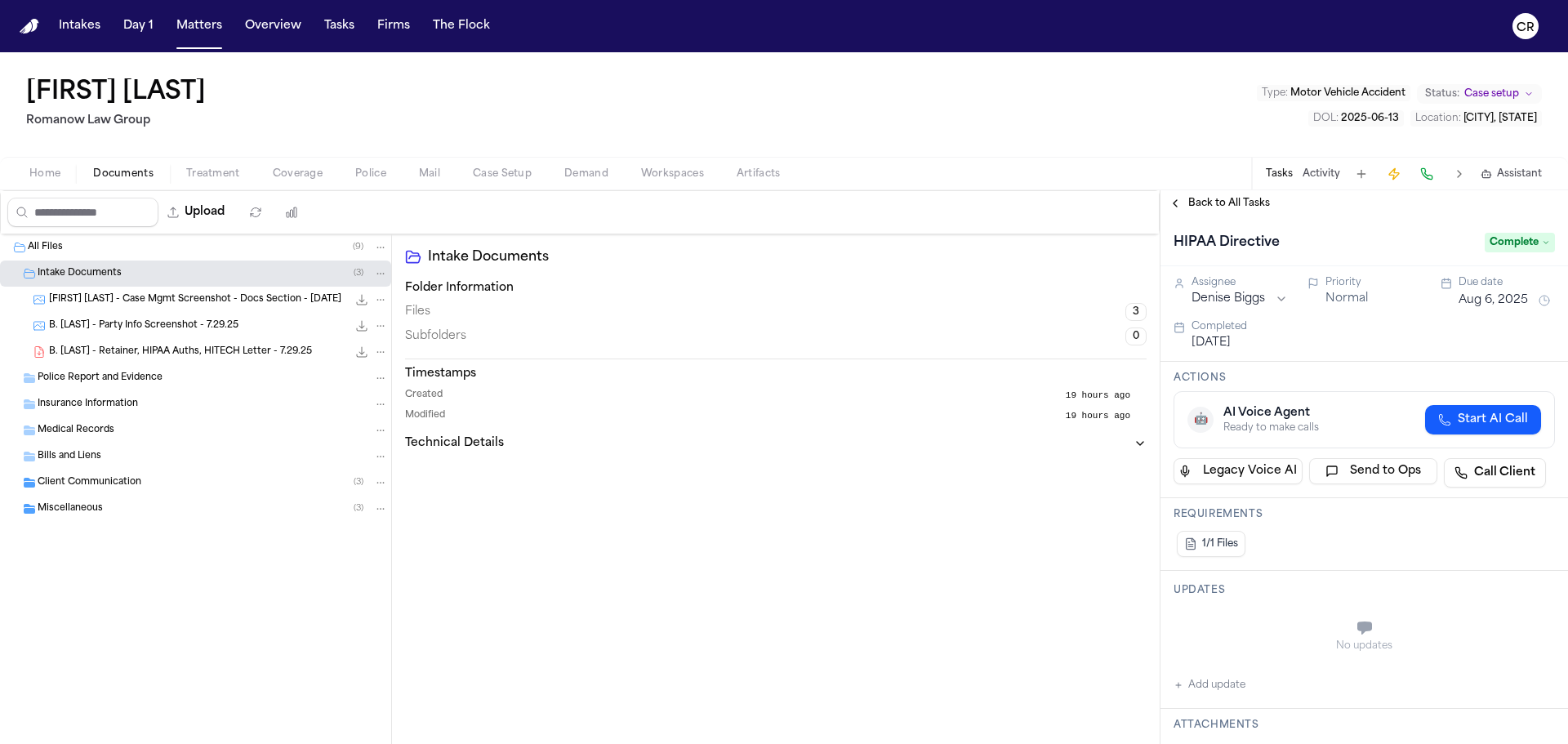 click on "Back to All Tasks" at bounding box center (1364, 203) 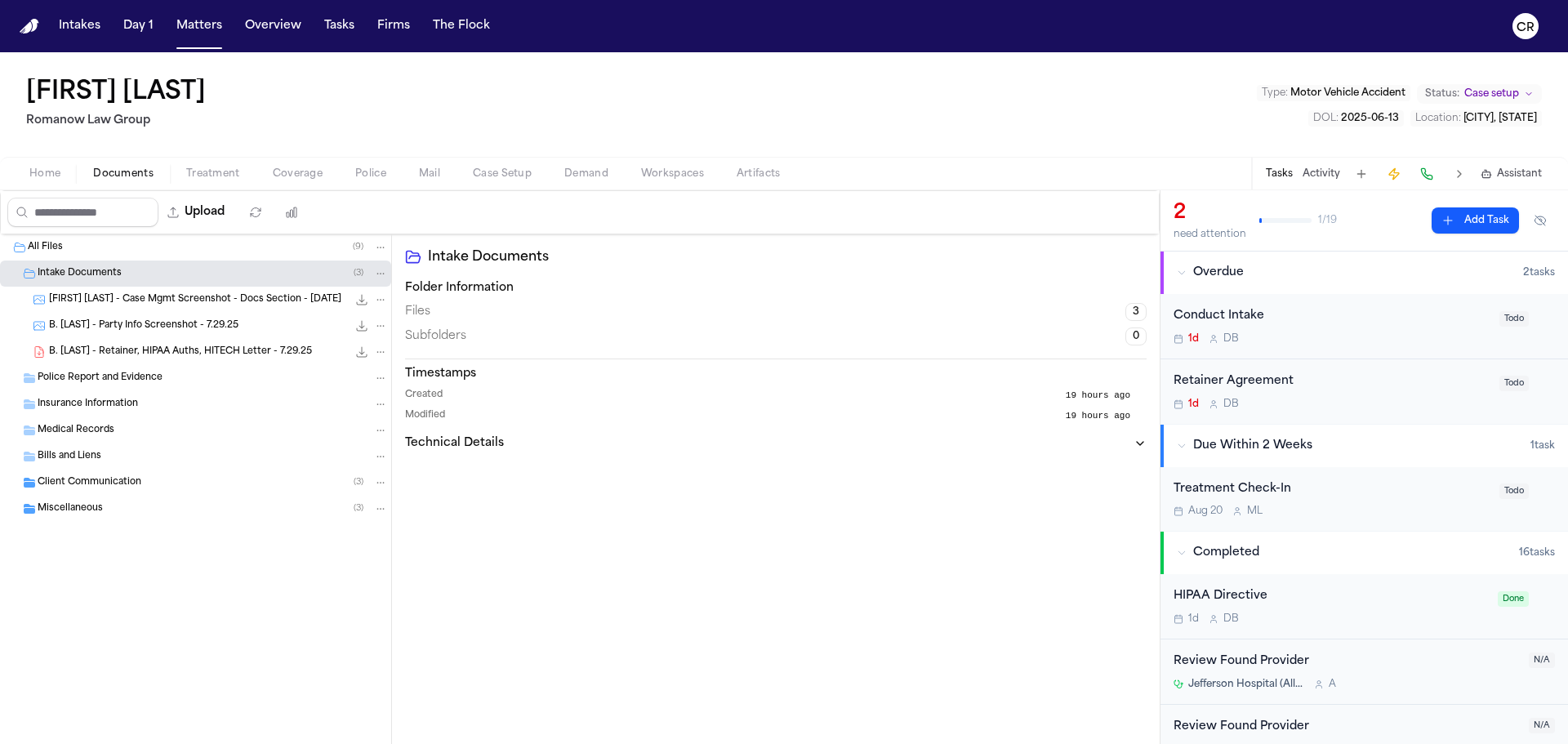 click on "Todo" at bounding box center (1514, 319) 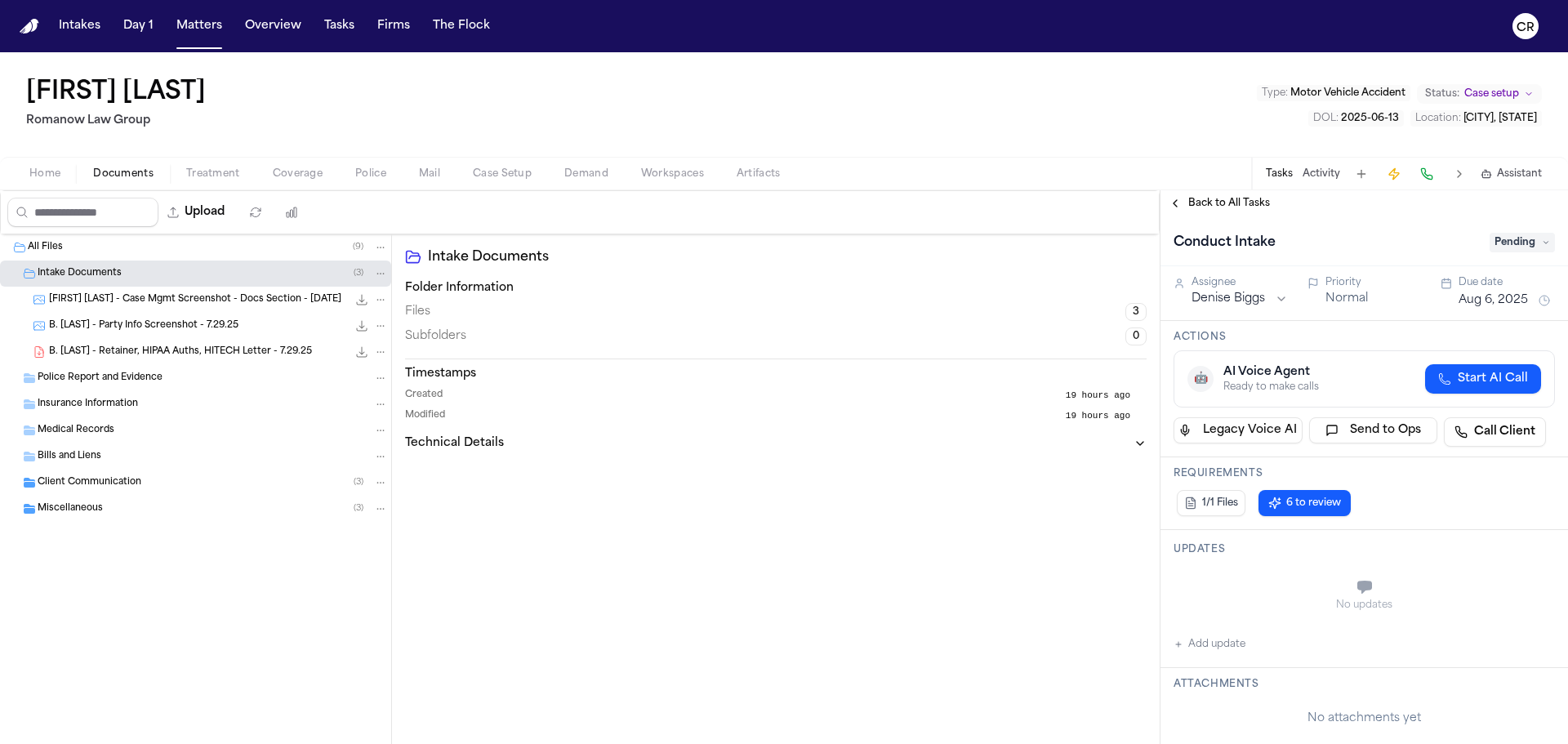 click on "Pending" at bounding box center (1522, 243) 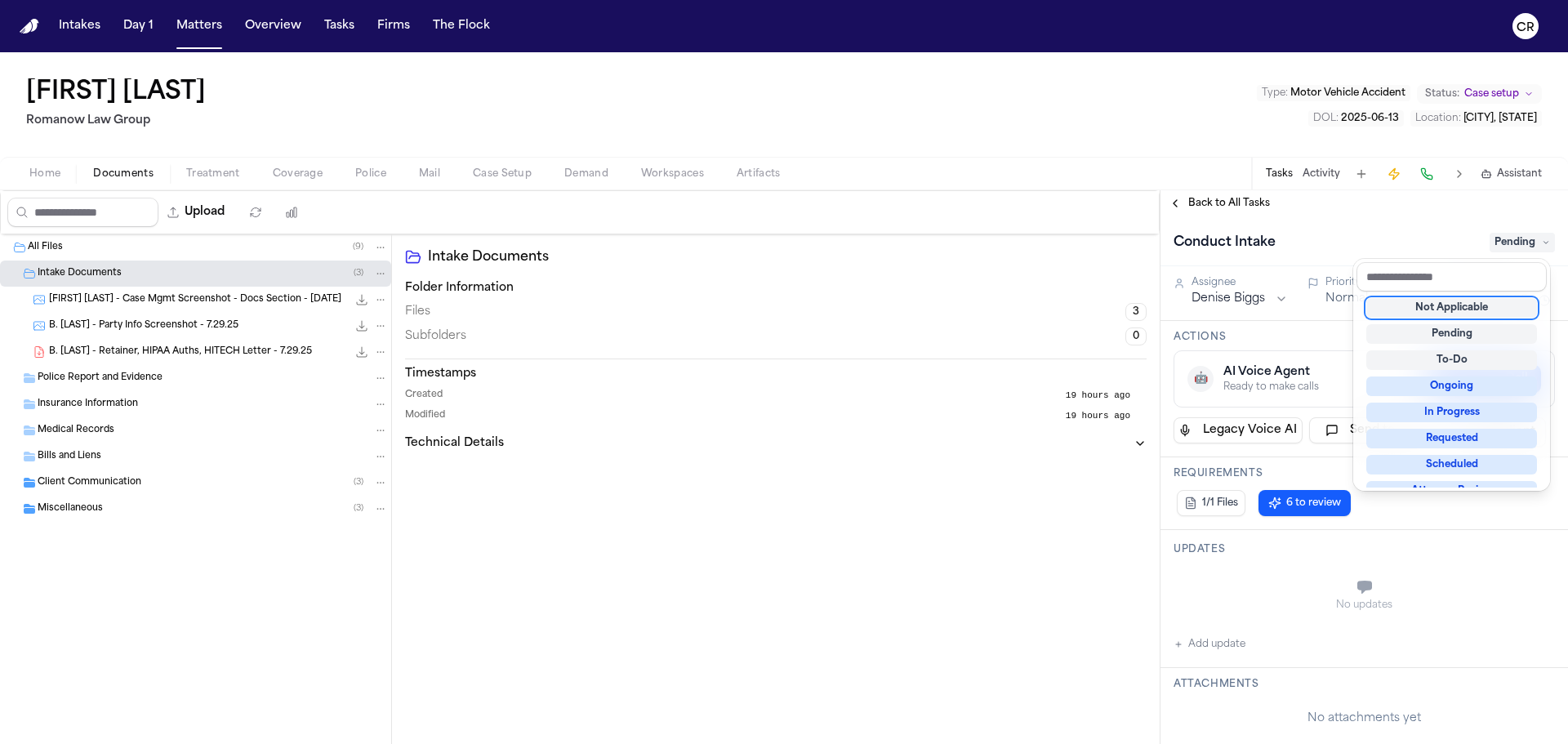 click on "Not Applicable" at bounding box center [1451, 308] 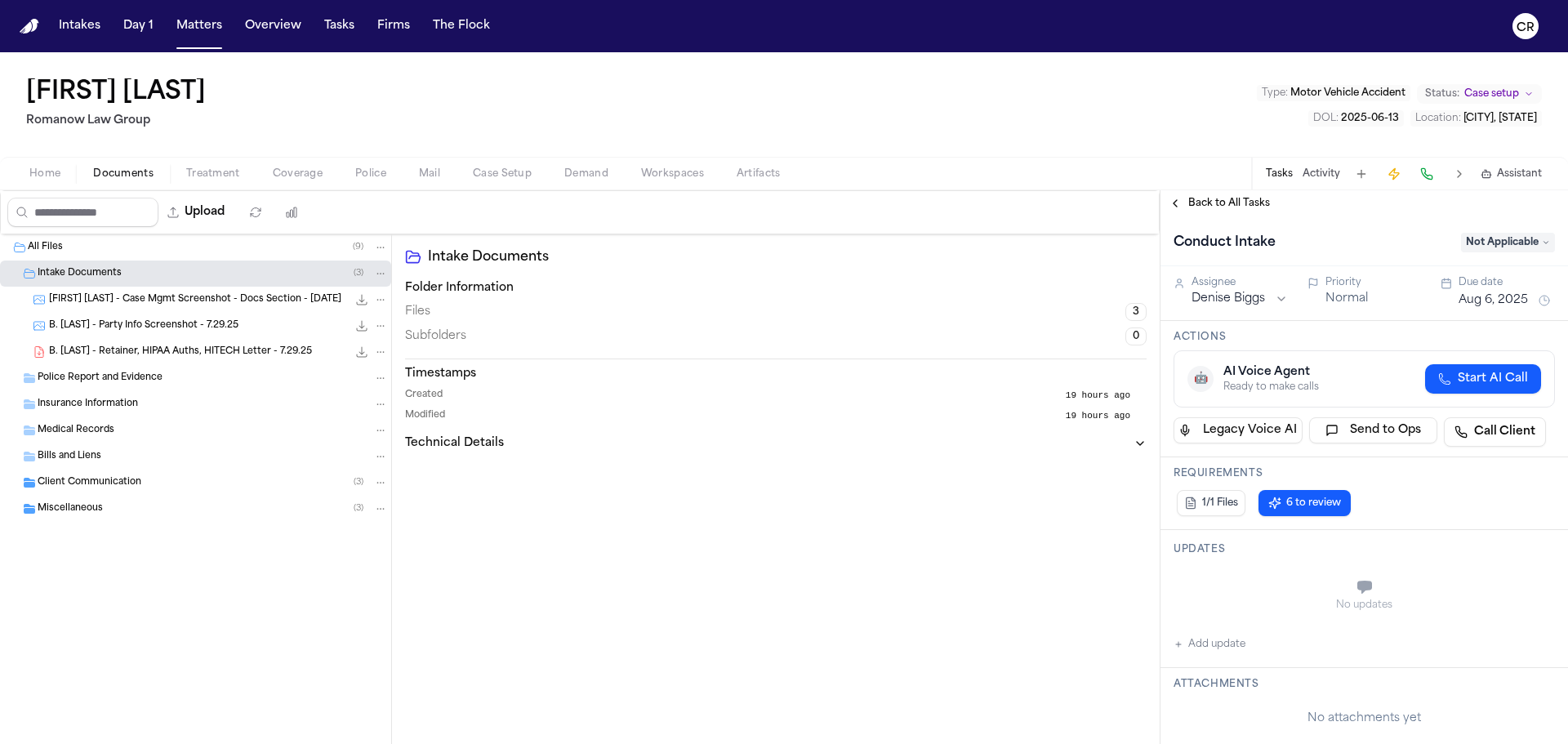click on "Back to All Tasks" at bounding box center [1364, 203] 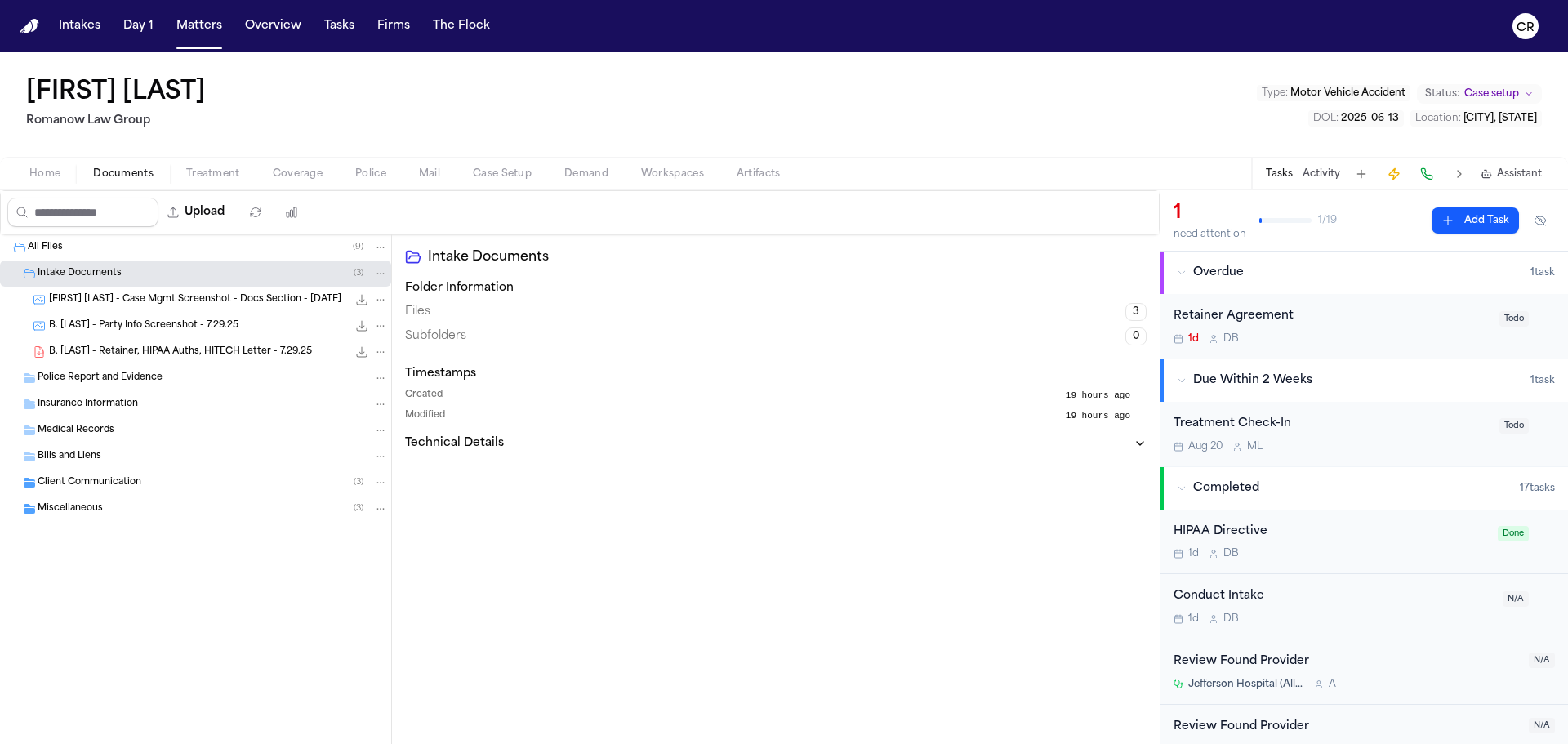 click on "Todo" at bounding box center [1514, 319] 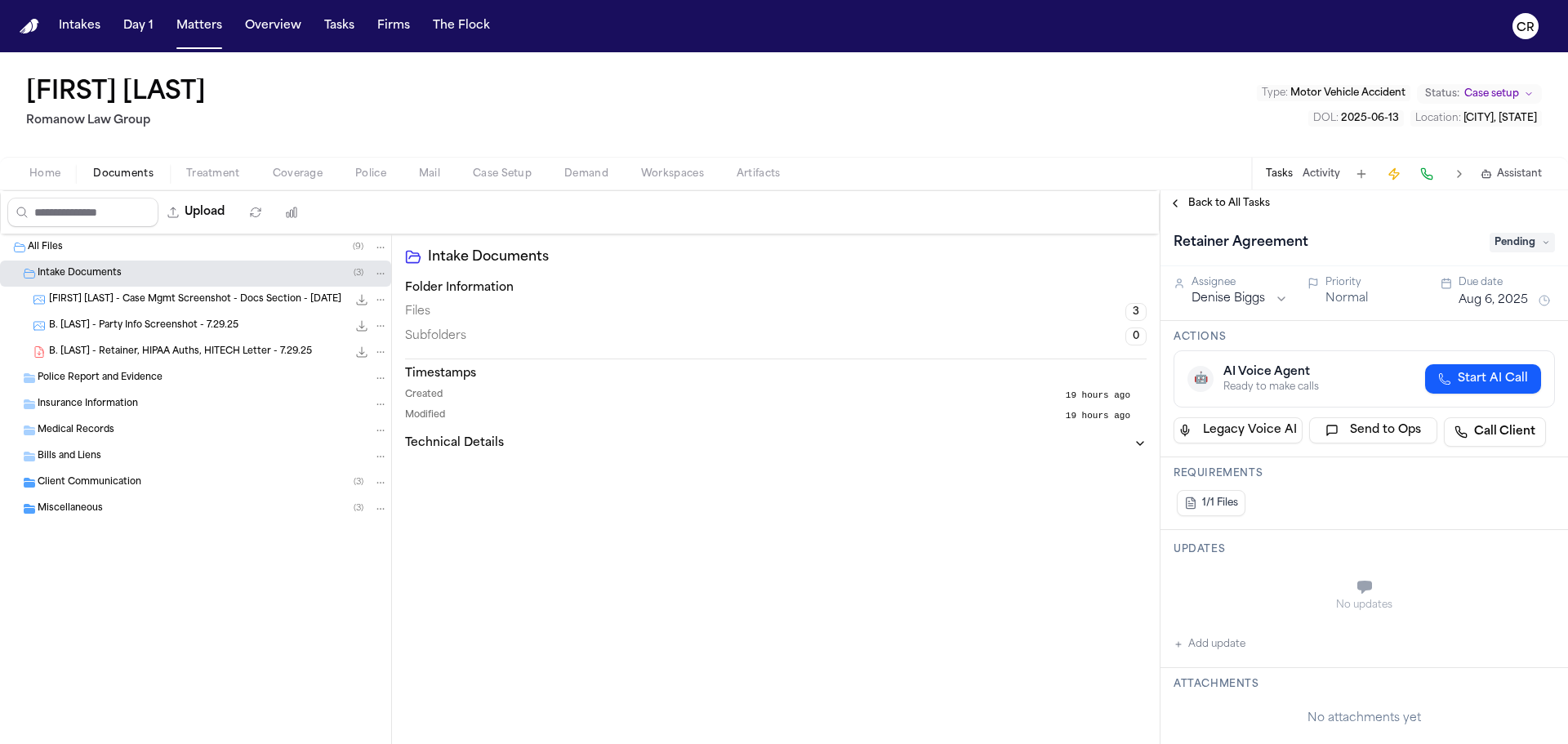 click on "Pending" at bounding box center [1522, 243] 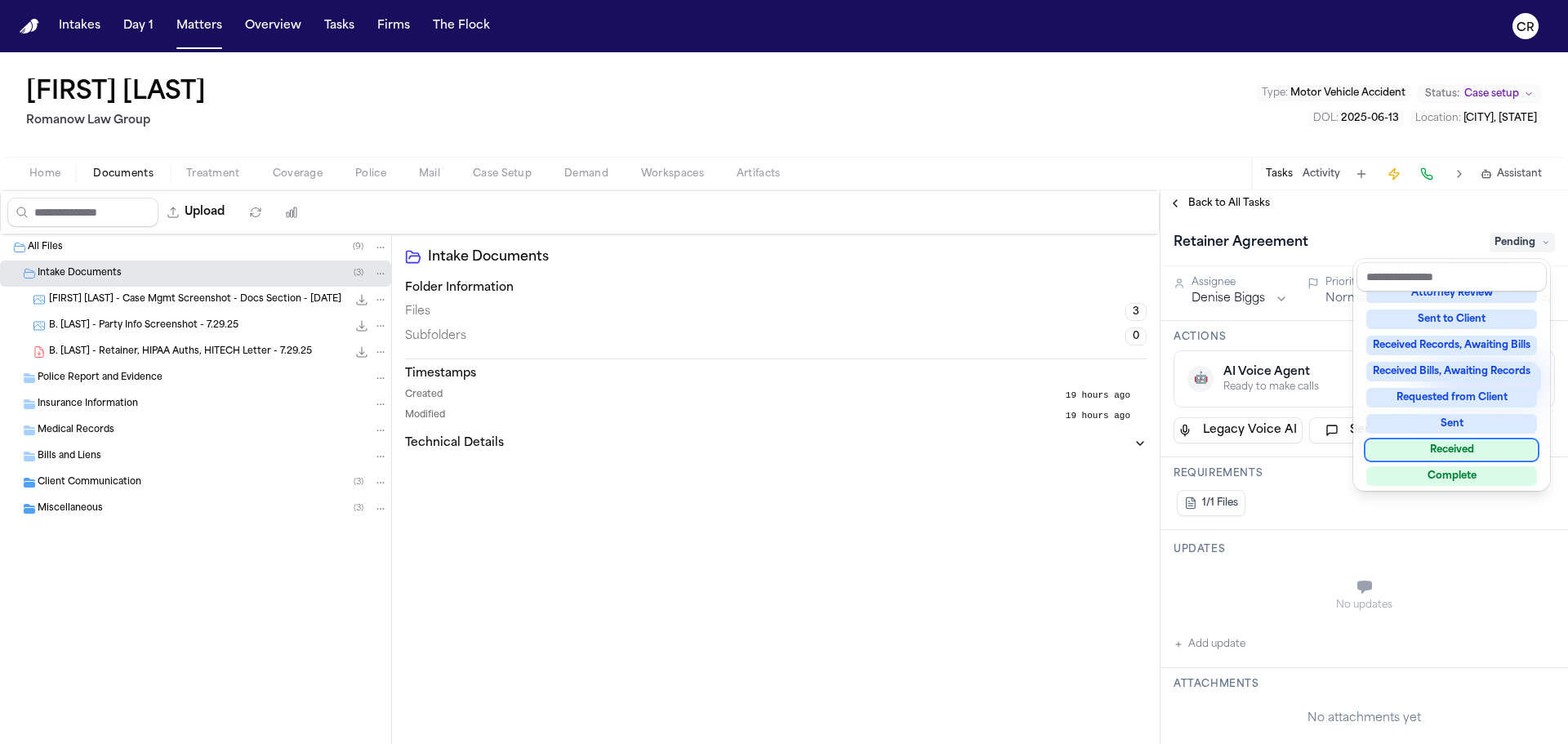 scroll, scrollTop: 255, scrollLeft: 0, axis: vertical 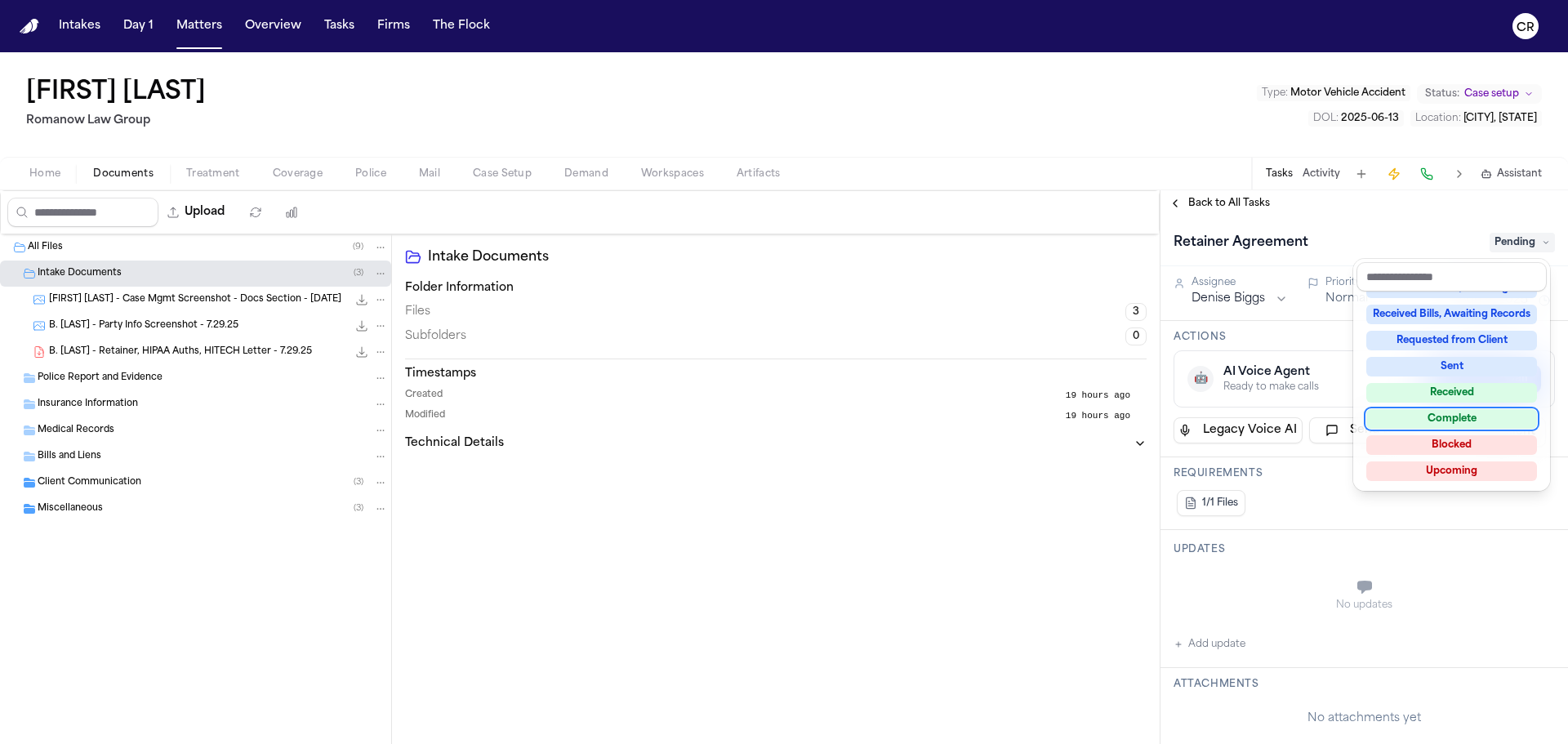 click on "Complete" at bounding box center (1451, 419) 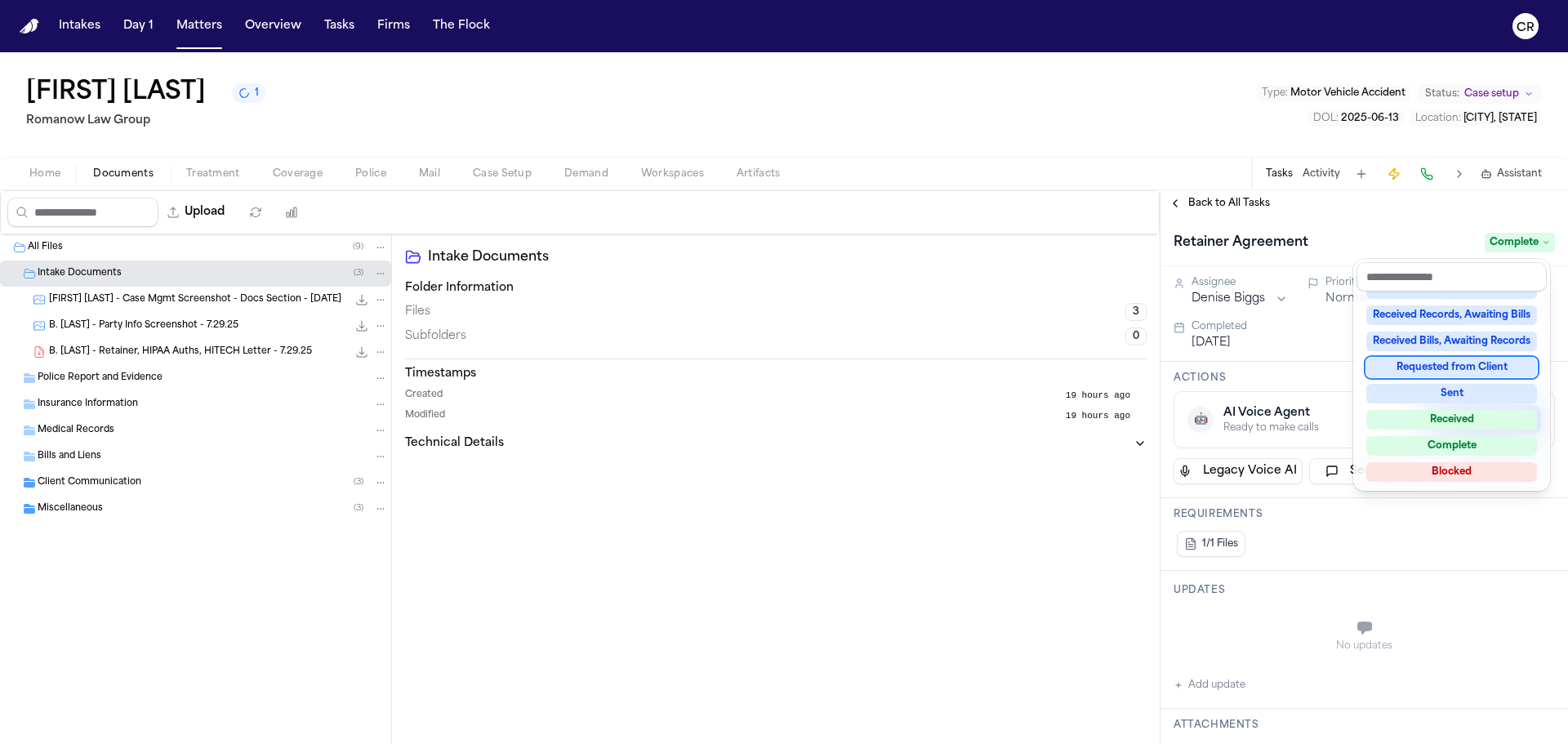 drag, startPoint x: 1156, startPoint y: 127, endPoint x: 1185, endPoint y: 189, distance: 68.44706 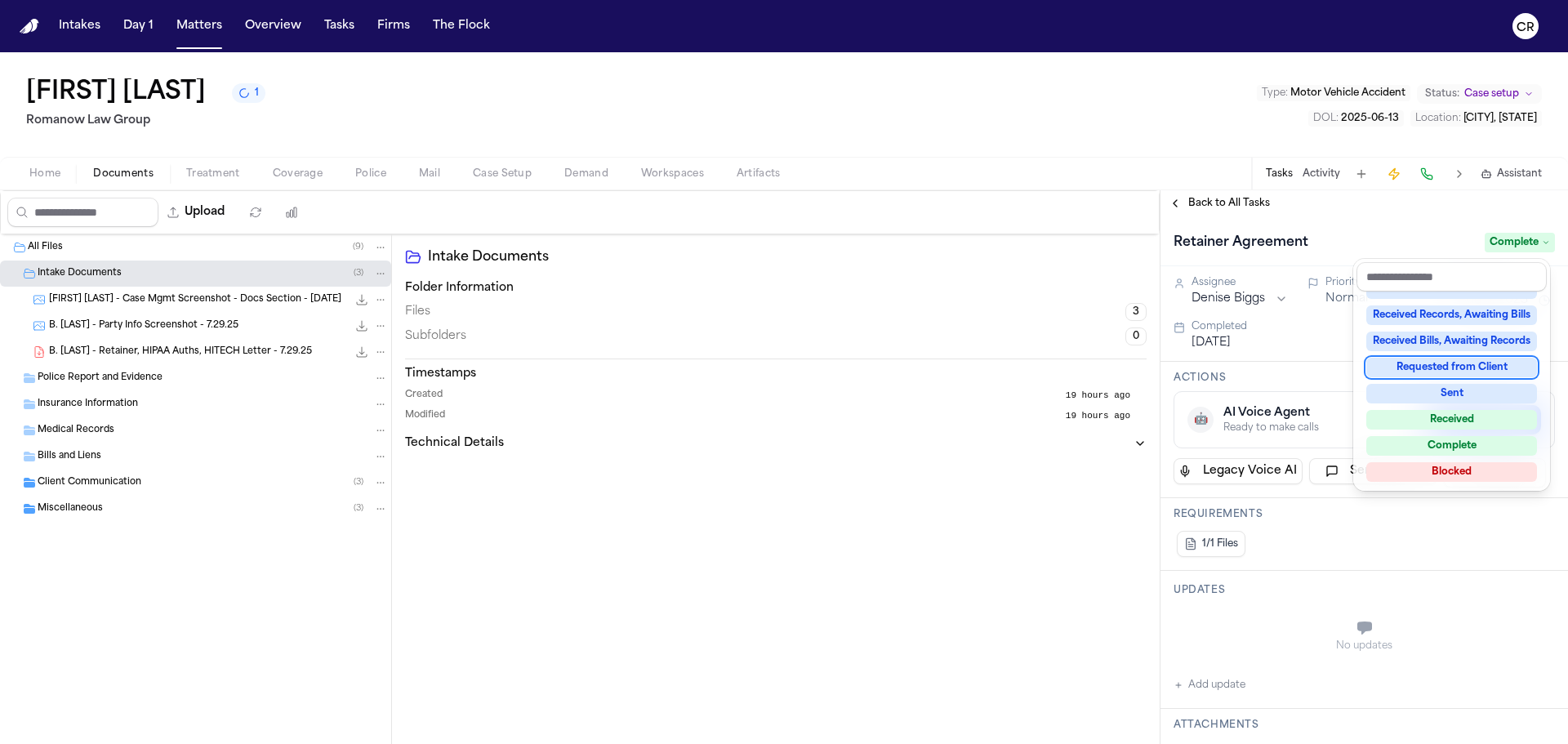 click on "[FIRST] [LAST] Romanow Law Group Type :   Motor Vehicle Accident Status: Case setup DOL :   2025-06-13 Location :   [CITY], [STATE] Home Documents Treatment Coverage Police Mail Case Setup Demand Workspaces Artifacts Tasks Activity Assistant Upload 0   files  selected Move files Download files Delete files More actions Clear selection All Files ( 9 ) Intake Documents ( 3 ) B. Pearson - Case Mgmt Screenshot - Docs Section - 8.6.25 145.2 KB  • PNG B. Pearson - Party Info Screenshot - 7.29.25 143.9 KB  • PNG B. Pearson - Retainer, HIPAA Auths, HITECH Letter - 7.29.25 2.5 MB  • PDF Police Report and Evidence Insurance Information Medical Records Bills and Liens Client Communication ( 3 ) Miscellaneous ( 3 ) Intake Documents Folder Information Files 3 Subfolders 0 Timestamps Created 19 hours ago Modified 19 hours ago Technical Details Back to All Tasks Retainer Agreement Complete Assignee Denise Biggs Priority Normal Due date Aug 6, 2025 Completed Aug 7, 2025 Actions 🤖 AI Voice Agent Start AI Call" at bounding box center (784, 398) 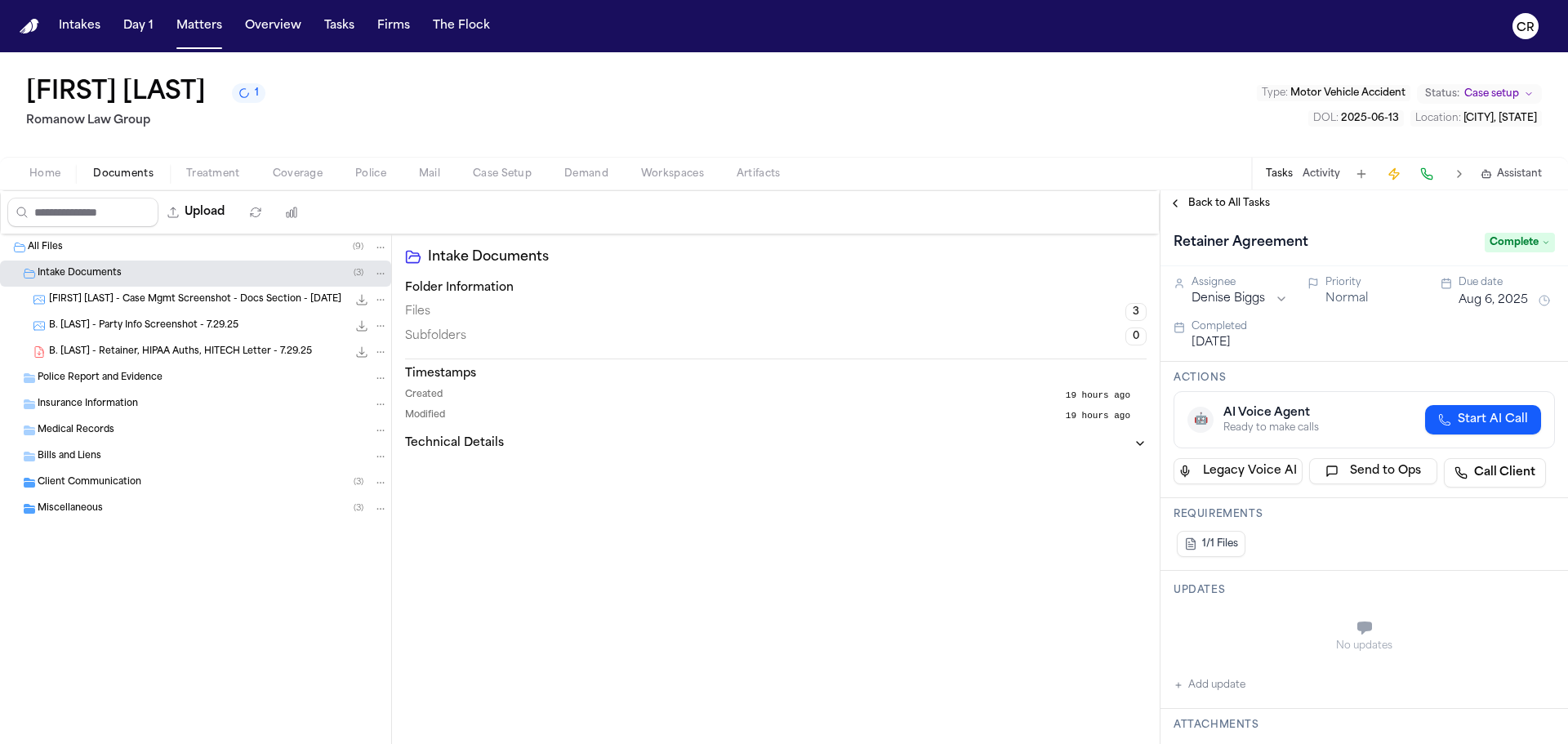 click on "Back to All Tasks" at bounding box center (1219, 203) 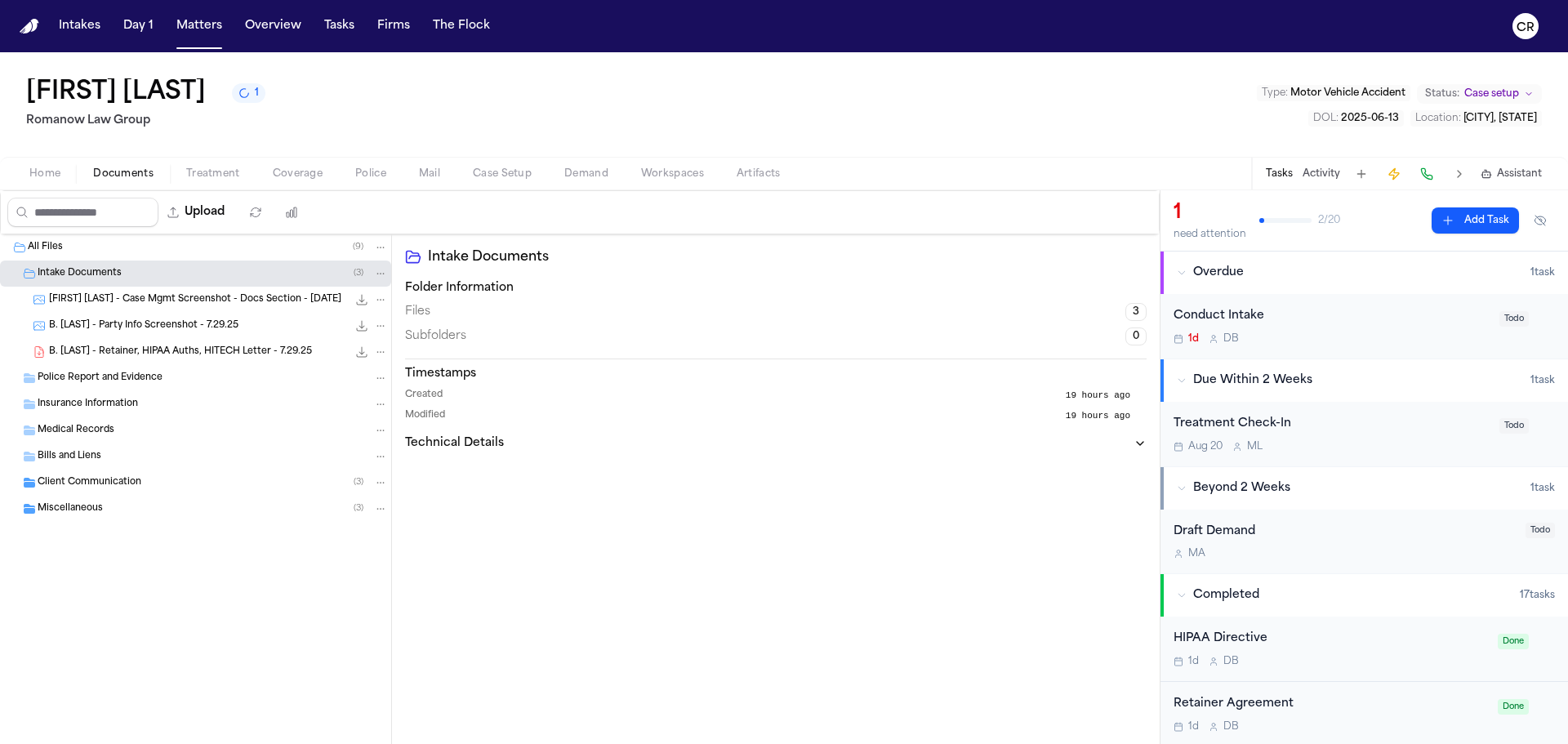 click on "[FIRST] [LAST] Romanow Law Group Type :   Motor Vehicle Accident Status: Case setup DOL :   2025-06-13 Location :   [CITY], [STATE]" at bounding box center (784, 105) 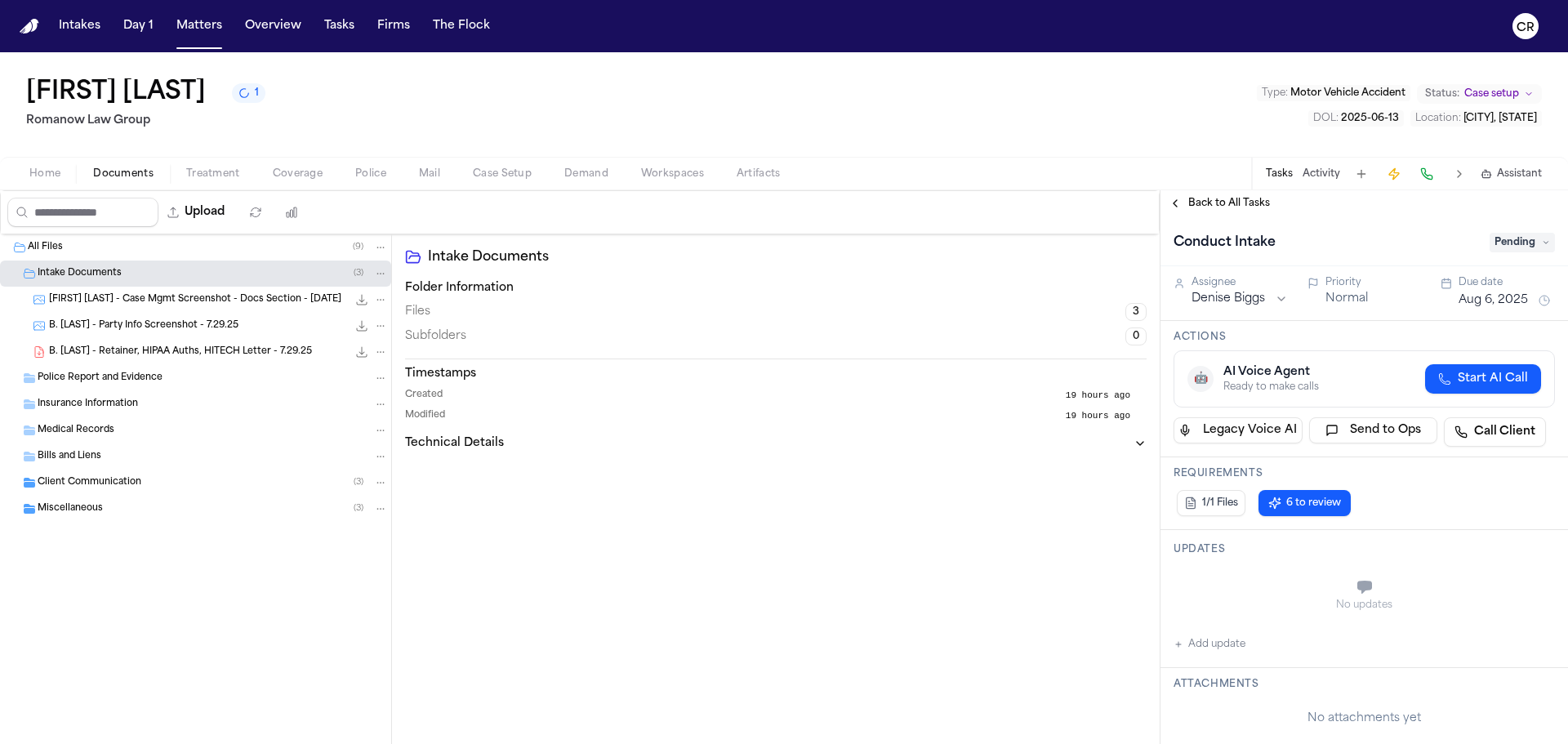 click on "Intakes Day 1 Matters Overview Tasks Firms The Flock CR [FIRST] [LAST] 1 Romanow Law Group Type :   Motor Vehicle Accident Status: Case setup DOL :   [DATE] Location :   [CITY], [STATE] Home Documents Treatment Coverage Police Mail Case Setup Demand Workspaces Artifacts Tasks Activity Assistant Upload 0   files  selected Move files Download files Delete files More actions Clear selection All Files ( 9 ) Intake Documents ( 3 ) B. [LAST] - Case Mgmt Screenshot - Docs Section - 8.6.25 145.2 KB  • PNG B. [LAST] - Party Info Screenshot - 7.29.25 143.9 KB  • PNG B. [LAST] - Retainer, HIPAA Auths, HITECH Letter - 7.29.25 2.5 MB  • PDF Police Report and Evidence Insurance Information Medical Records Bills and Liens Client Communication ( 3 ) Miscellaneous ( 3 ) Intake Documents Folder Information Files 3 Subfolders 0 Timestamps Created 19 hours ago Modified 19 hours ago Technical Details Back to All Tasks Conduct Intake Pending Assignee [FIRST] [LAST] Priority Normal Due date [DATE] 🤖" at bounding box center [784, 372] 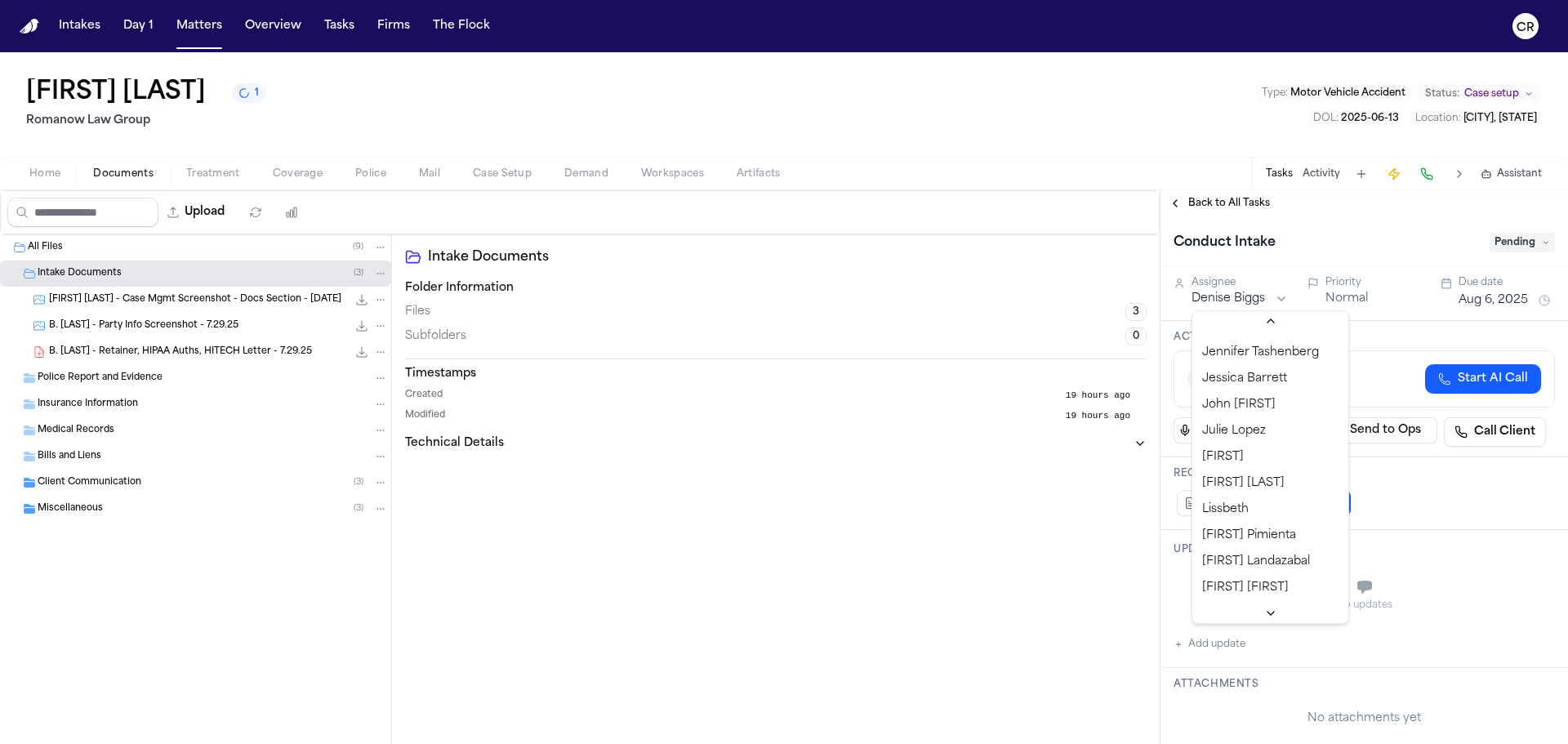 scroll, scrollTop: 655, scrollLeft: 0, axis: vertical 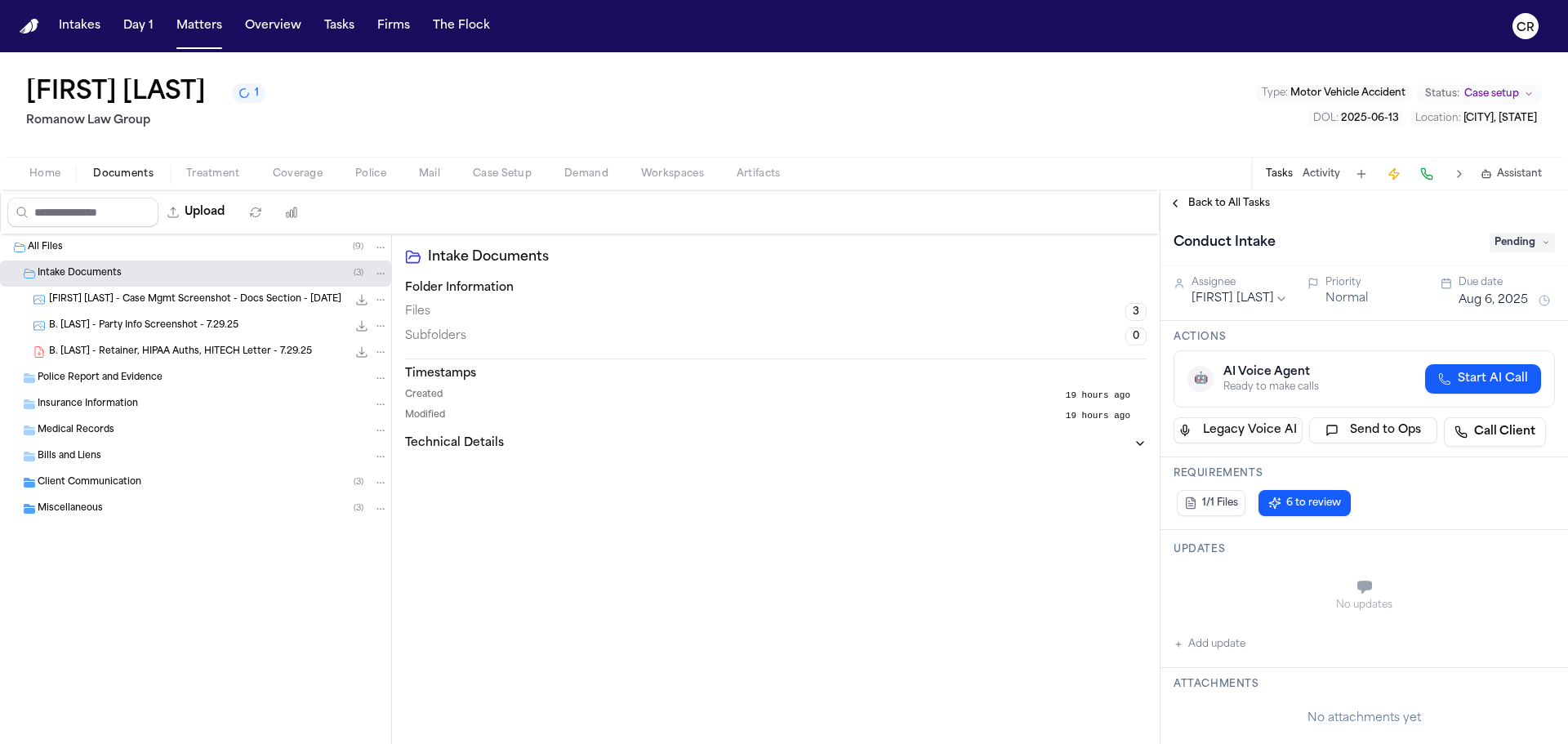 click on "[FIRST] [LAST] Romanow Law Group Type :   Motor Vehicle Accident Status: Case setup DOL :   2025-06-13 Location :   [CITY], [STATE]" at bounding box center (784, 105) 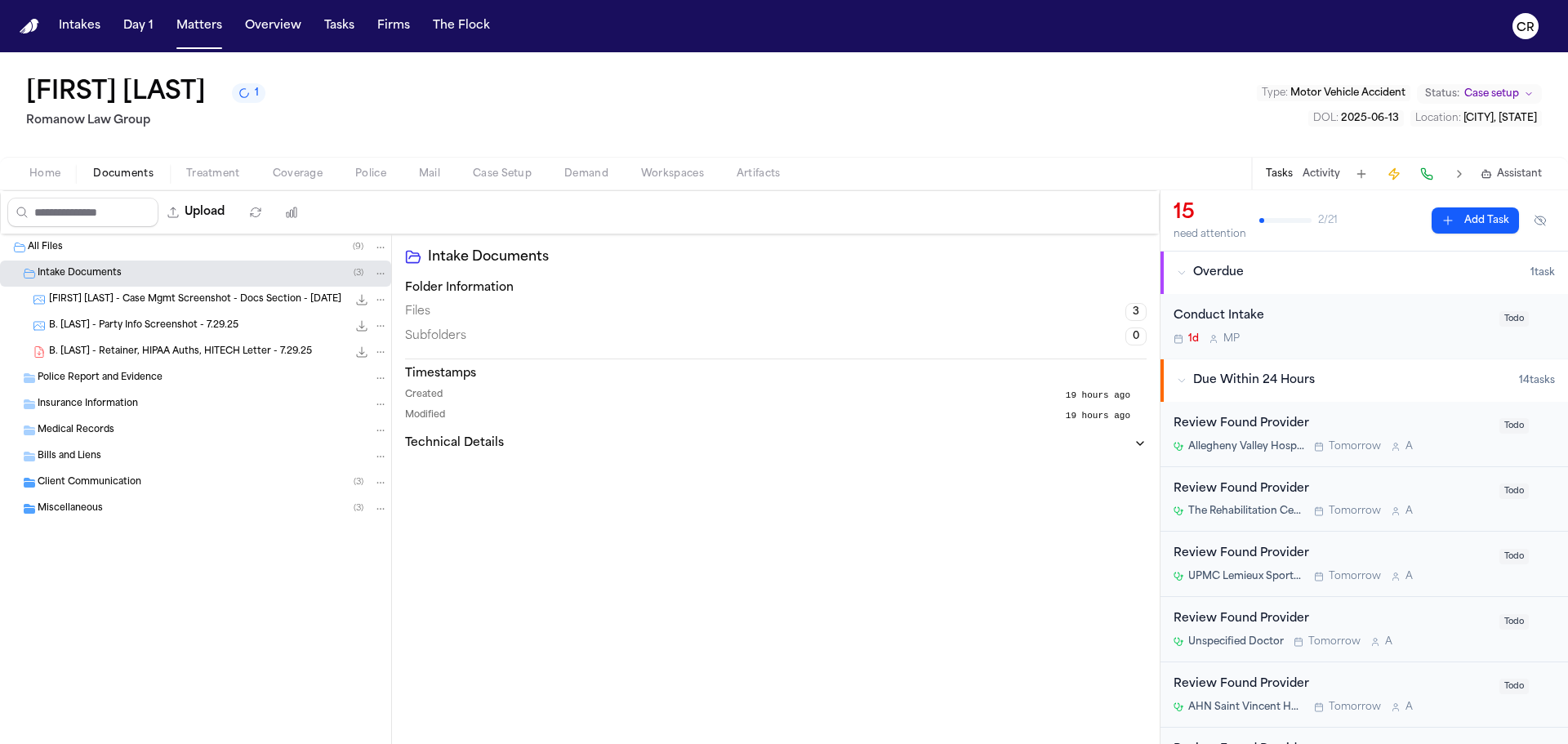 click on "[FIRST] [LAST] Romanow Law Group Type :   Motor Vehicle Accident Status: Case setup DOL :   2025-06-13 Location :   [CITY], [STATE]" at bounding box center (784, 105) 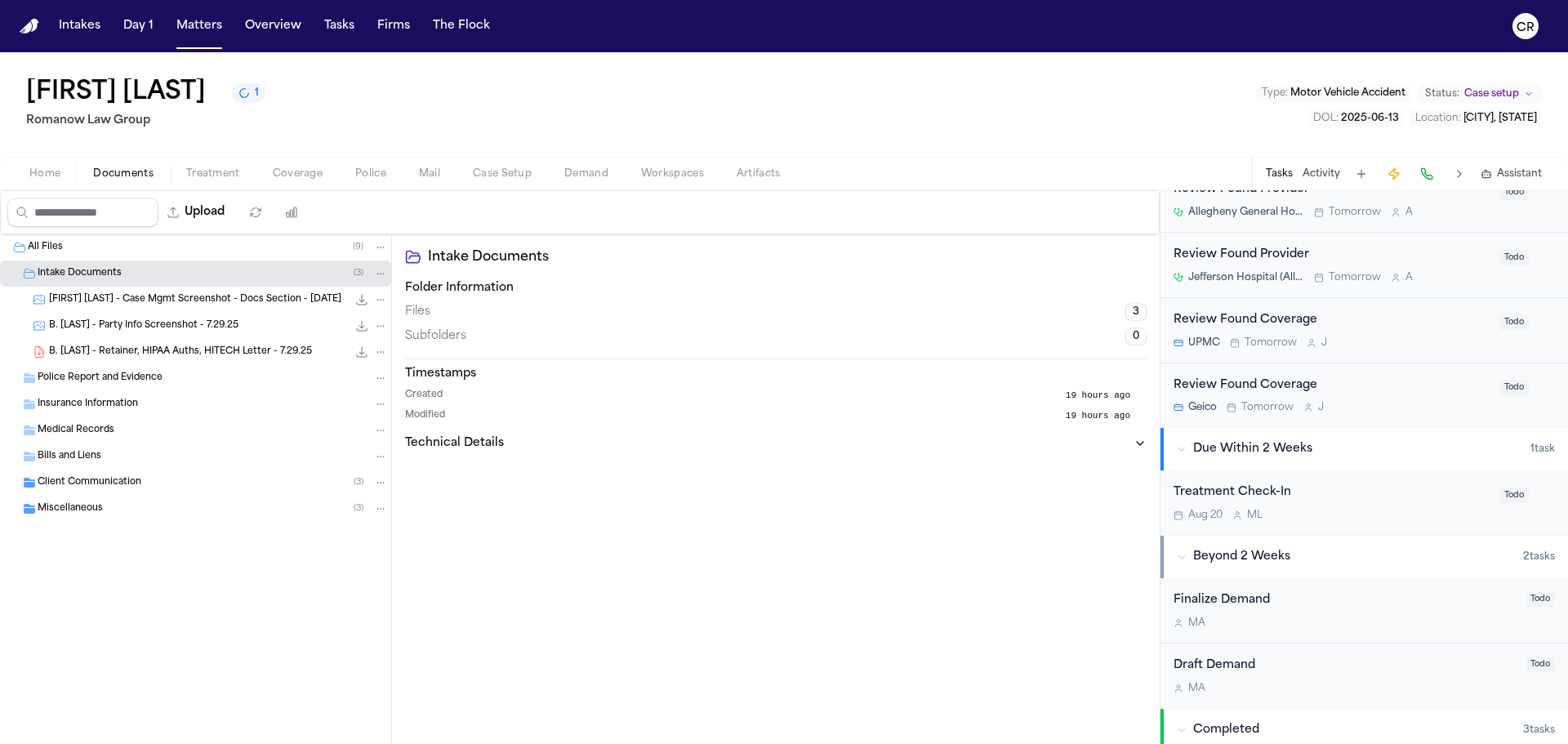 scroll, scrollTop: 1087, scrollLeft: 0, axis: vertical 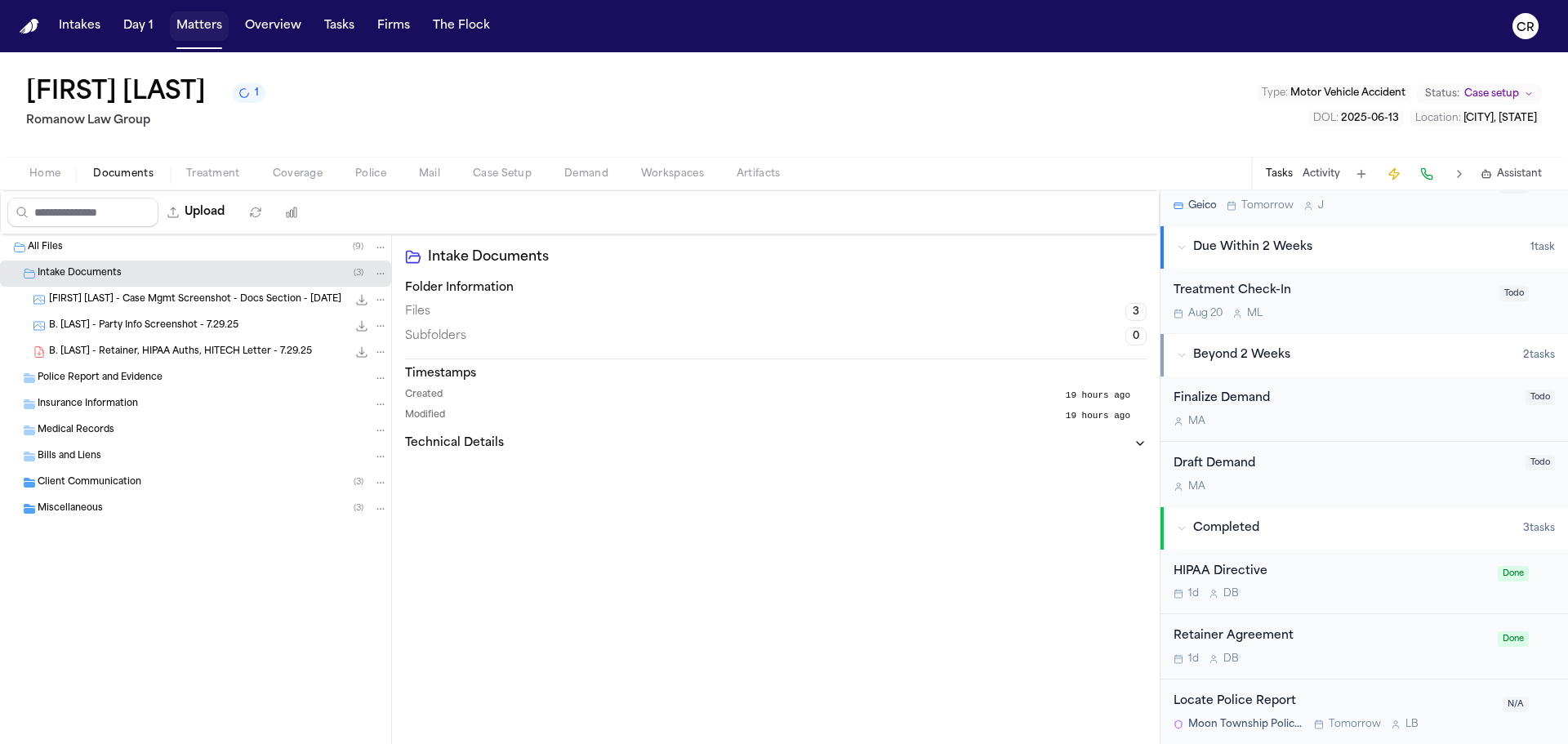 click on "Matters" at bounding box center (199, 26) 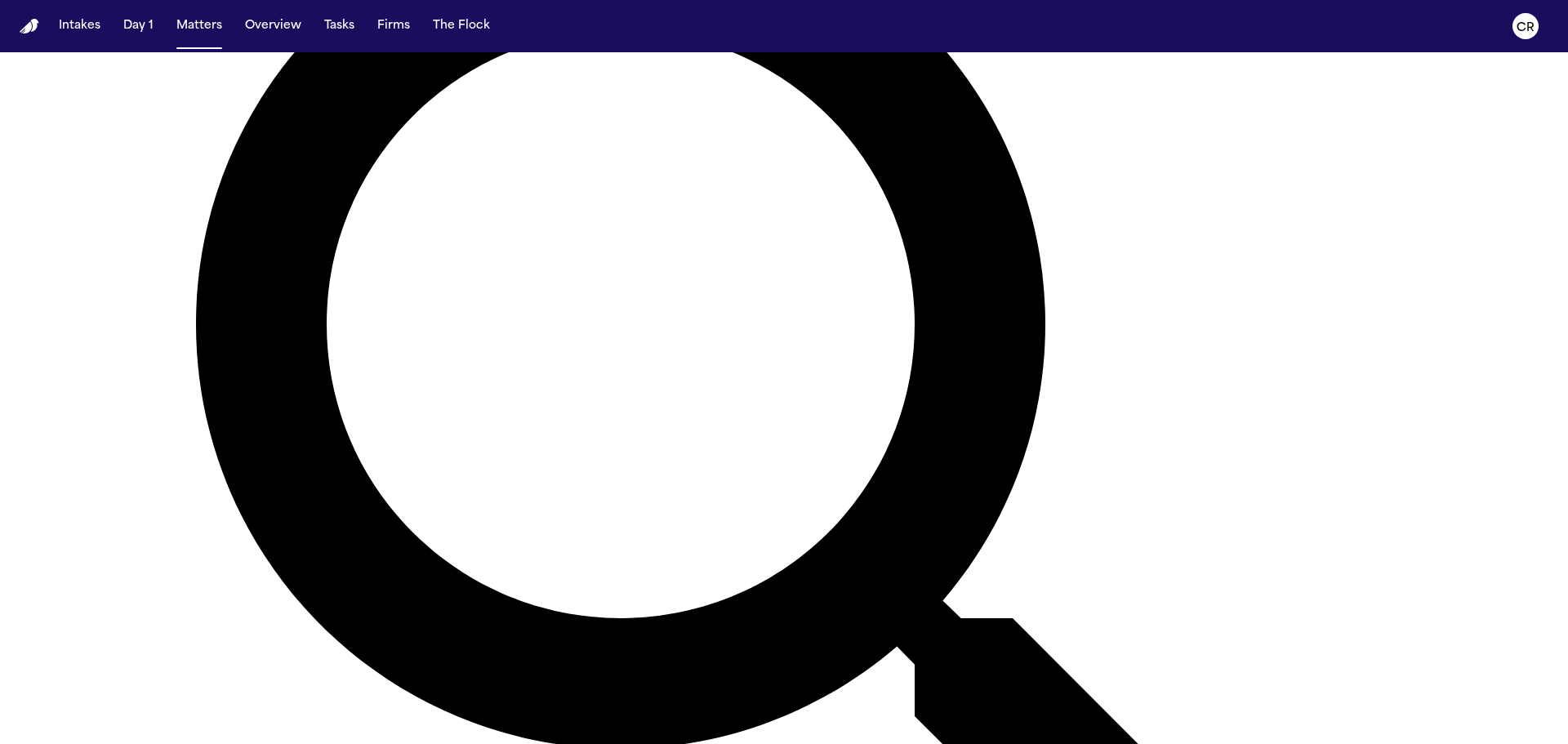 scroll, scrollTop: 980, scrollLeft: 0, axis: vertical 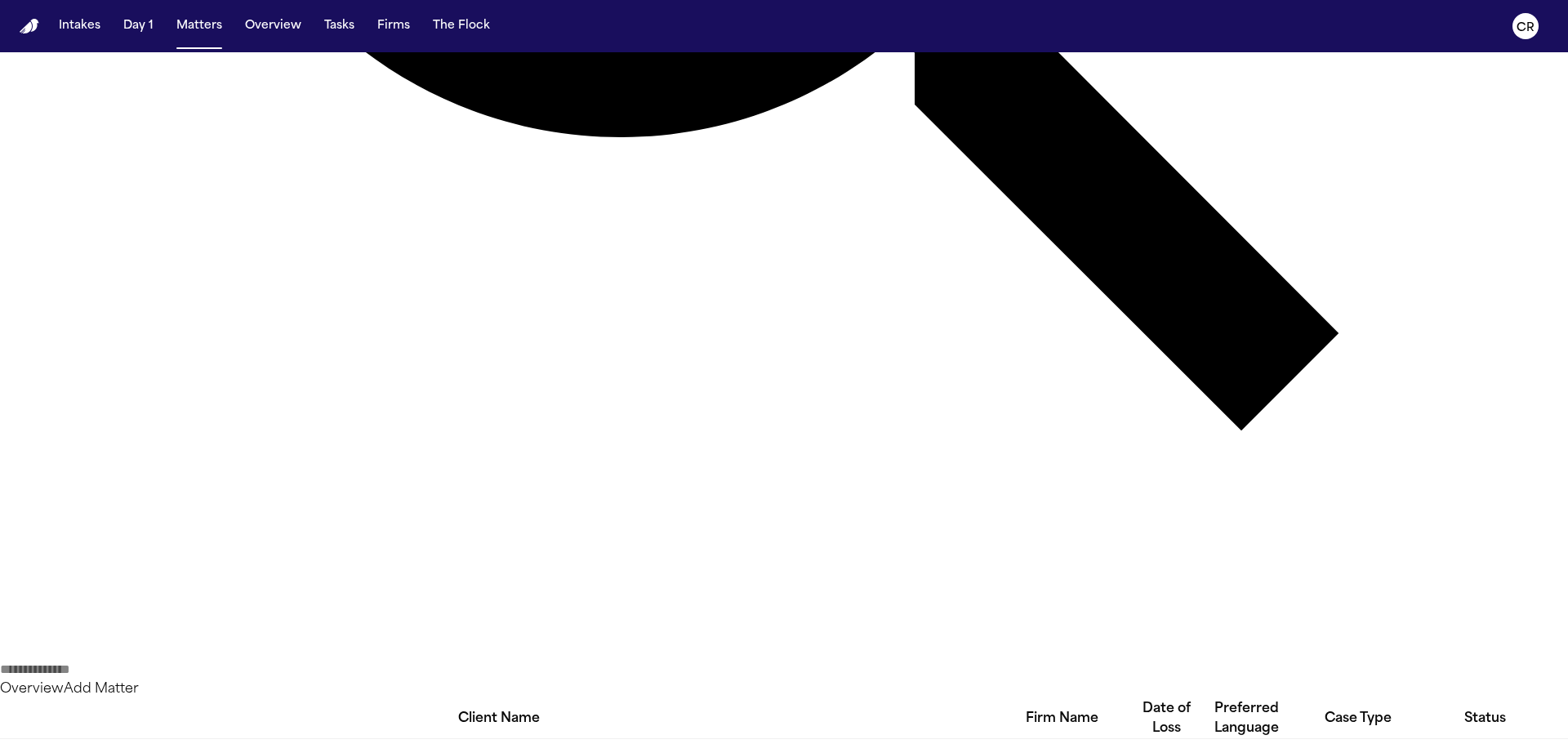 click on "[FIRST] [LAST]" at bounding box center [498, 2519] 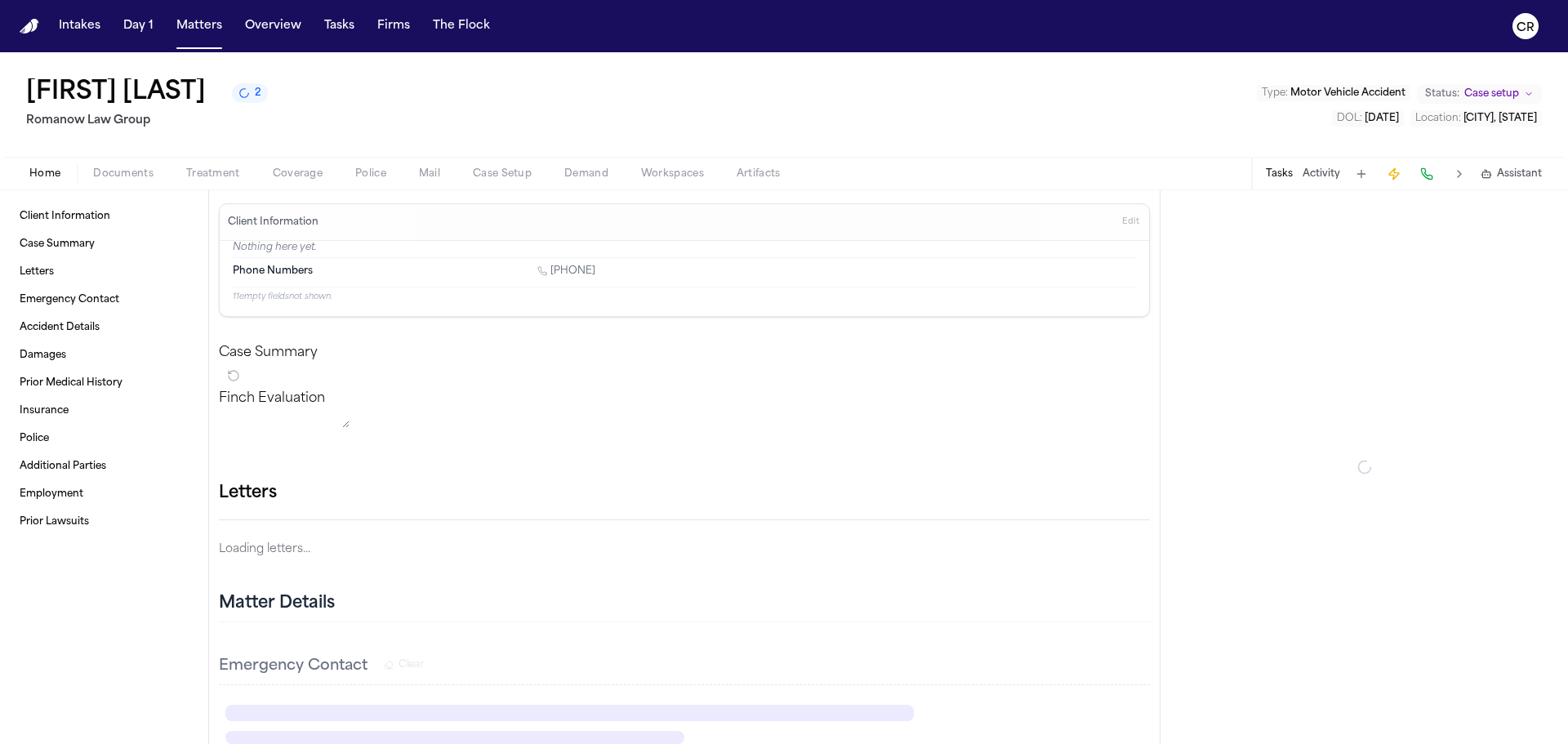 scroll, scrollTop: 0, scrollLeft: 0, axis: both 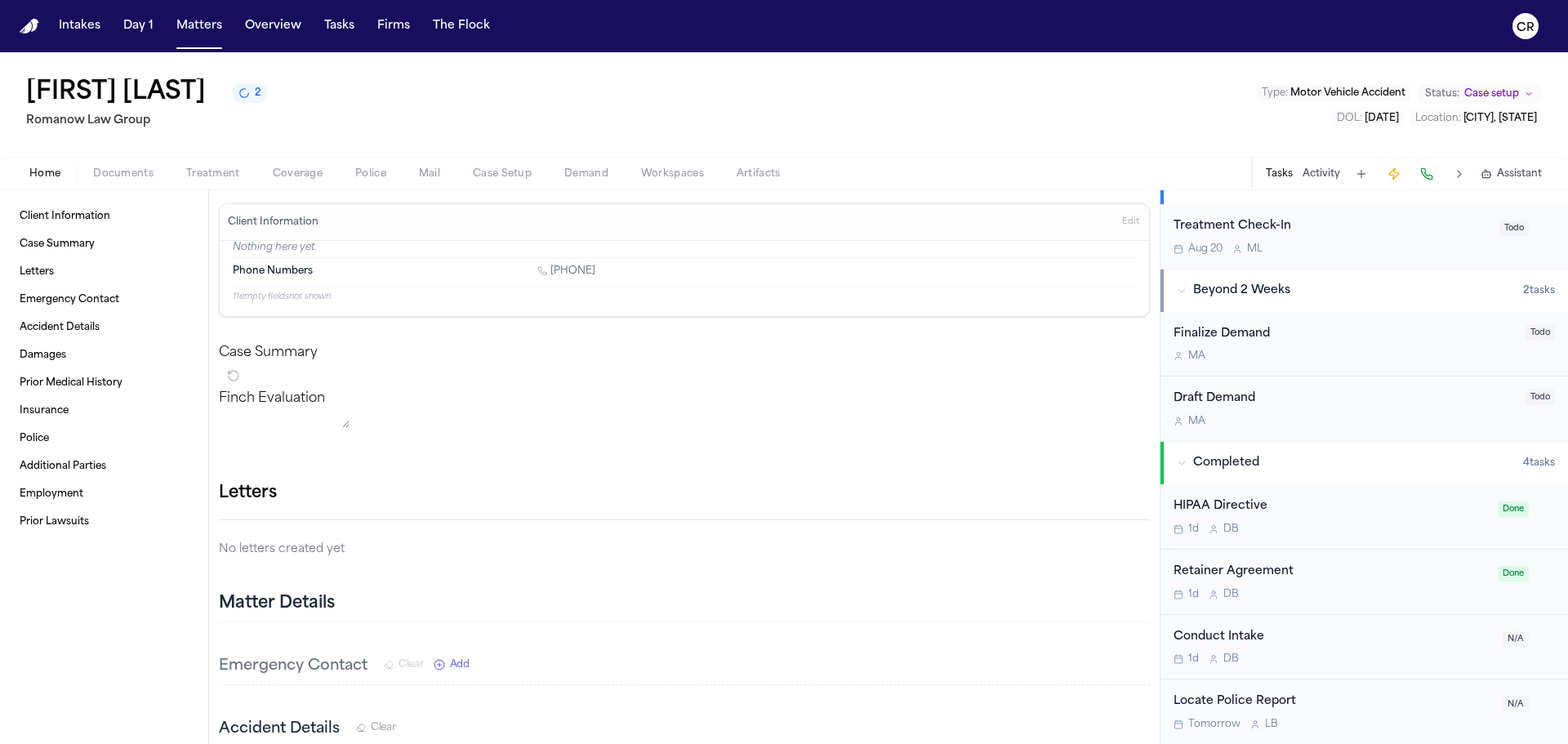 click on "N/A" at bounding box center (1516, 639) 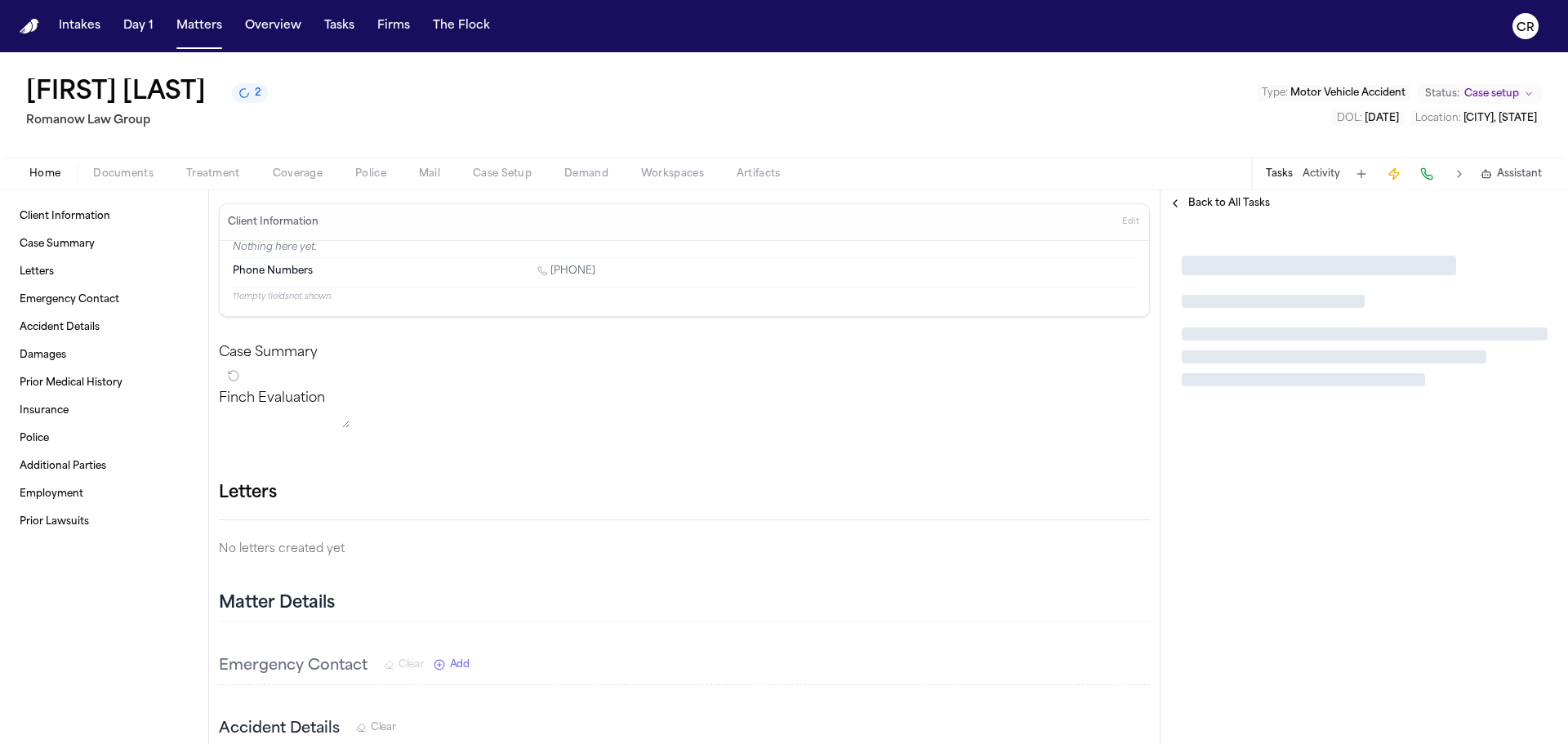 scroll, scrollTop: 0, scrollLeft: 0, axis: both 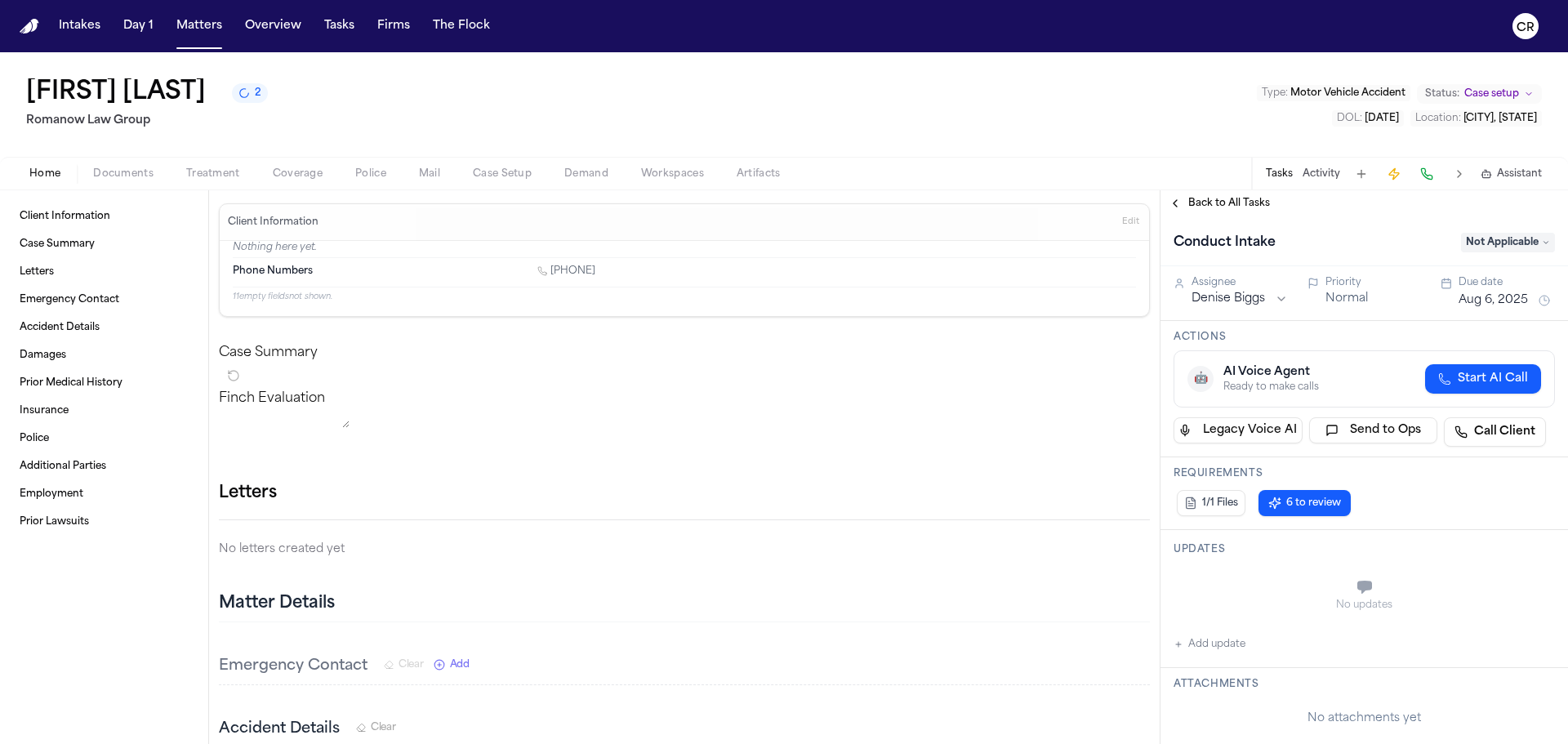 click on "Not Applicable" at bounding box center (1508, 243) 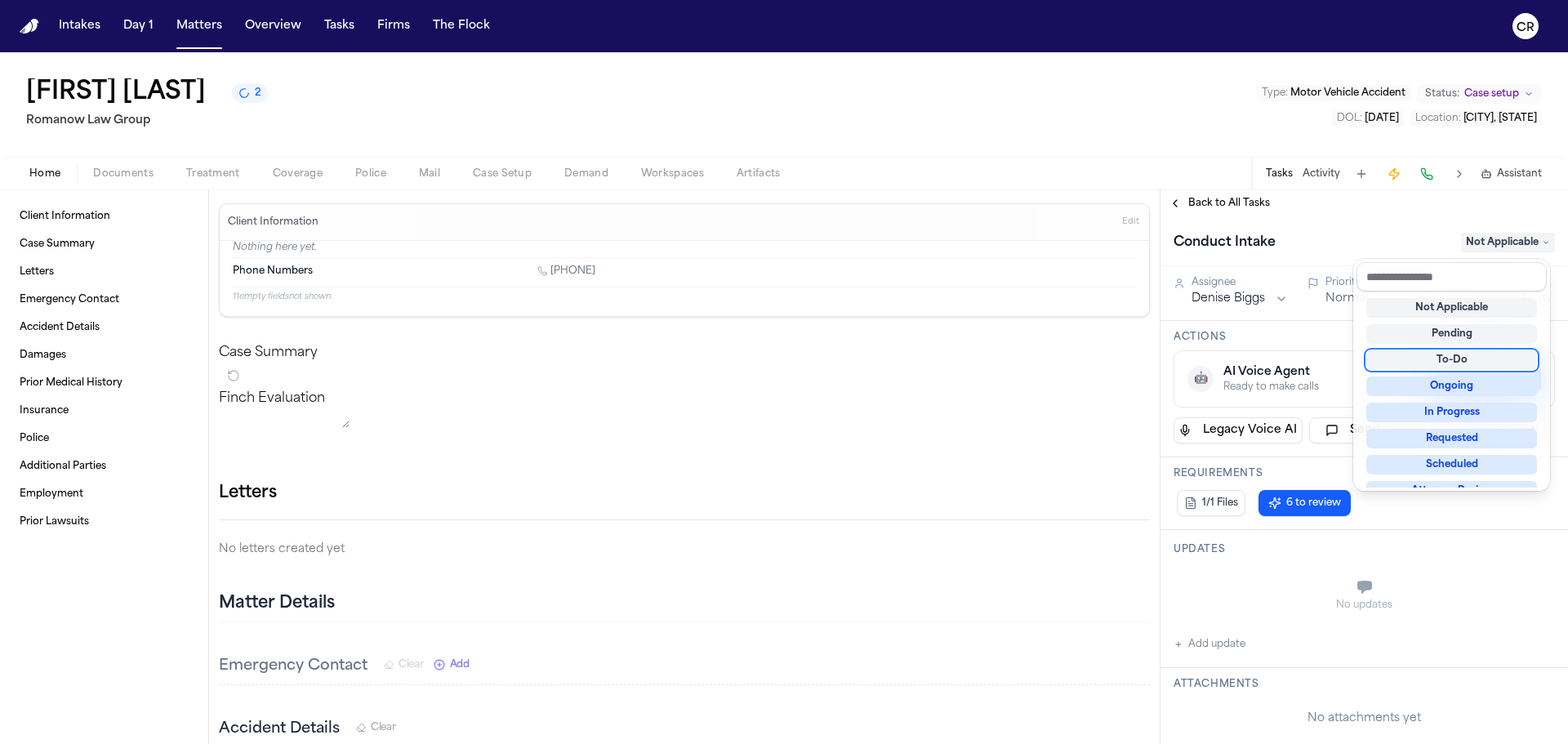 click on "To-Do" at bounding box center (1451, 360) 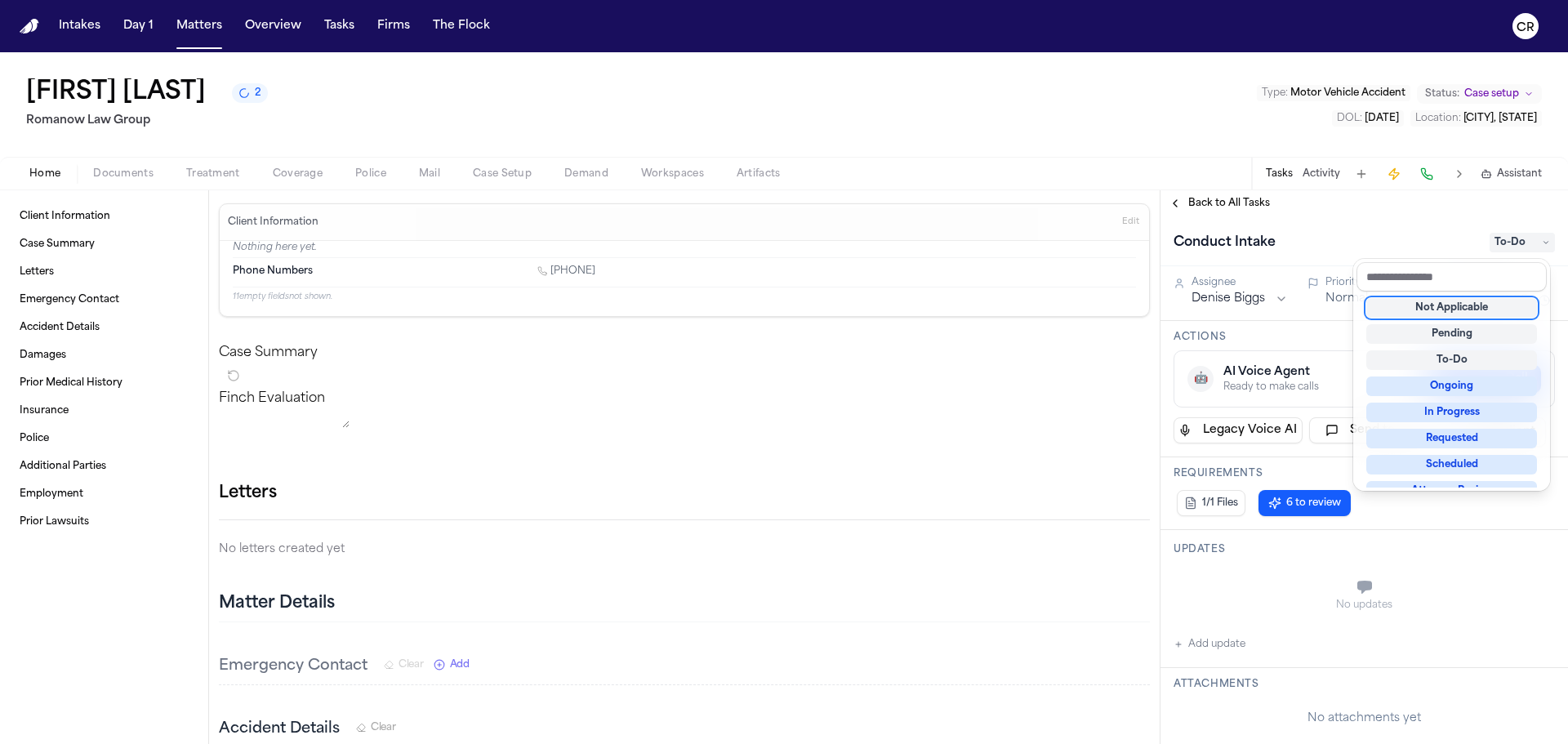 click on "[FIRST] [LAST] Romanow Law Group Type :   Motor Vehicle Accident Status: Case setup DOL :   2025-07-14 Location :   [CITY], [STATE] Home Documents Treatment Coverage Police Mail Case Setup Demand Workspaces Artifacts Tasks Activity Assistant Client Information Case Summary Letters Emergency Contact Accident Details Damages Prior Medical History Insurance Police Additional Parties Employment Prior Lawsuits Client Information Edit Nothing here yet. Phone Numbers 1 (207) 291-2218 11  empty   fields  not shown. Case Summary Finch Evaluation * ​ Letters No letters created yet Matter Details Emergency Contact Clear Add Accident Details Clear Edit View Sources (6) Description Date of Loss Jul 14, 2025 Incident Type Motor Vehicle Accident (front impact collision) Location [CITY], [STATE] Police Report # Yes Injuries Described Current Treatment Ongoing concussion management, rest, medication, specialist referrals, physical therapy, advised not to drive, out of school, follow-up appointments scheduled. Hospital 6  empty" at bounding box center (784, 398) 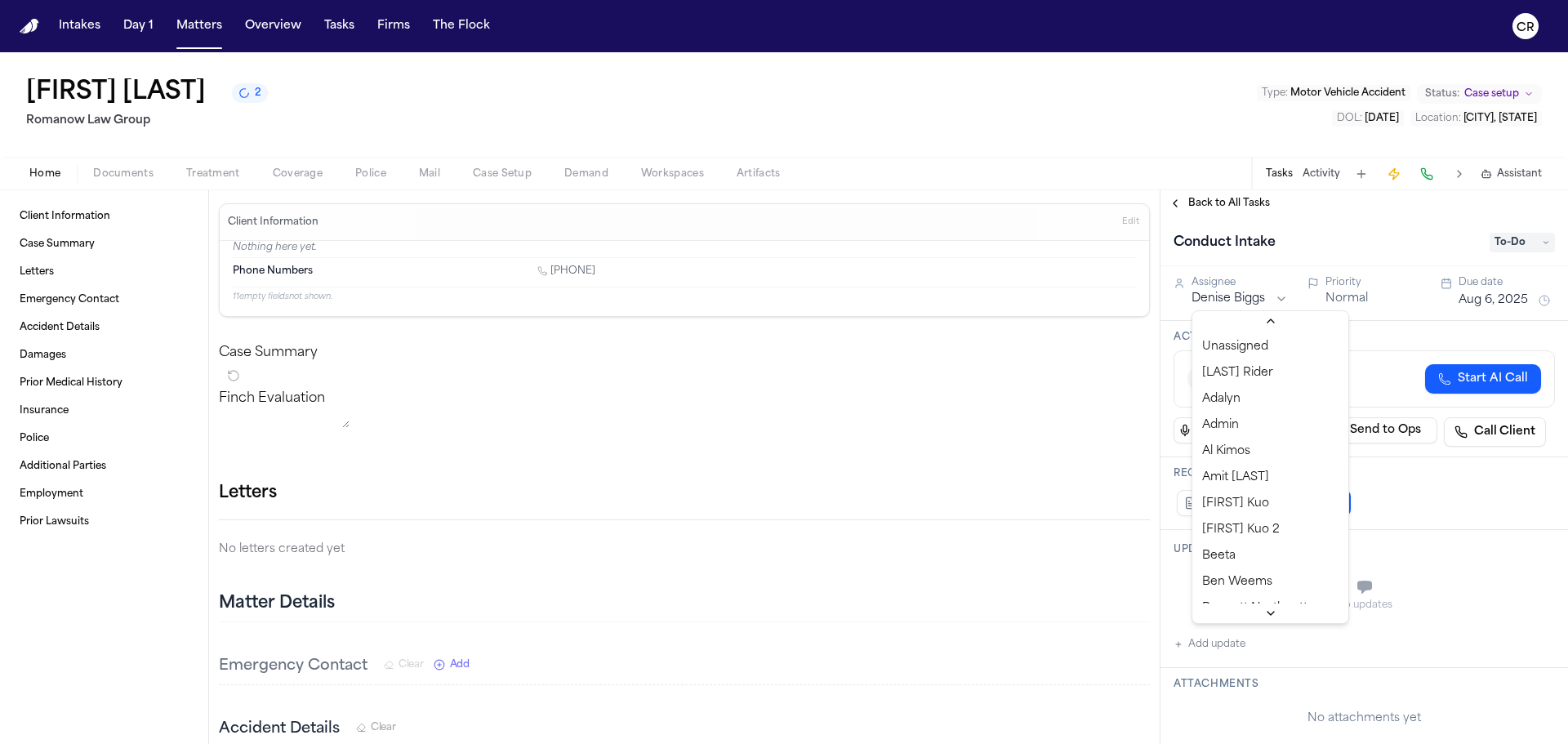 click on "Intakes Day 1 Matters Overview Tasks Firms The Flock CR [FIRST] [LAST] 2 Romanow Law Group Type :   Motor Vehicle Accident Status: Case setup DOL :   2025-07-14 Location :   [CITY], [STATE] Home Documents Treatment Coverage Police Mail Case Setup Demand Workspaces Artifacts Tasks Activity Assistant Client Information Case Summary Letters Emergency Contact Accident Details Damages Prior Medical History Insurance Police Additional Parties Employment Prior Lawsuits Client Information Edit Nothing here yet. Phone Numbers 1 ([PHONE]) 11  empty   fields  not shown. Case Summary Finch Evaluation * ​ Letters No letters created yet Matter Details Emergency Contact Clear Add Accident Details Clear Edit View Sources (6) Description Date of Loss Jul 14, 2025 Incident Type Motor Vehicle Accident (front impact collision) Location [CITY], [STATE] Police Report # Yes Injuries Described Current Treatment Hospital St. Joseph Hospital (evaluation and CT head performed, discharged same day) Representation 6  empty   Add" at bounding box center (784, 372) 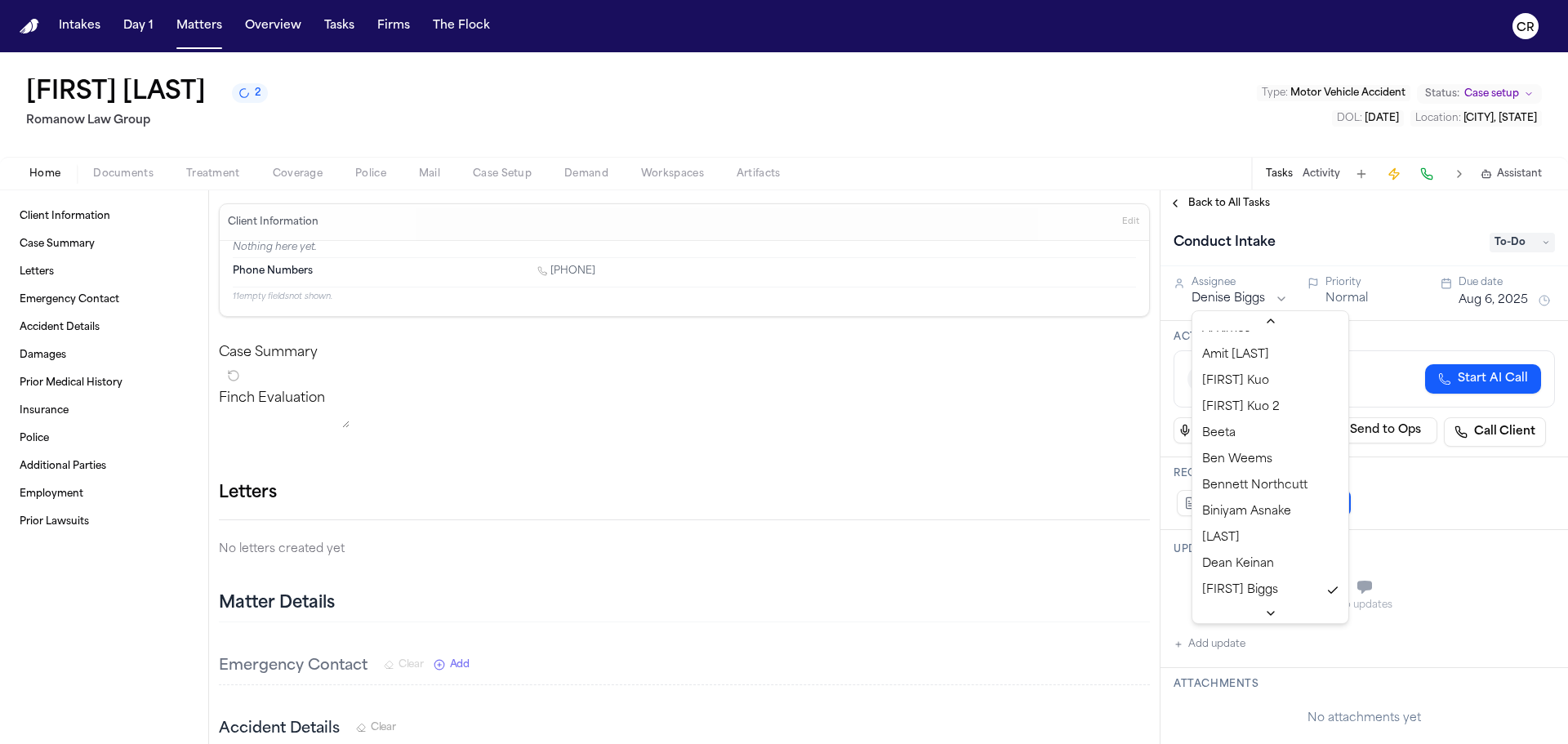 scroll, scrollTop: 531, scrollLeft: 0, axis: vertical 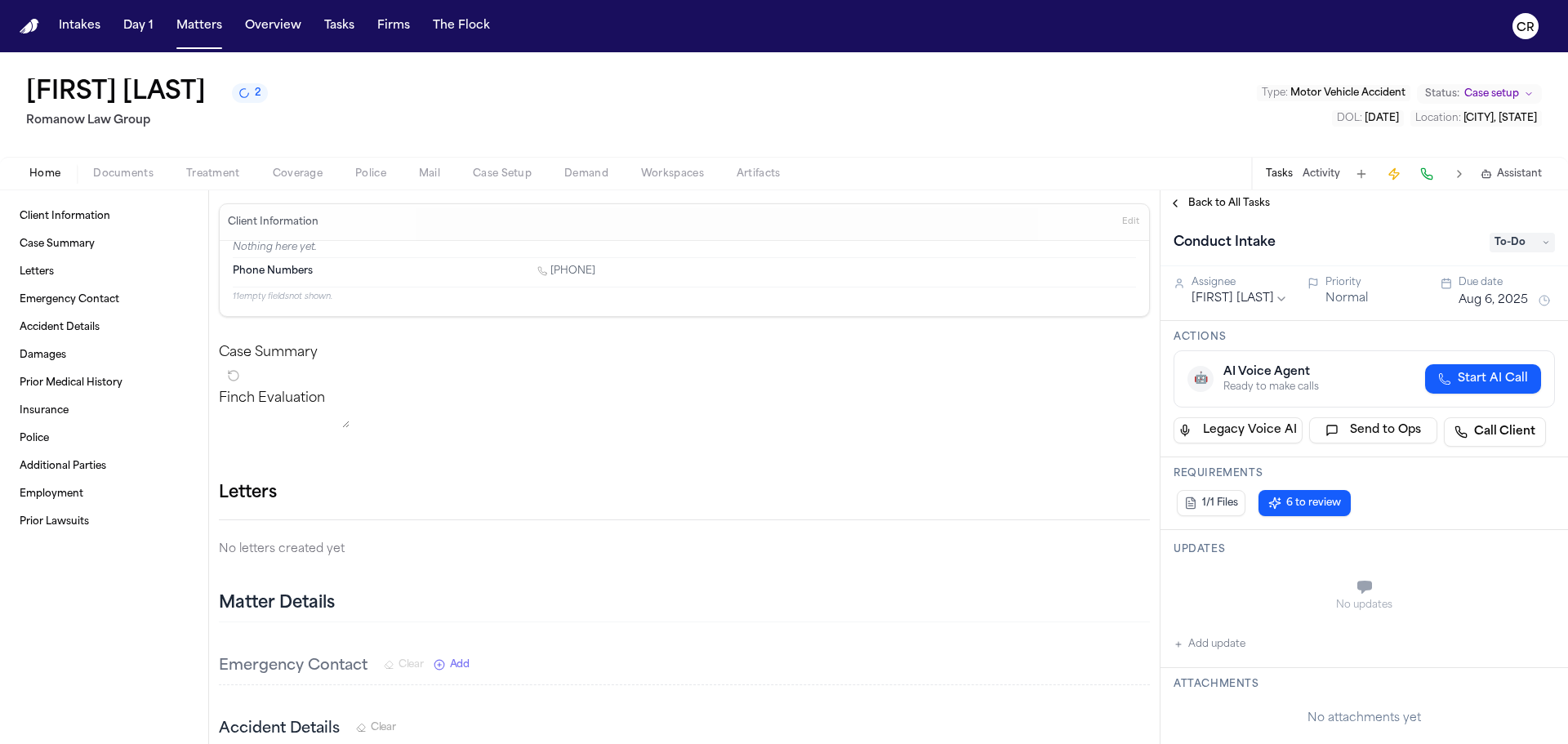 click on "[FIRST] [LAST] 2 Romanow Law Group Type :   Motor Vehicle Accident Status: Case setup DOL :   [DATE] Location :   [CITY], [STATE]" at bounding box center (784, 105) 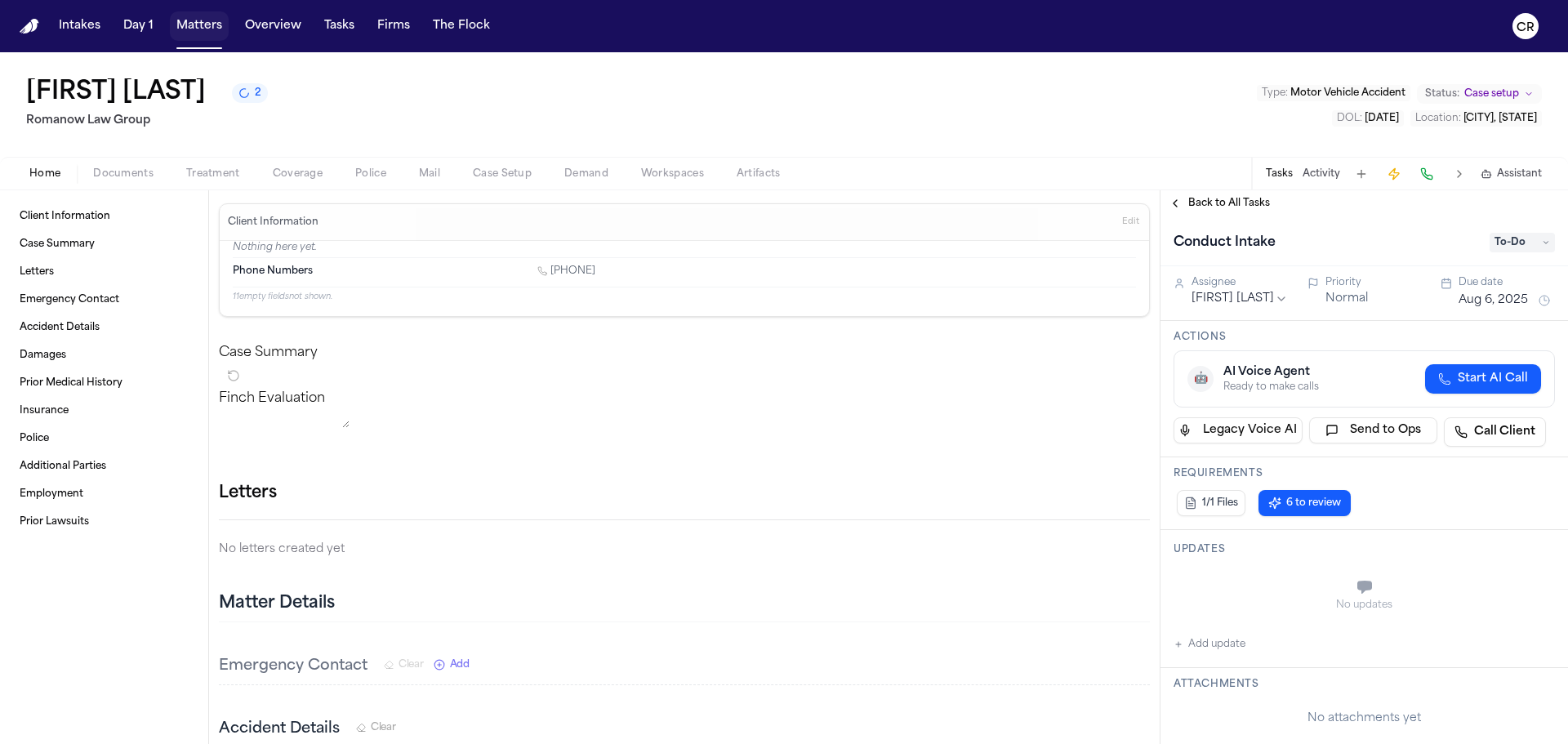 click on "Matters" at bounding box center [199, 26] 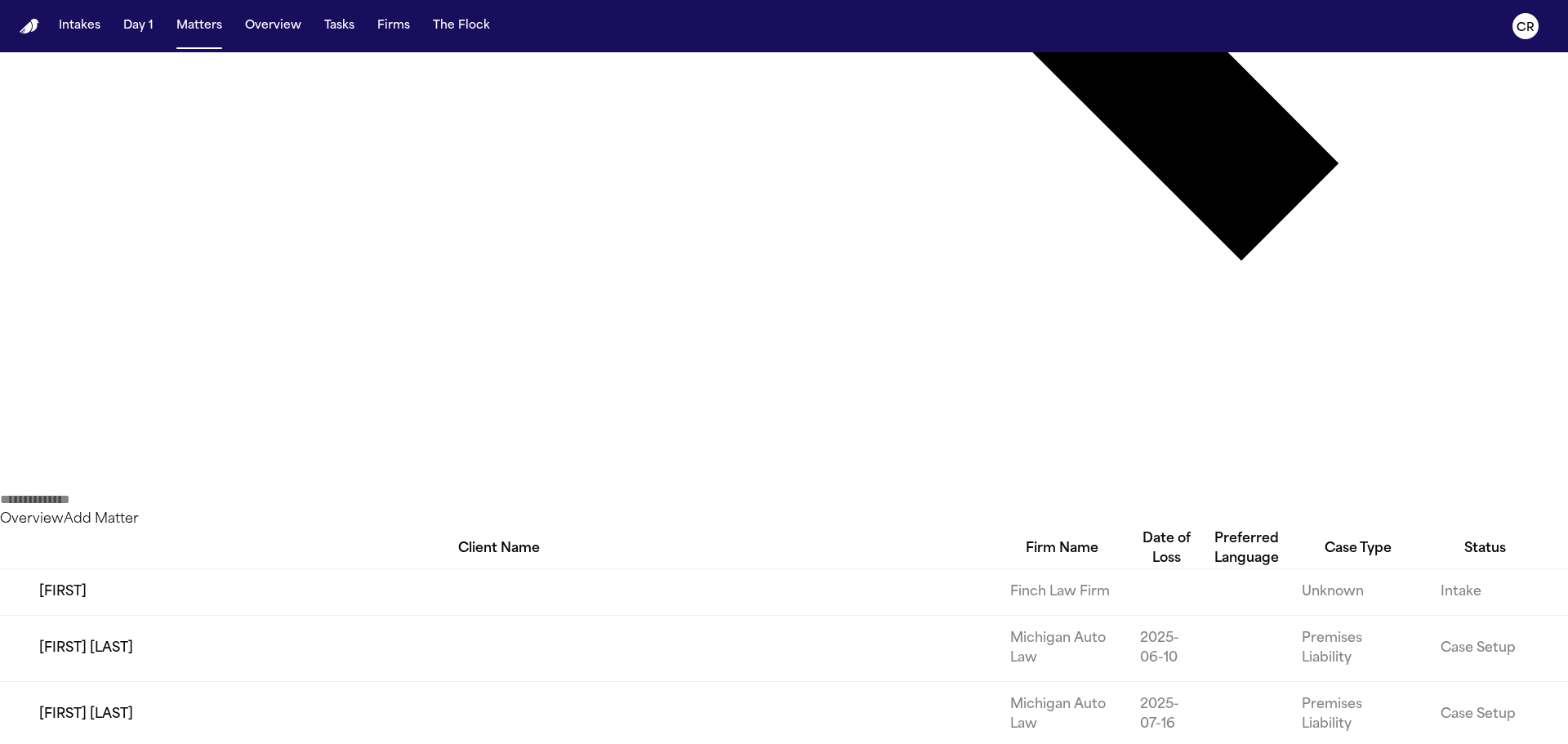 scroll, scrollTop: 980, scrollLeft: 0, axis: vertical 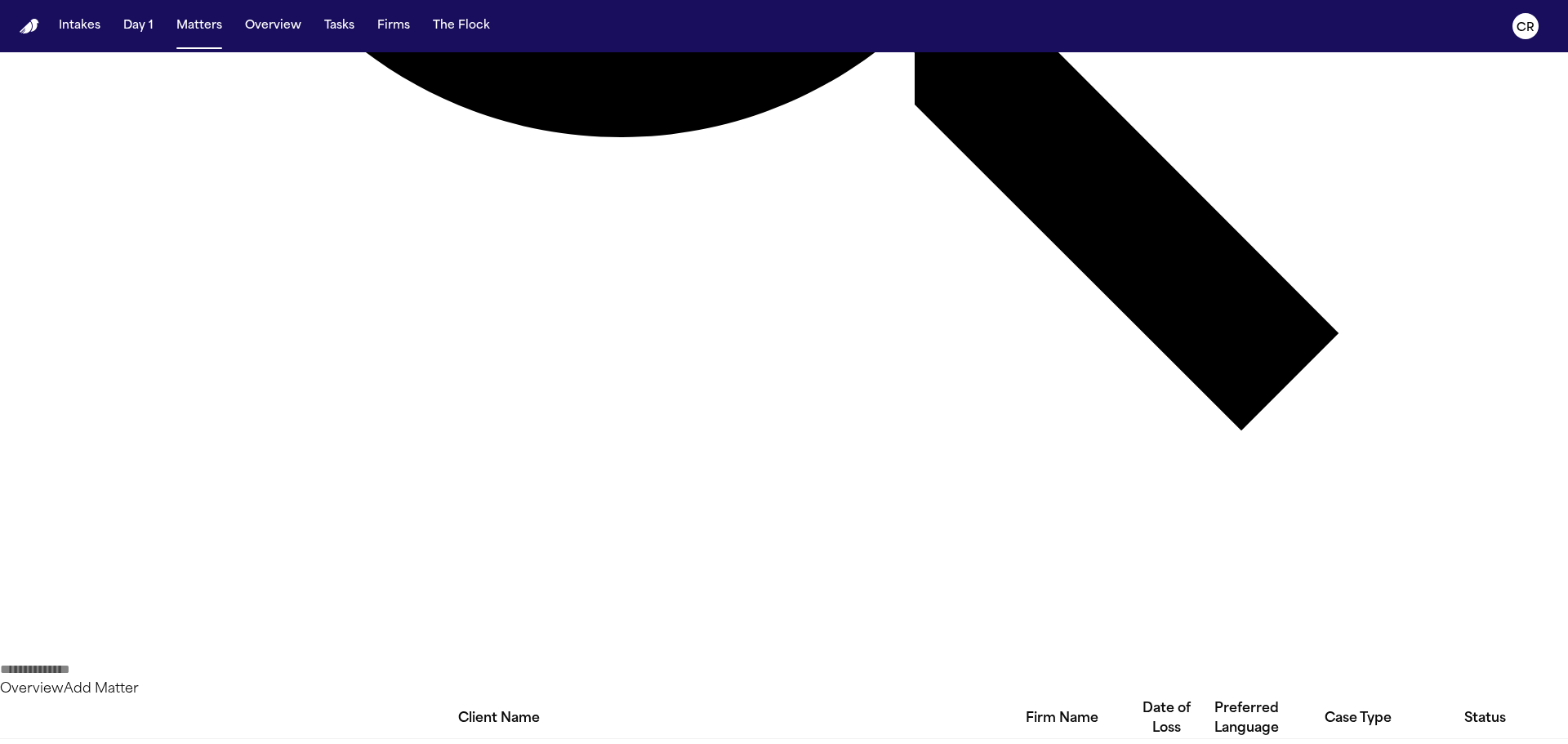 click on "[FIRST] [LAST]" at bounding box center [498, 2254] 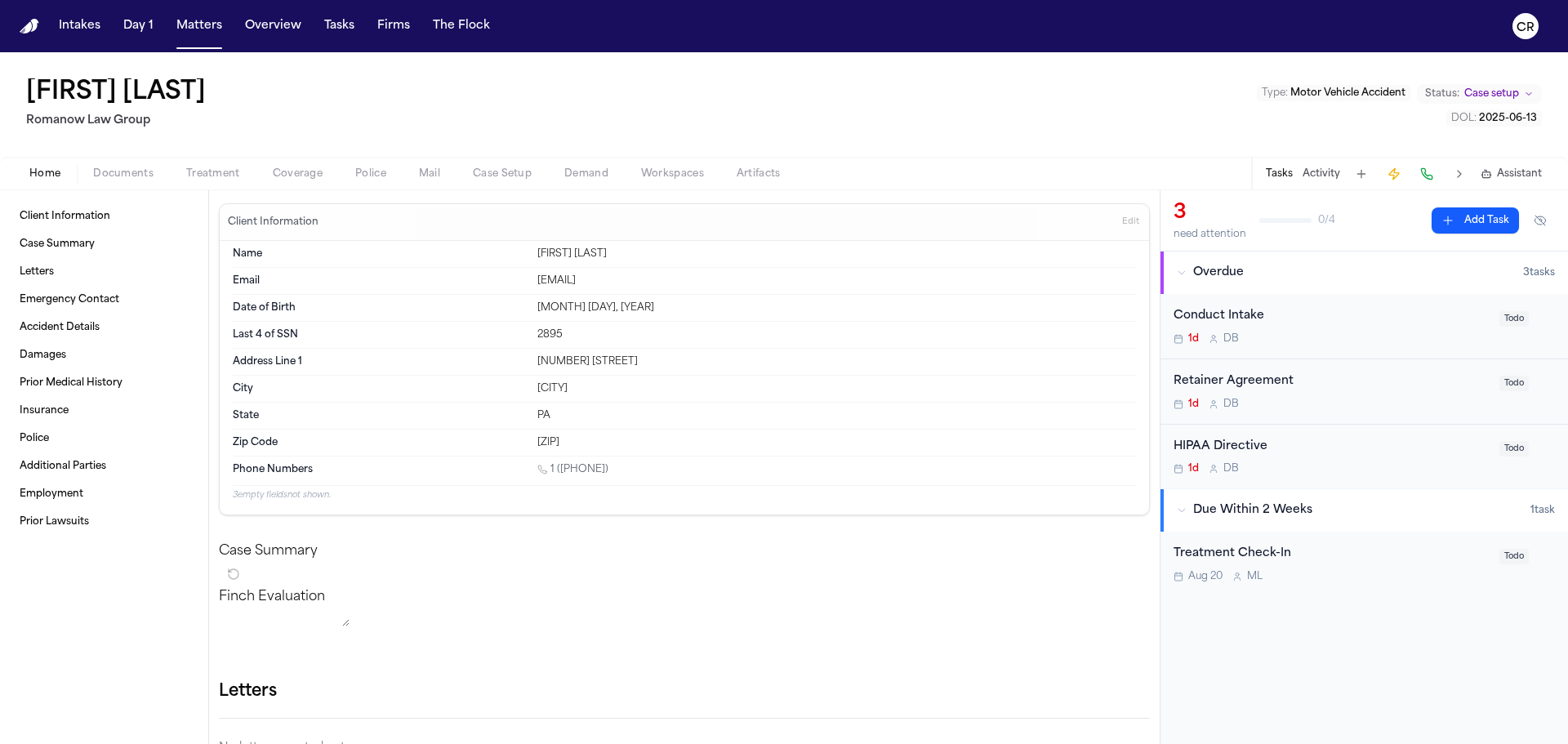 click on "Documents" at bounding box center (123, 174) 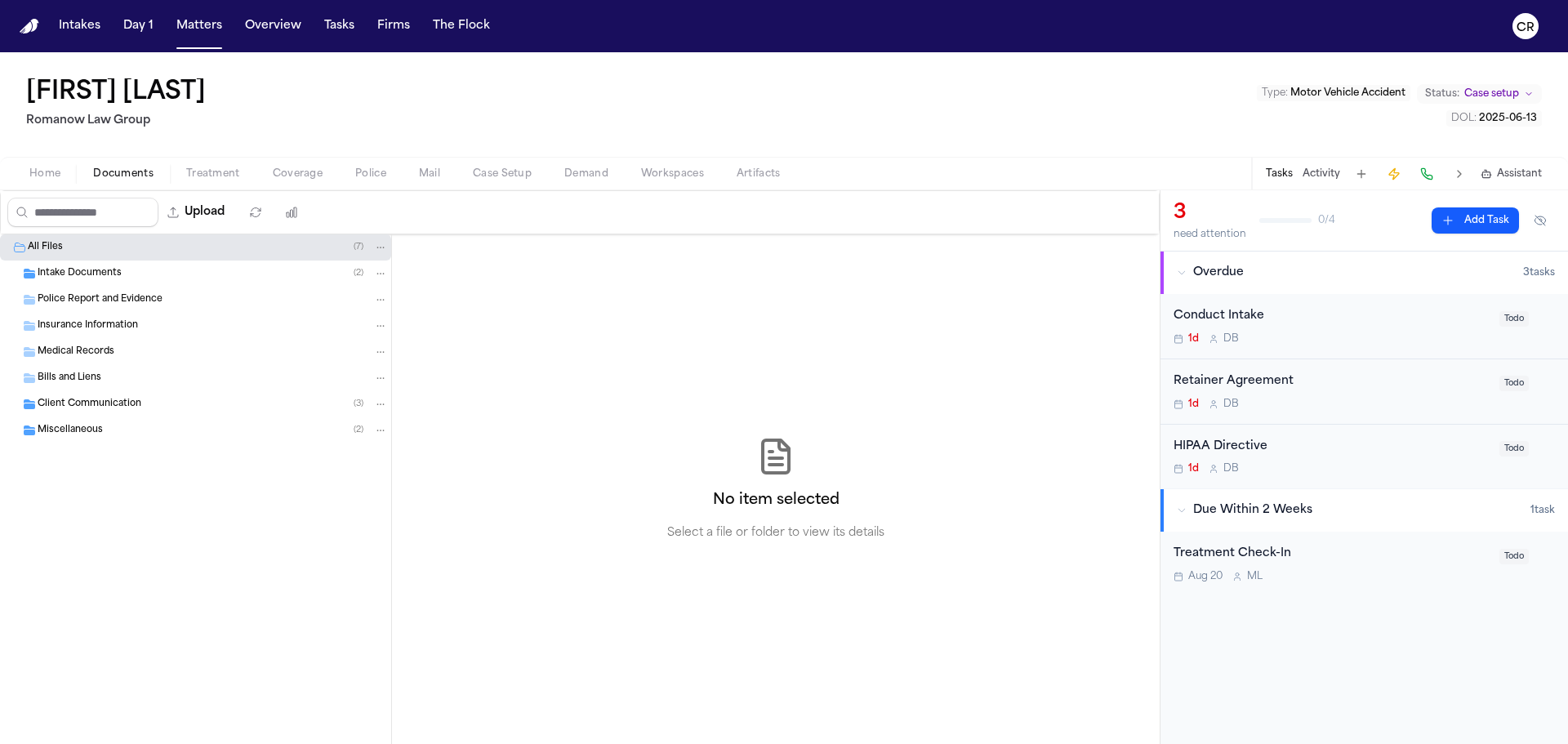 click on "Intake Documents ( 2 )" at bounding box center (195, 274) 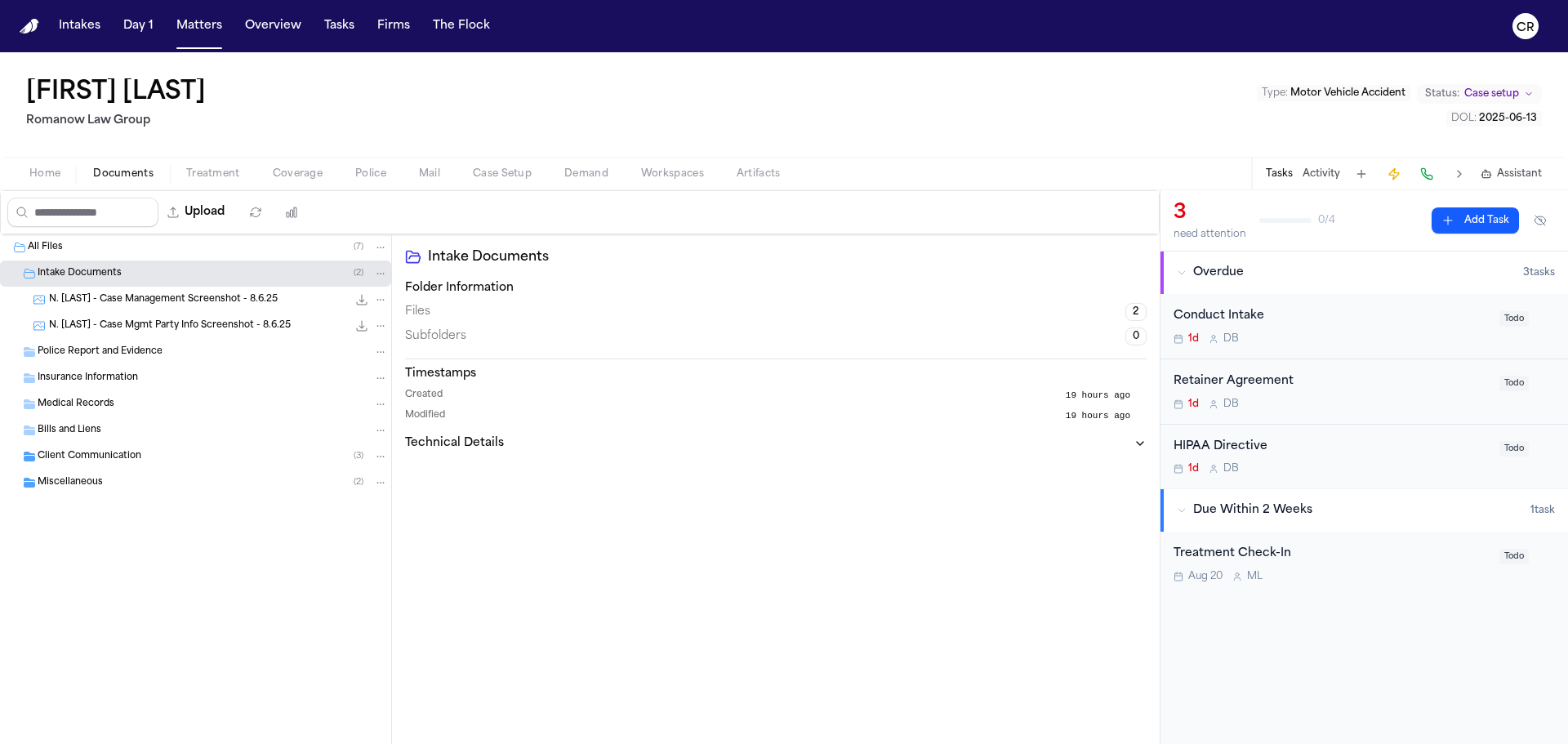 click on "All Files ( 7 )" at bounding box center [207, 247] 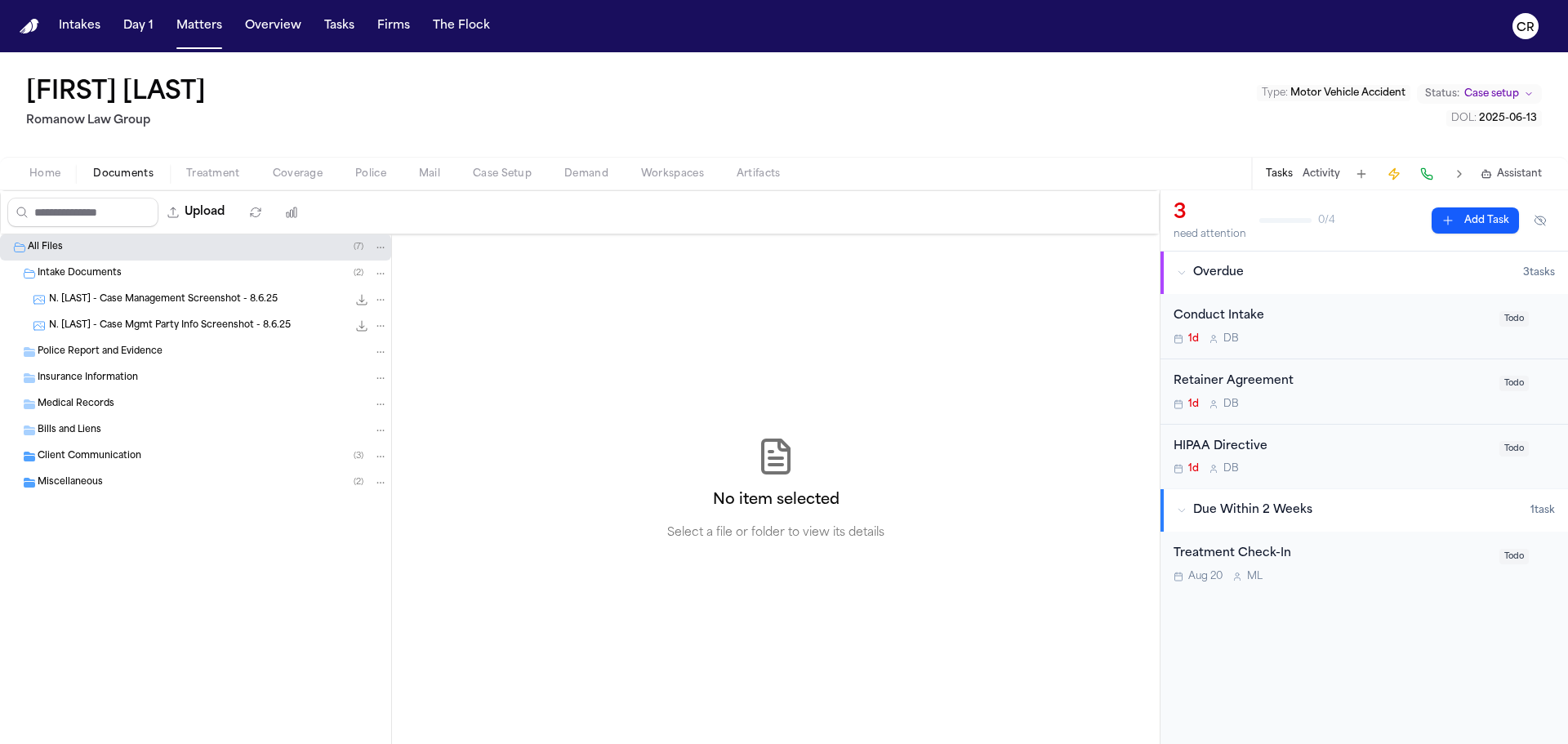 click on "Miscellaneous ( 2 )" at bounding box center (212, 483) 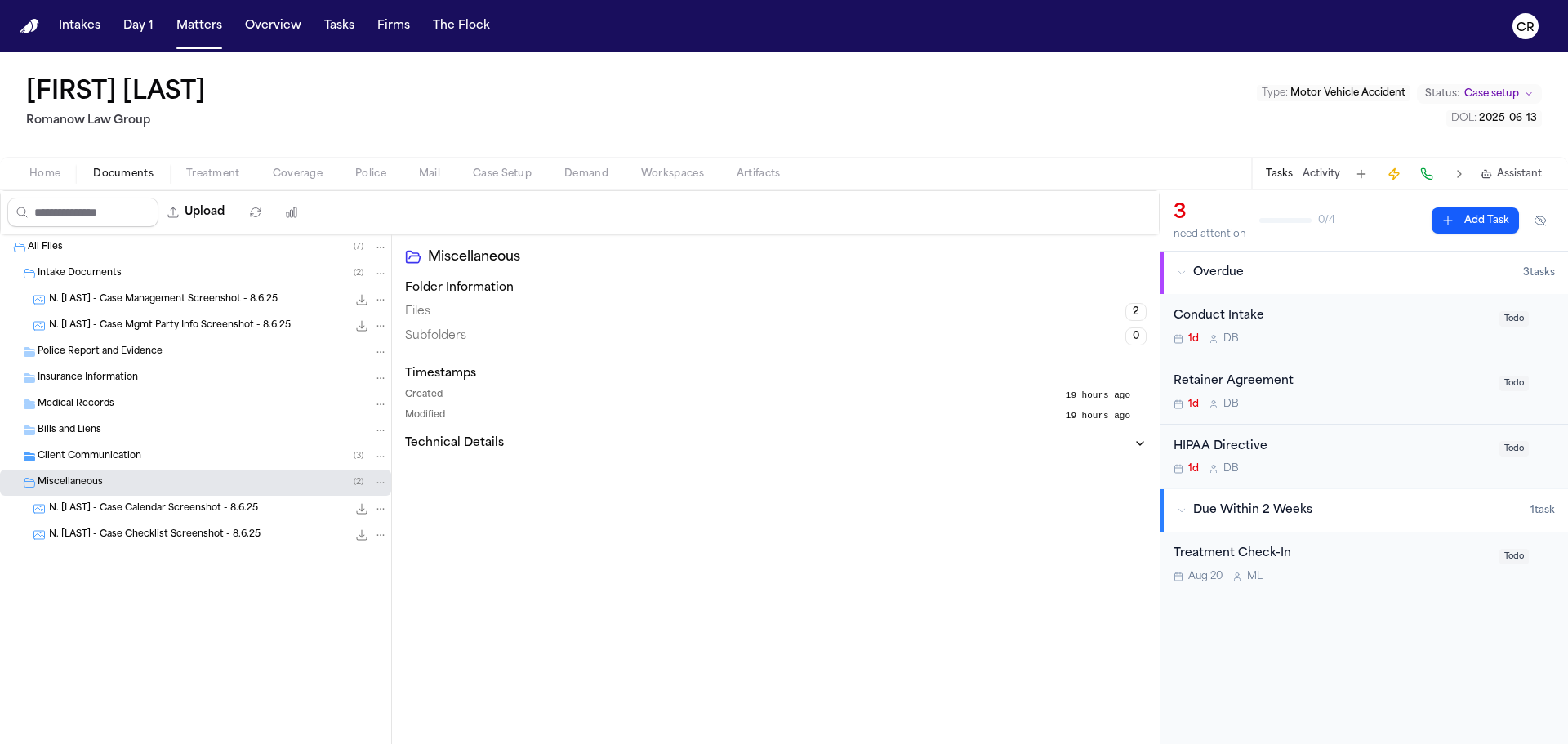 click on "Client Communication ( 3 )" at bounding box center [212, 457] 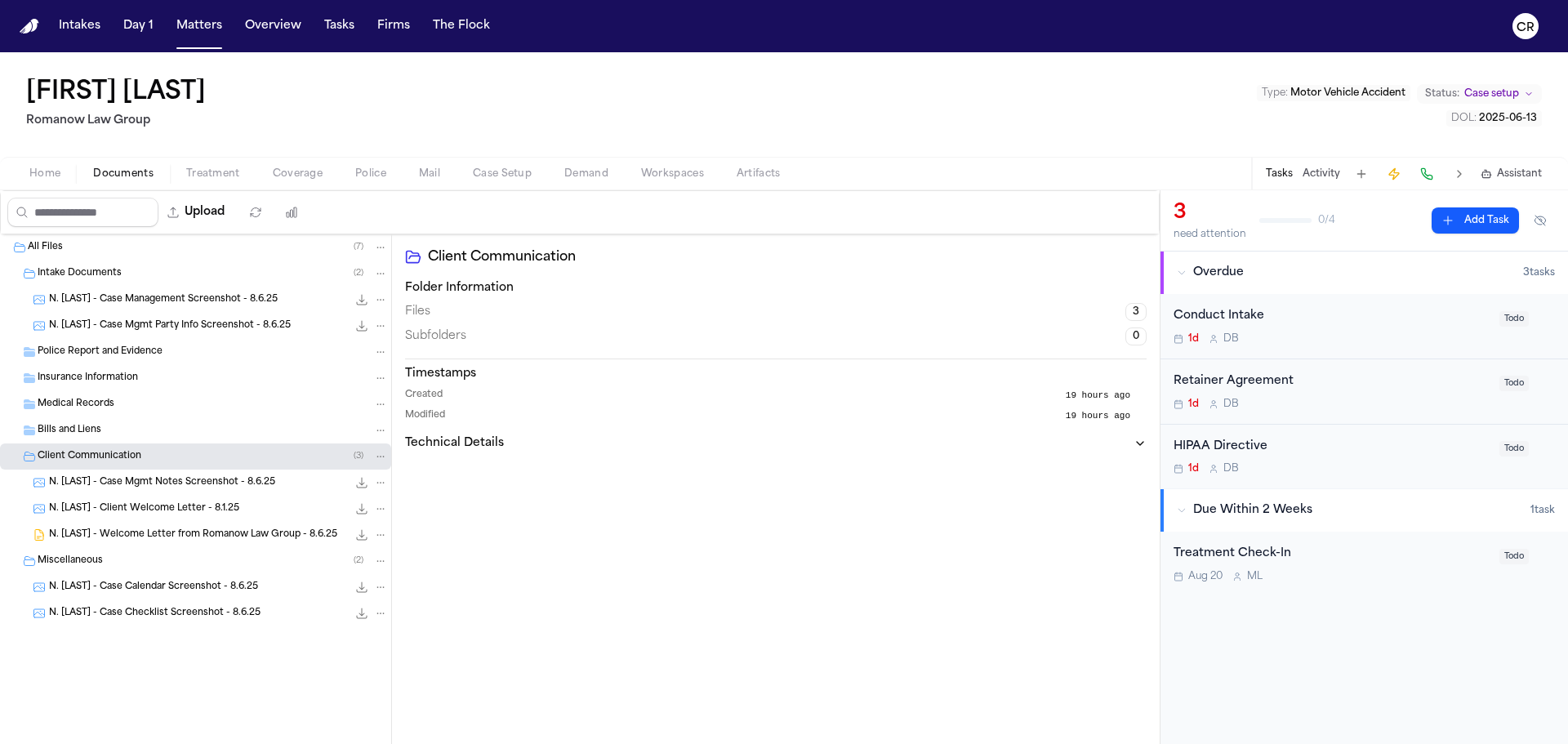 click on "[INITIALS] [LAST]" at bounding box center (1231, 339) 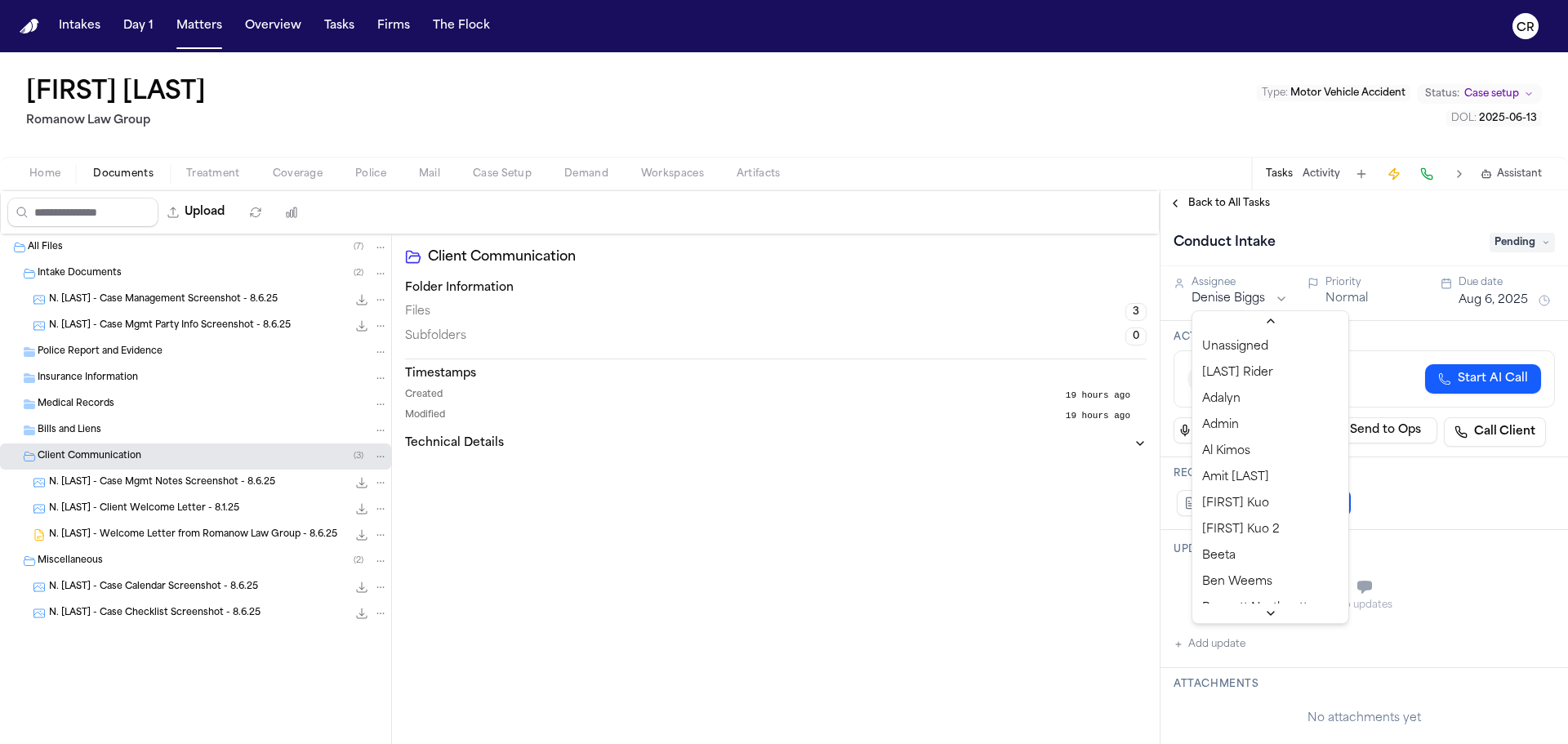 click on "Intakes Day 1 Matters Overview Tasks Firms The Flock CR N’Neiko [LAST] Romanow Law Group Type :   Motor Vehicle Accident Status: Case setup DOL :   2025-06-13 Home Documents Treatment Coverage Police Mail Case Setup Demand Workspaces Artifacts Tasks Activity Assistant Upload 0   files  selected Move files Download files Delete files More actions Clear selection All Files ( 7 ) Intake Documents ( 2 ) N. [LAST] - Case Management Screenshot - 8.6.25 138.2 KB  • PNG N. [LAST] - Case Mgmt Party Info Screenshot - 8.6.25 145.9 KB  • PNG Police Report and Evidence Insurance Information Medical Records Bills and Liens Client Communication ( 3 ) N. [LAST] - Case Mgmt Notes Screenshot - 8.6.25 120.2 KB  • PNG N. [LAST] - Client Welcome Letter - 8.1.25 128.3 KB  • PNG N. [LAST] - Welcome Letter from Romanow Law Group - 8.6.25 40.5 KB  • DOCX Miscellaneous ( 2 ) N. [LAST] - Case Calendar Screenshot - 8.6.25 114.7 KB  • PNG N. [LAST] - Case Checklist Screenshot - 8.6.25 171.9 KB  • PNG Folder Information" at bounding box center (784, 372) 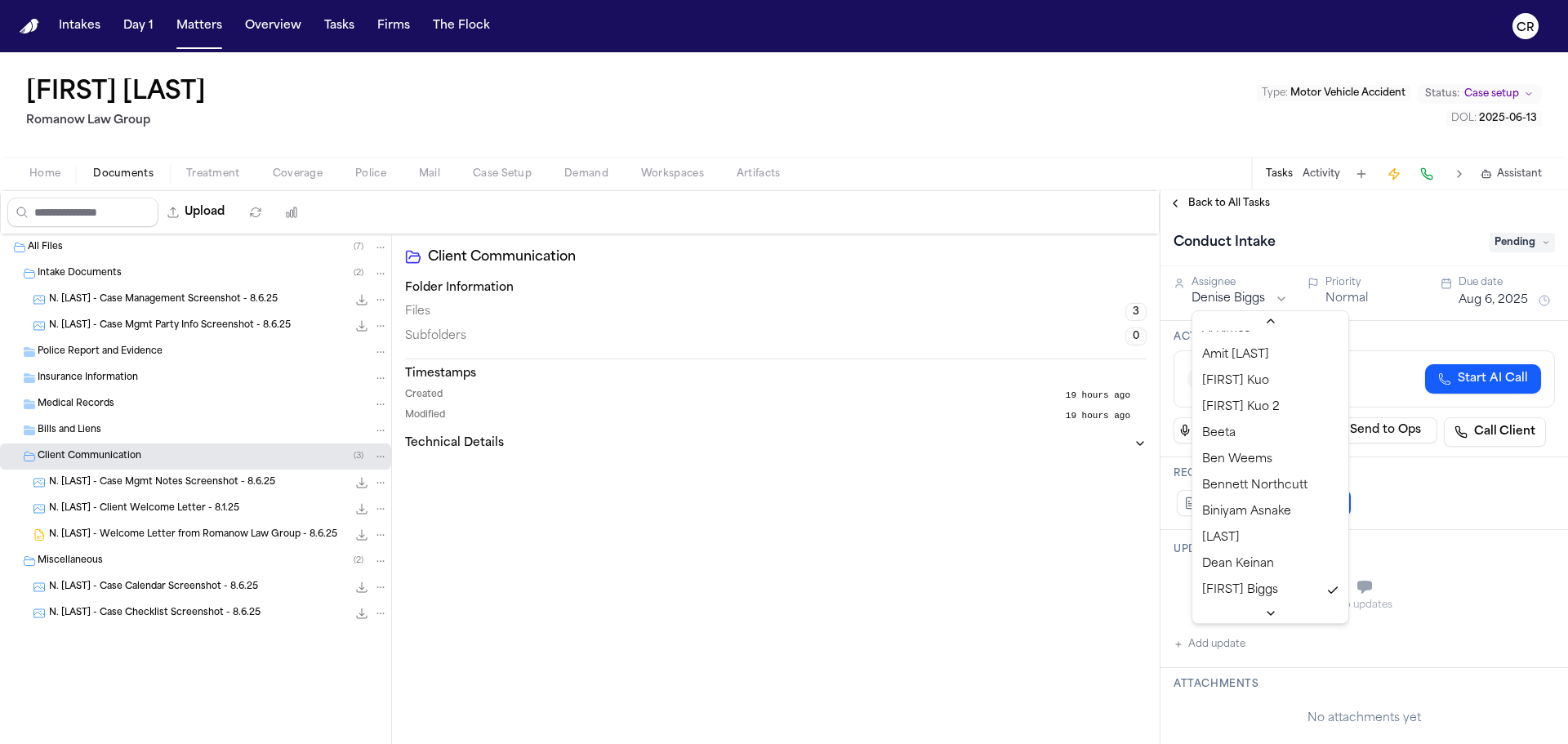 drag, startPoint x: 1306, startPoint y: 448, endPoint x: 1310, endPoint y: 456, distance: 8.94427 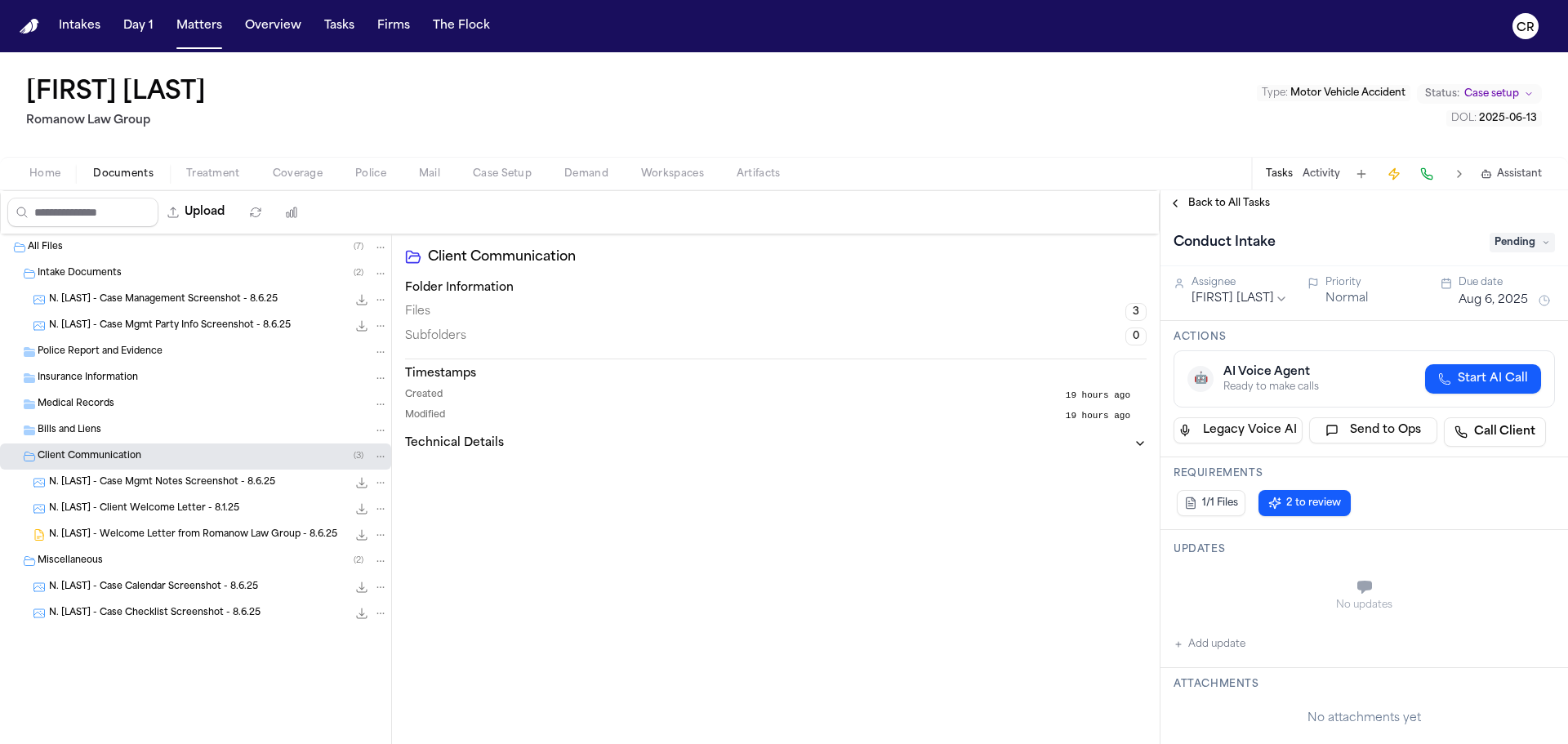 drag, startPoint x: 1310, startPoint y: 456, endPoint x: 1136, endPoint y: 351, distance: 203.22647 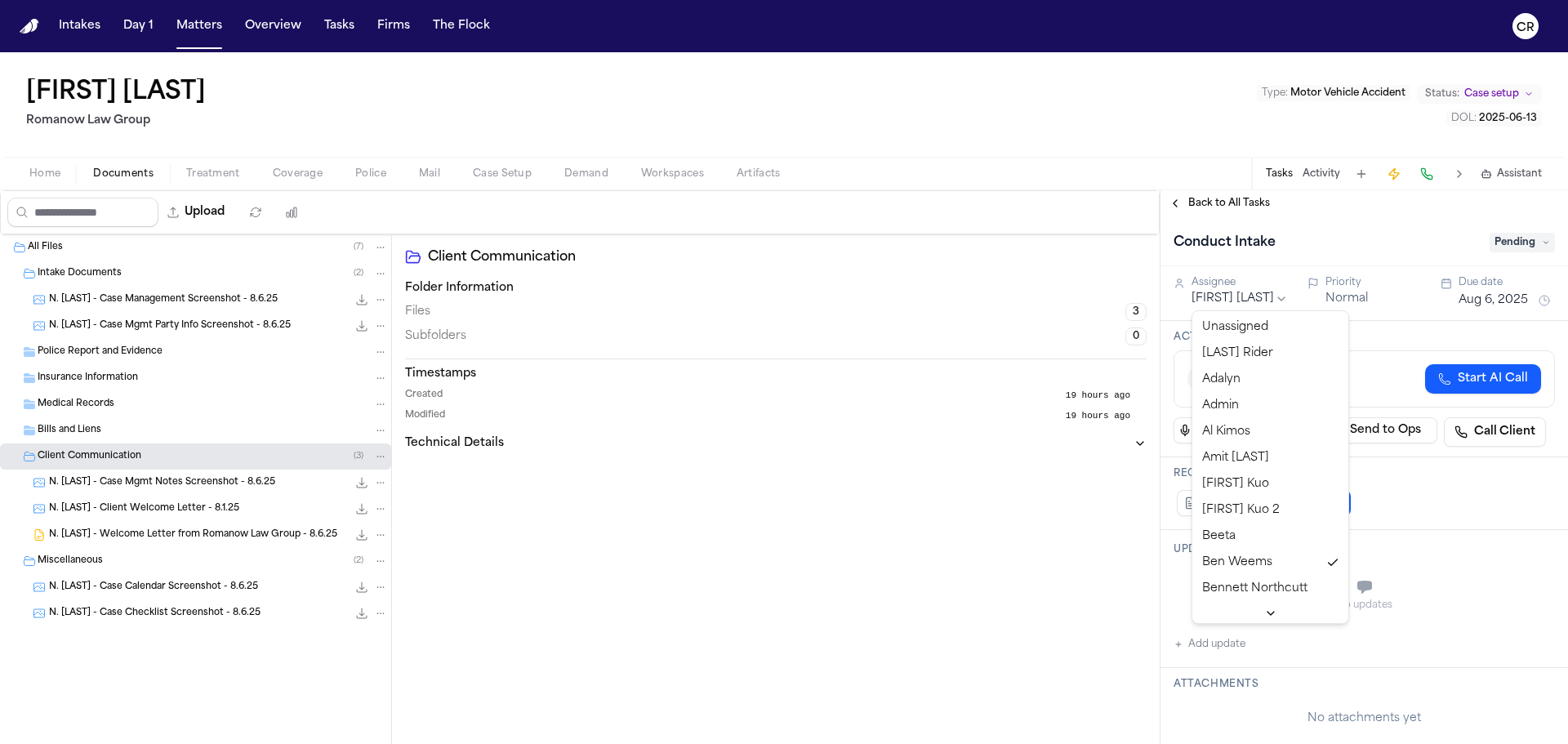 click on "Intakes Day 1 Matters Overview Tasks Firms The Flock CR N’Neiko [LAST] Romanow Law Group Type :   Motor Vehicle Accident Status: Case setup DOL :   2025-06-13 Home Documents Treatment Coverage Police Mail Case Setup Demand Workspaces Artifacts Tasks Activity Assistant Upload 0   files  selected Move files Download files Delete files More actions Clear selection All Files ( 7 ) Intake Documents ( 2 ) N. [LAST] - Case Management Screenshot - 8.6.25 138.2 KB  • PNG N. [LAST] - Case Mgmt Party Info Screenshot - 8.6.25 145.9 KB  • PNG Police Report and Evidence Insurance Information Medical Records Bills and Liens Client Communication ( 3 ) N. [LAST] - Case Mgmt Notes Screenshot - 8.6.25 120.2 KB  • PNG N. [LAST] - Client Welcome Letter - 8.1.25 128.3 KB  • PNG N. [LAST] - Welcome Letter from Romanow Law Group - 8.6.25 40.5 KB  • DOCX Miscellaneous ( 2 ) N. [LAST] - Case Calendar Screenshot - 8.6.25 114.7 KB  • PNG N. [LAST] - Case Checklist Screenshot - 8.6.25 171.9 KB  • PNG Folder Information" at bounding box center [784, 372] 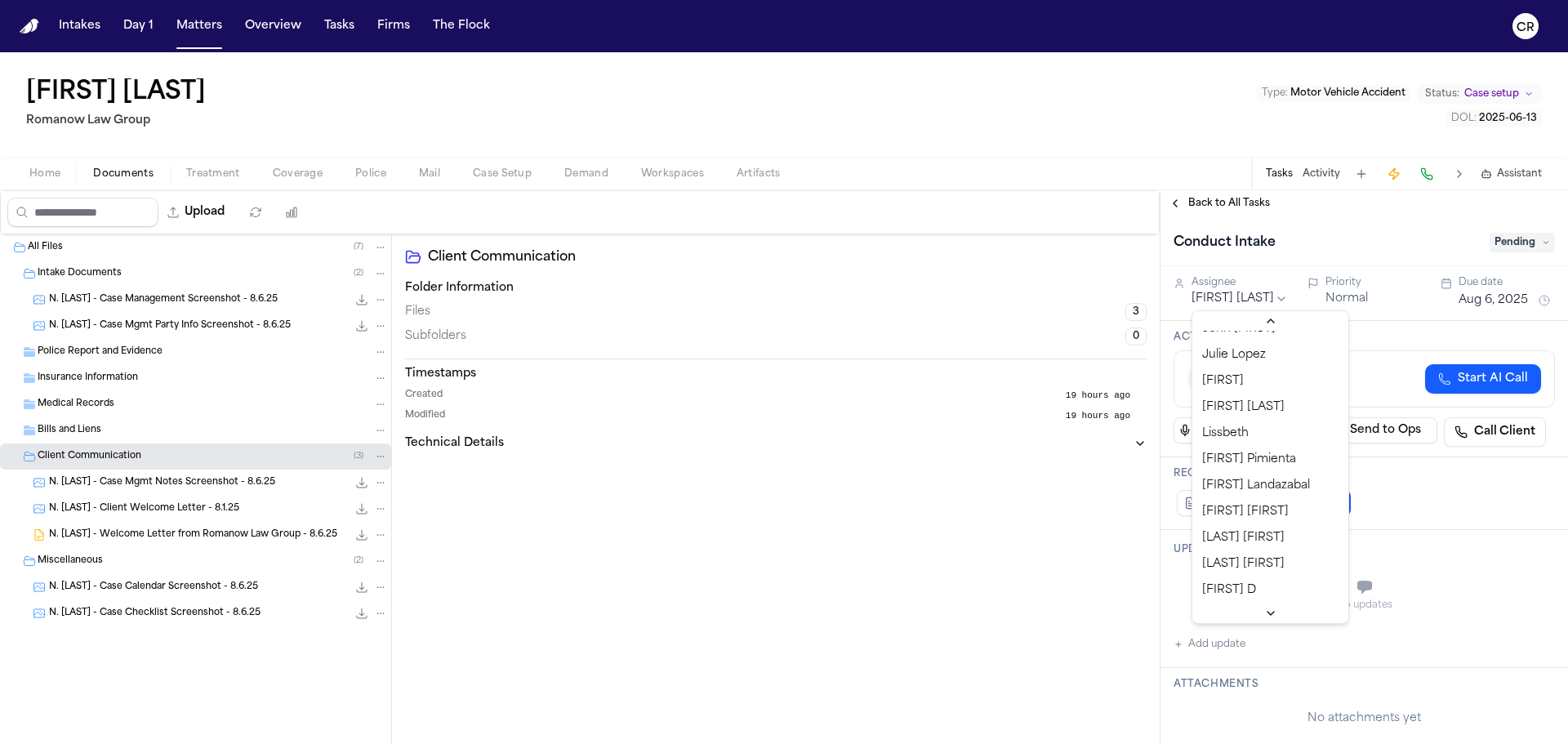 scroll, scrollTop: 572, scrollLeft: 0, axis: vertical 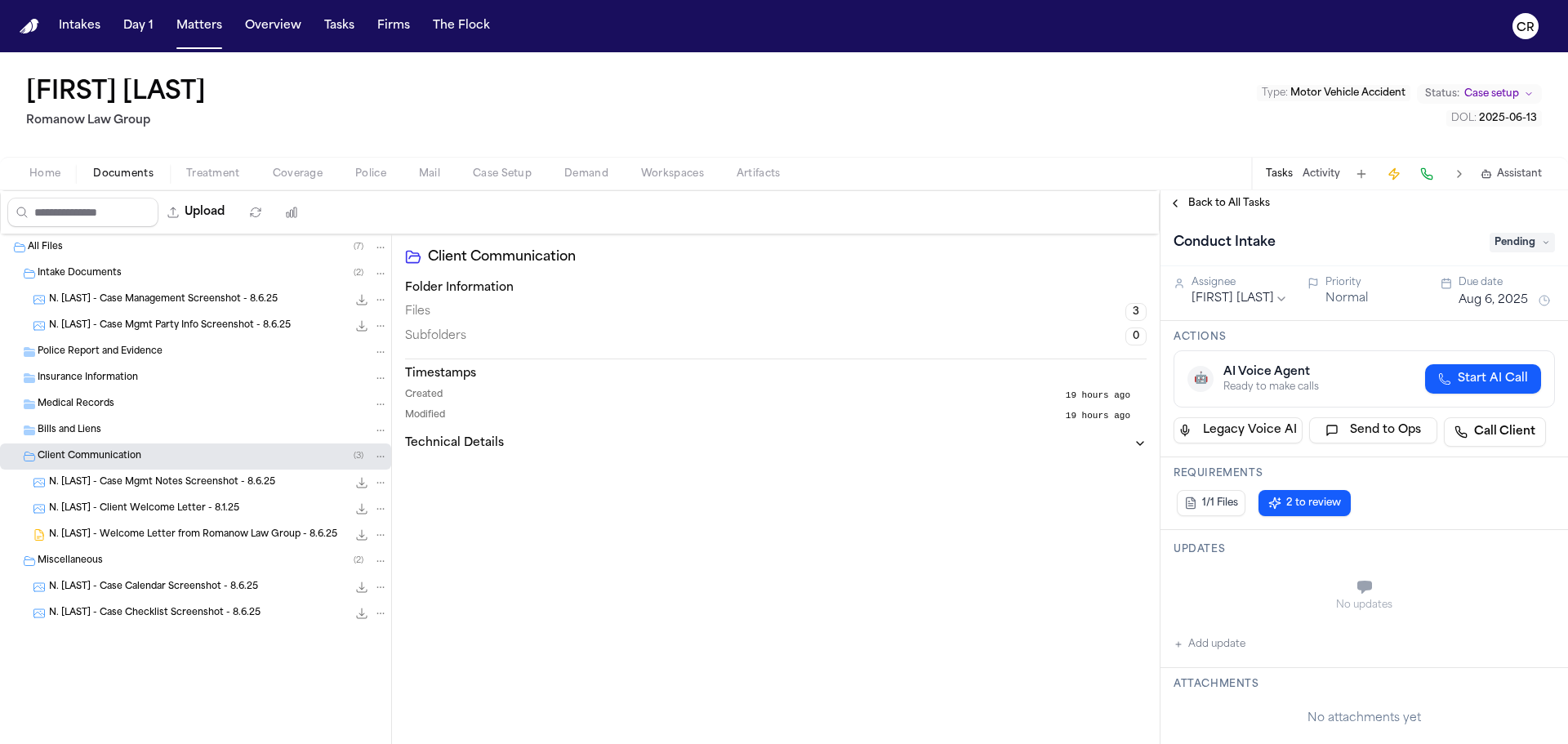 click on "[FIRST] [LAST] Romanow Law Group Type :   Motor Vehicle Accident Status: Case setup DOL :   2025-06-13" at bounding box center (784, 105) 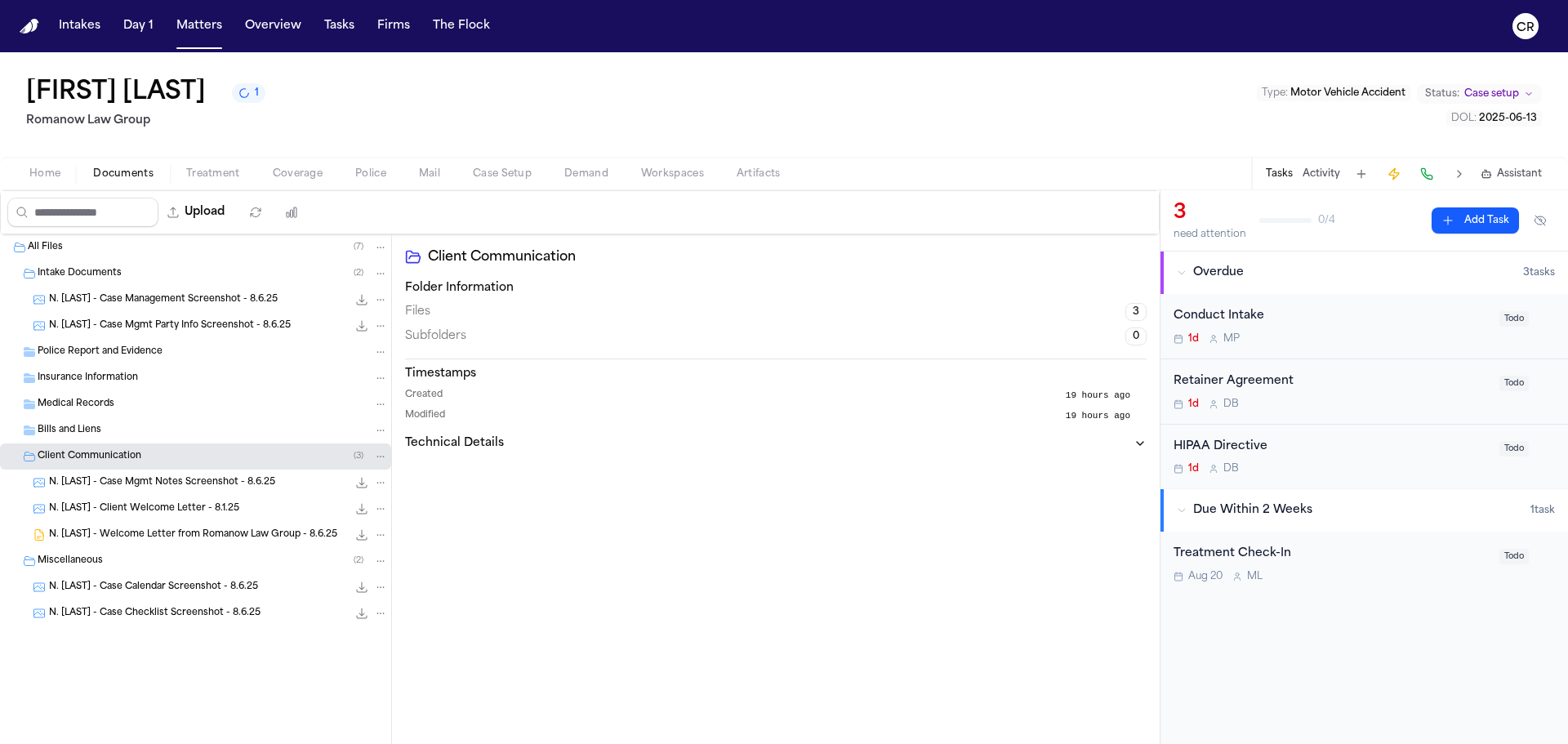 click on "Documents" at bounding box center (123, 174) 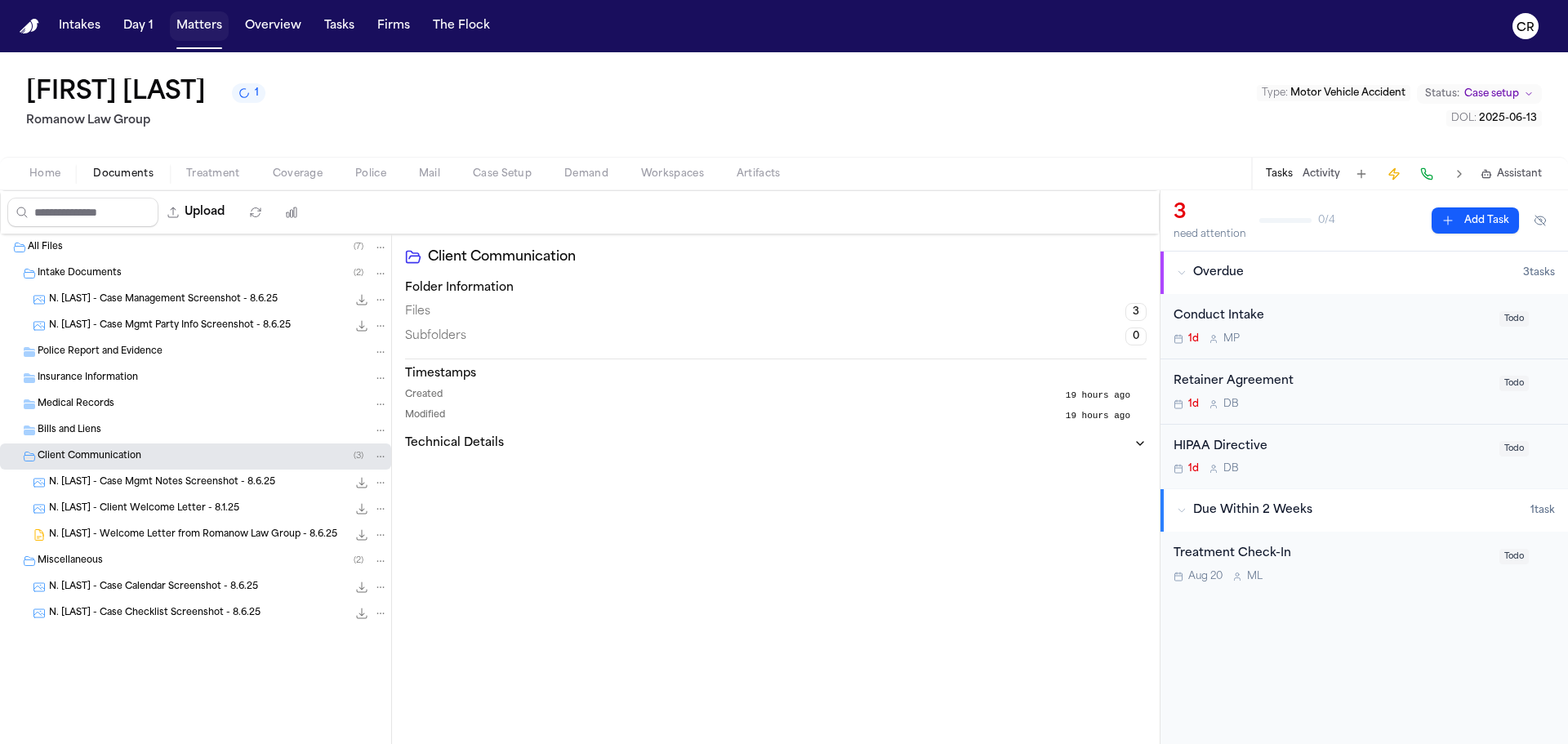 click on "Matters" at bounding box center (199, 26) 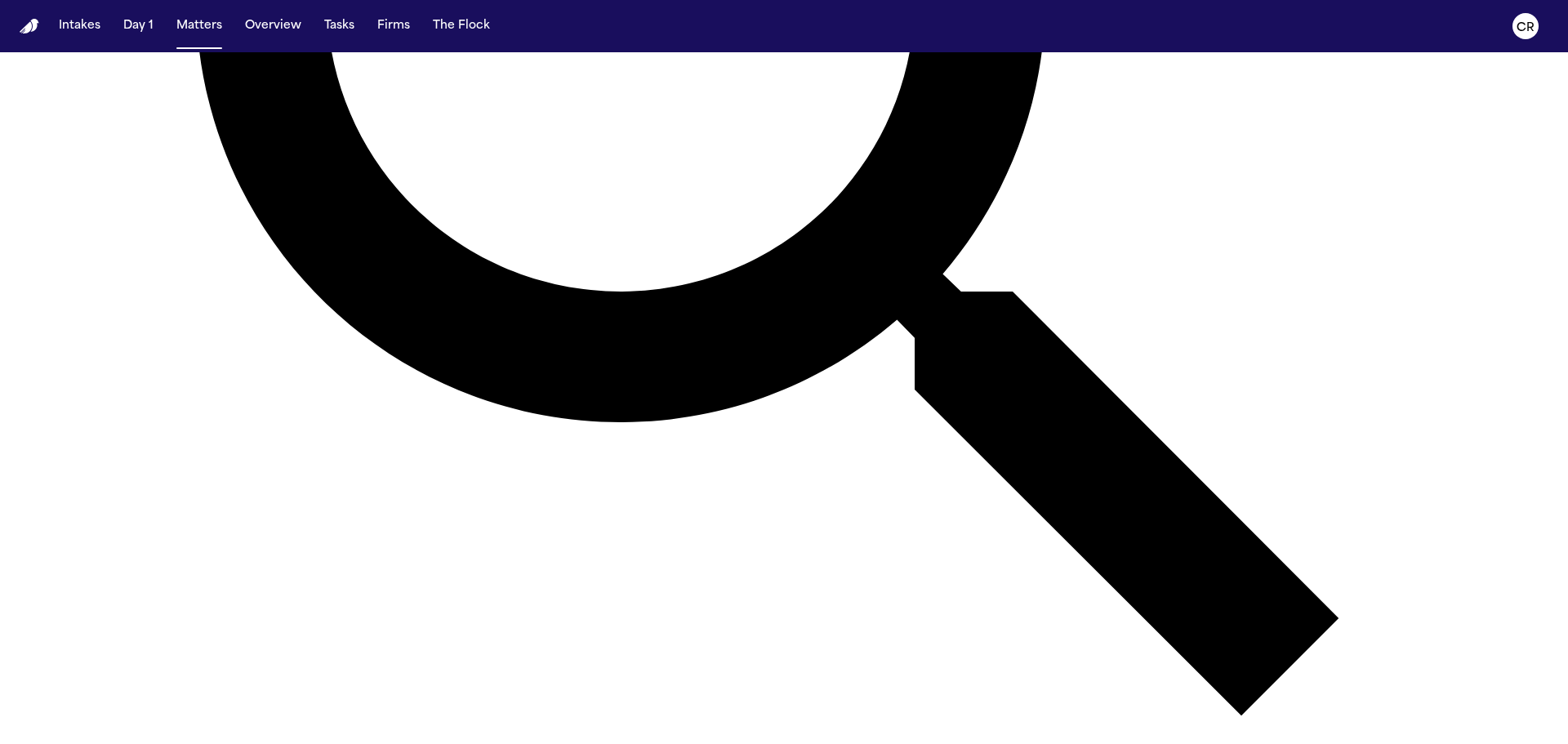 scroll, scrollTop: 735, scrollLeft: 0, axis: vertical 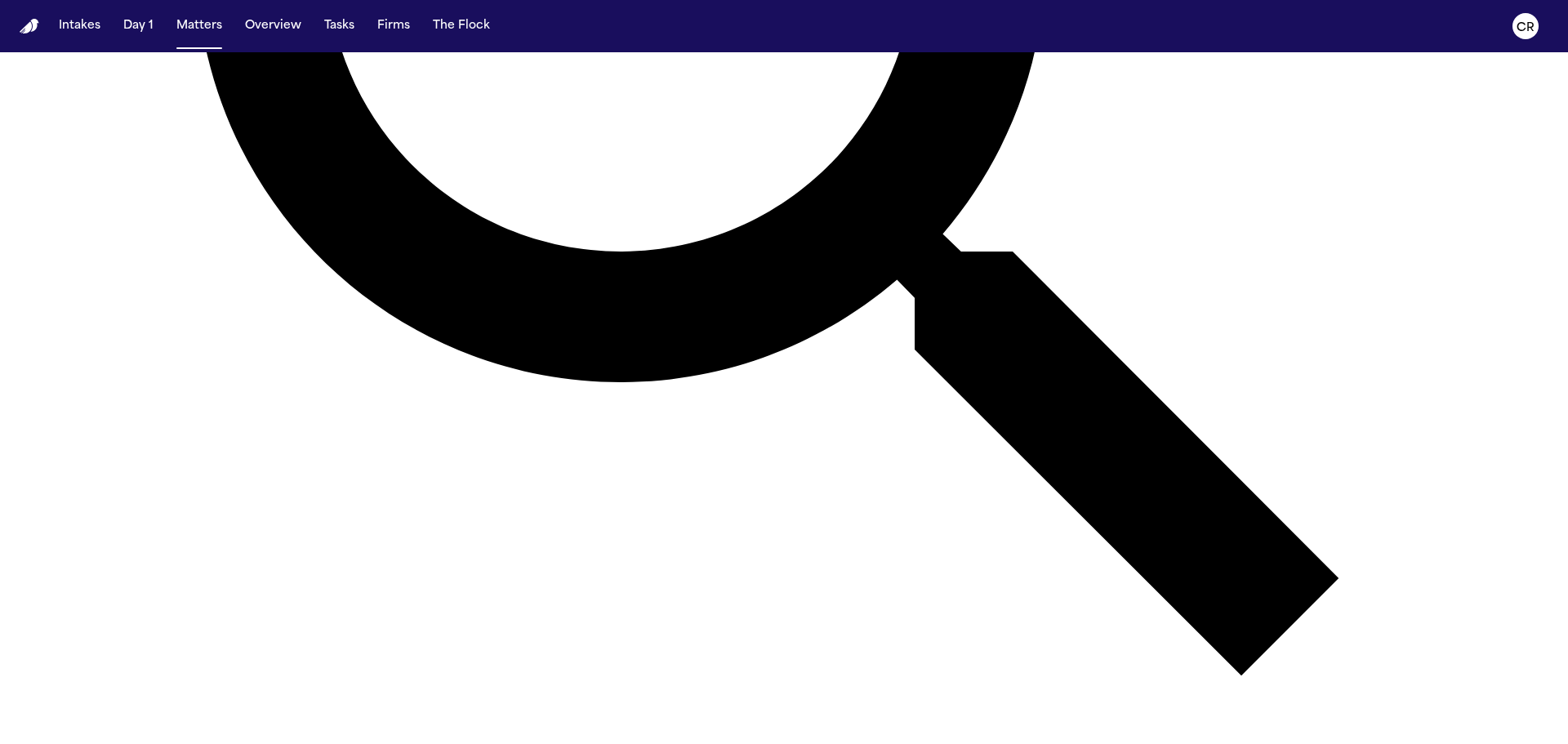 click on "[FIRST] [LAST]" at bounding box center (498, 2433) 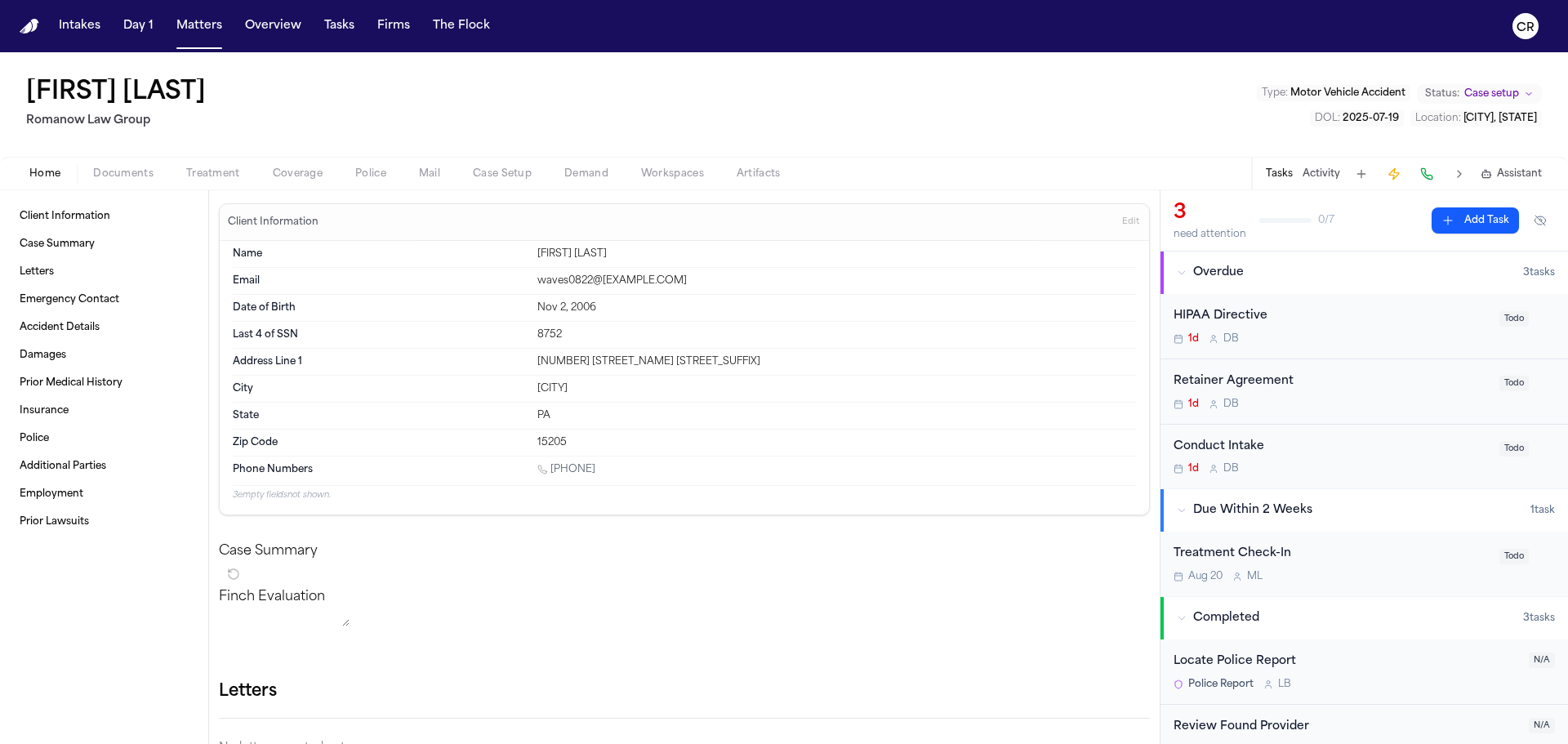 click on "Documents" at bounding box center (123, 174) 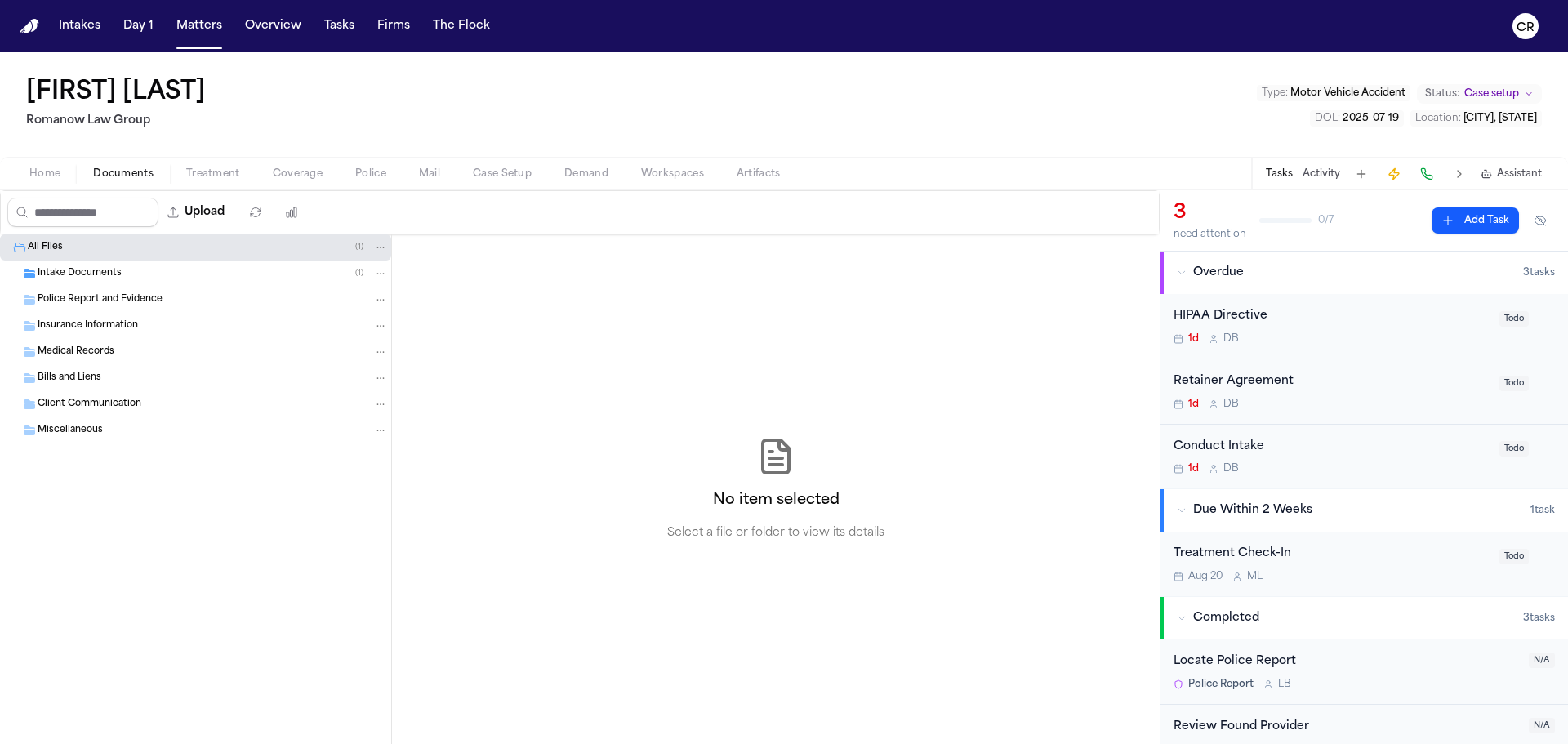 click on "Intake Documents ( 1 )" at bounding box center [212, 274] 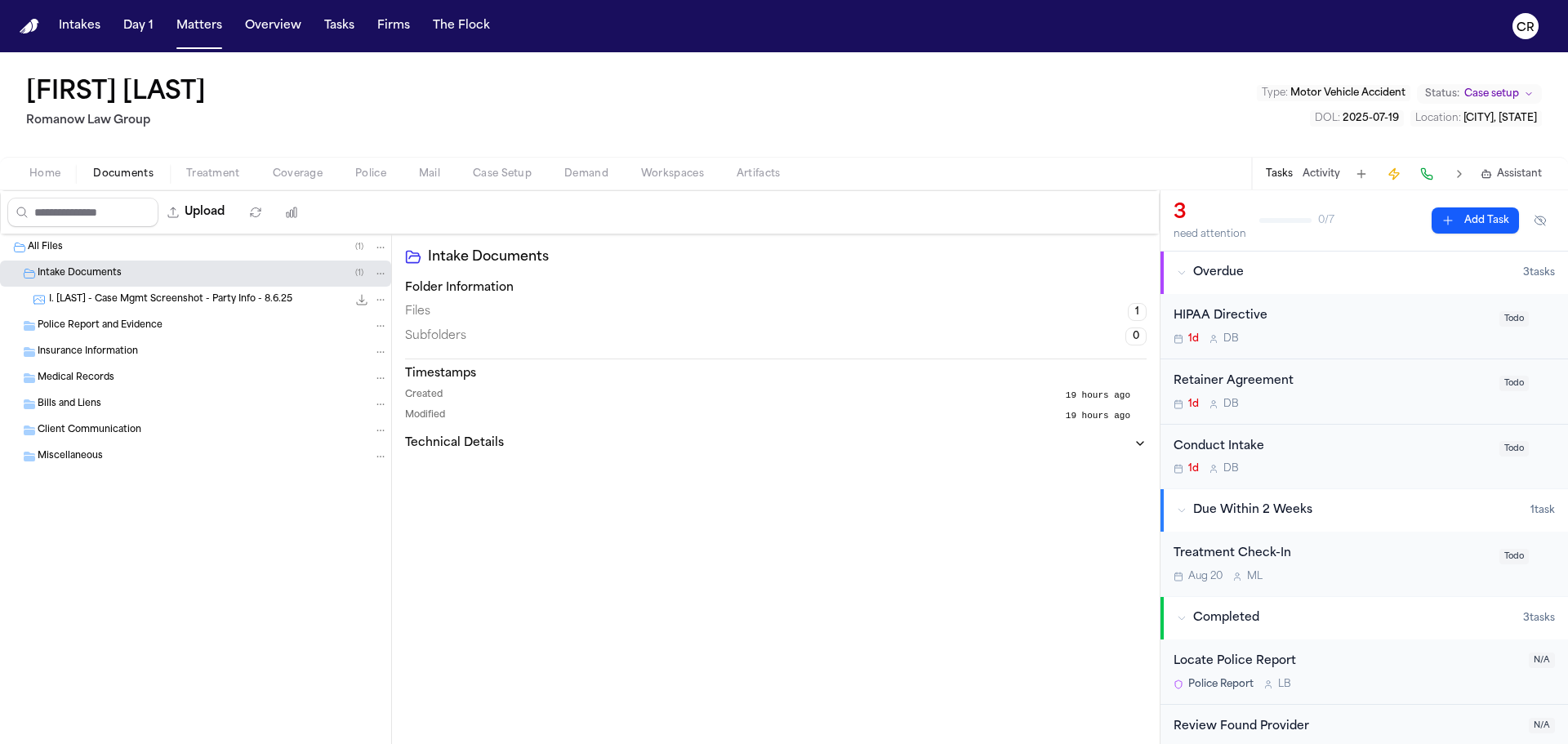 click on "I. [LAST] - Case Mgmt Screenshot - Party Info - 8.6.25" at bounding box center (171, 300) 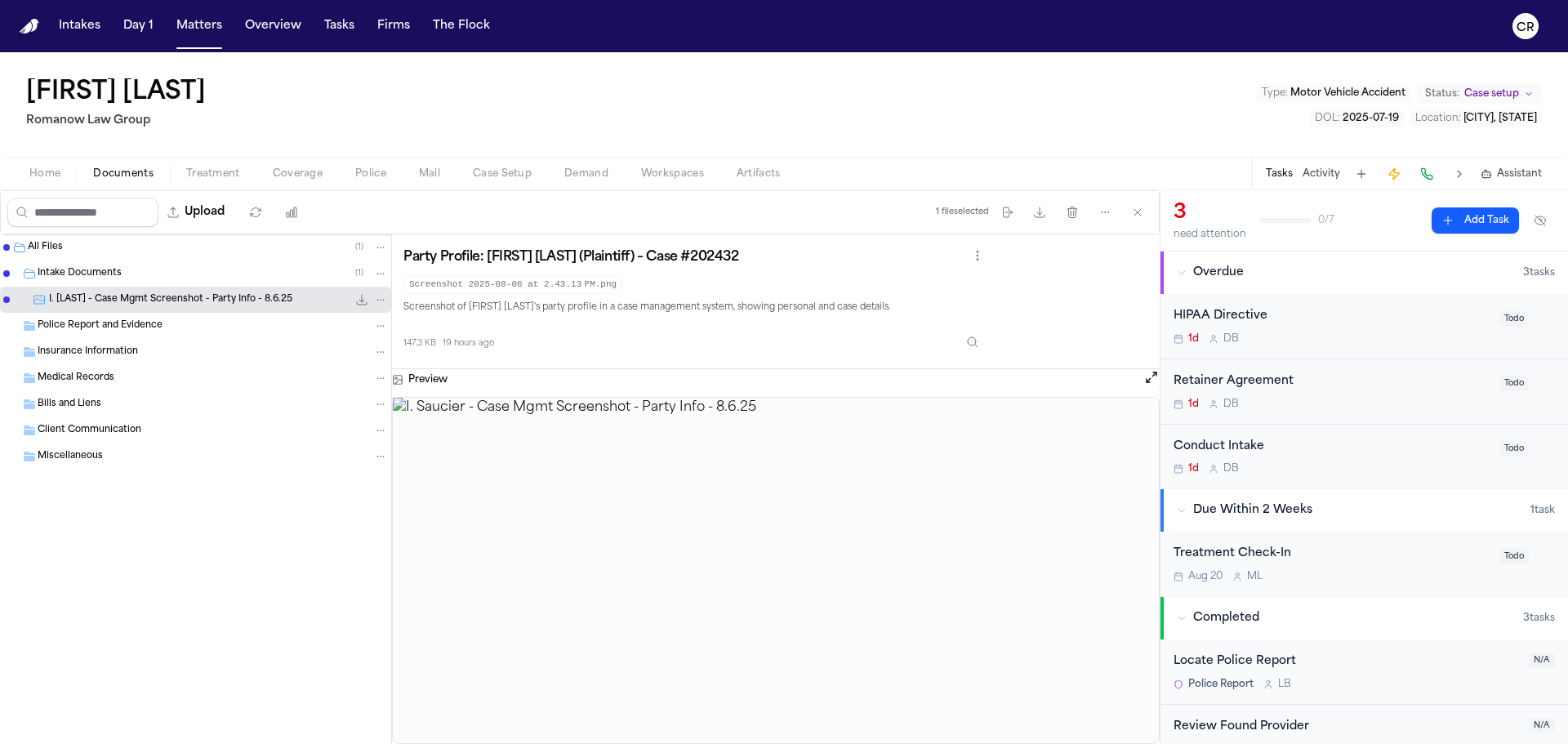 drag, startPoint x: 244, startPoint y: 299, endPoint x: 626, endPoint y: 140, distance: 414 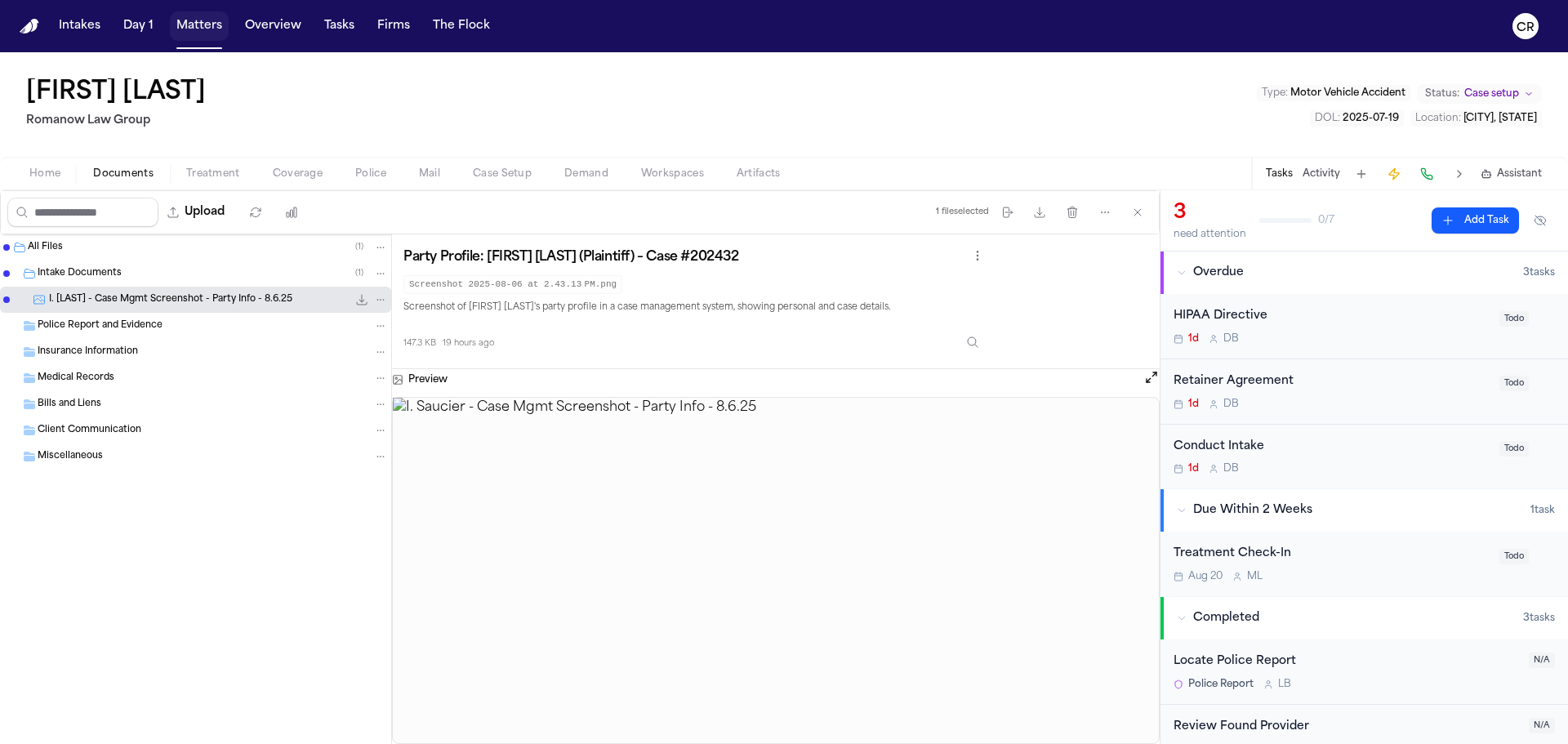 click on "Matters" at bounding box center [199, 26] 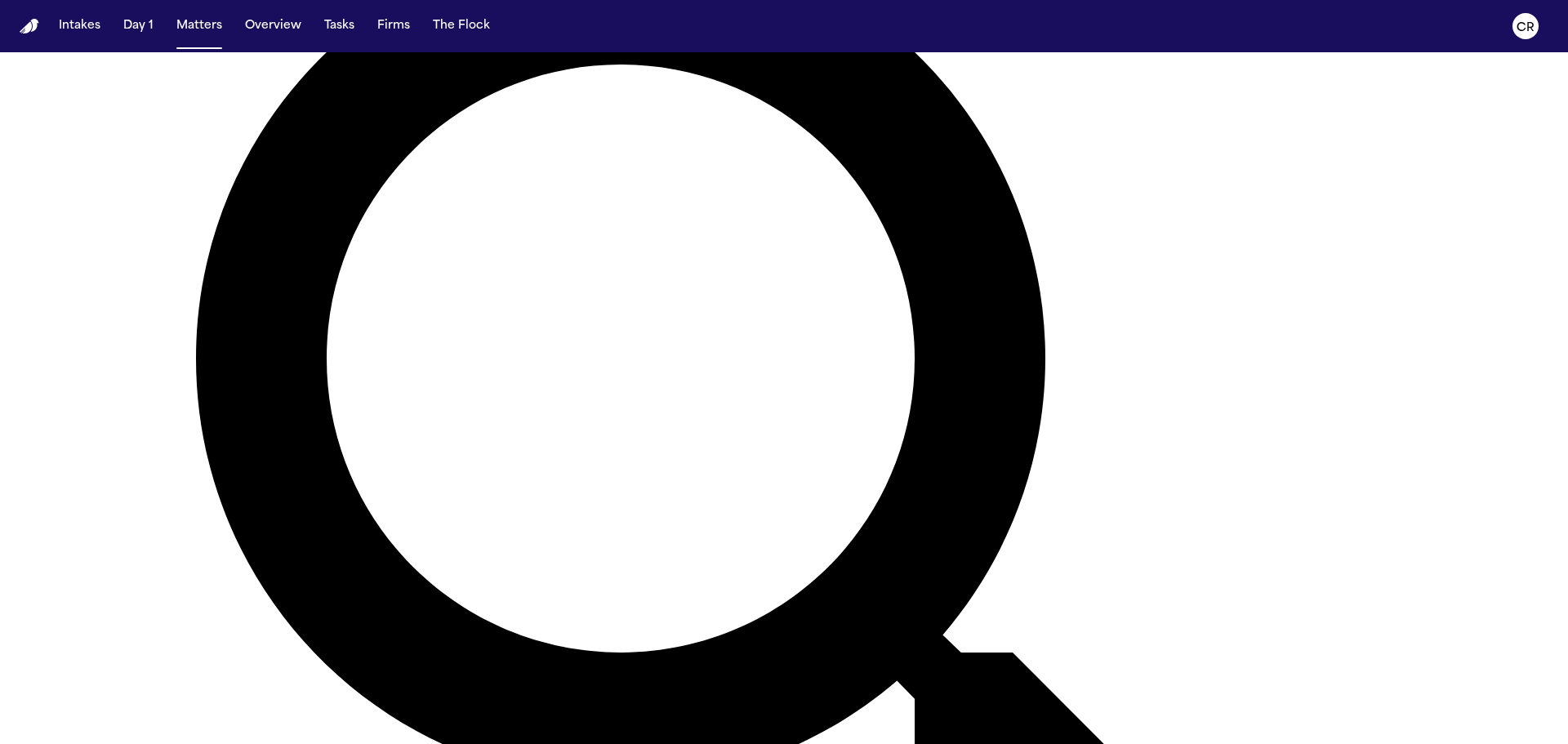 scroll, scrollTop: 817, scrollLeft: 0, axis: vertical 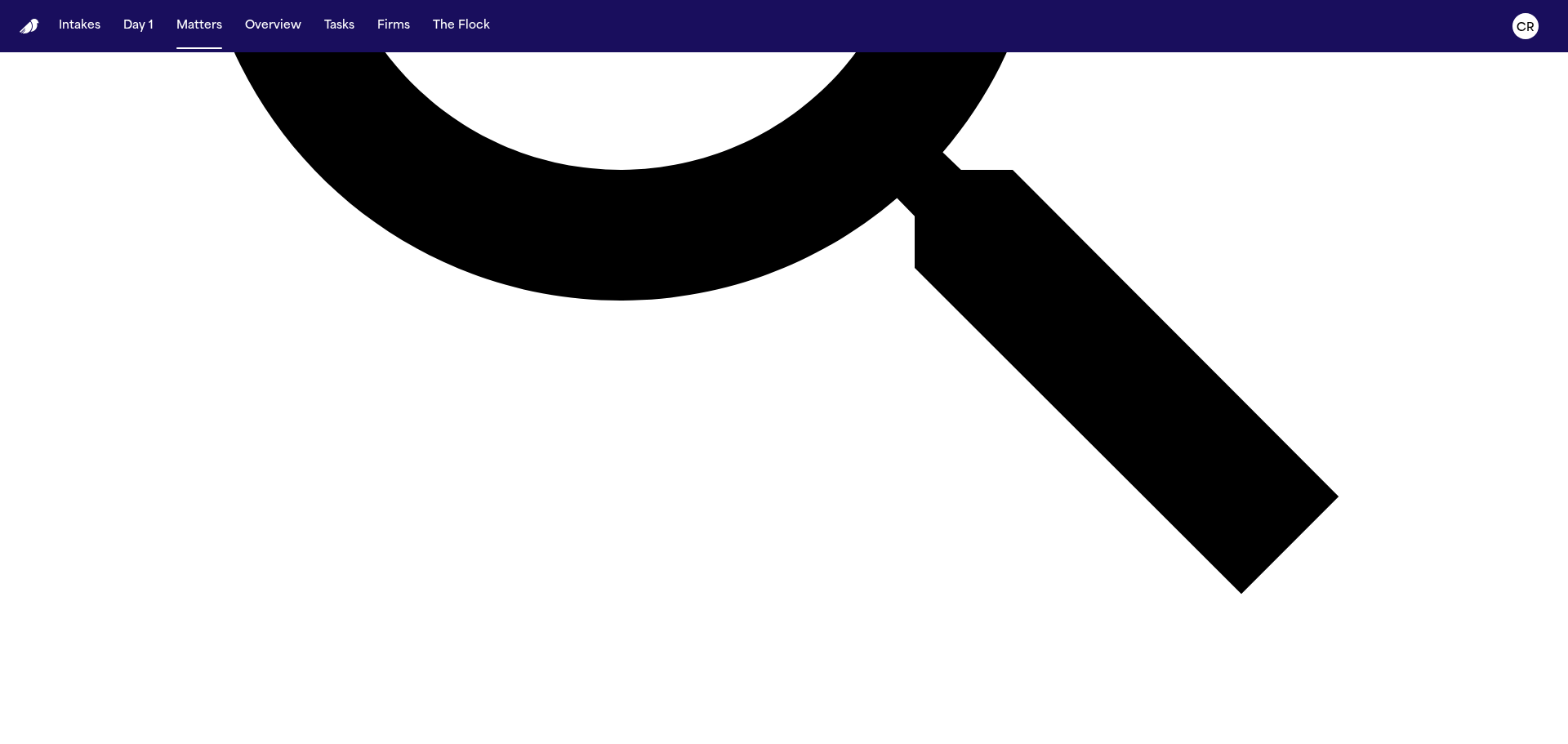 click on "[FIRST] [LAST]" at bounding box center (498, 2285) 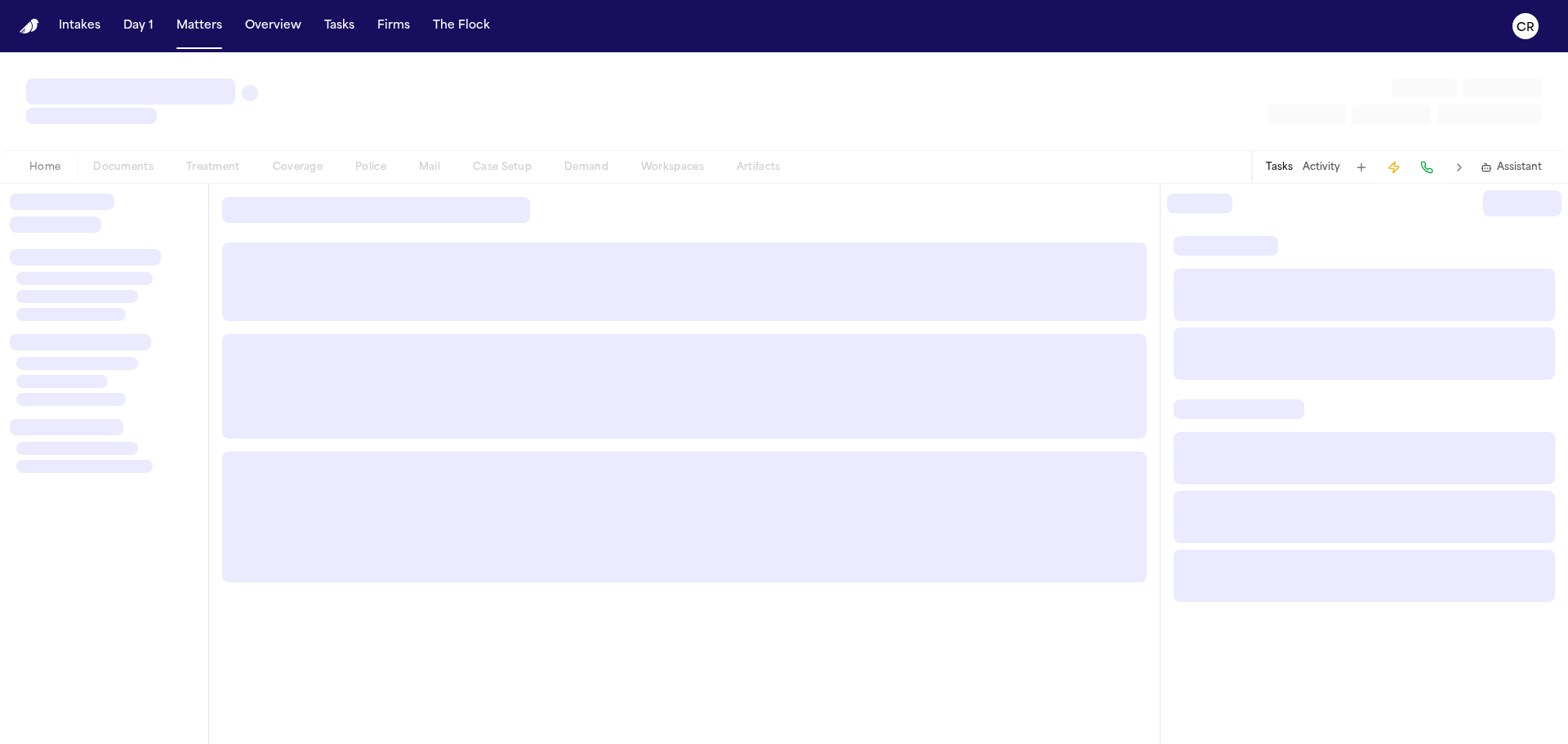 scroll, scrollTop: 0, scrollLeft: 0, axis: both 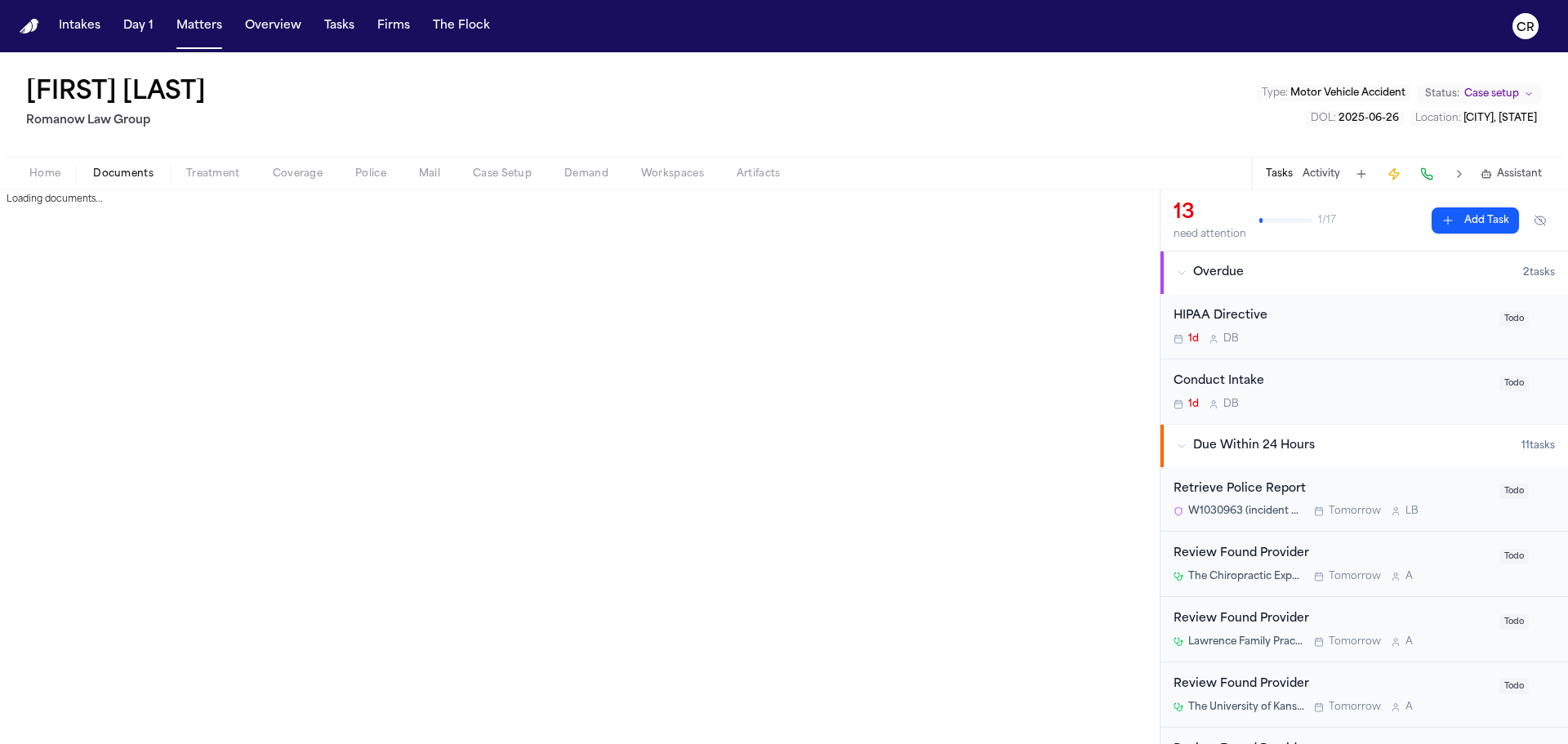 click on "Documents" at bounding box center (123, 174) 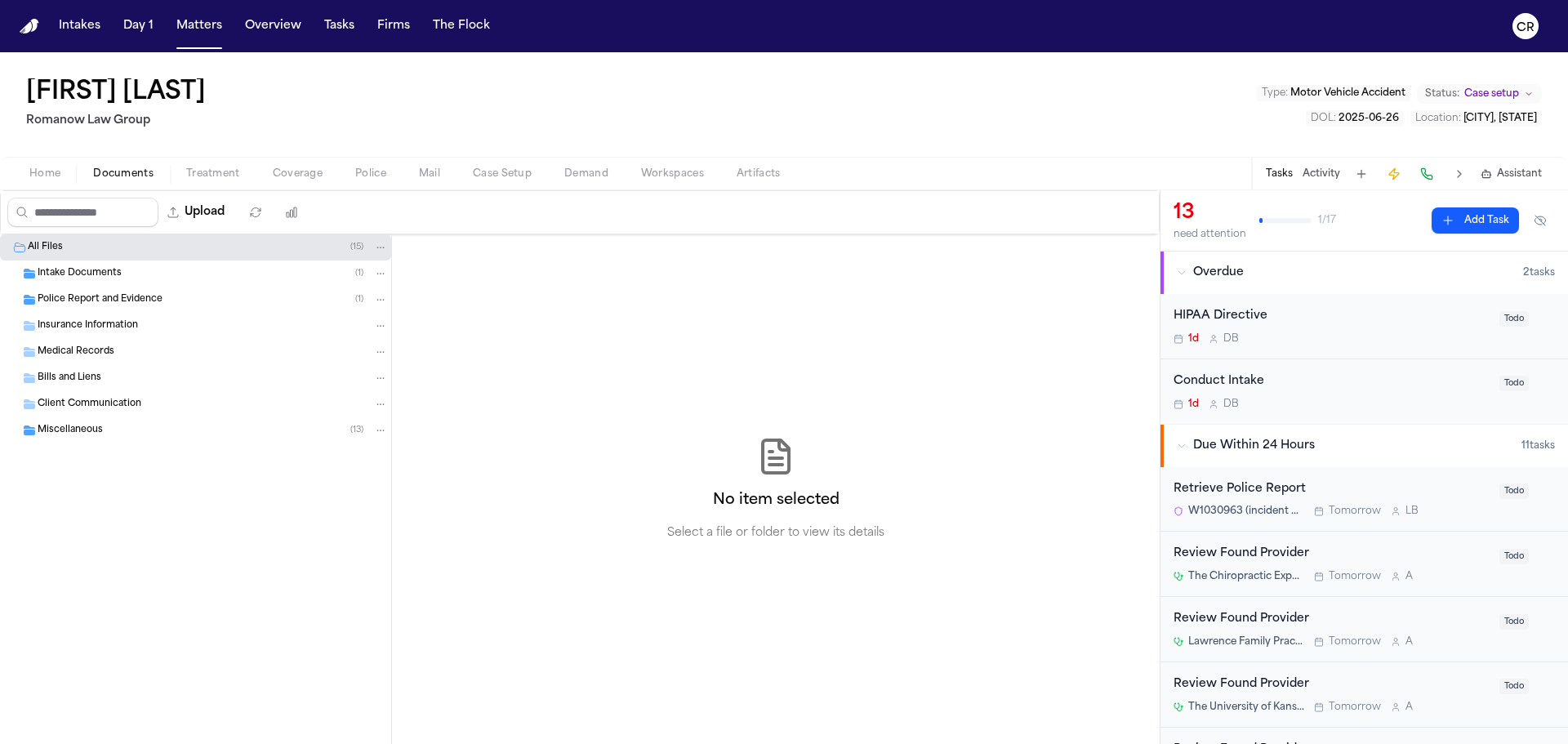 click on "Intake Documents ( 1 )" at bounding box center (212, 274) 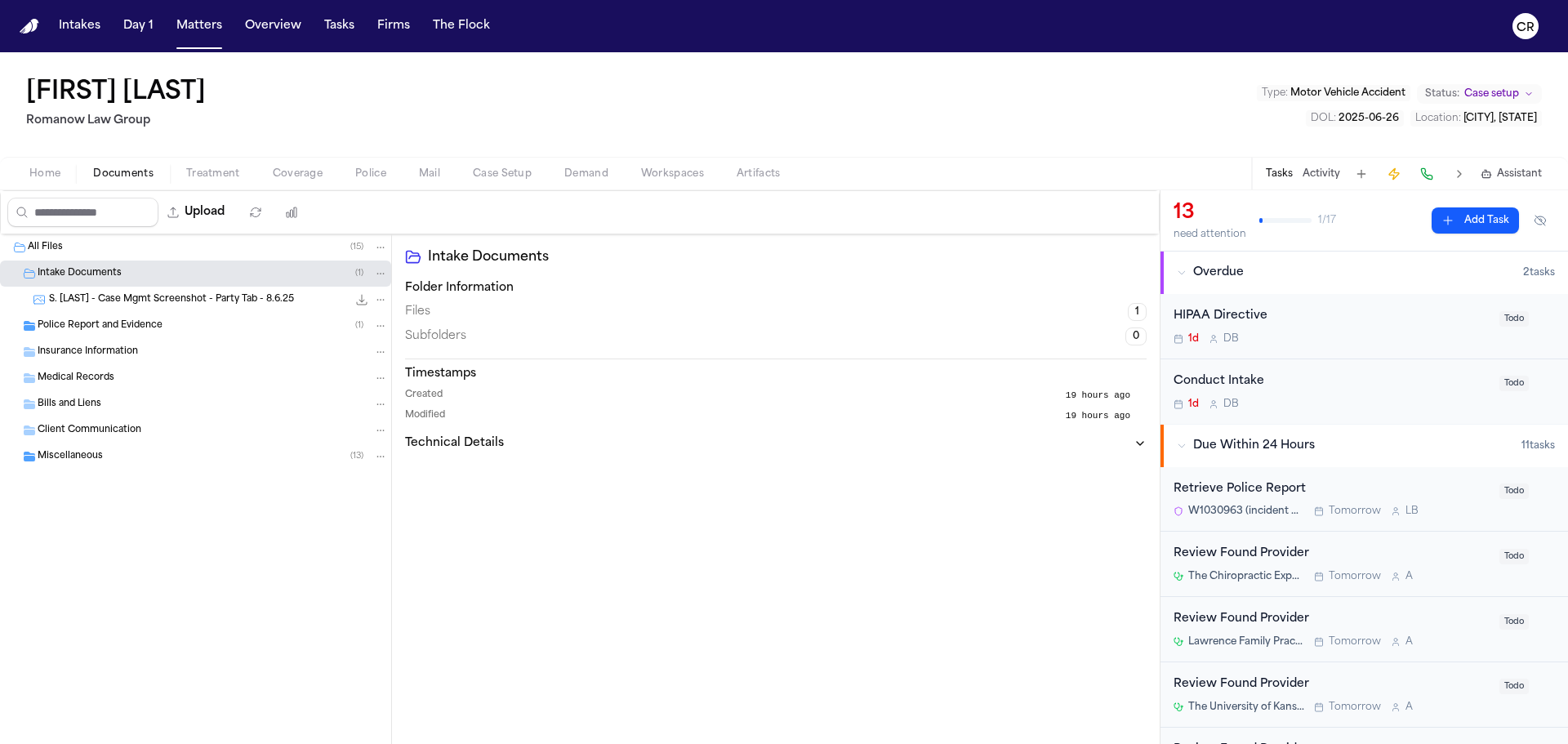 click on "Police Report and Evidence ( 1 )" at bounding box center [212, 326] 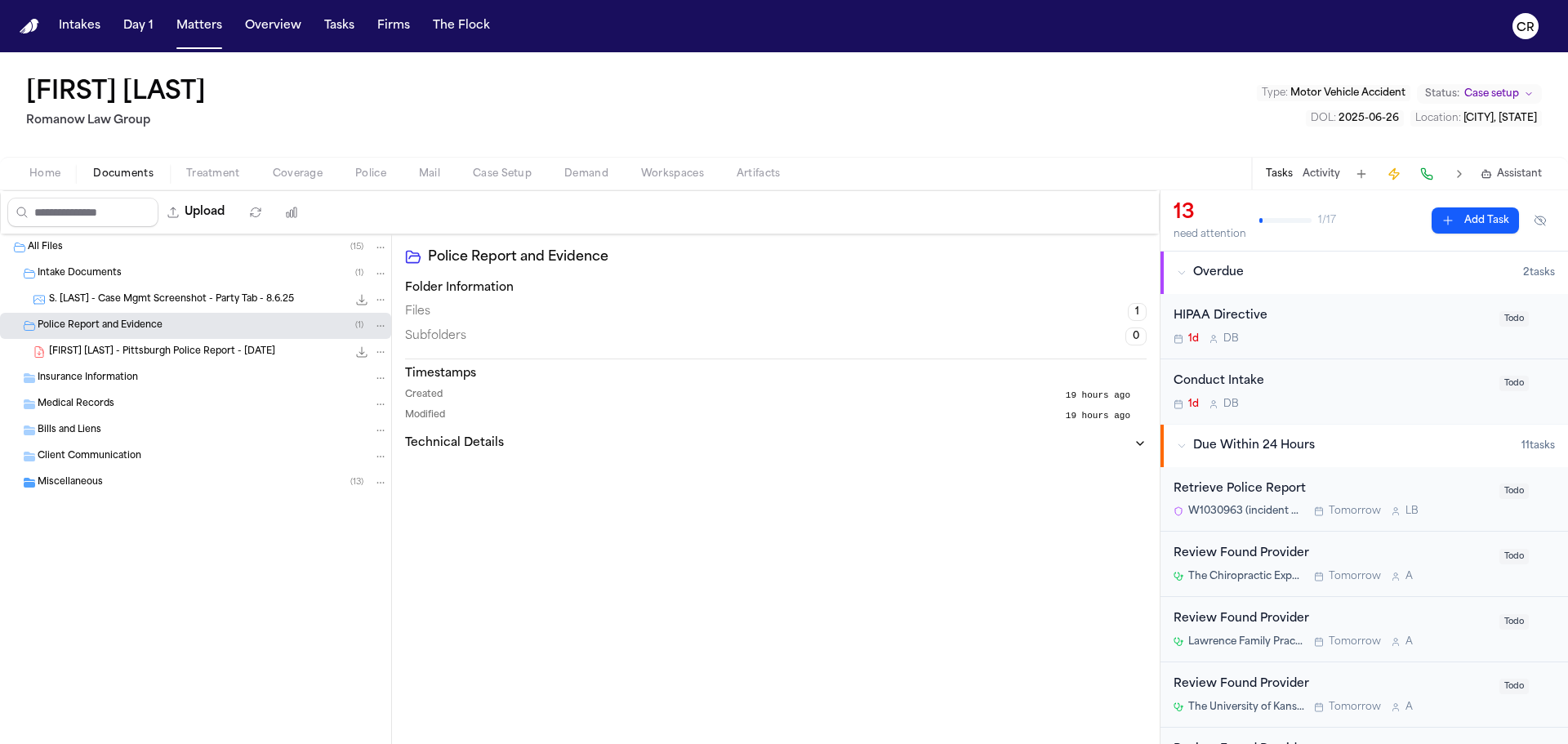 click on "Miscellaneous ( 13 )" at bounding box center (212, 483) 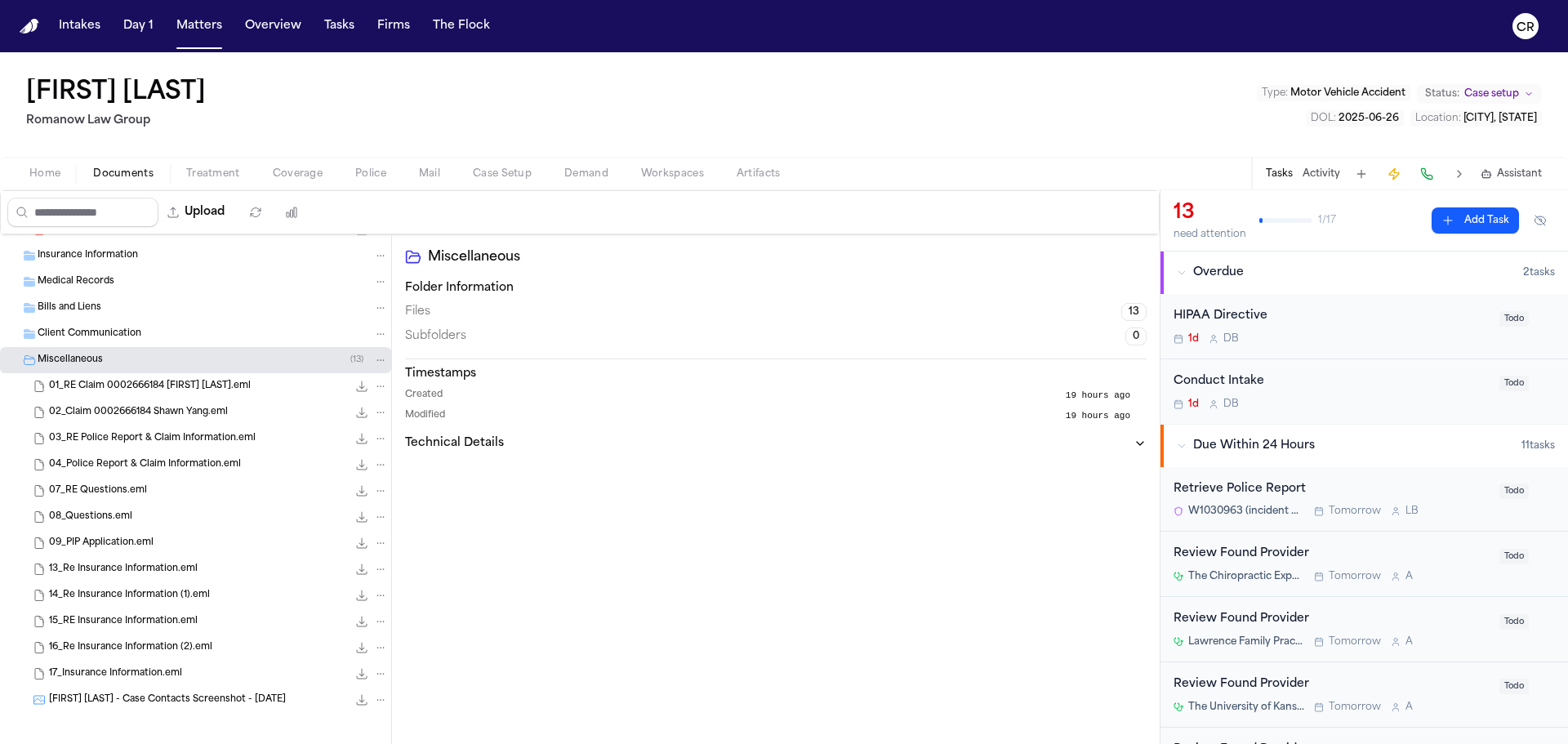 scroll, scrollTop: 129, scrollLeft: 0, axis: vertical 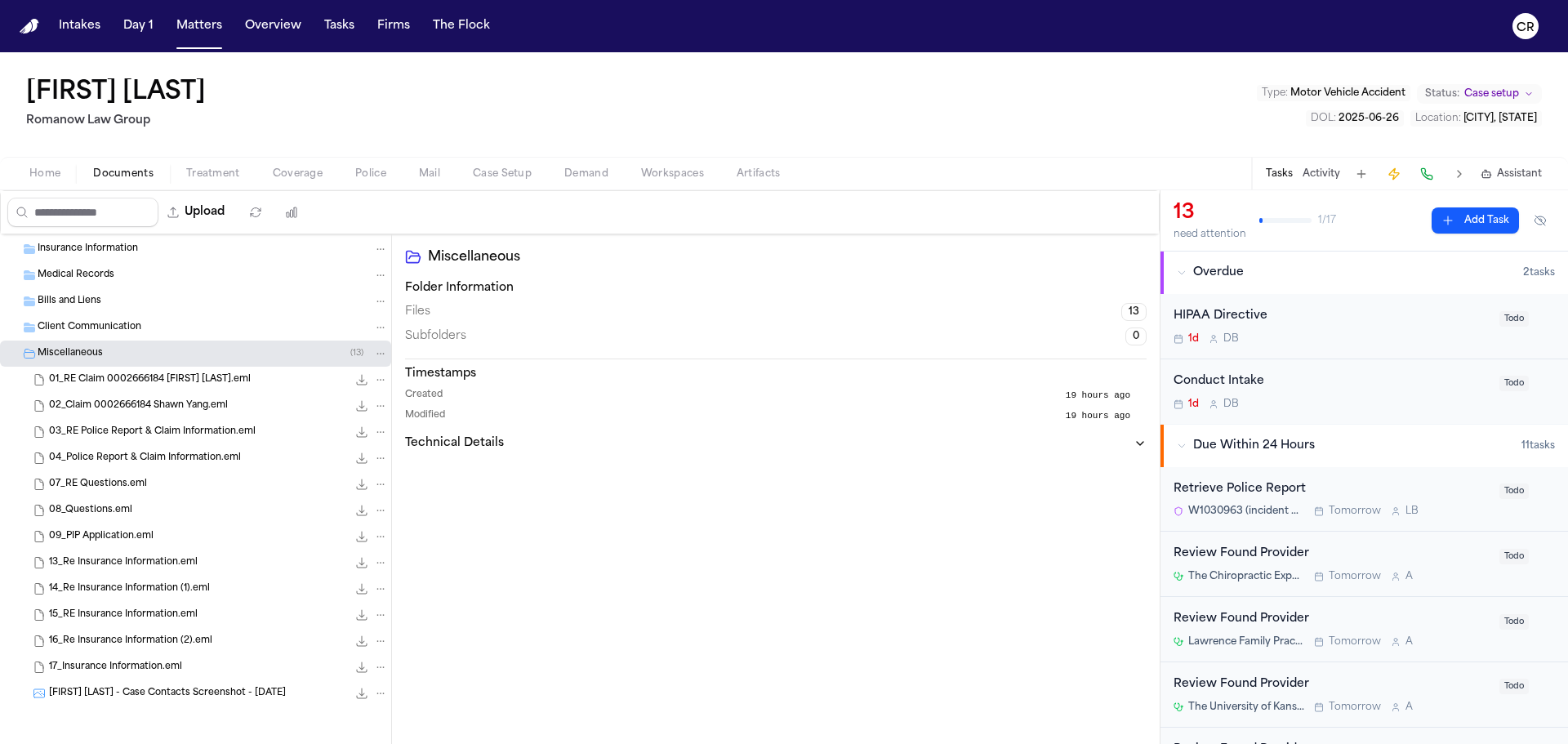 click at bounding box center [7, 354] 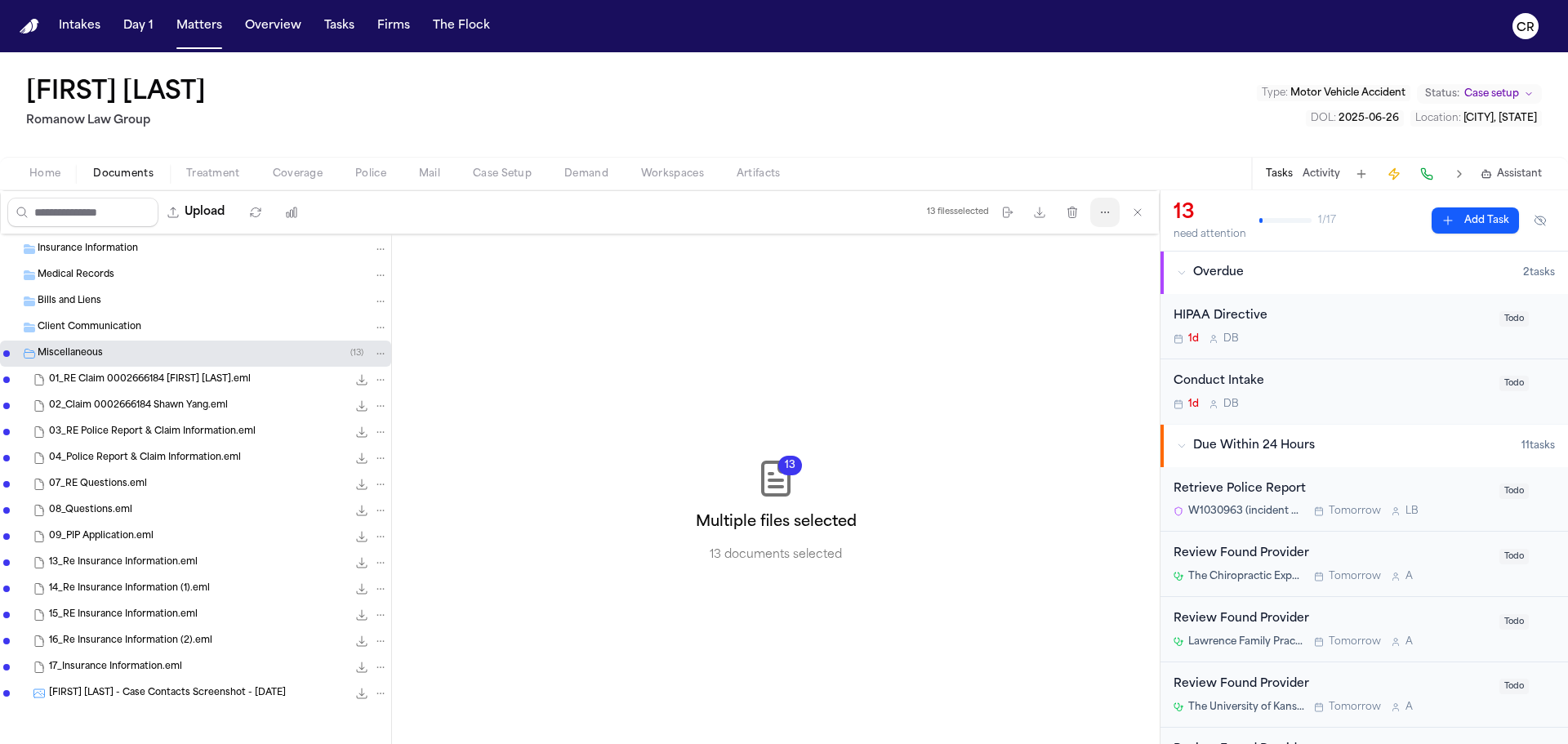 click on "More actions" at bounding box center [1105, 212] 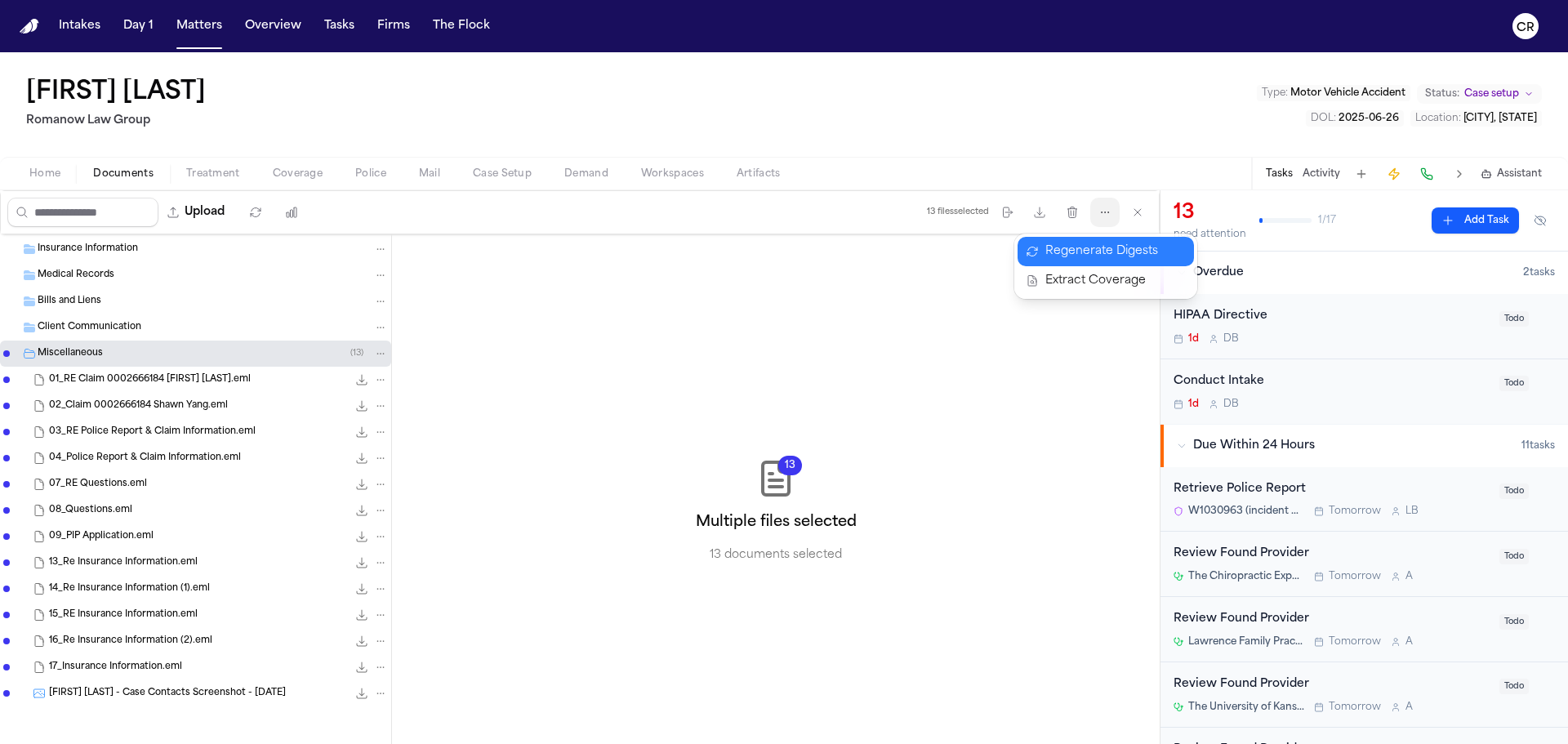click on "Regenerate Digests" at bounding box center (1106, 252) 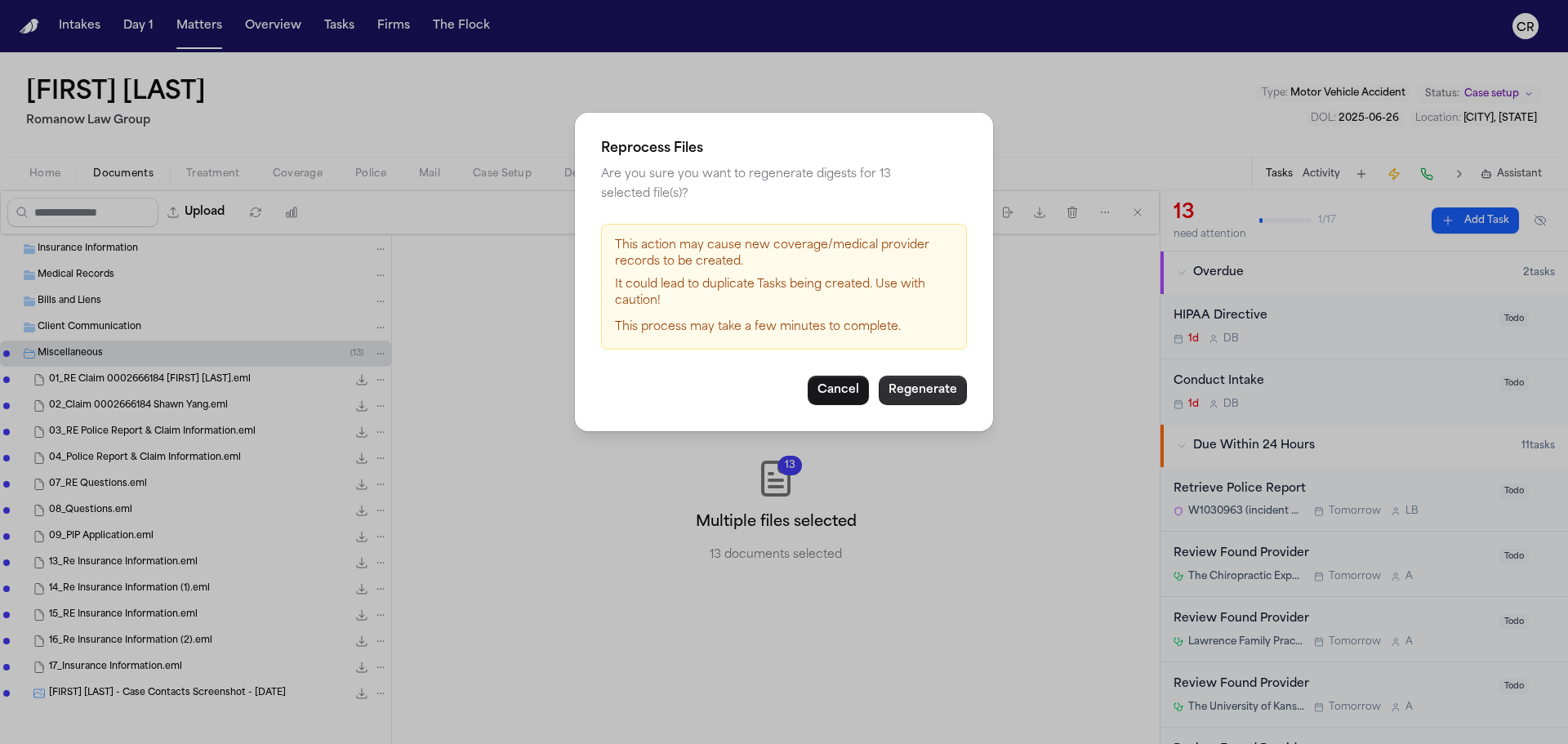 click on "Regenerate" at bounding box center (923, 390) 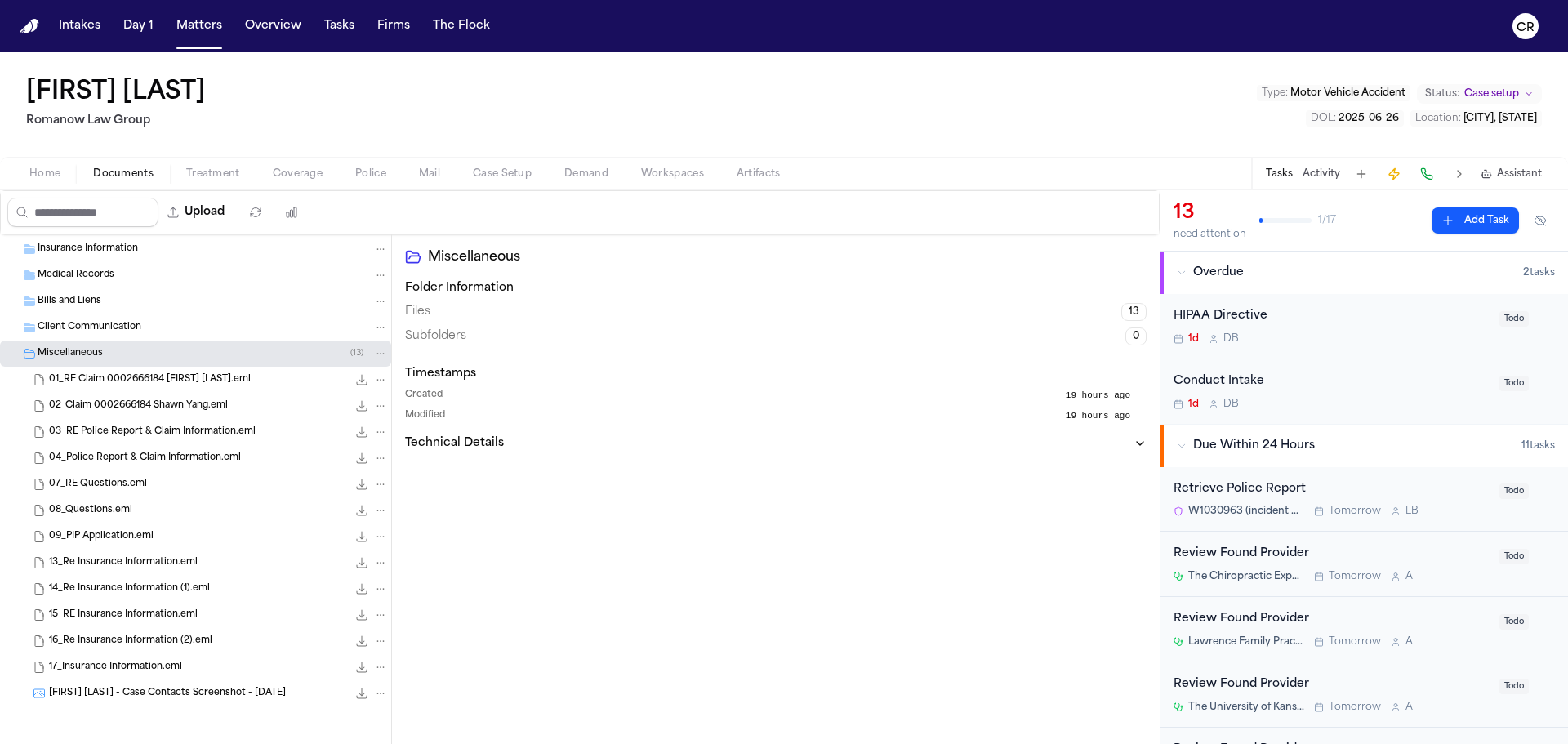 click on "Todo" at bounding box center [1514, 383] 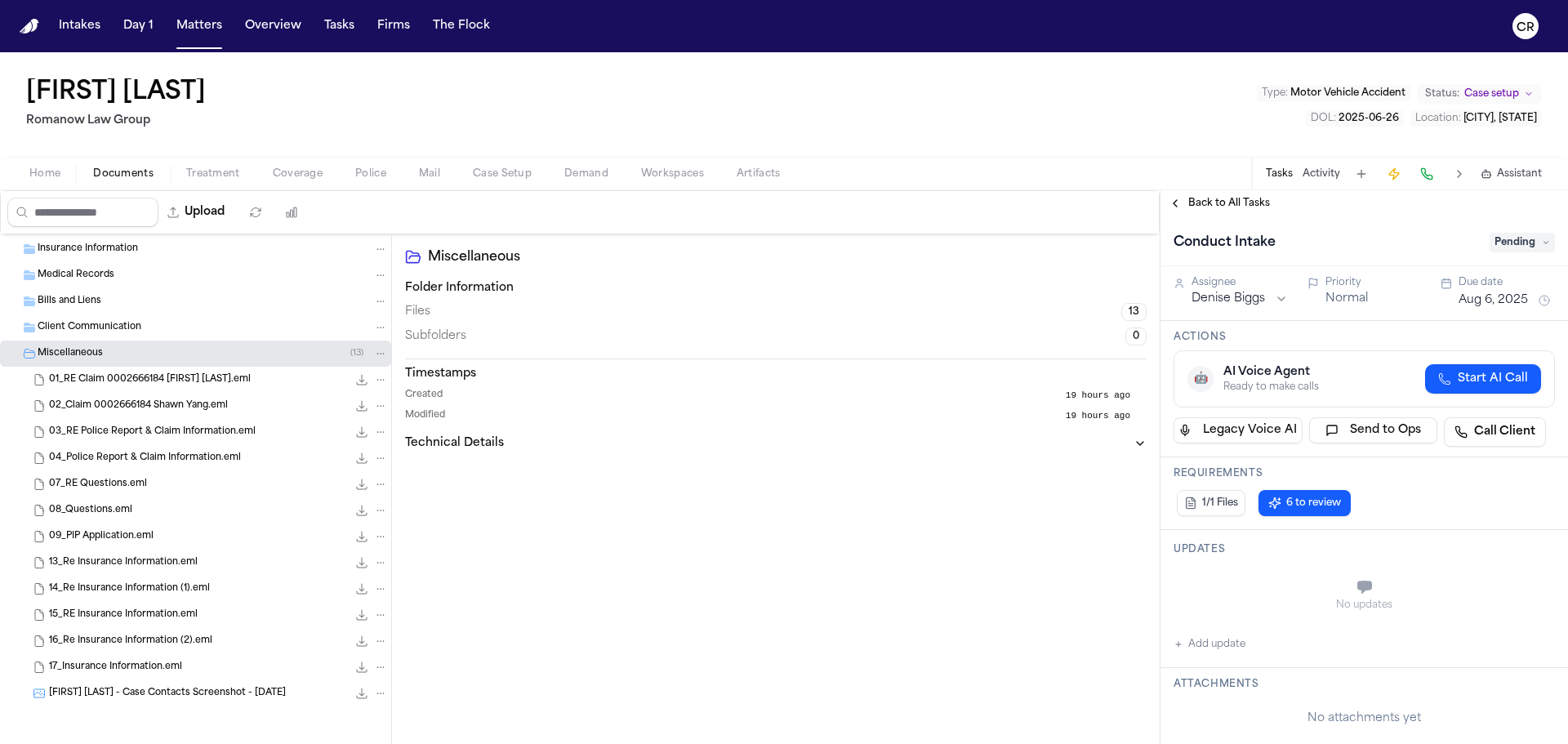click on "Intakes Day 1 Matters Overview Tasks Firms The Flock CR Shawn Yang Romanow Law Group Type :   Motor Vehicle Accident Status: Case setup DOL :   2025-06-26 Location :   [CITY], [STATE] Home Documents Treatment Coverage Police Mail Case Setup Demand Workspaces Artifacts Tasks Activity Assistant Upload 0   files  selected Move files Download files Delete files More actions Clear selection All Files ( 15 ) Intake Documents ( 1 ) S. Yang - Case Mgmt Screenshot - Party Tab - 8.6.25 148.5 KB  • PNG Police Report and Evidence ( 1 ) S. Yang - Pittsburgh Police Report - 6.26.25 3.0 MB  • PDF Insurance Information Medical Records Bills and Liens Client Communication Miscellaneous ( 13 ) 01_RE Claim 0002666184 Shawn Yang.eml 37.3 KB  • EML 02_Claim 0002666184 Shawn Yang.eml 7.1 MB  • EML 03_RE Police Report & Claim Information.eml 51.6 KB  • EML 04_Police Report & Claim Information.eml 4.1 MB  • EML 07_RE Questions.eml 3.6 KB  • EML 08_Questions.eml 10.9 KB  • EML 09_PIP Application.eml 271.5 KB" at bounding box center [784, 372] 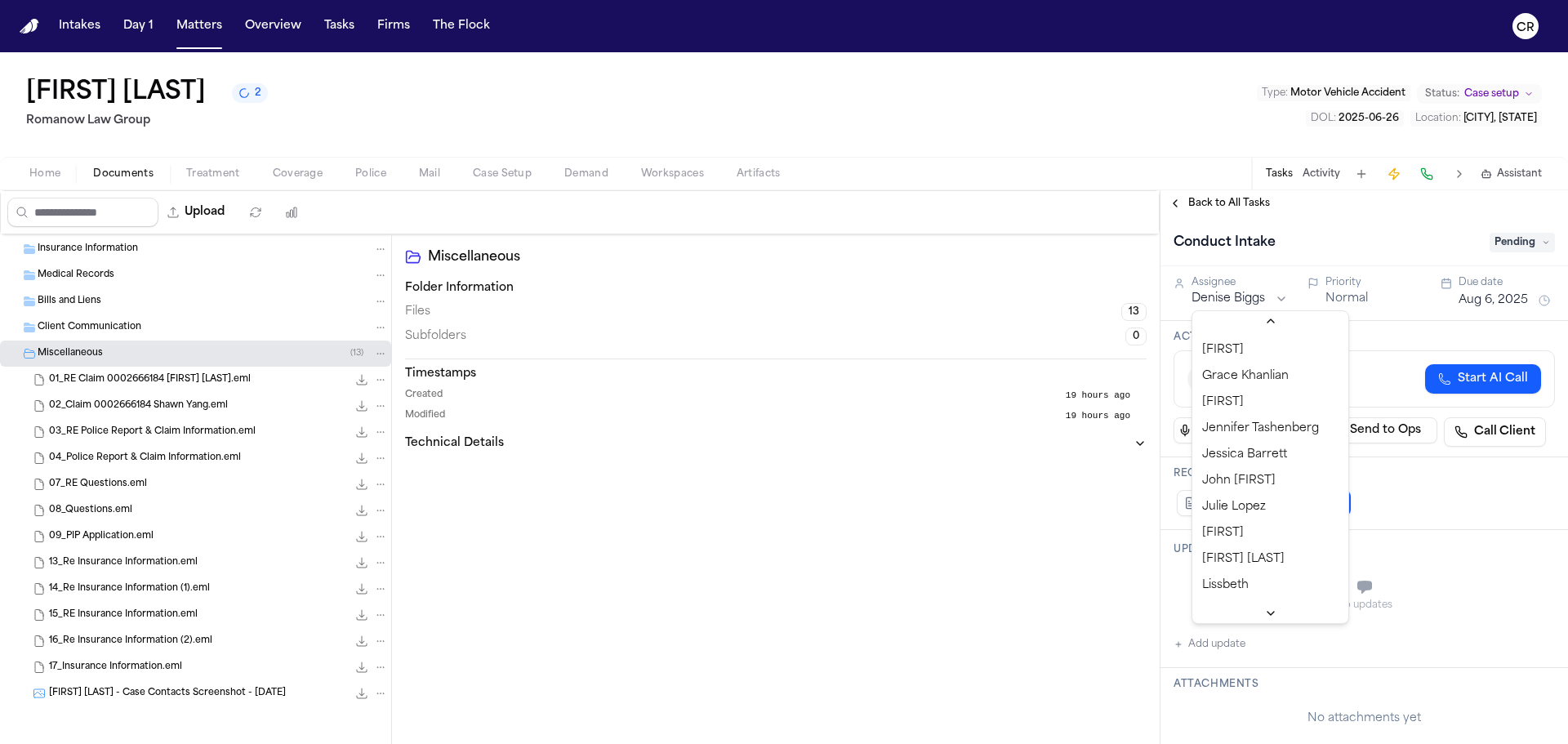 scroll, scrollTop: 613, scrollLeft: 0, axis: vertical 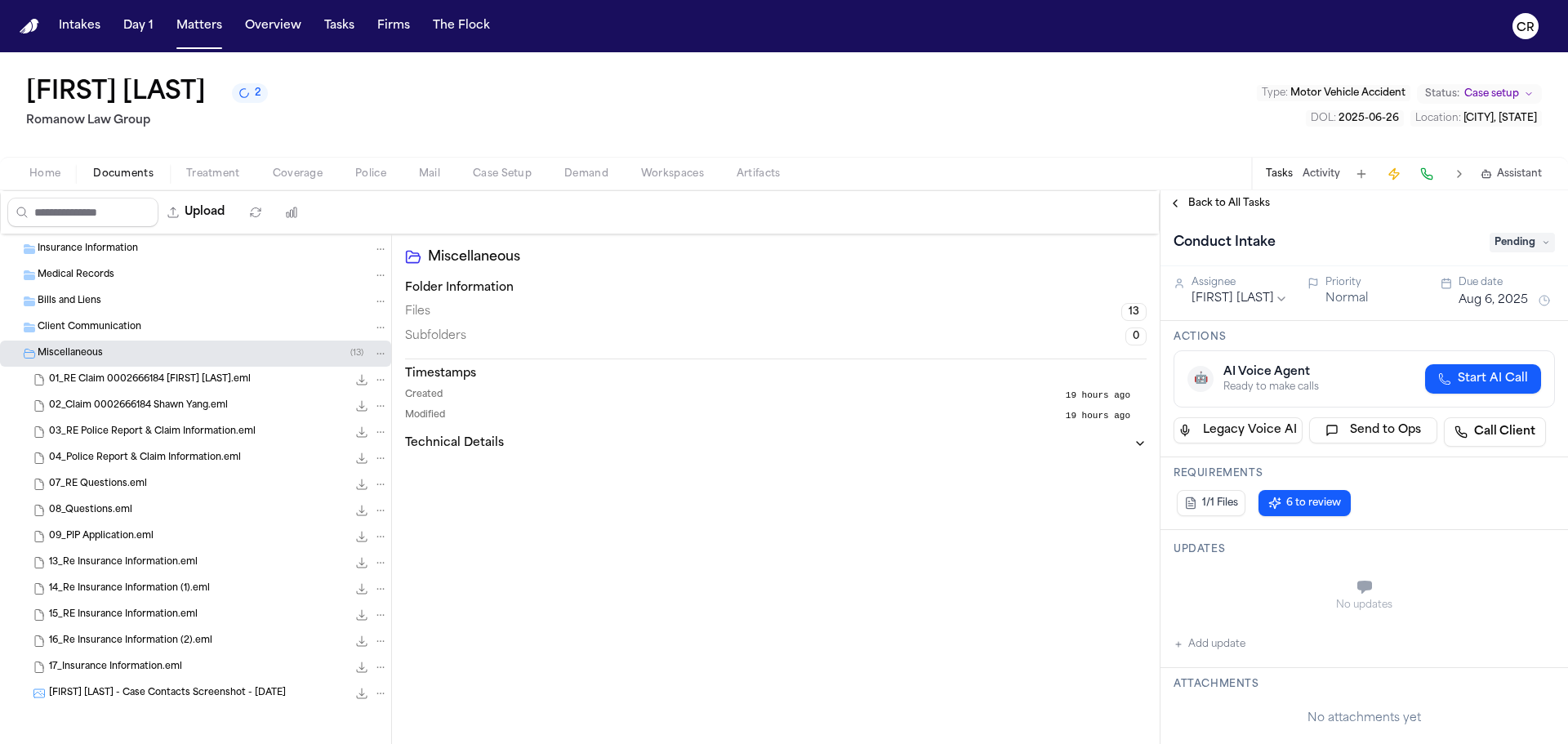 click on "[FIRST] [LAST] 2 Romanow Law Group Type :   Motor Vehicle Accident Status: Case setup DOL :   [DATE] Location :   [CITY], [STATE]" at bounding box center [784, 105] 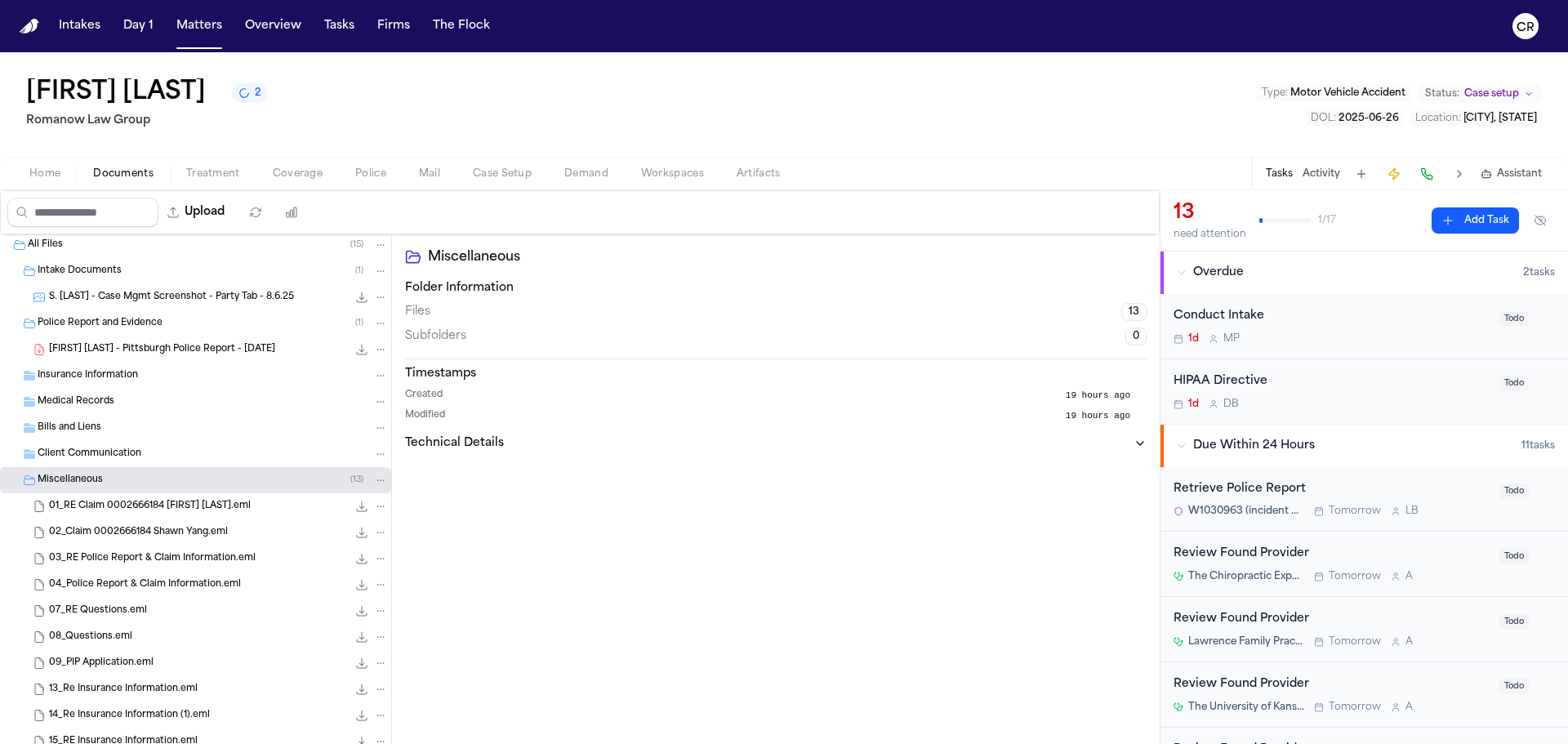 scroll, scrollTop: 0, scrollLeft: 0, axis: both 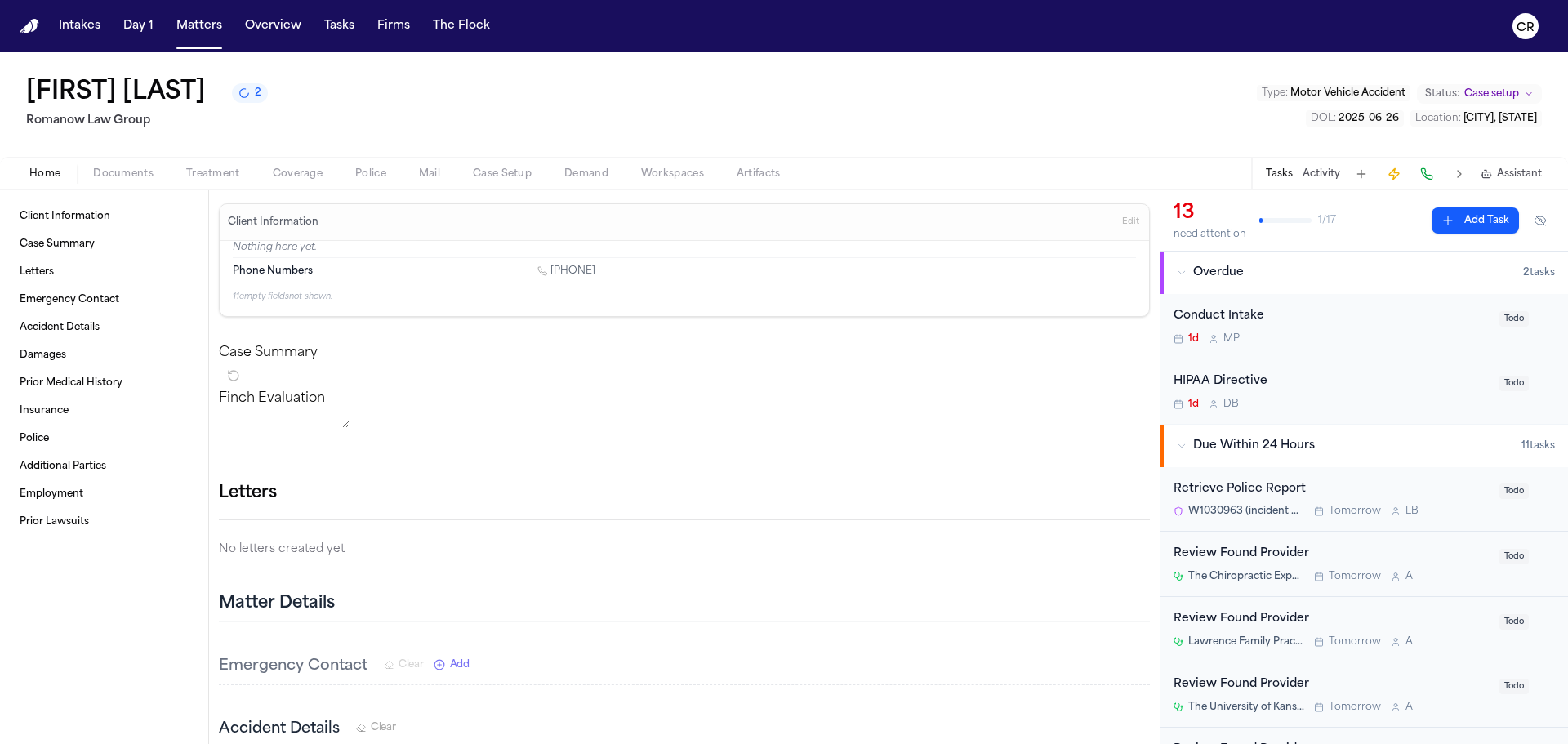 click on "Home" at bounding box center (45, 174) 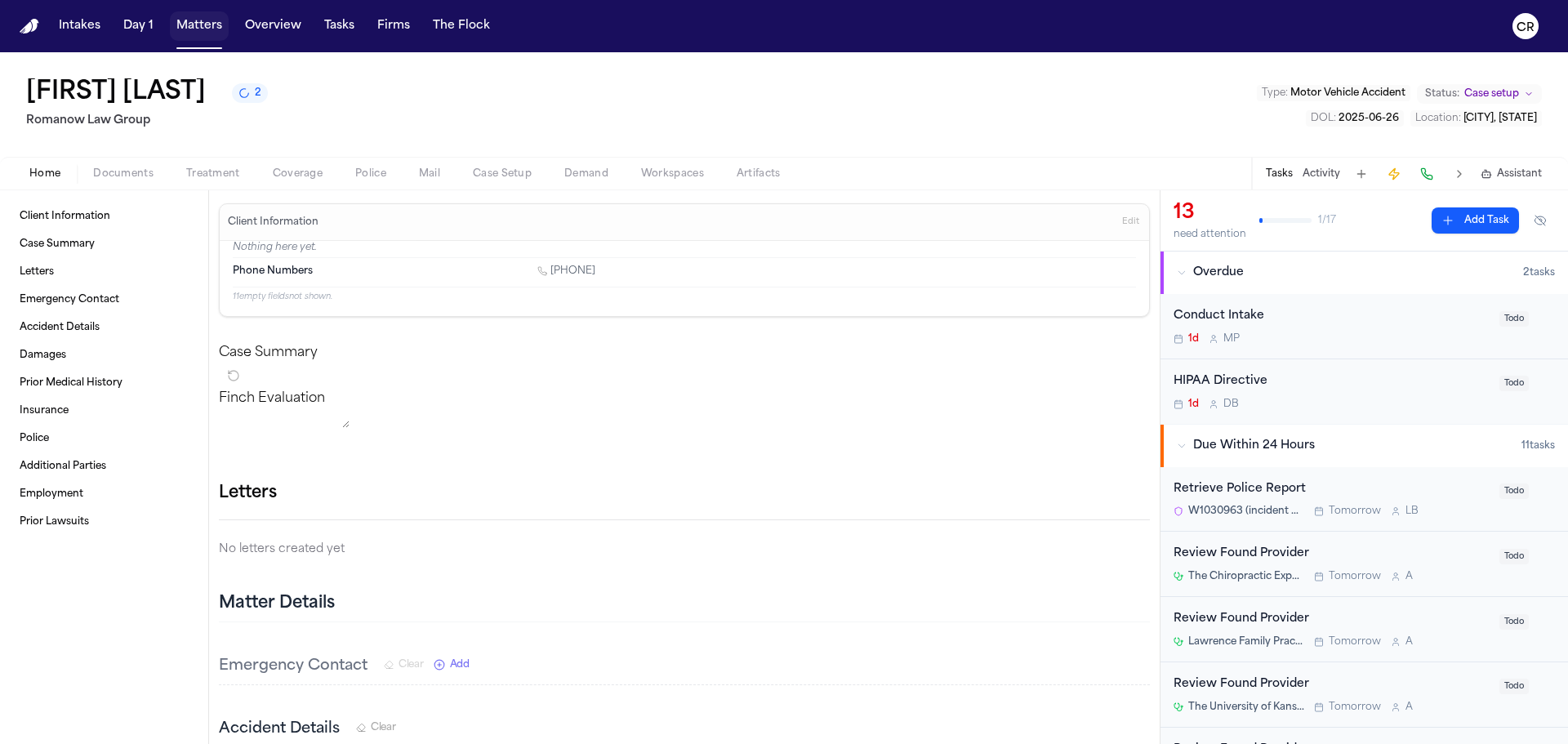 click on "Matters" at bounding box center [199, 26] 